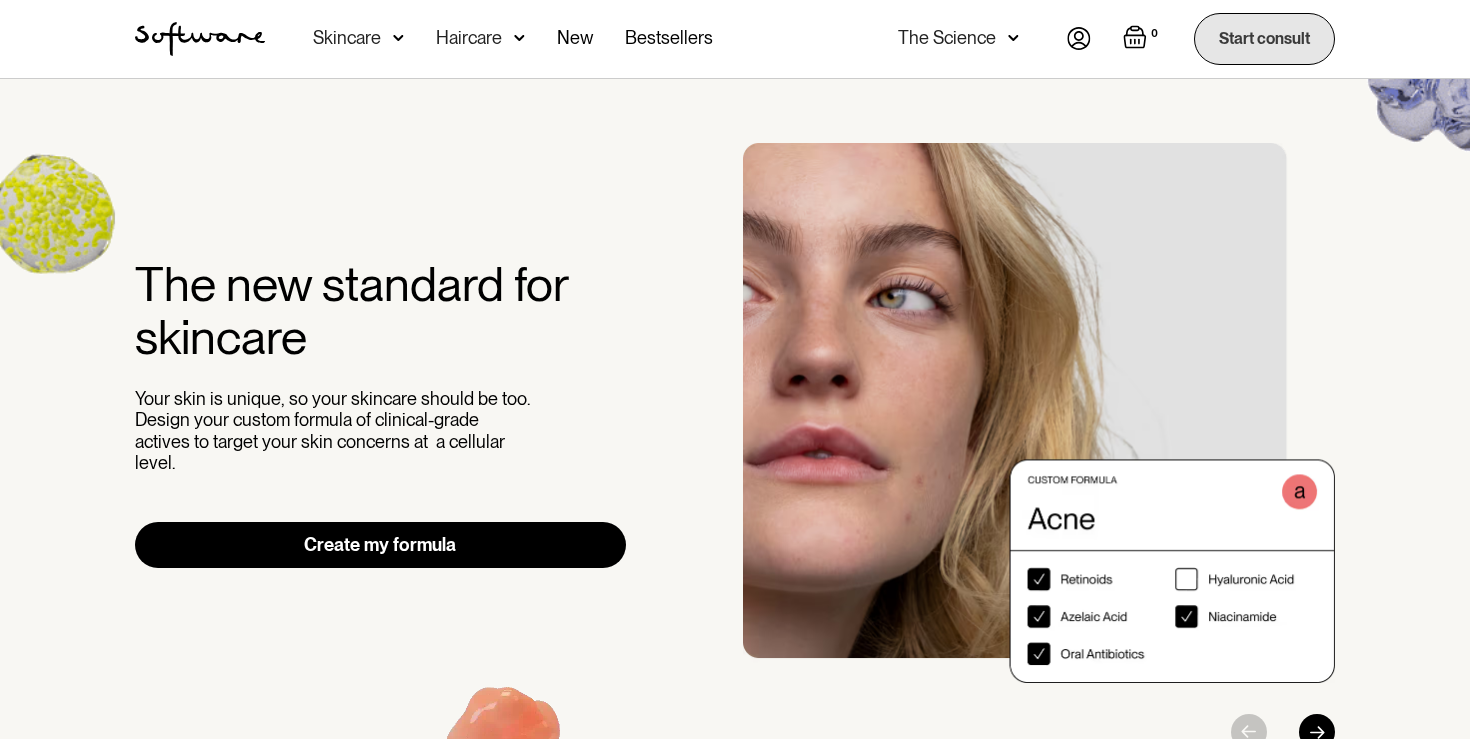 scroll, scrollTop: 0, scrollLeft: 0, axis: both 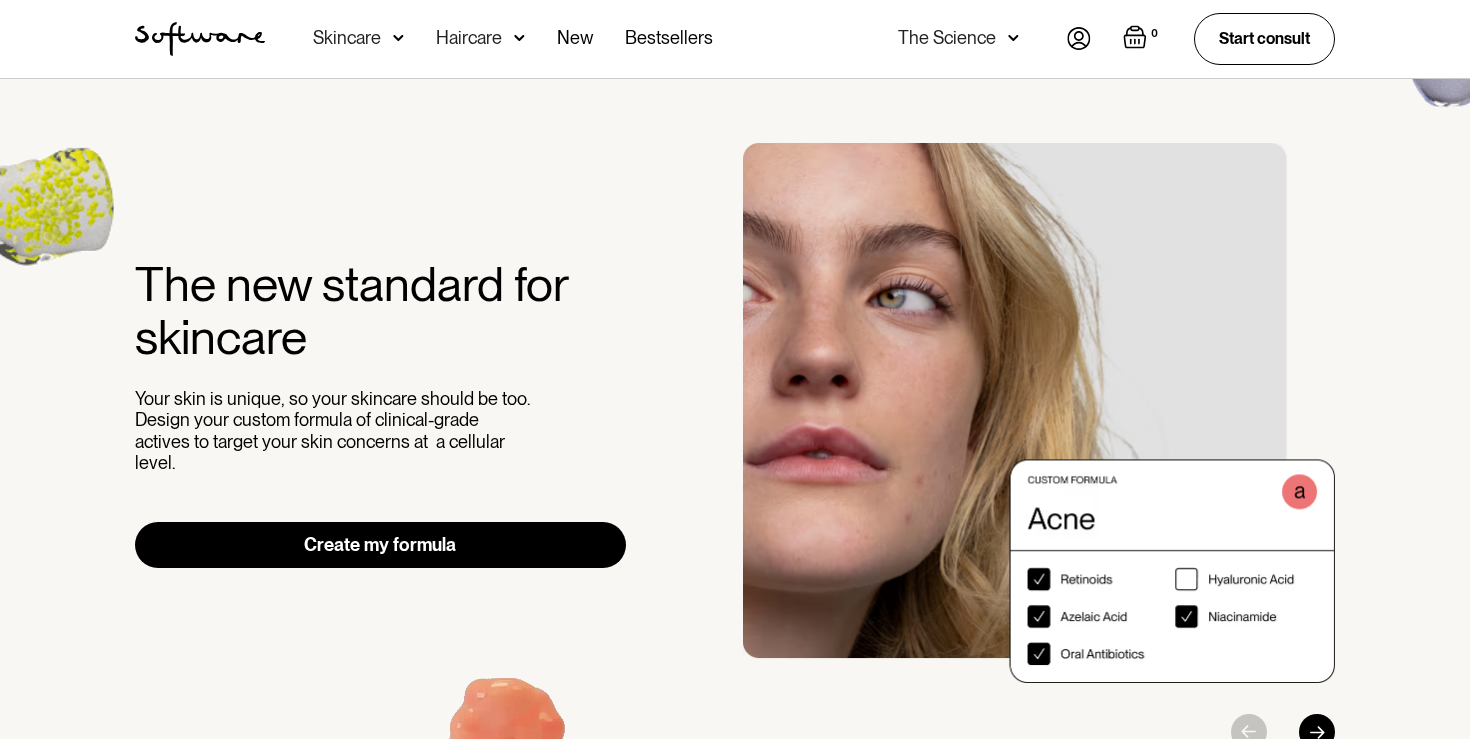 click on "Acne Ageing Pigmentation Everyday care Hair Loss Learn Skincare Custom Formulas For acne For ageing For pigmentation Routine Essentials Shop all For acne For ageing For pigmentation Collections Bundles Bestsellers Haircare Routine Essentials Shop all Biotin Hair Supplement Hair Growth Shampoo Hair Growth Conditioner Scalp Activating Tonic Hair Growth Routine New Bestsellers The Science Skin Journal Helpful content to address your skin concerns Ingredients The A-Z of Software’s skincare ingredients Start consult" at bounding box center [666, 39] 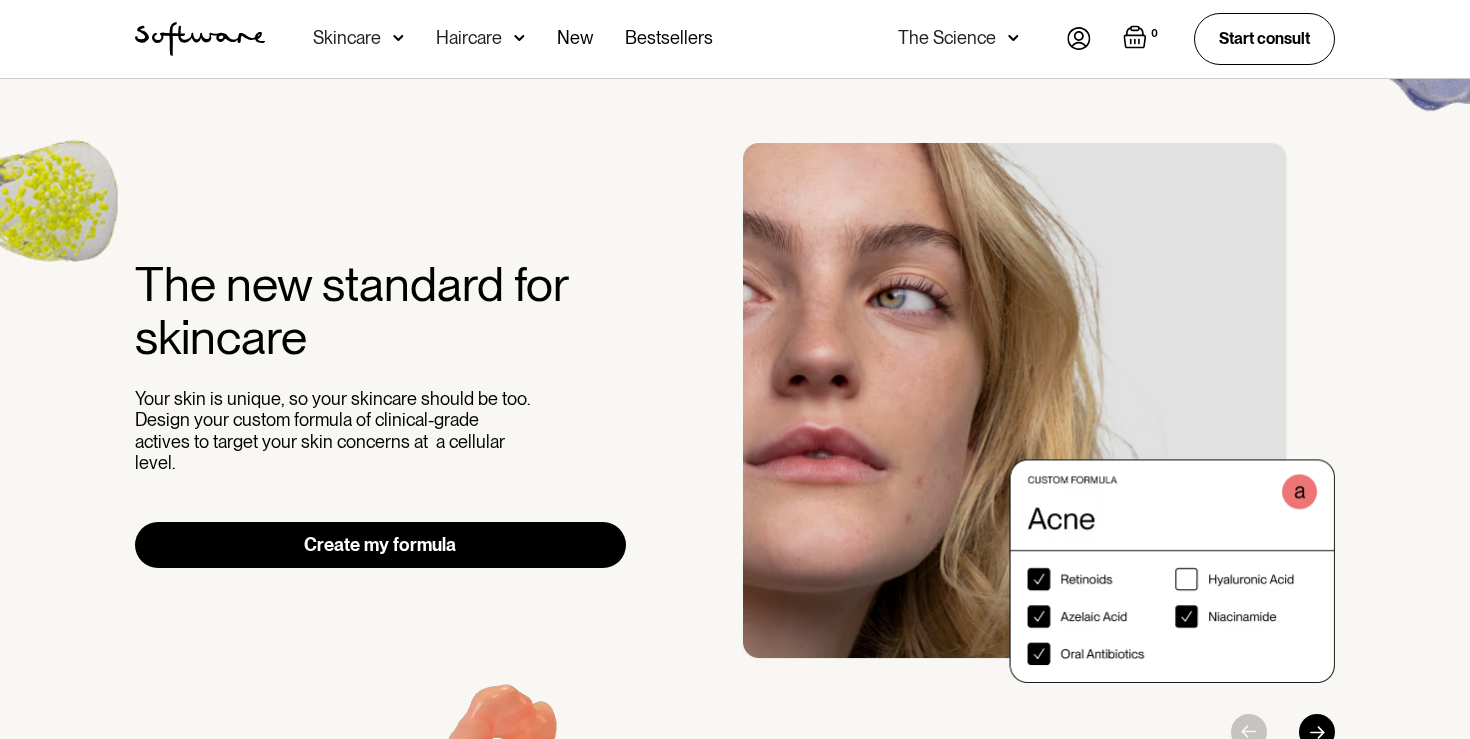 click at bounding box center [1079, 38] 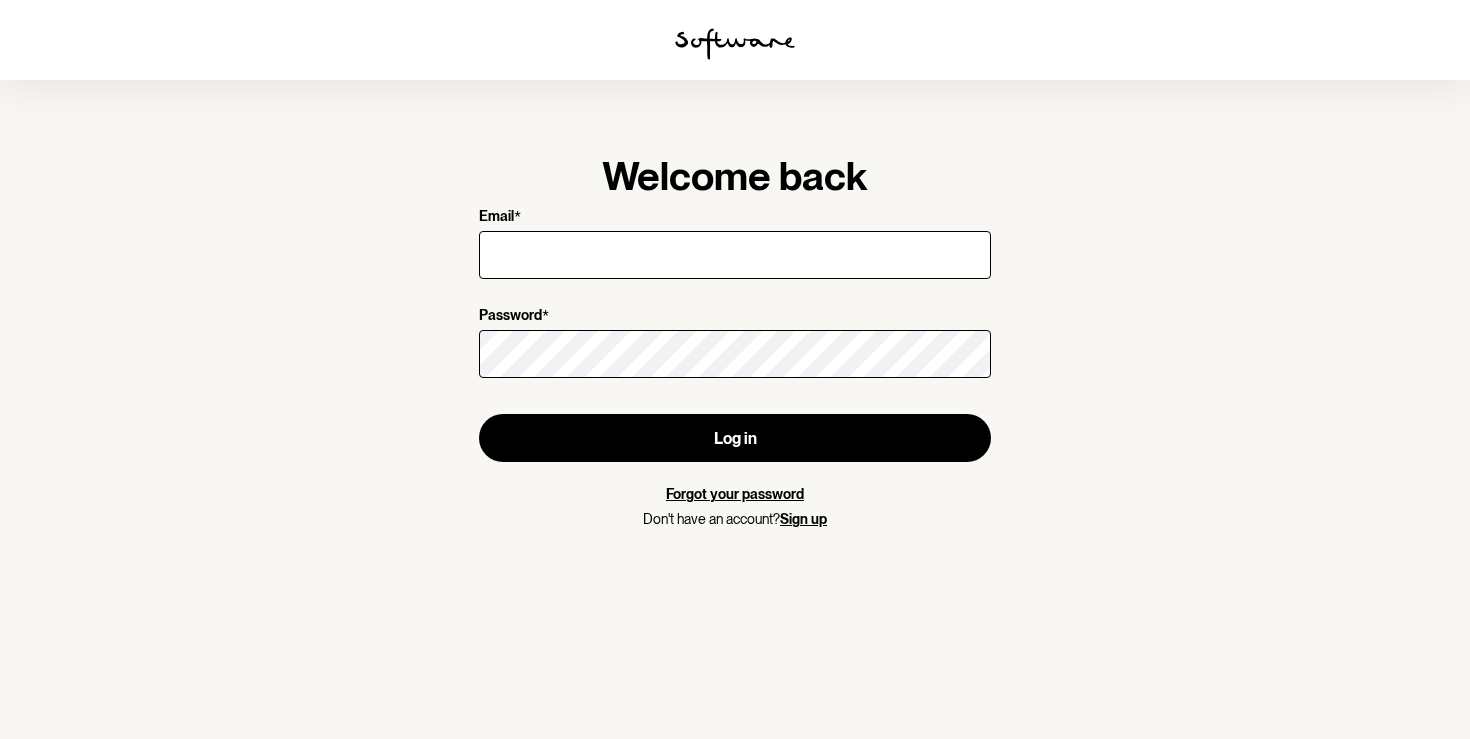 scroll, scrollTop: 0, scrollLeft: 0, axis: both 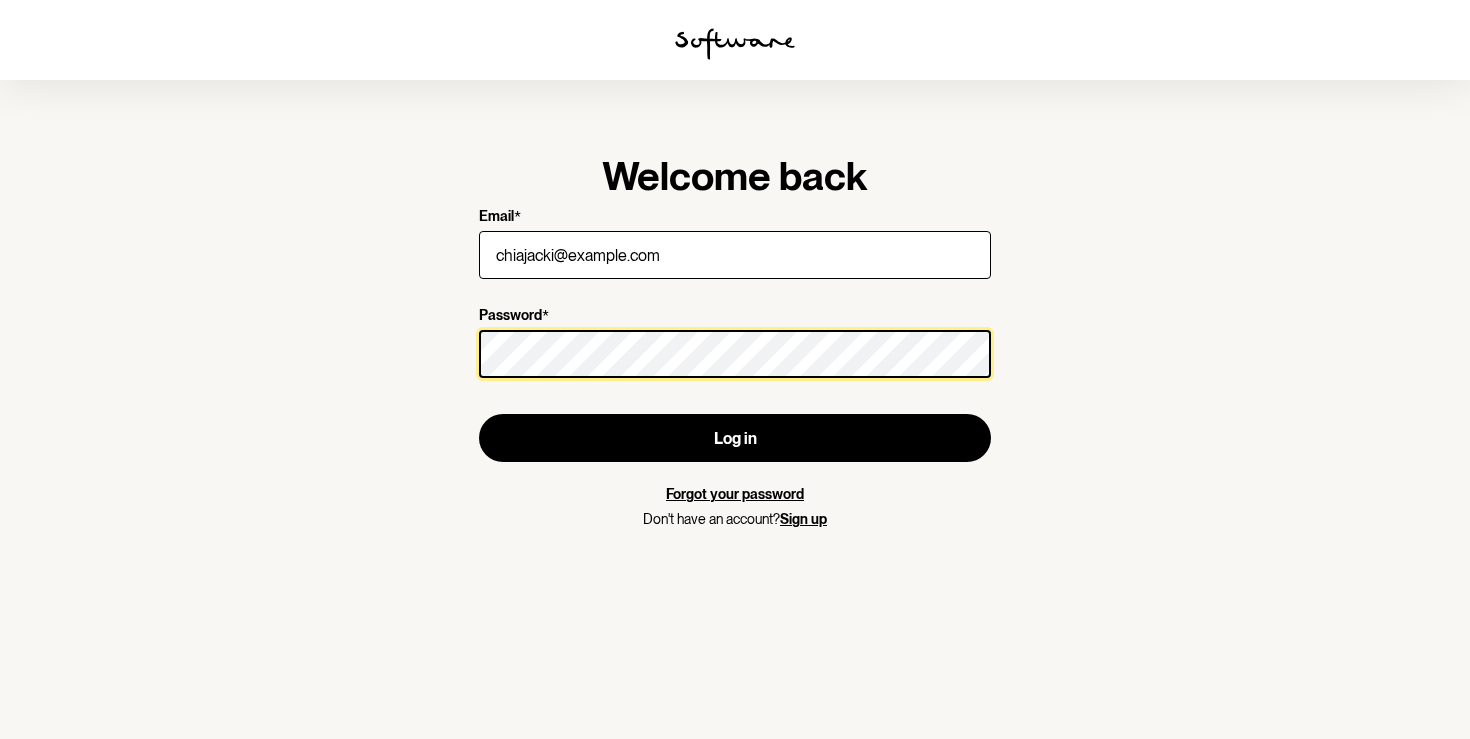 click on "Log in" at bounding box center [735, 438] 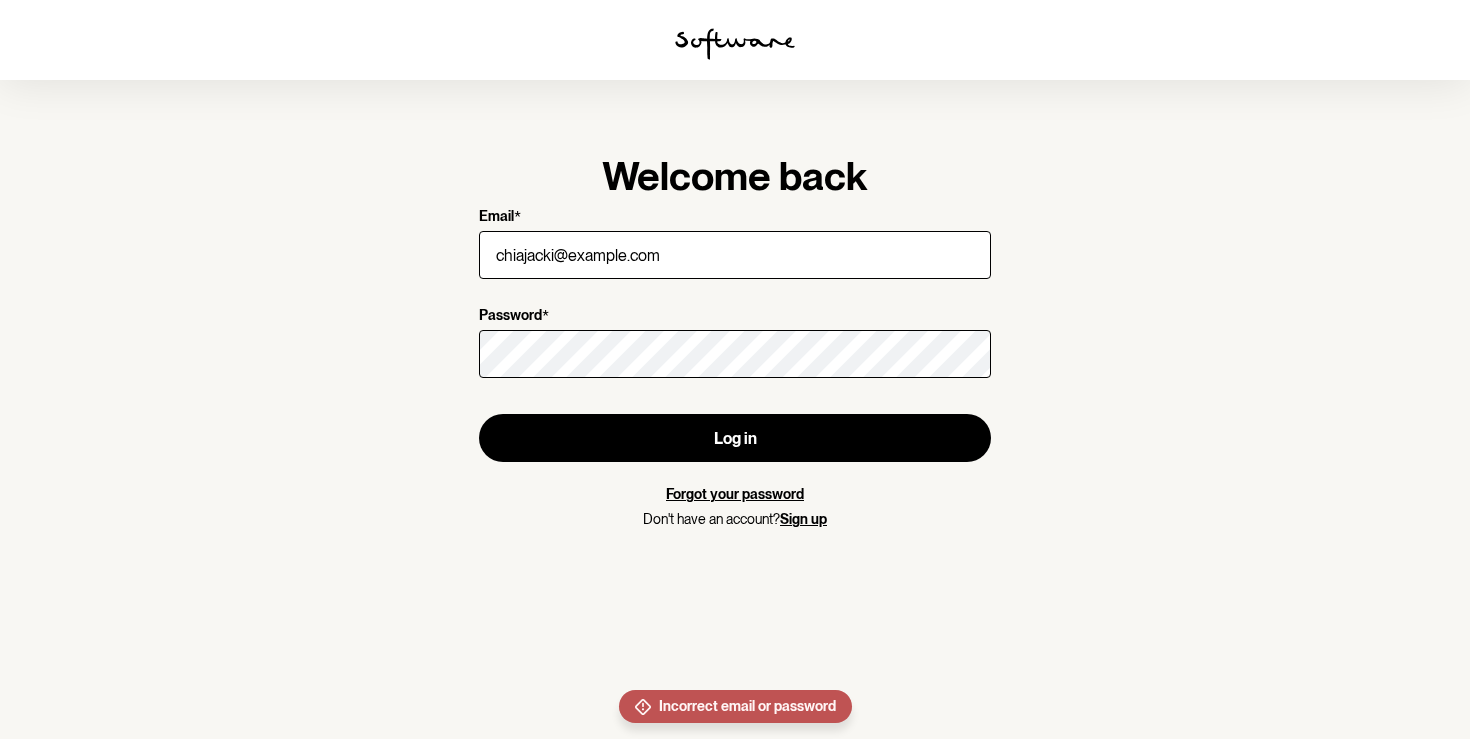 click on "Forgot your password" at bounding box center (735, 494) 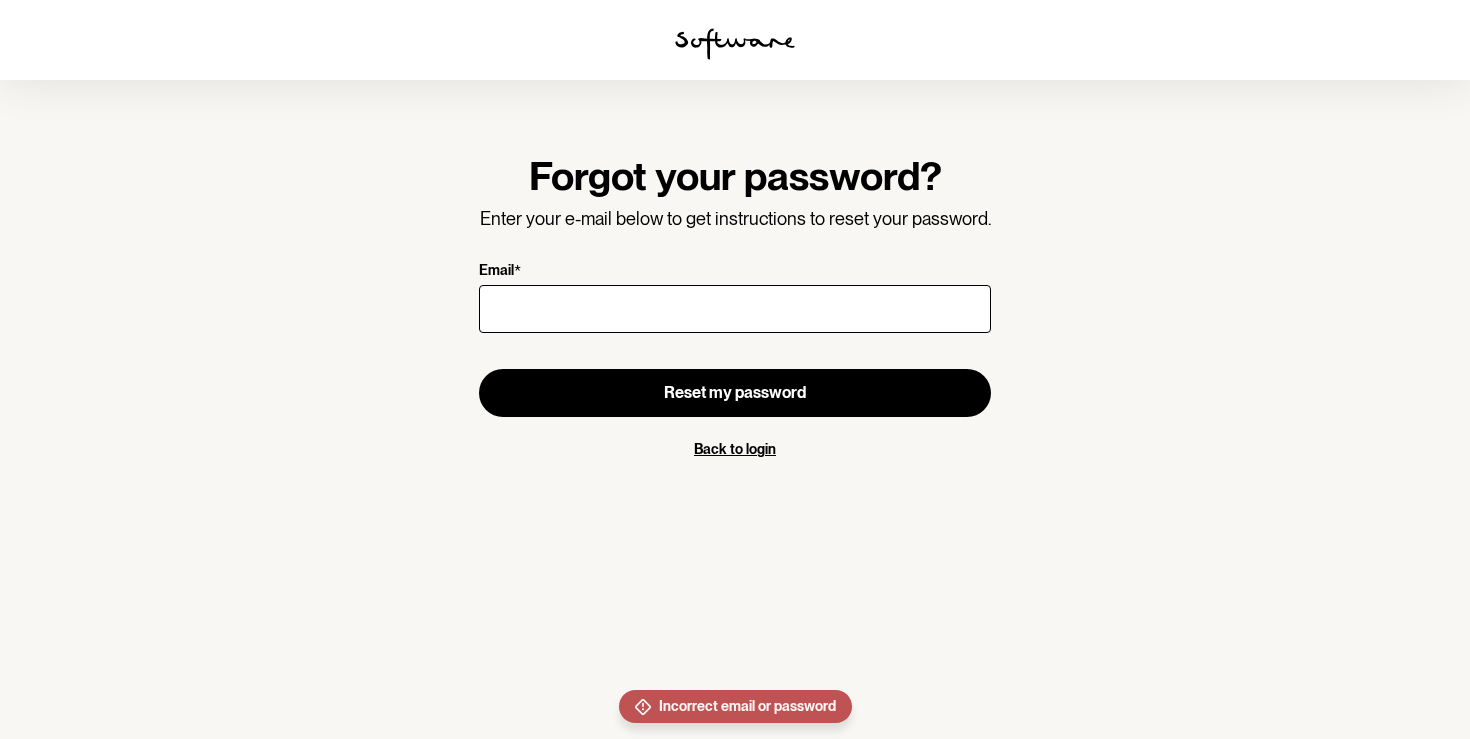 click on "Email *" at bounding box center [735, 309] 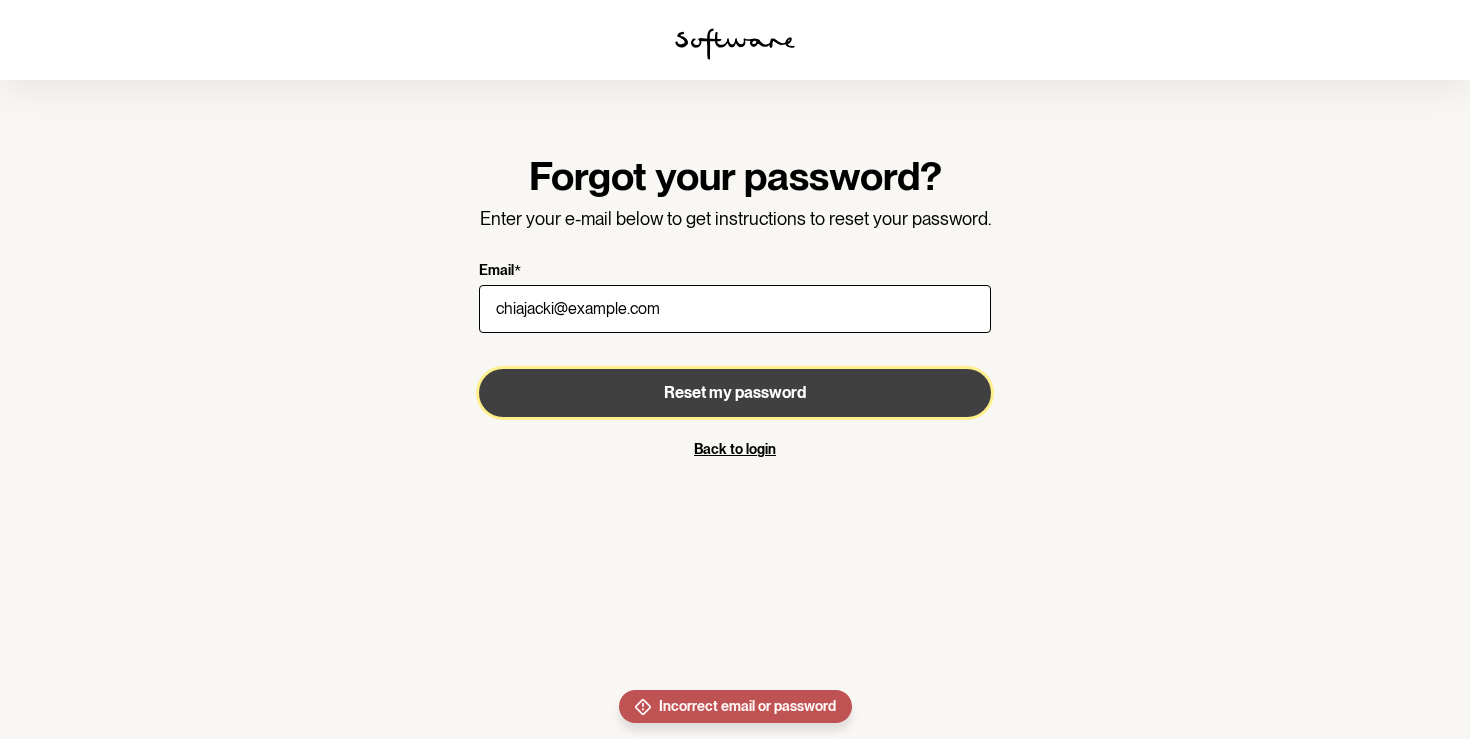 click on "Reset my password" at bounding box center (735, 392) 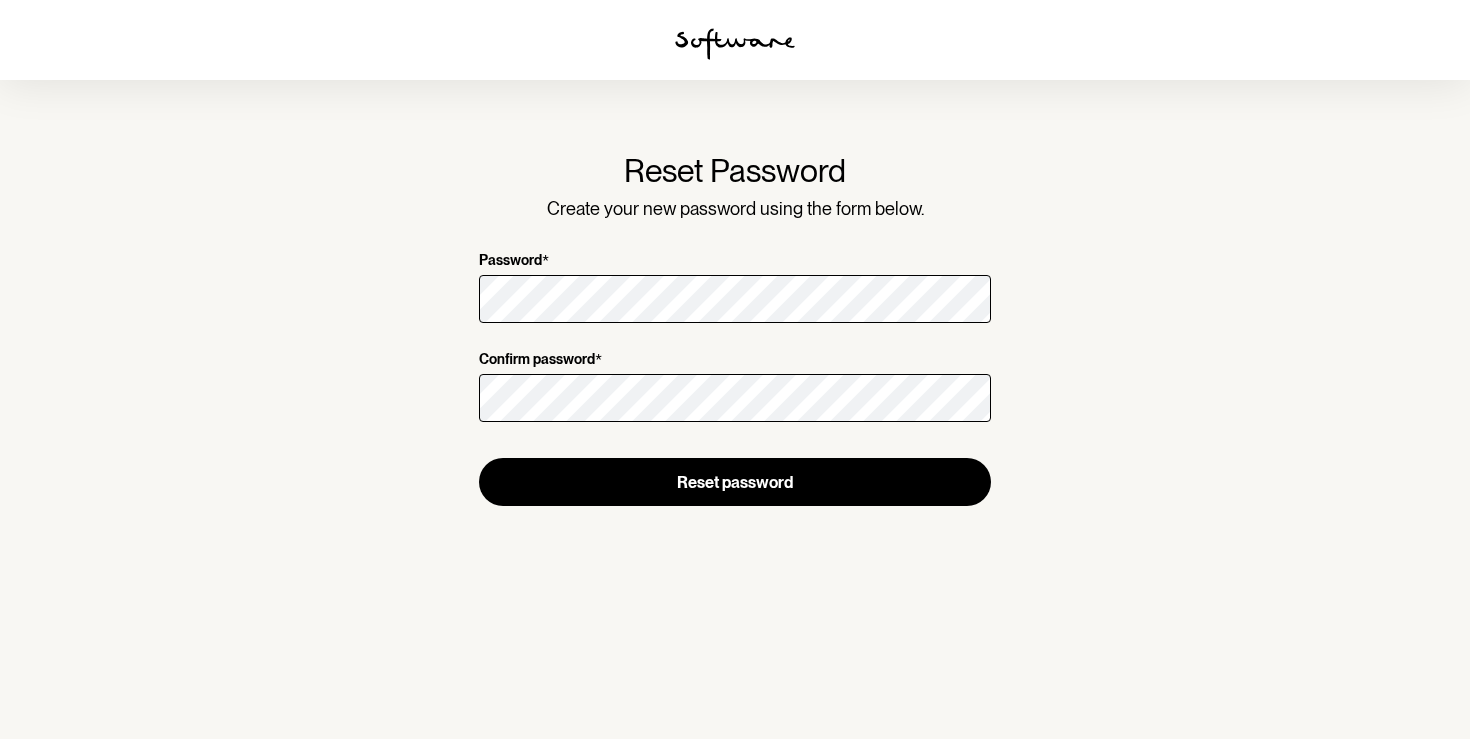 scroll, scrollTop: 0, scrollLeft: 0, axis: both 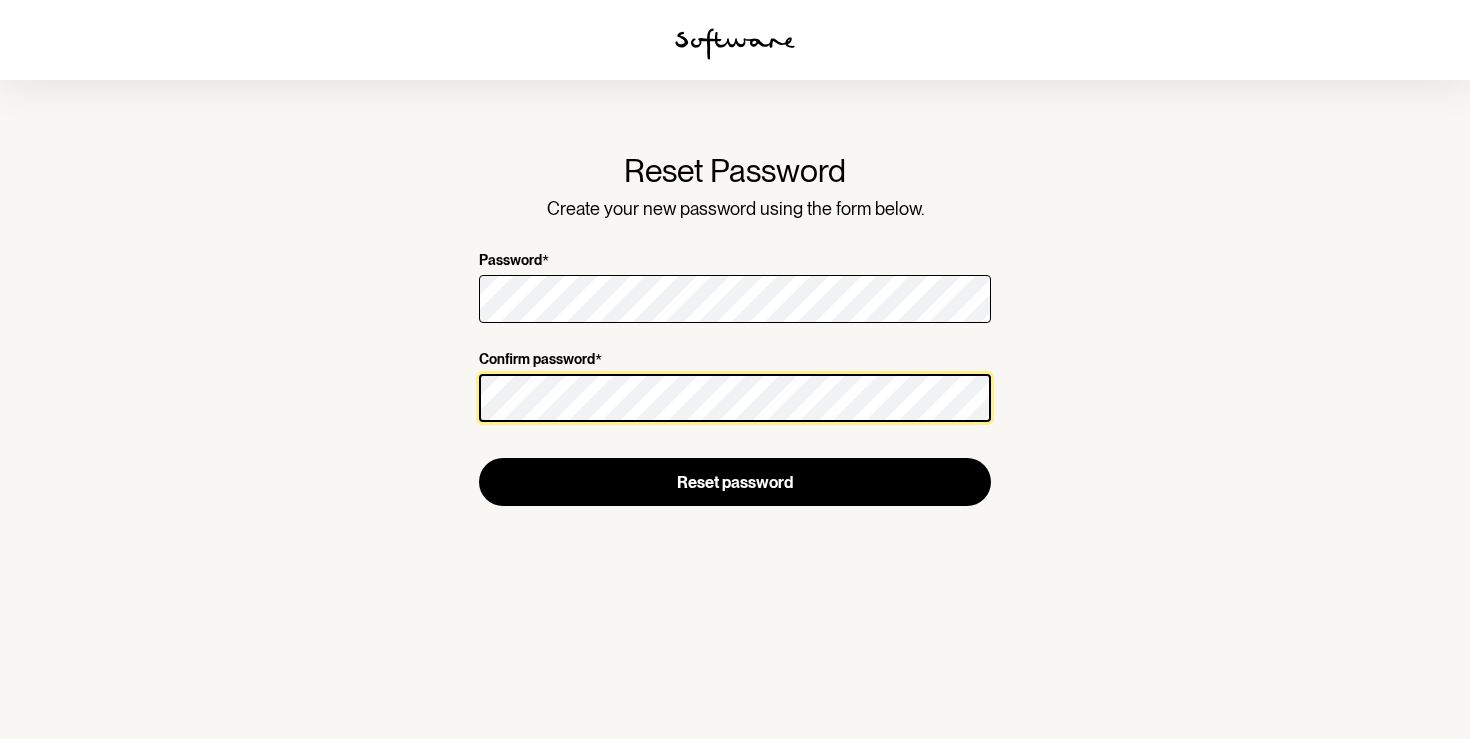 click on "Reset password" at bounding box center [735, 482] 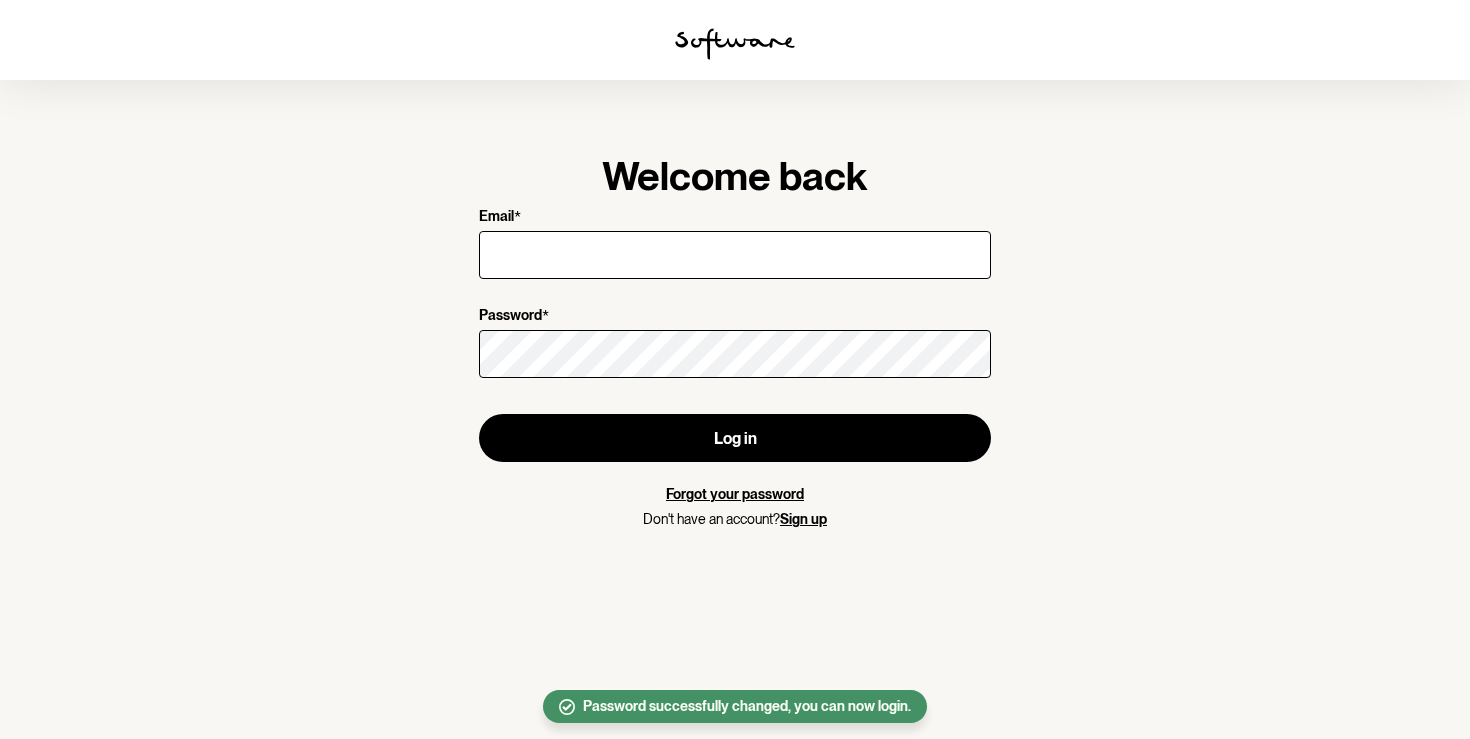 click on "Email *" at bounding box center [735, 255] 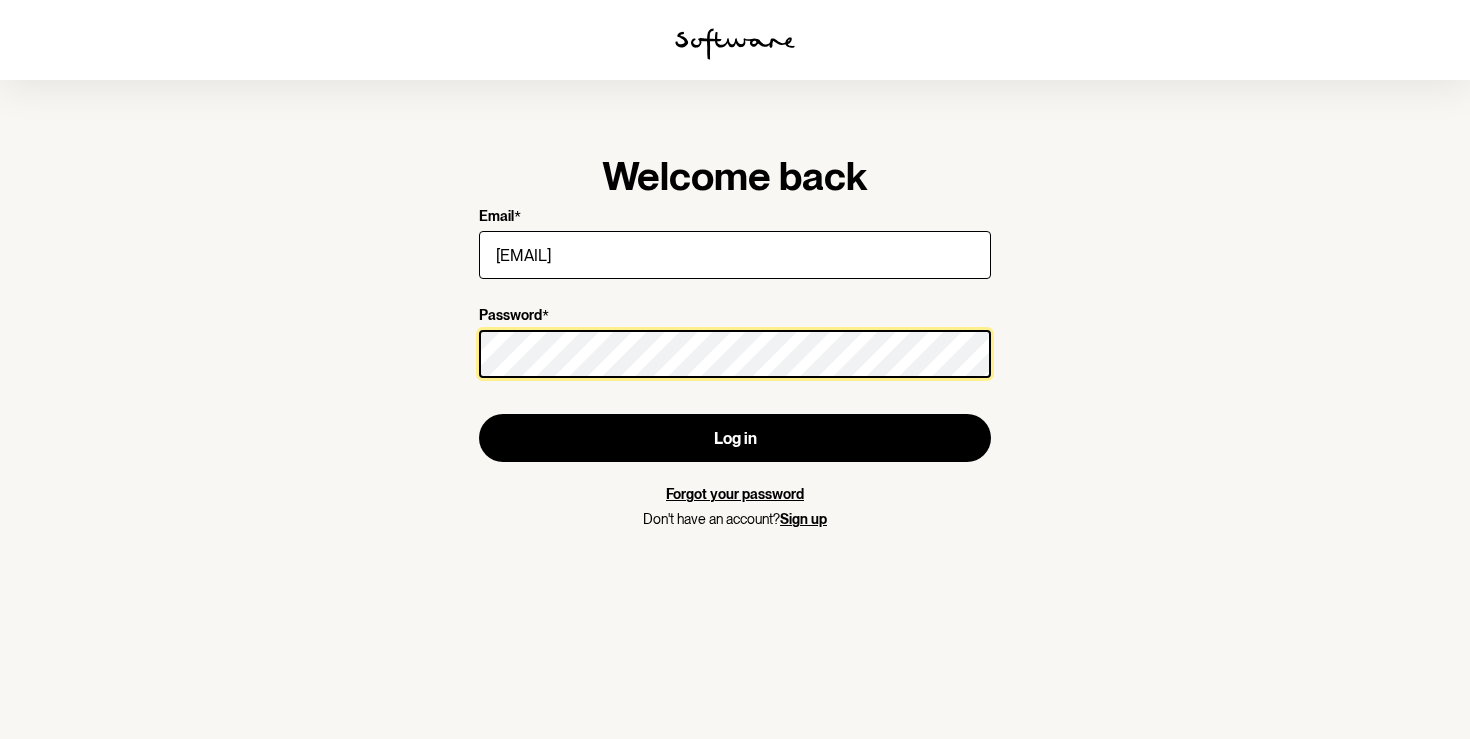 click on "Log in" at bounding box center [735, 438] 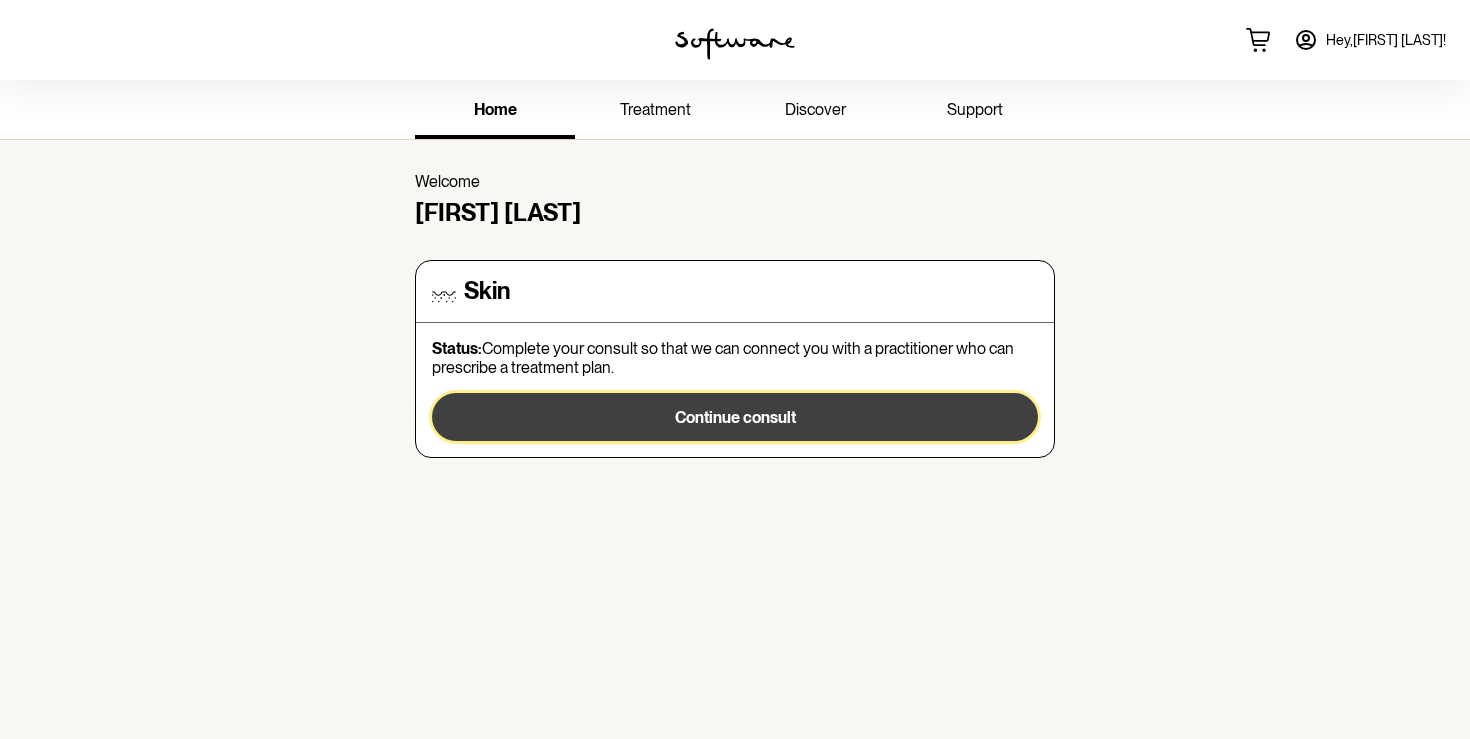 click on "Continue consult" at bounding box center [735, 417] 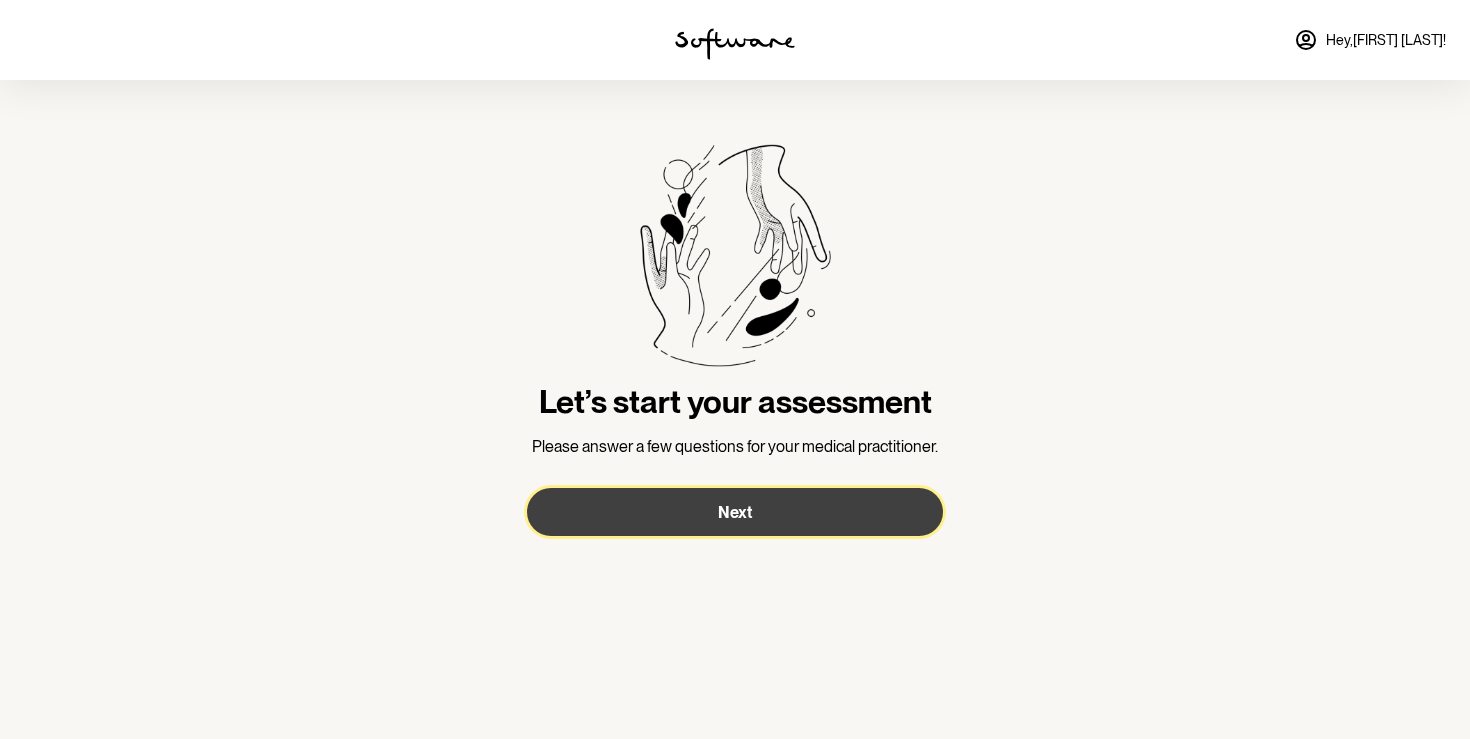 click on "Next" at bounding box center (735, 512) 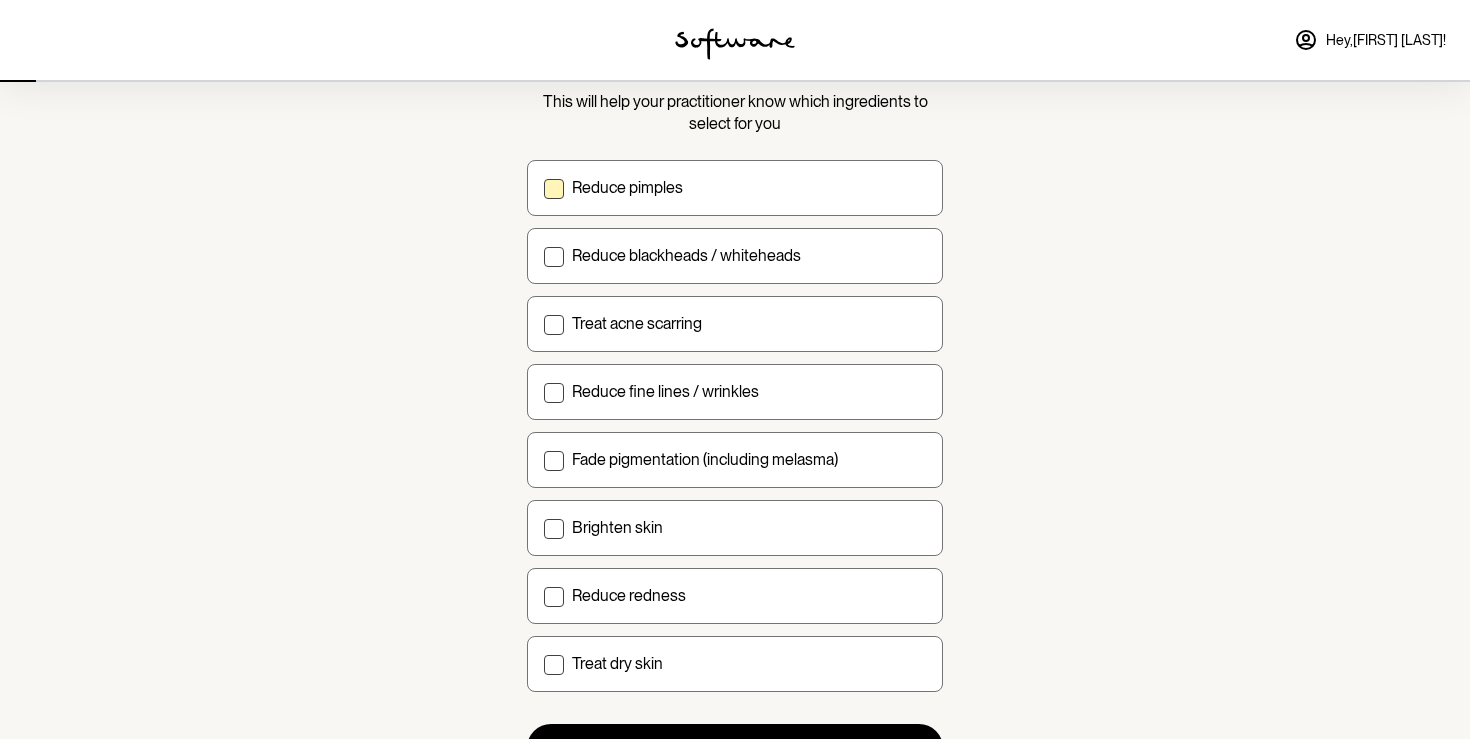 scroll, scrollTop: 147, scrollLeft: 0, axis: vertical 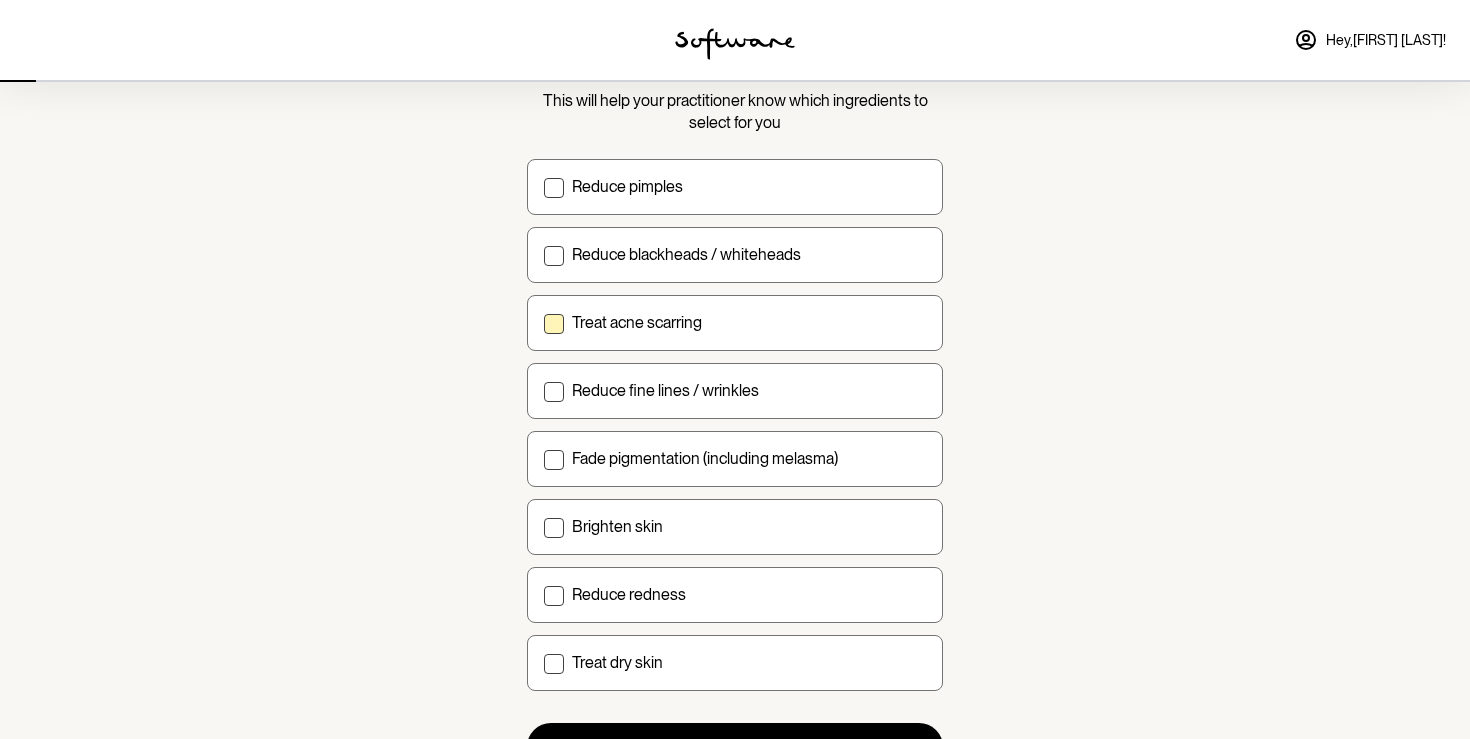 click on "Treat acne scarring" at bounding box center (749, 322) 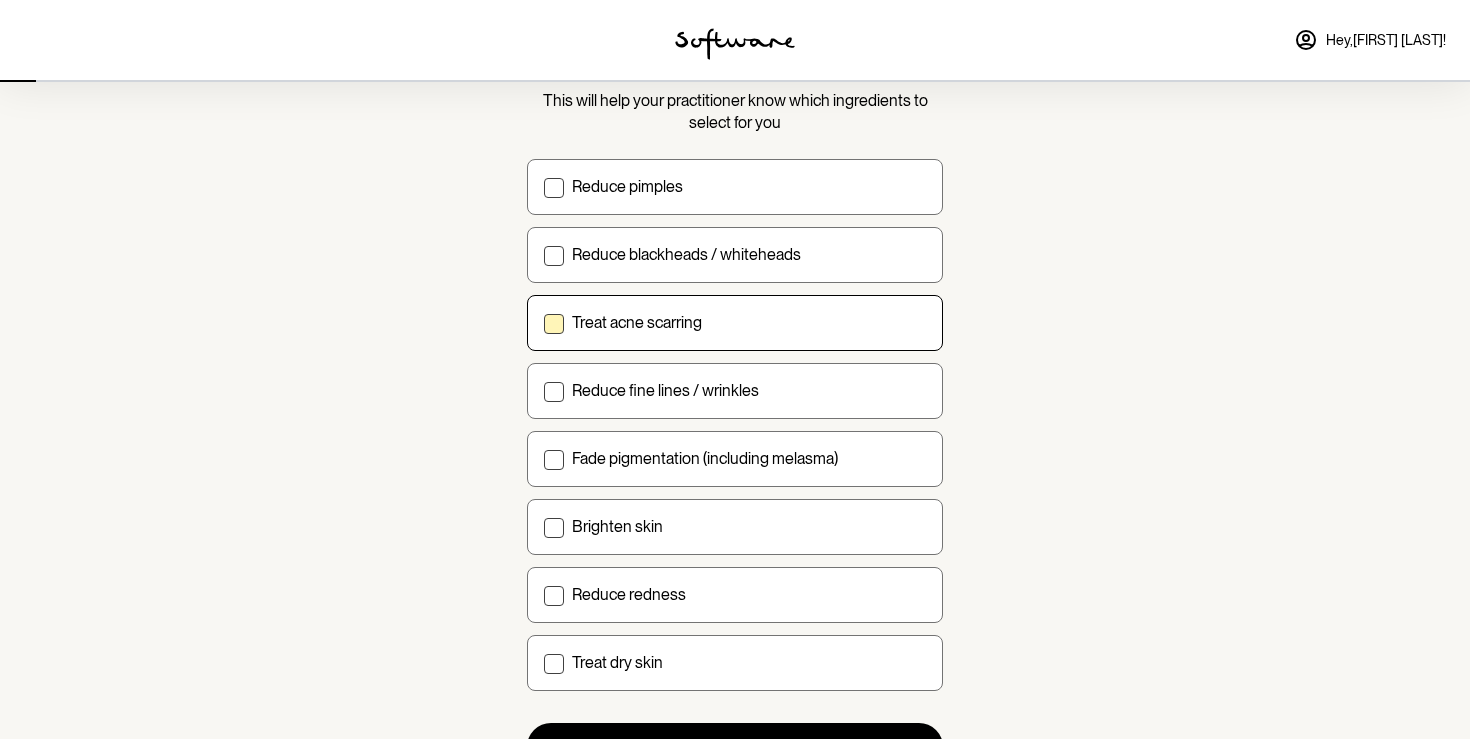click on "Treat acne scarring" at bounding box center [543, 322] 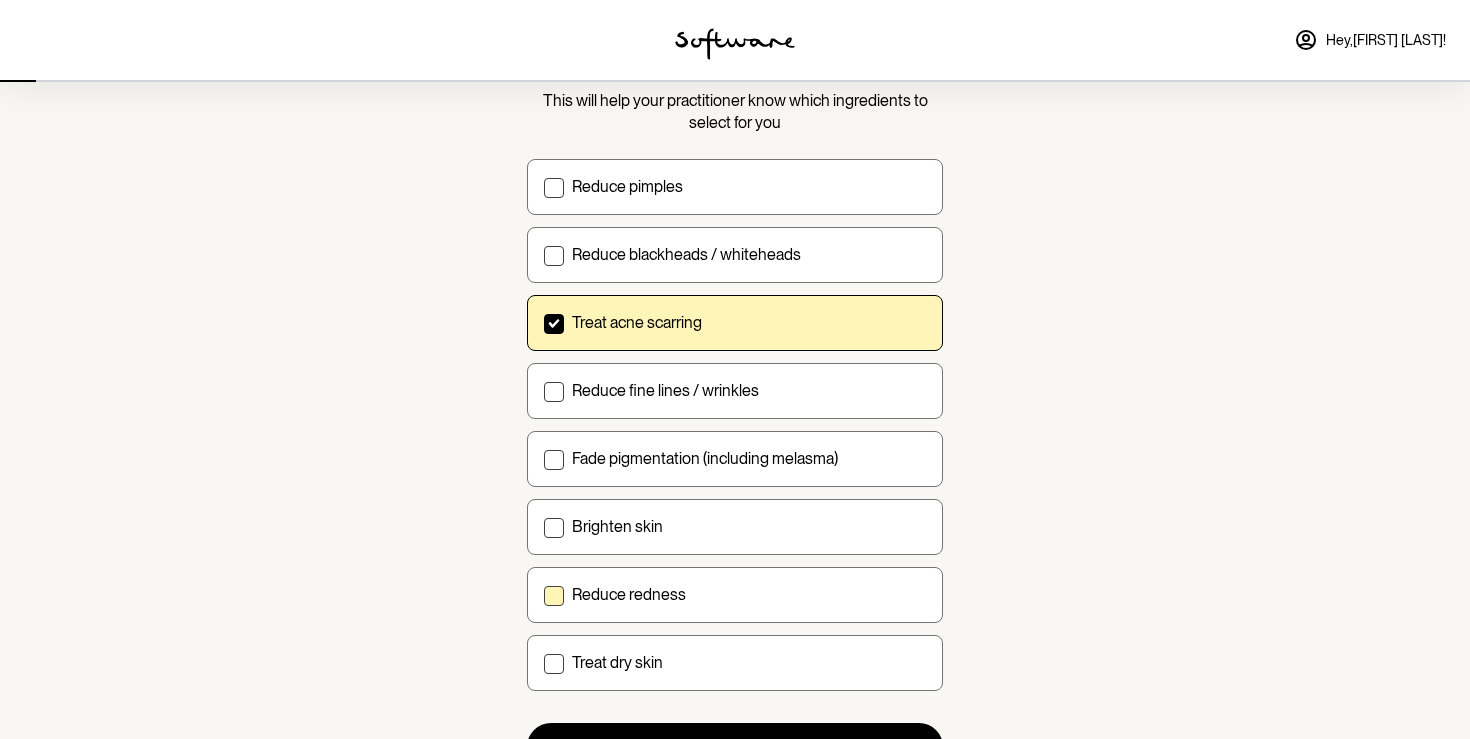 click on "Reduce redness" at bounding box center (735, 595) 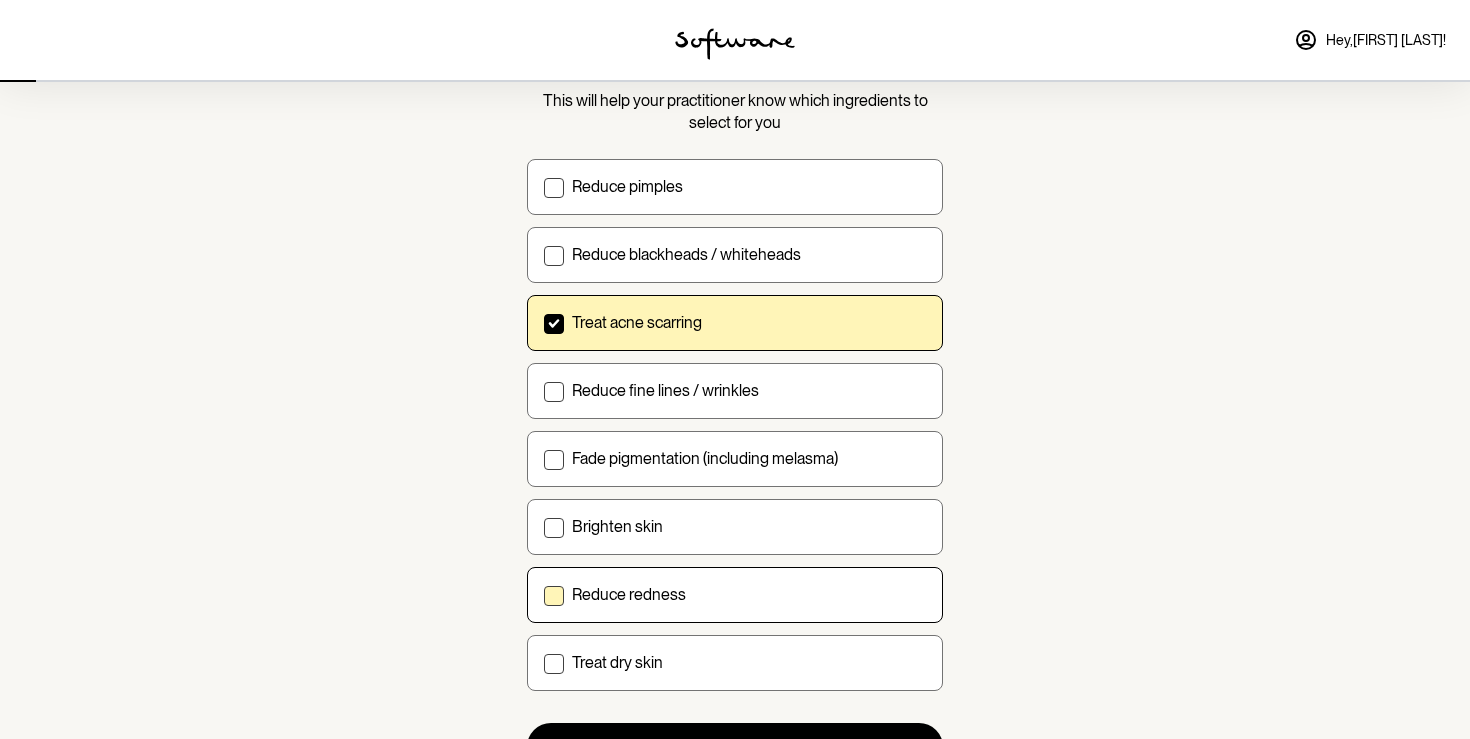 click on "Reduce redness" at bounding box center (543, 594) 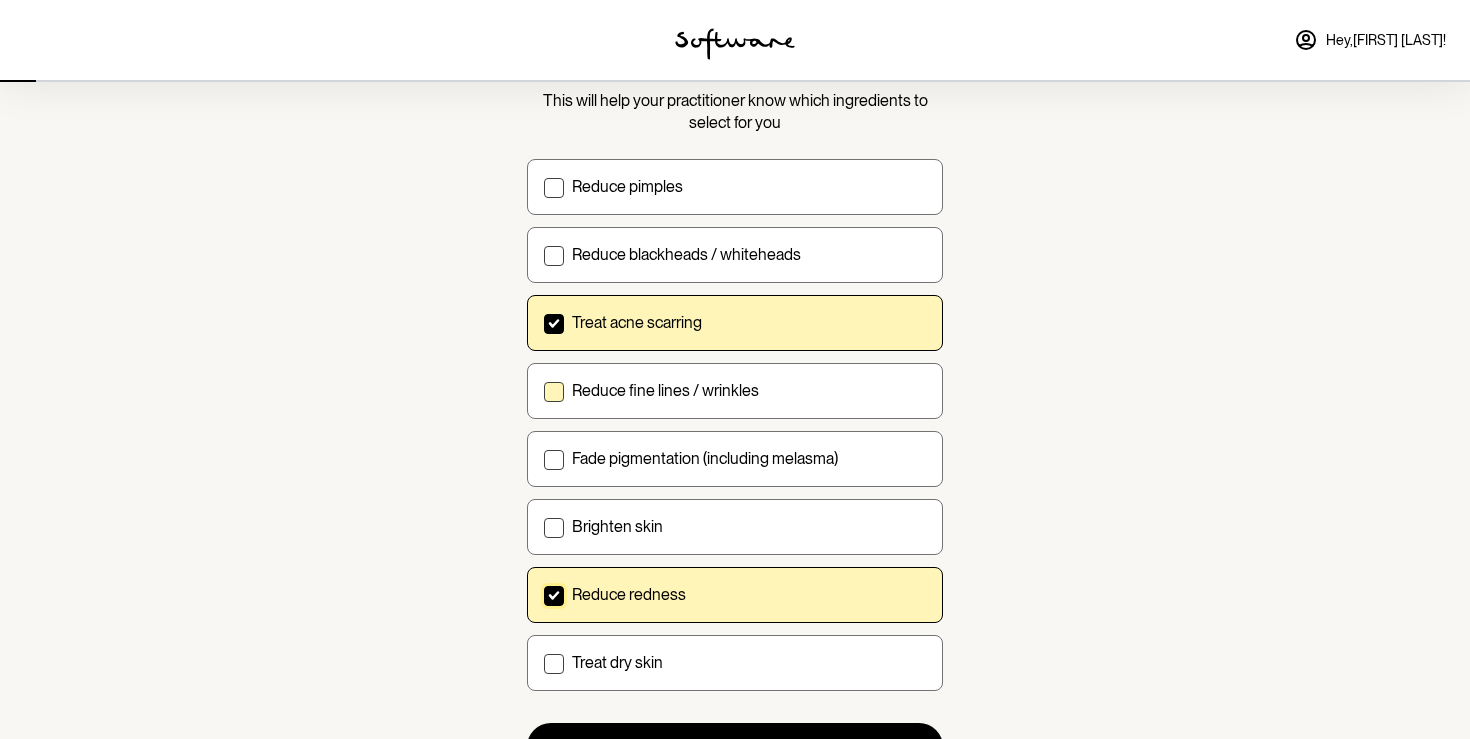 click on "Reduce fine lines / wrinkles" at bounding box center [665, 390] 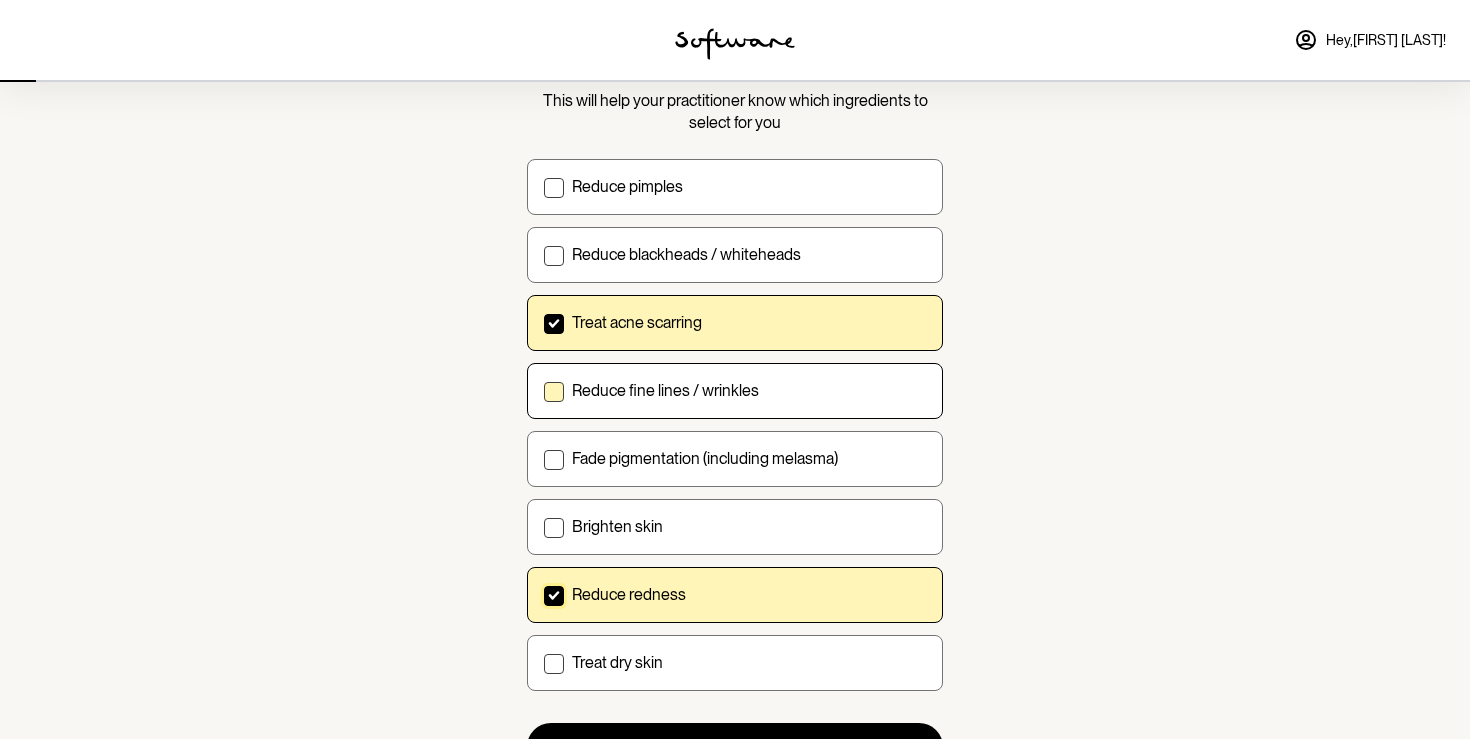 click on "Reduce fine lines / wrinkles" at bounding box center (543, 390) 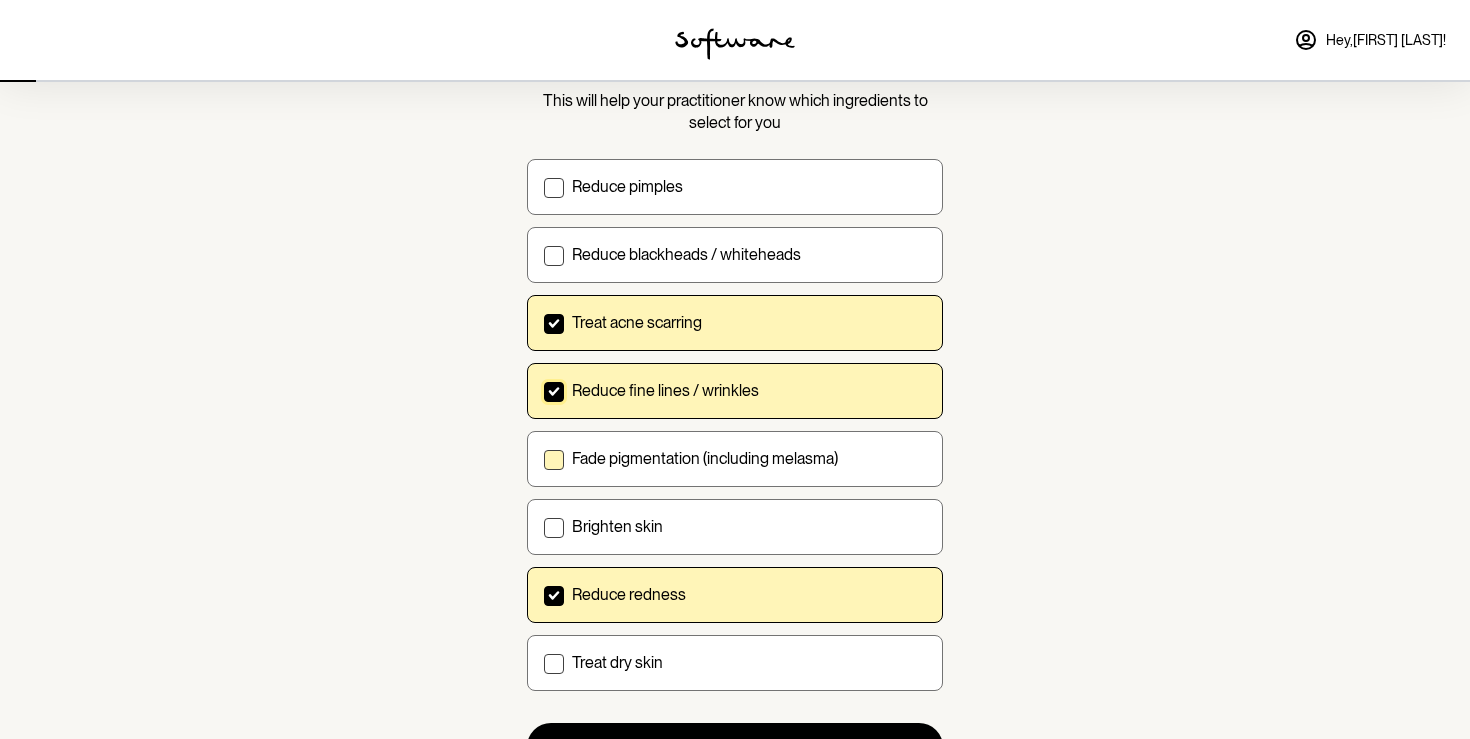 click on "Fade pigmentation (including melasma)" at bounding box center [735, 459] 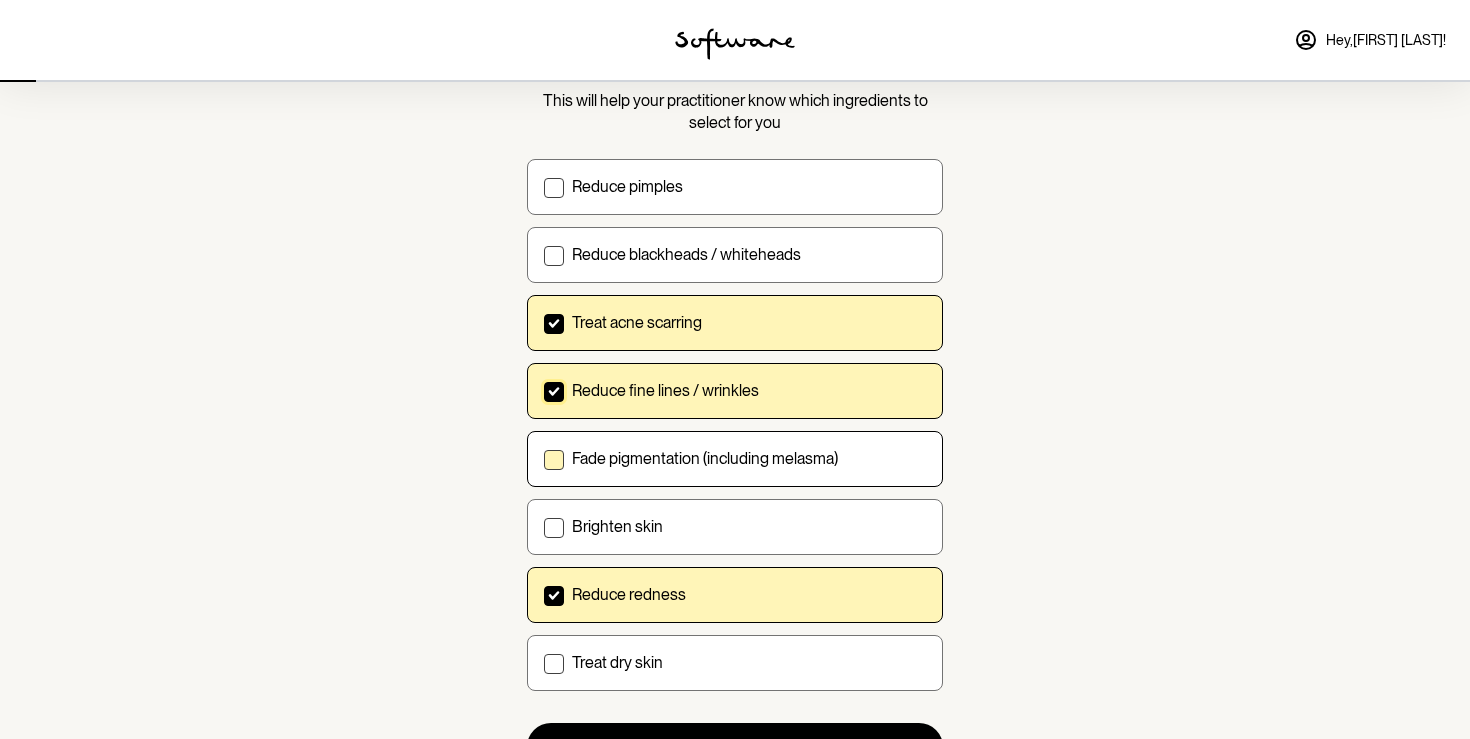 click on "Fade pigmentation (including melasma)" at bounding box center (543, 458) 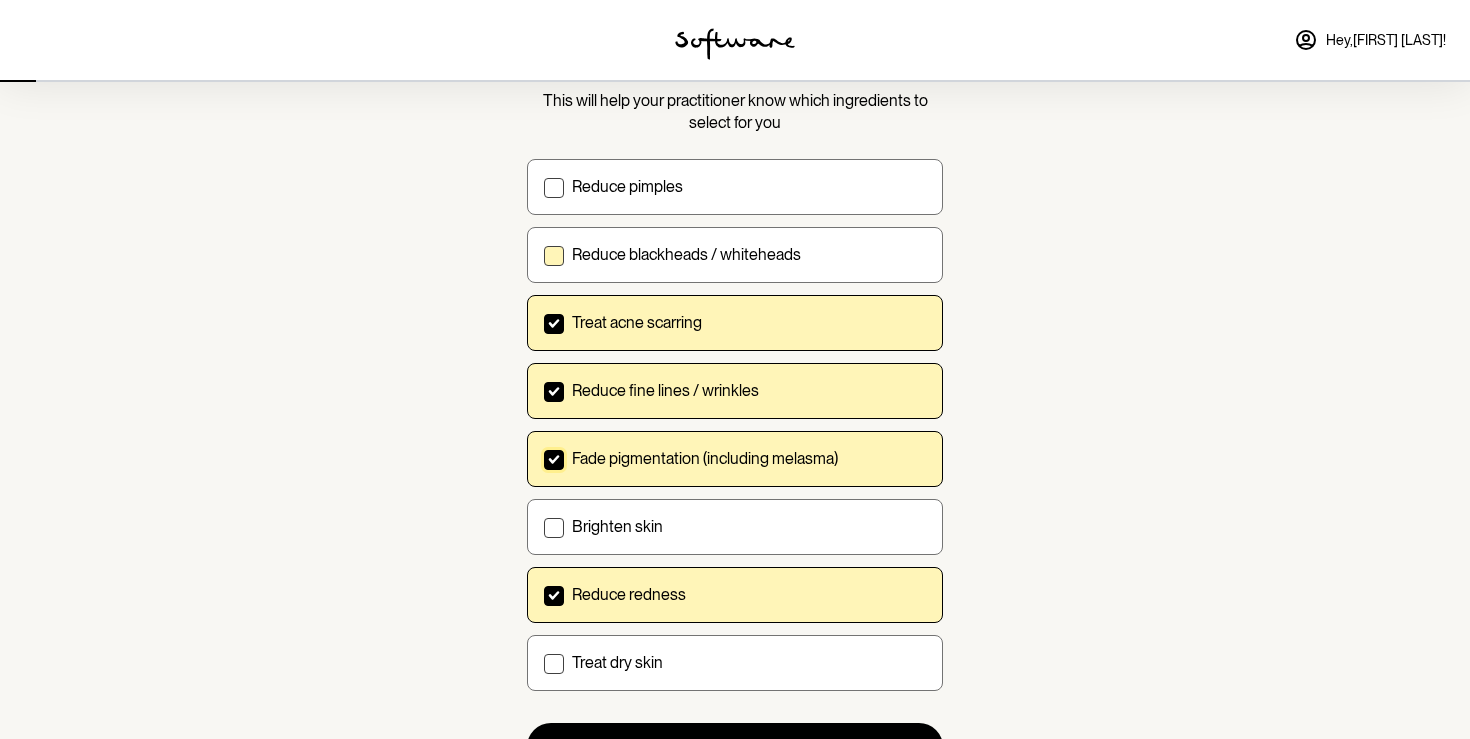 click on "Reduce blackheads / whiteheads" at bounding box center (686, 254) 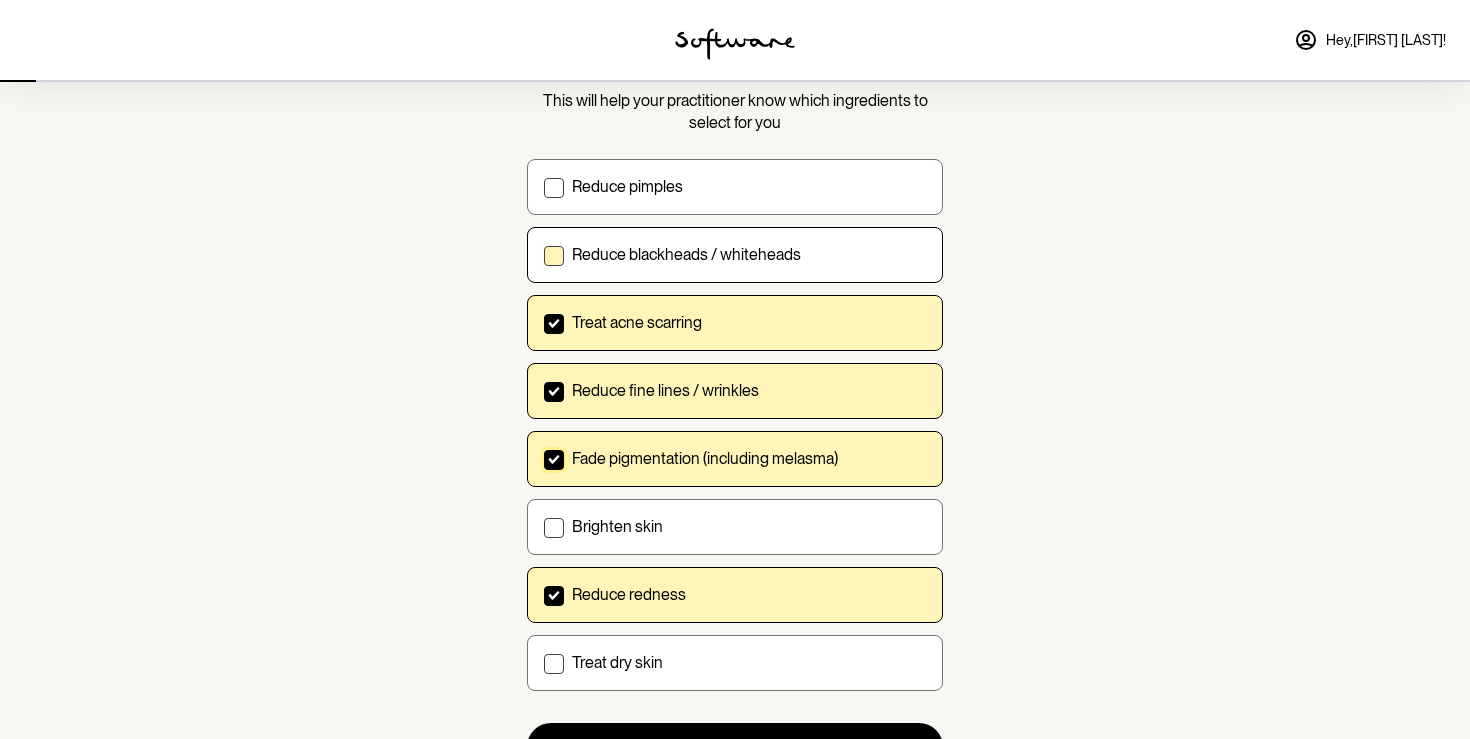 click on "Reduce blackheads / whiteheads" at bounding box center (543, 254) 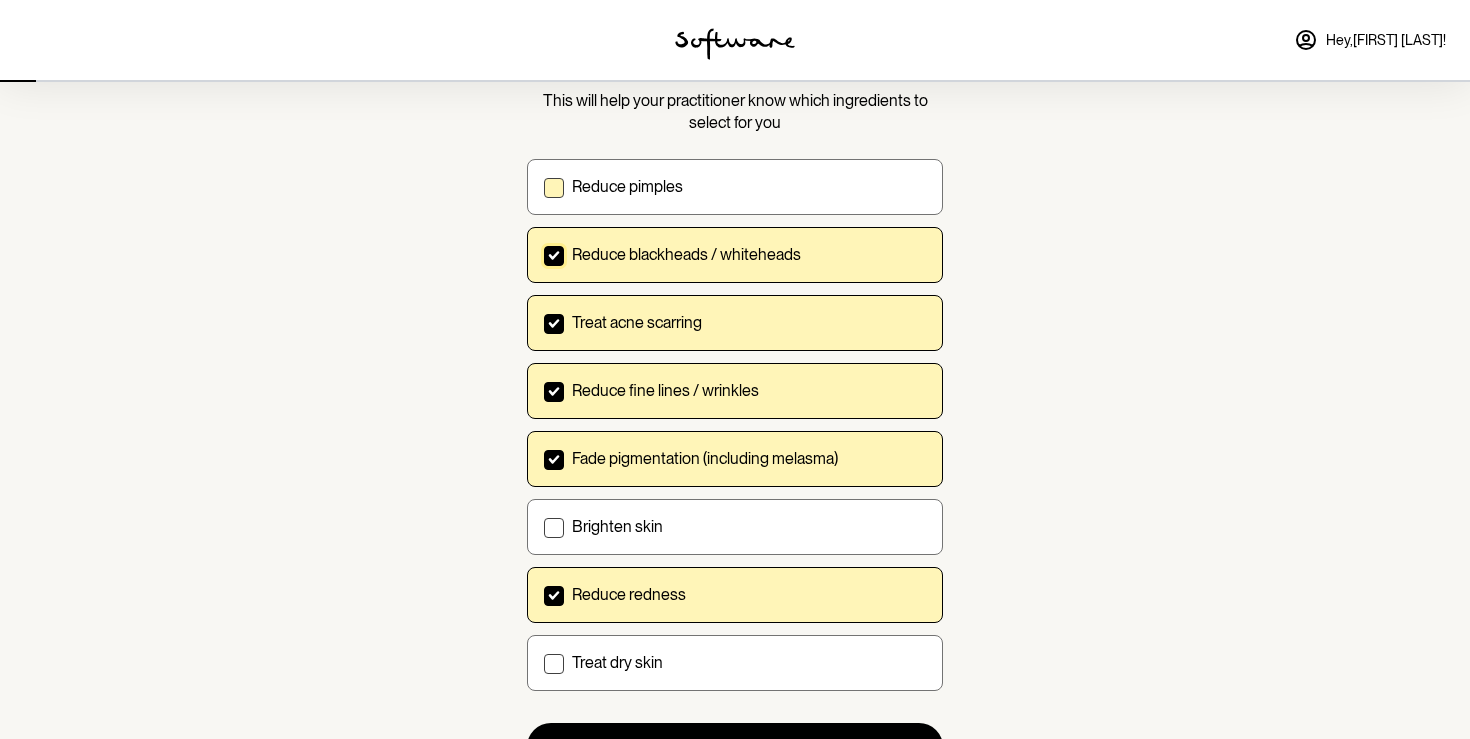 click on "Reduce pimples" at bounding box center [735, 187] 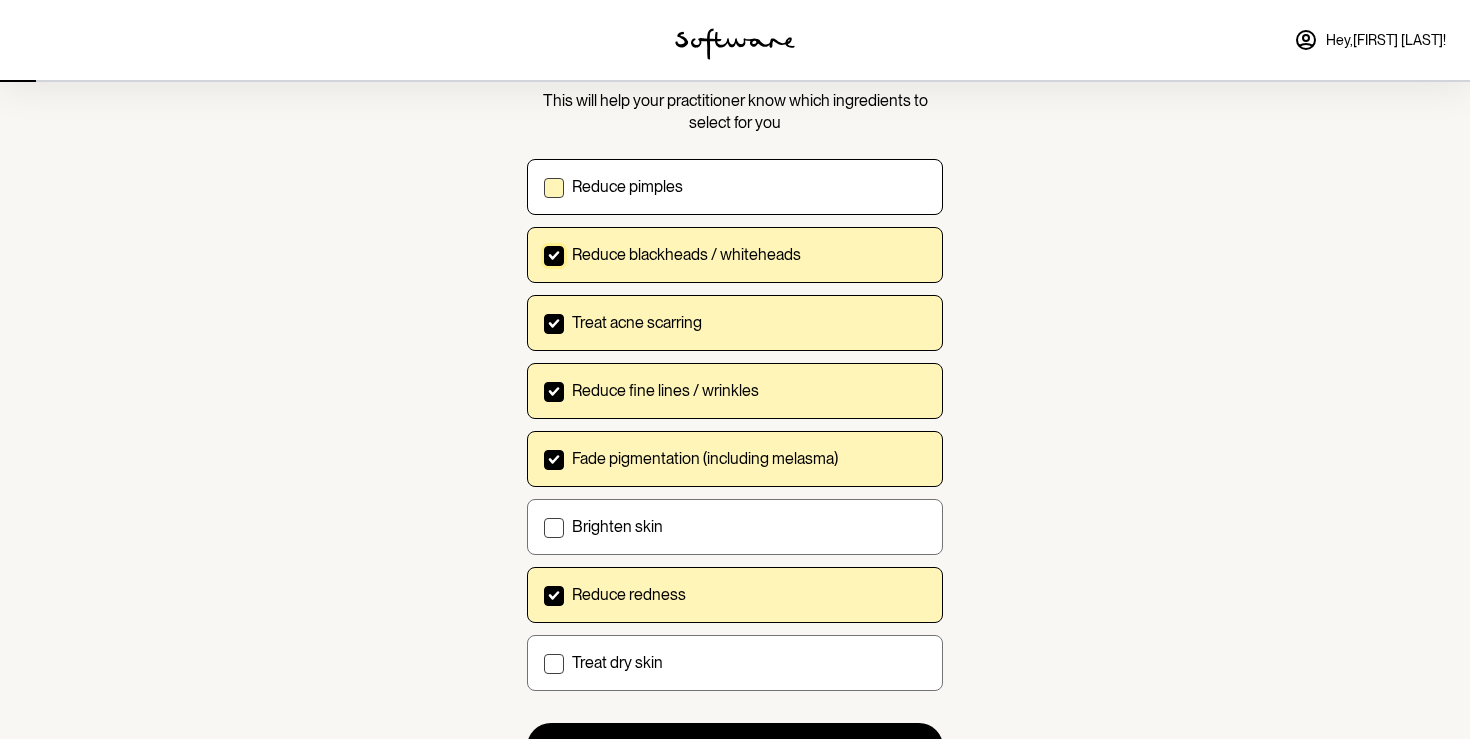 click on "Reduce pimples" at bounding box center (543, 186) 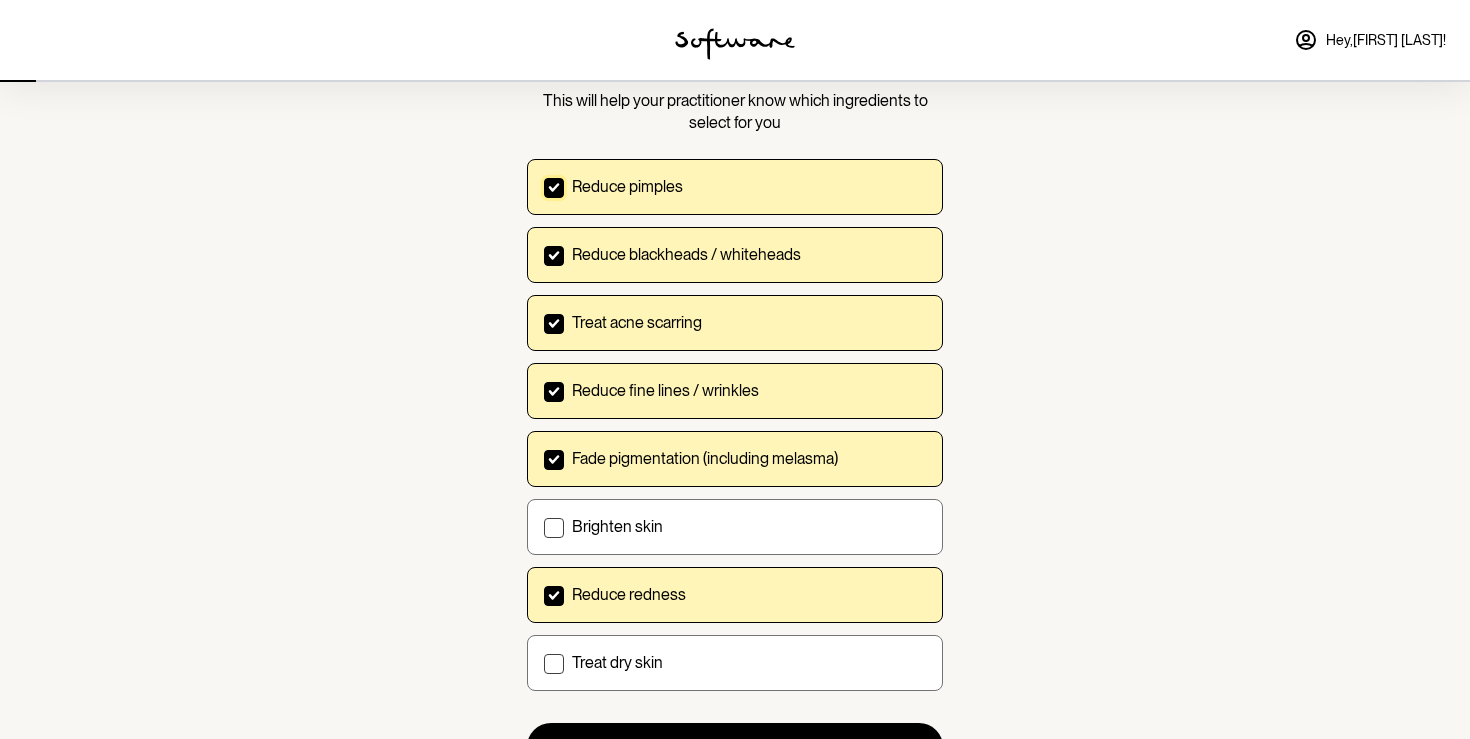 scroll, scrollTop: 242, scrollLeft: 0, axis: vertical 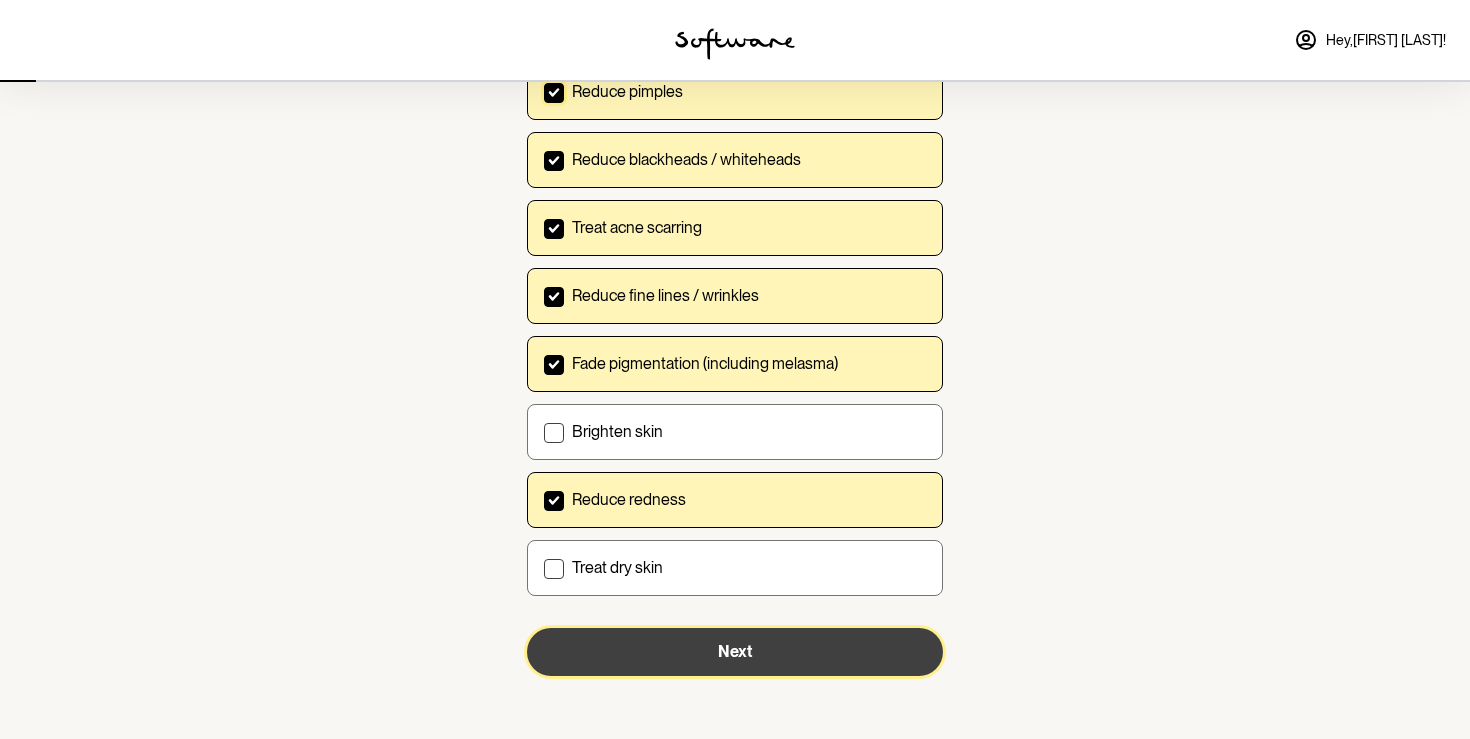 click on "Next" at bounding box center (735, 652) 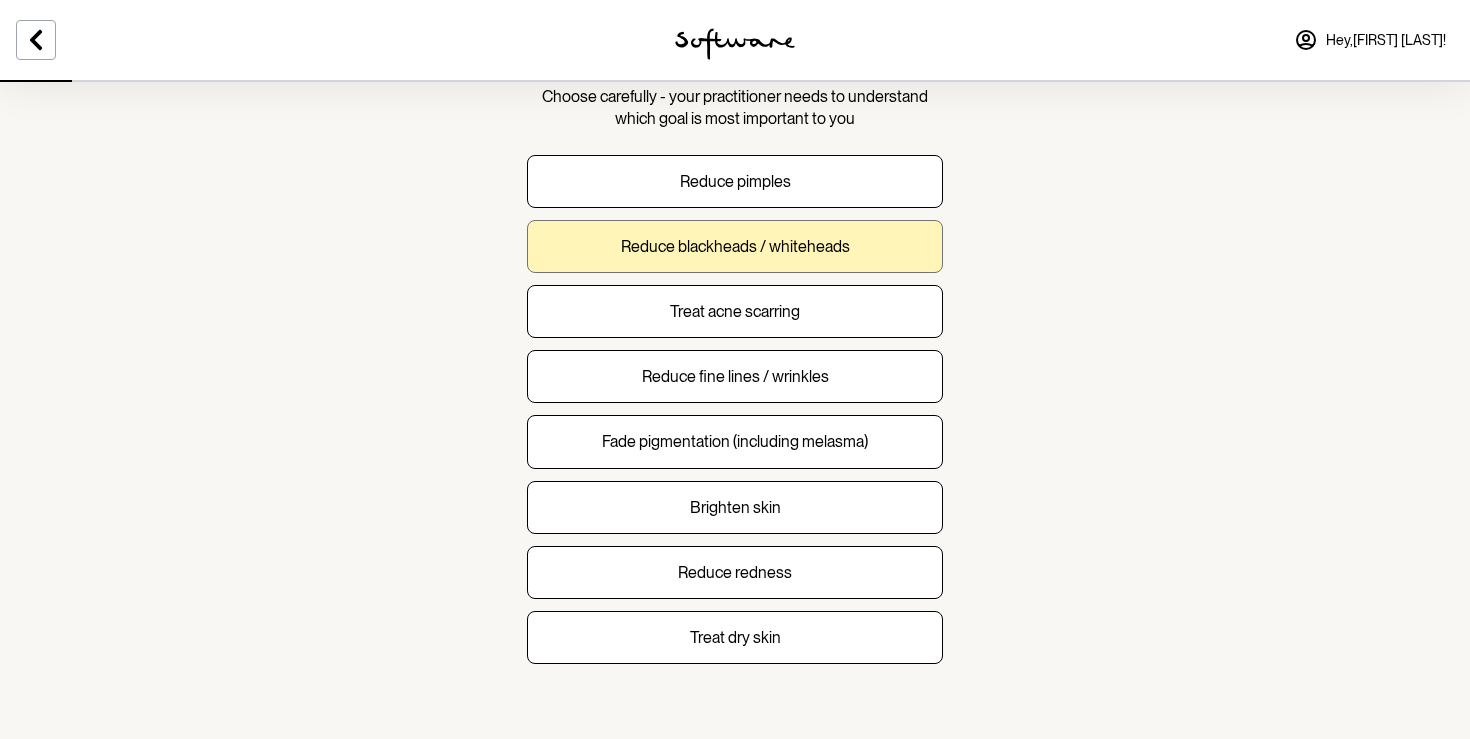 scroll, scrollTop: 153, scrollLeft: 0, axis: vertical 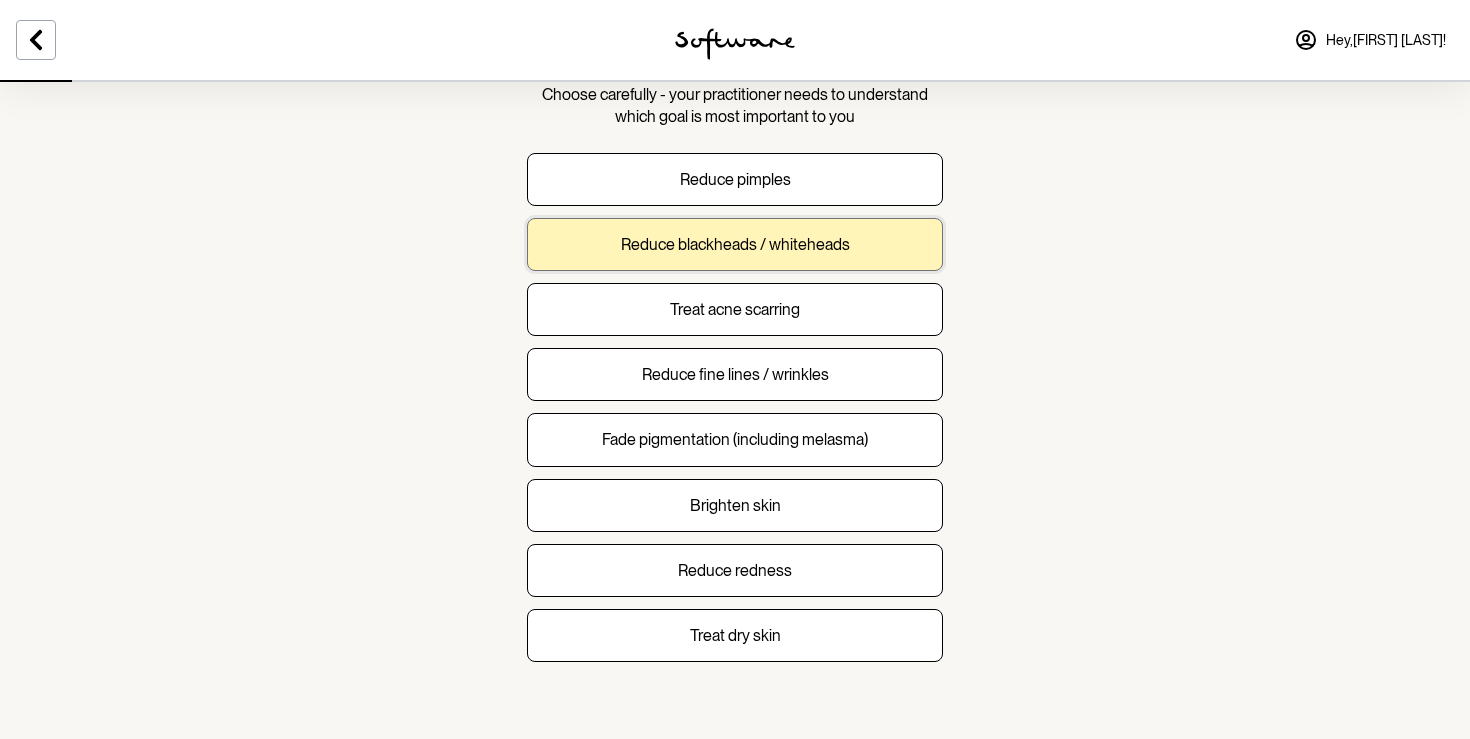 click on "Reduce blackheads / whiteheads" at bounding box center [735, 244] 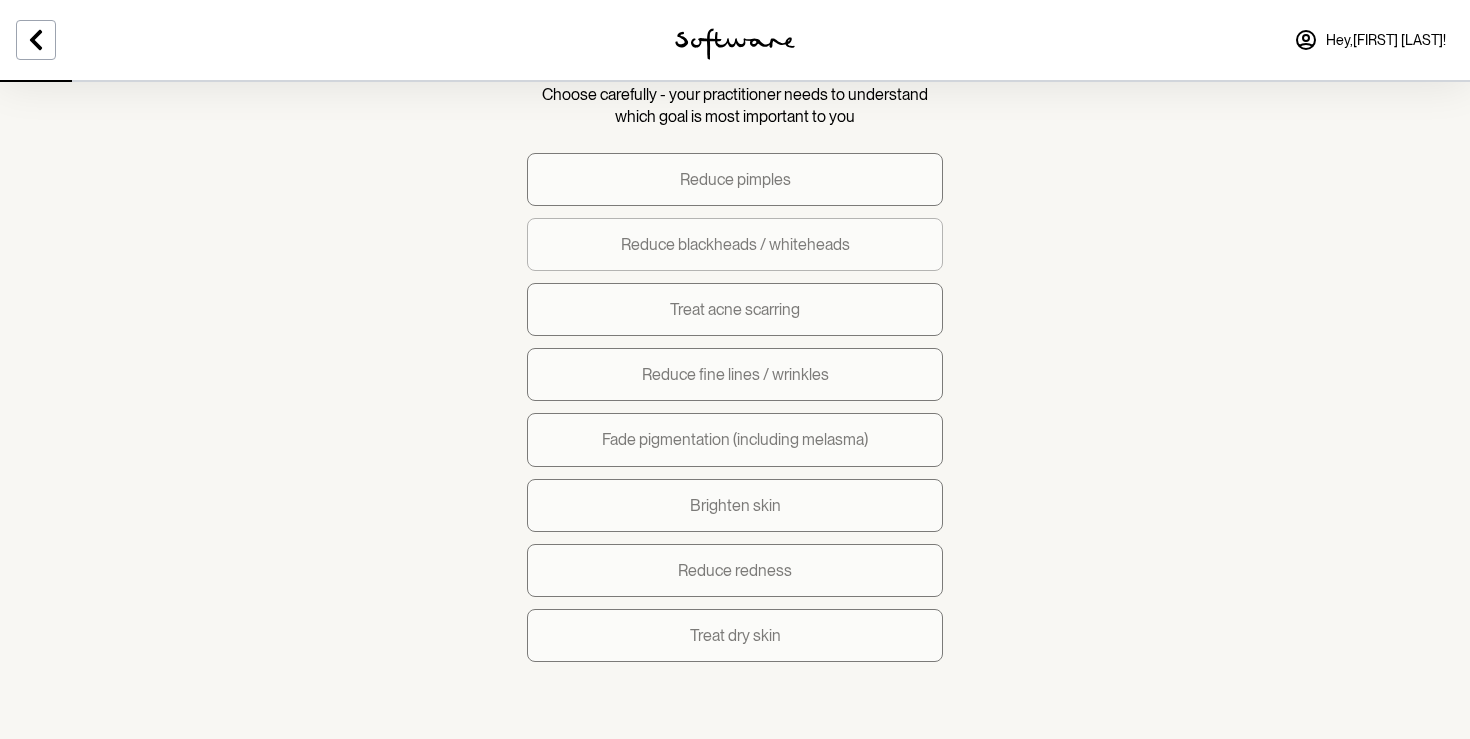 scroll, scrollTop: 0, scrollLeft: 0, axis: both 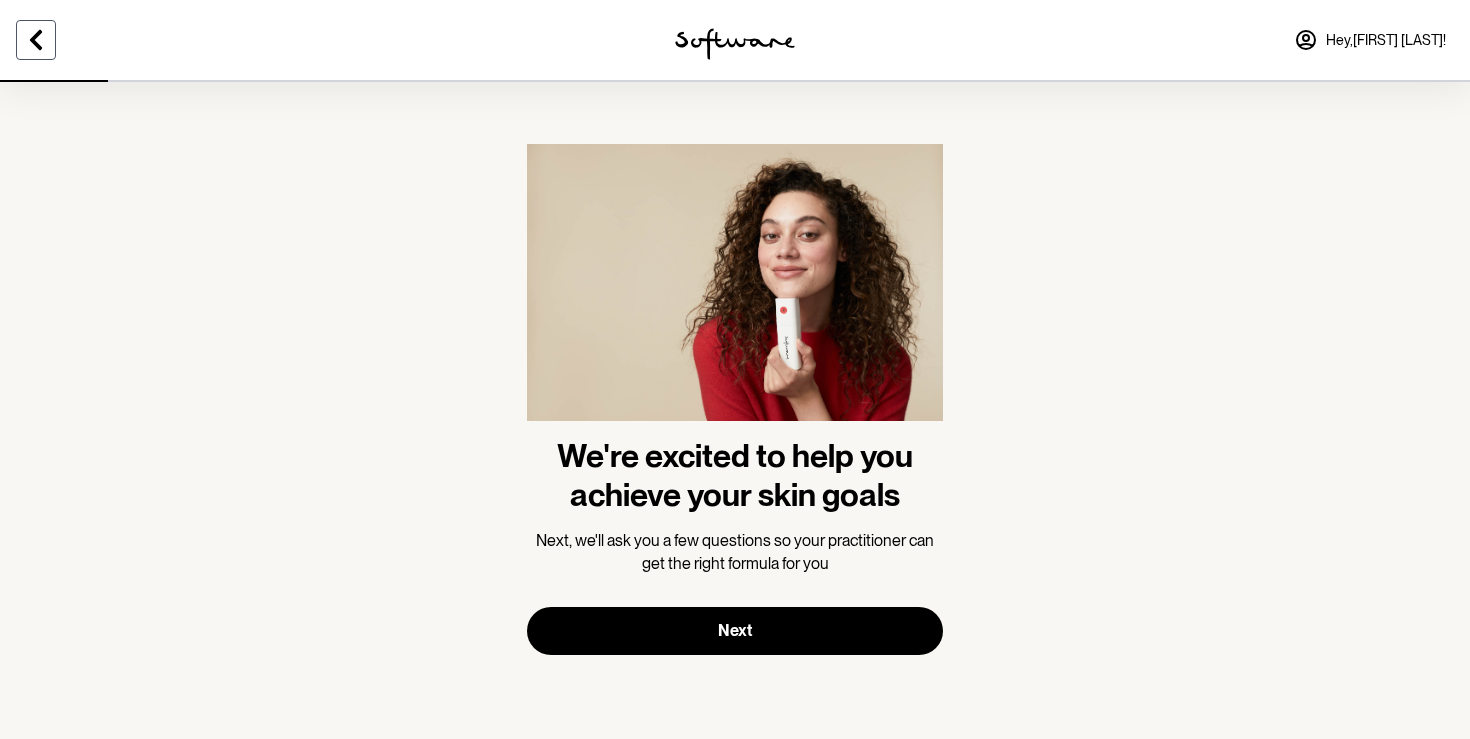 click 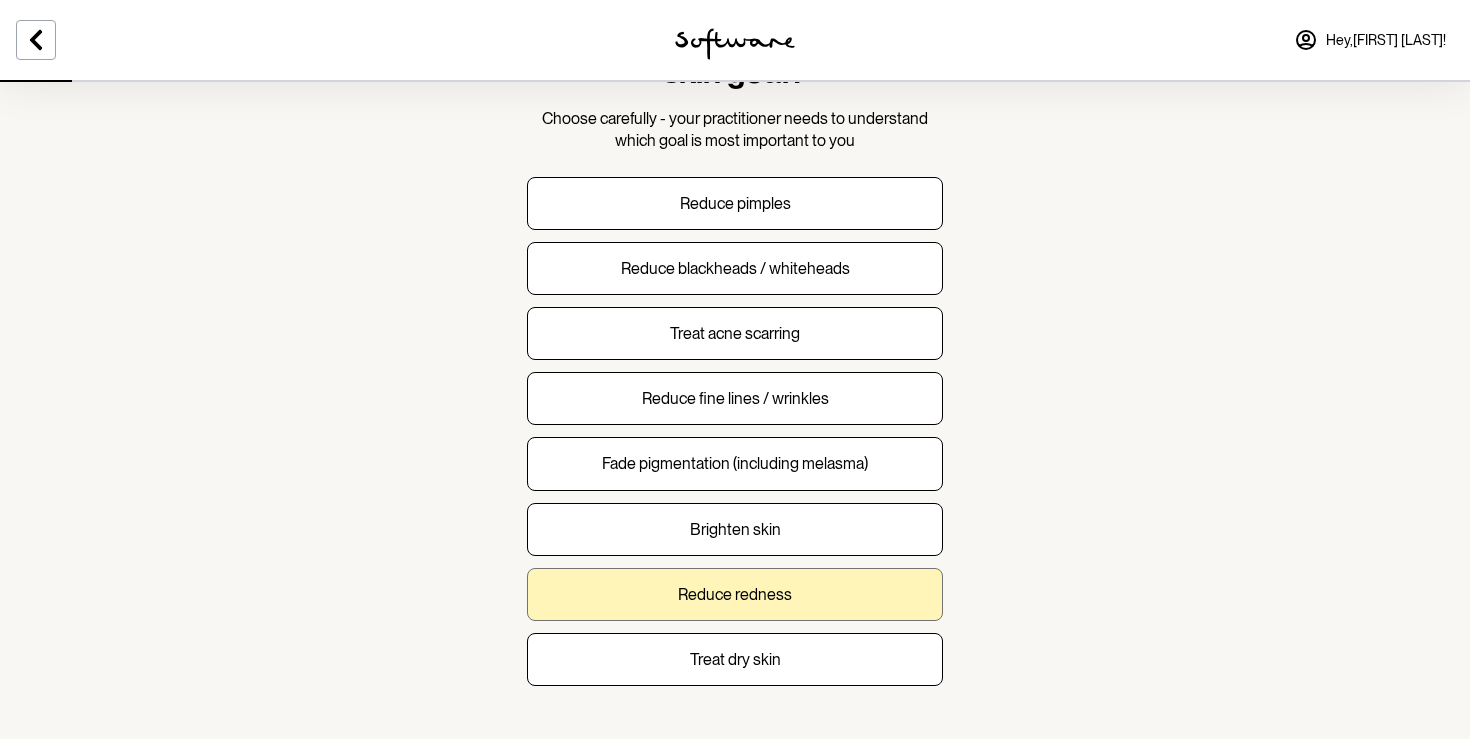 scroll, scrollTop: 119, scrollLeft: 0, axis: vertical 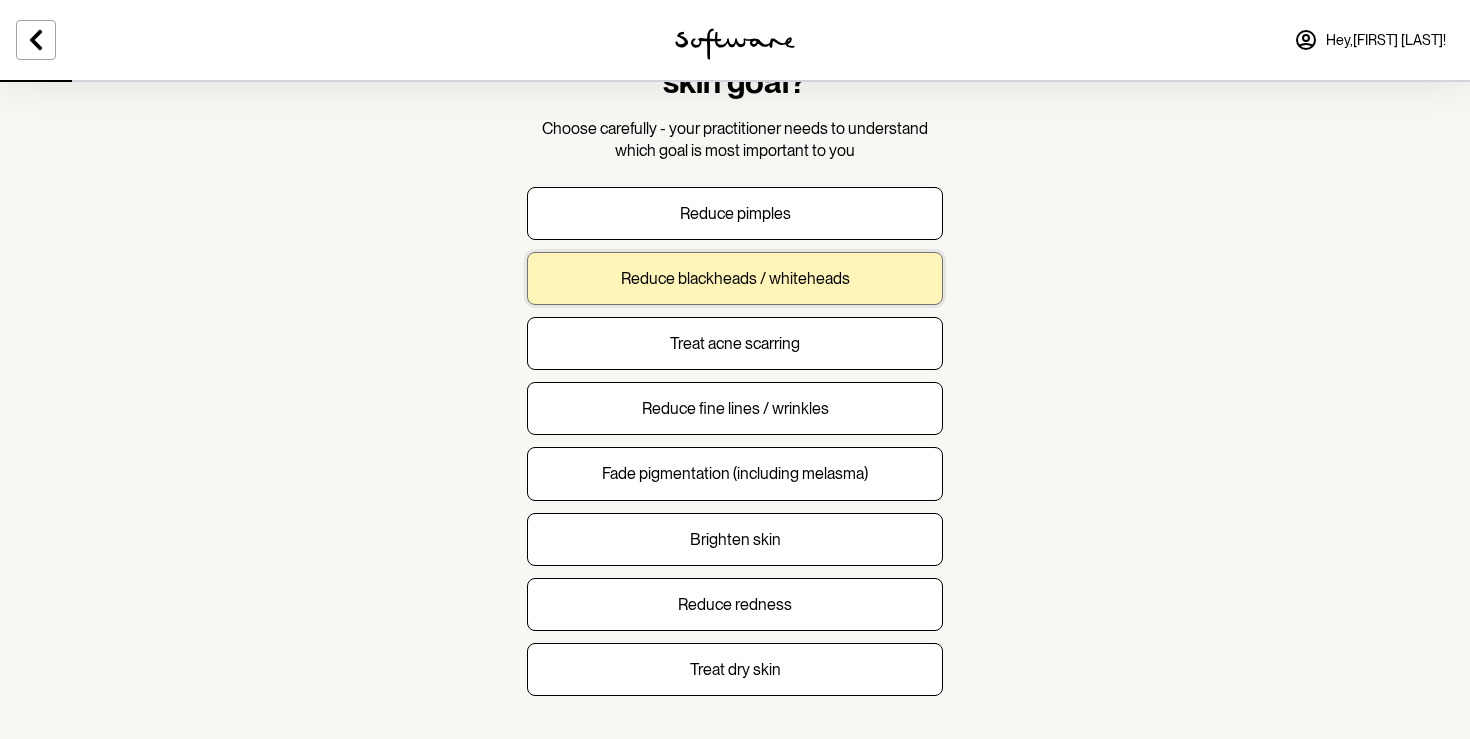click on "Reduce blackheads / whiteheads" at bounding box center (735, 278) 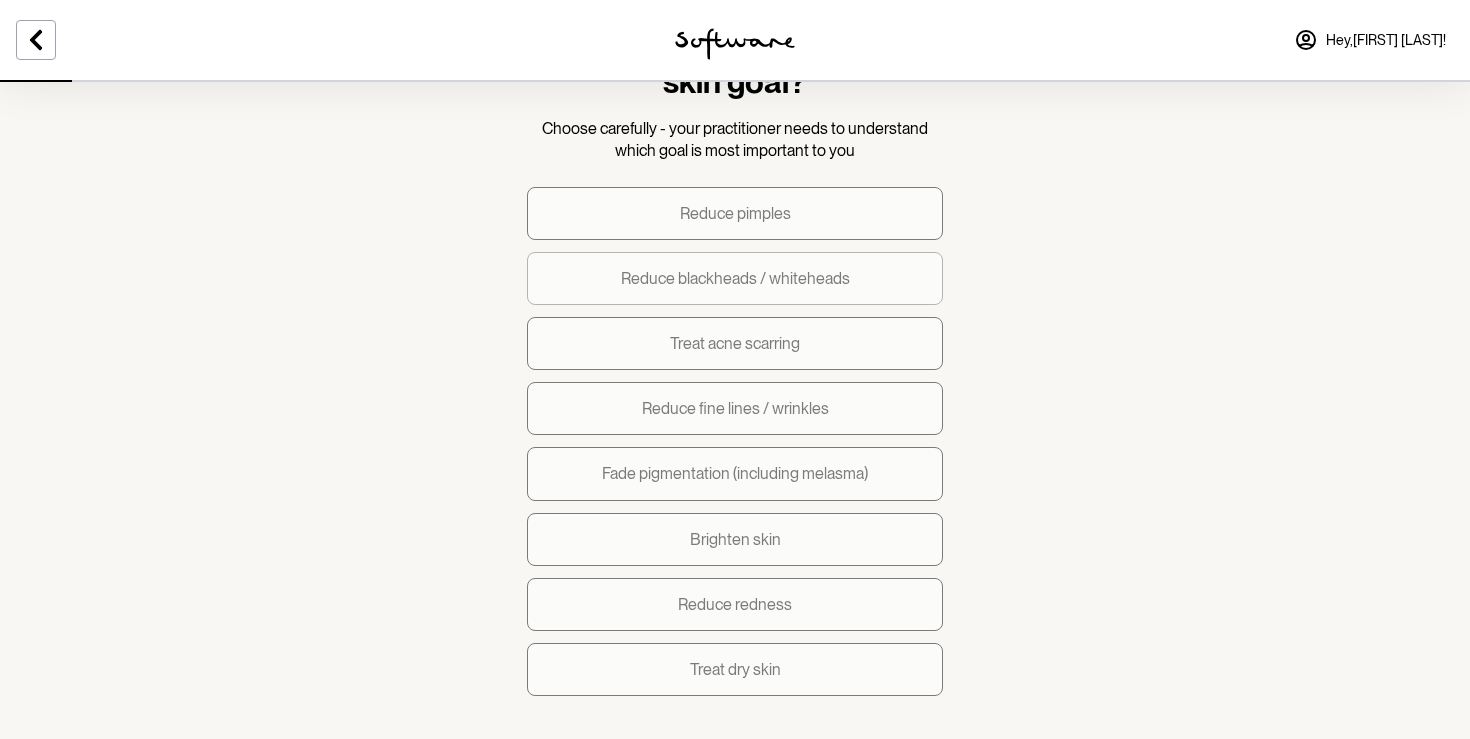 scroll, scrollTop: 0, scrollLeft: 0, axis: both 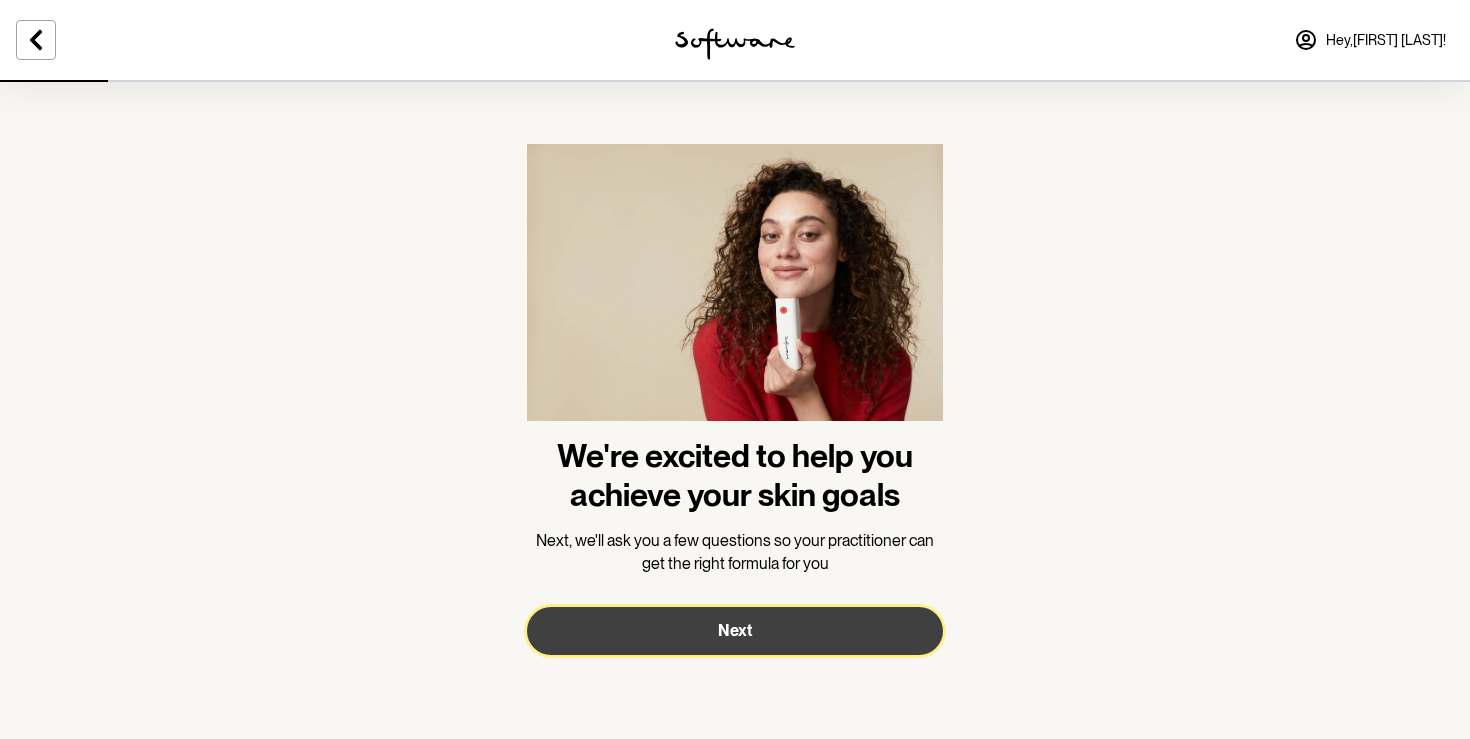 click on "Next" at bounding box center [735, 631] 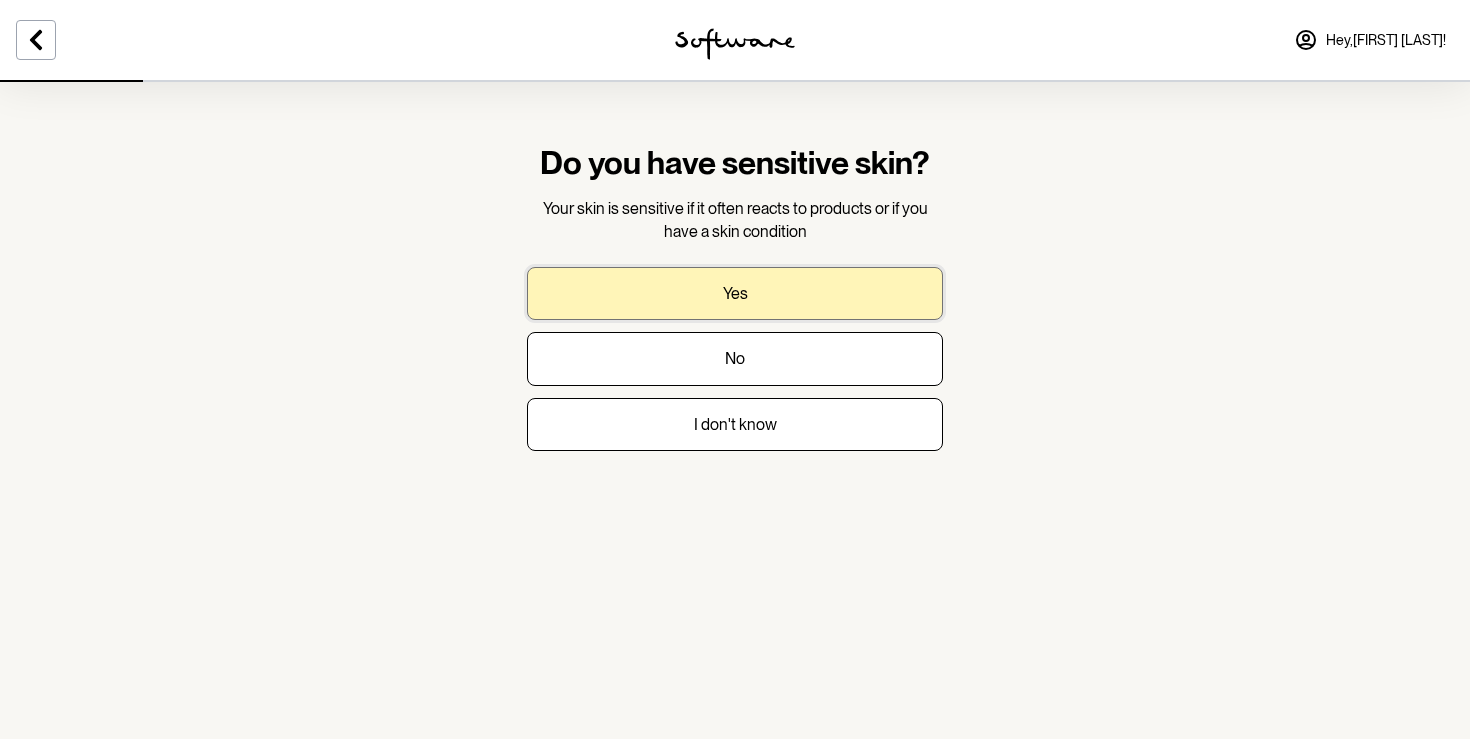 click on "Yes" at bounding box center (735, 293) 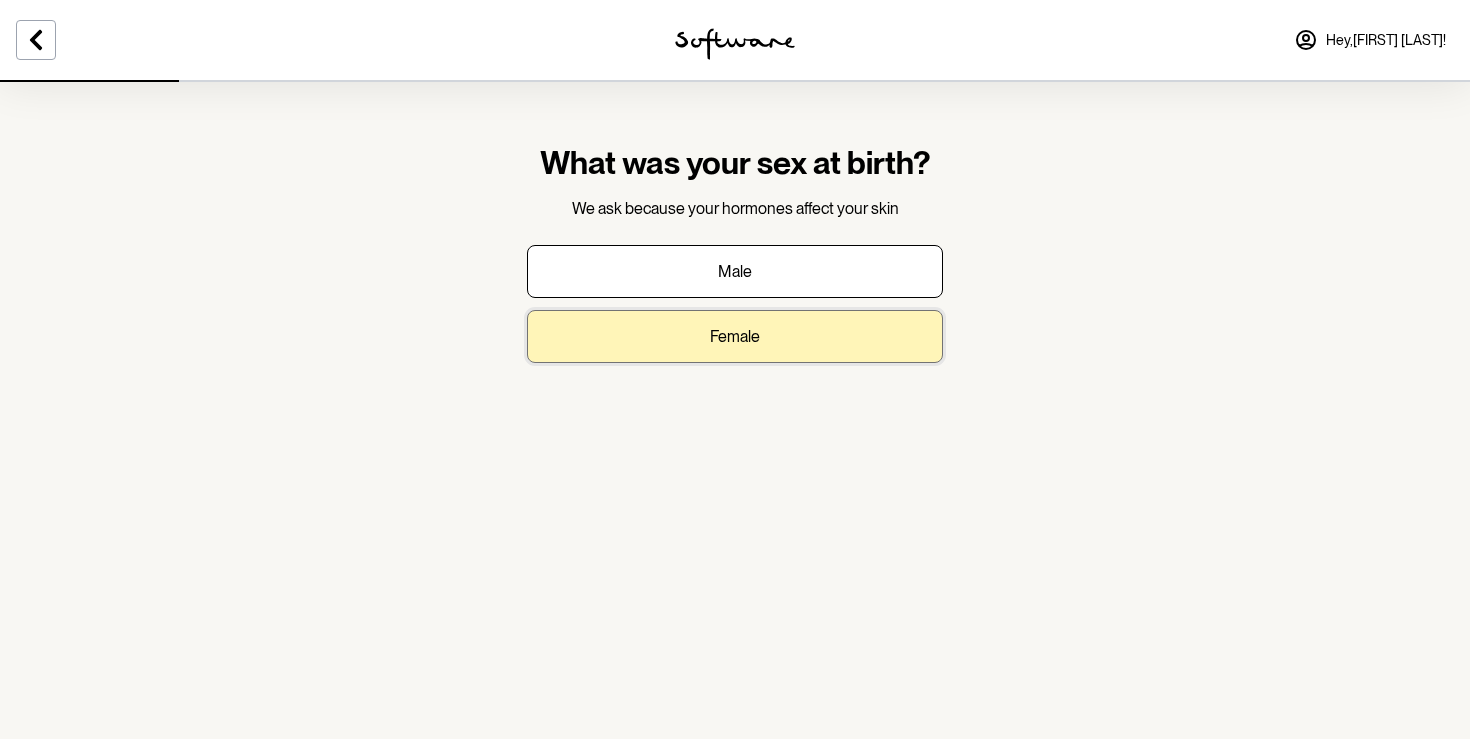 click on "Female" at bounding box center (735, 336) 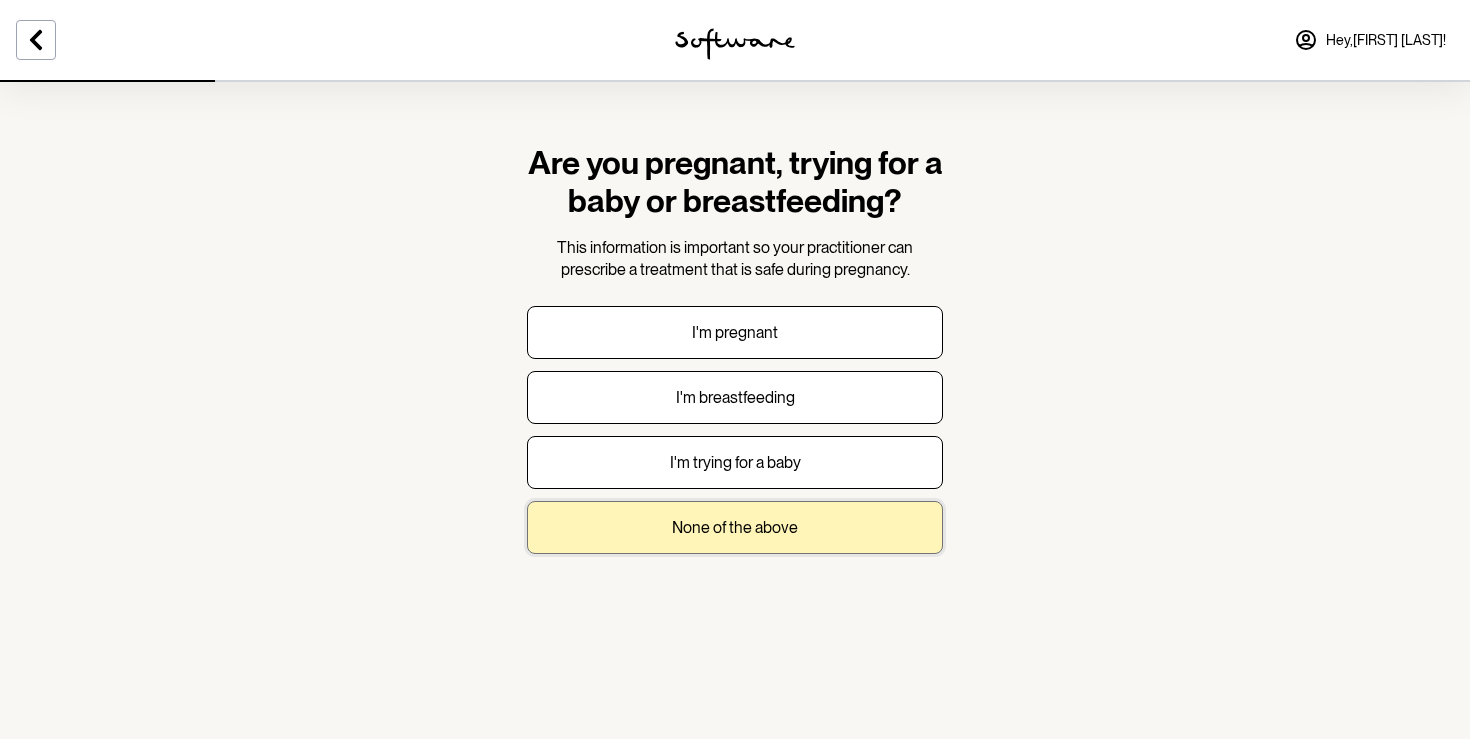 click on "None of the above" at bounding box center [735, 527] 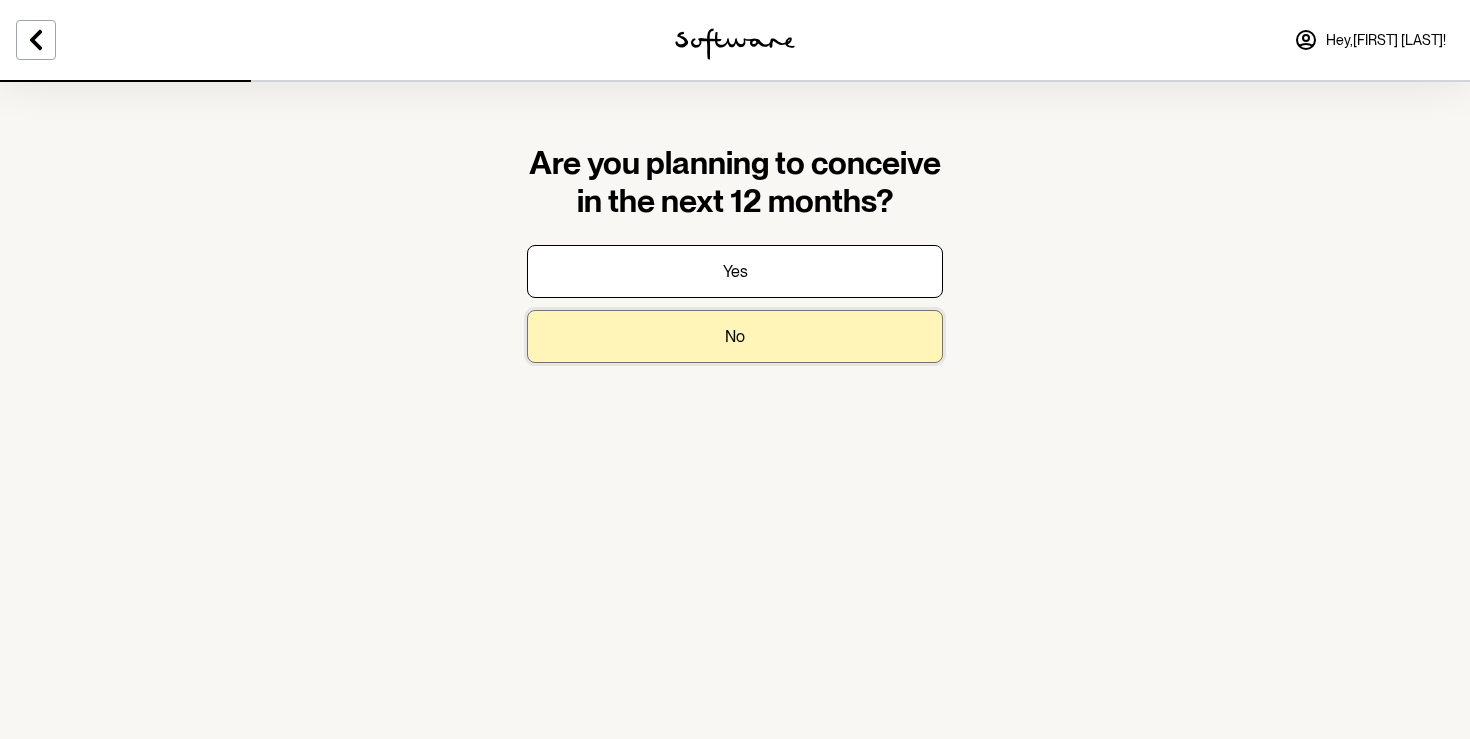 click on "No" at bounding box center (735, 336) 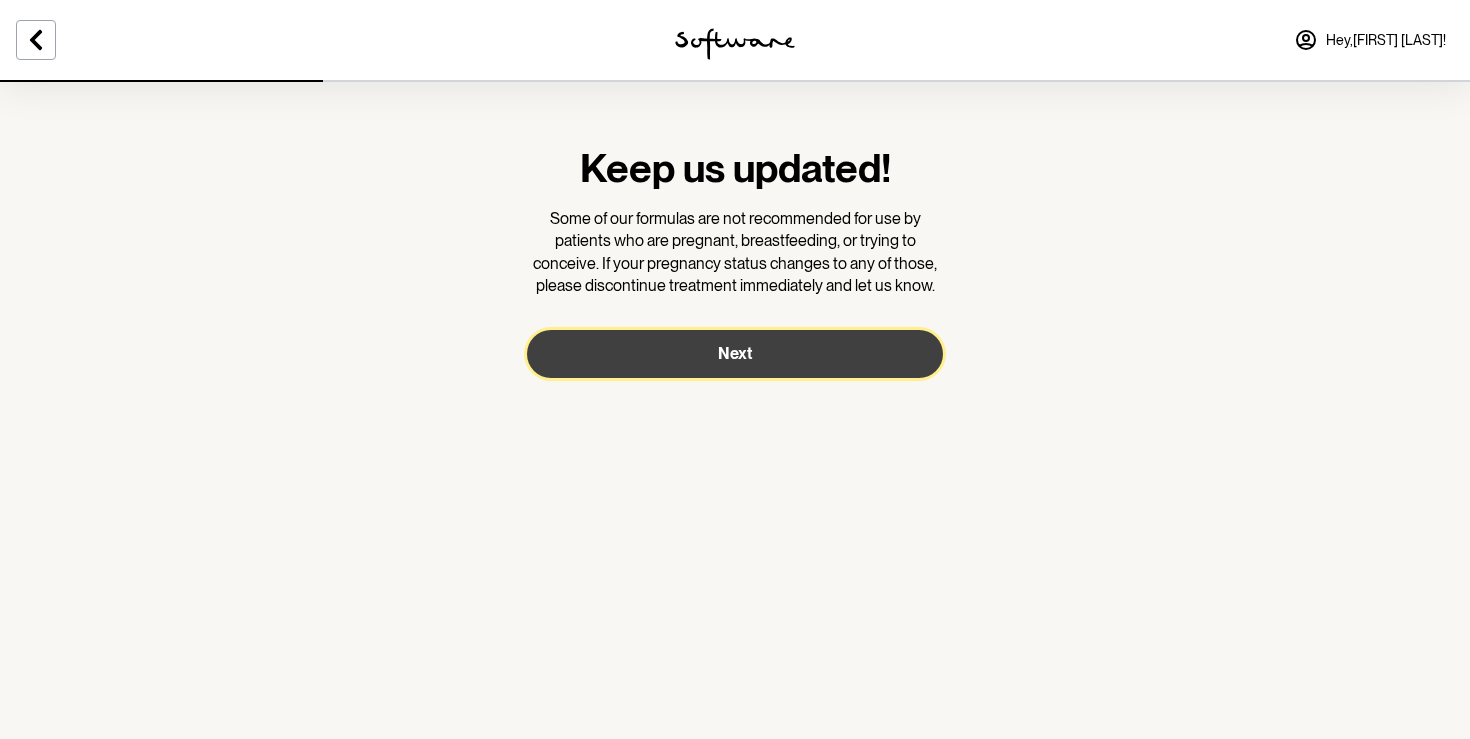 click on "Next" at bounding box center [735, 354] 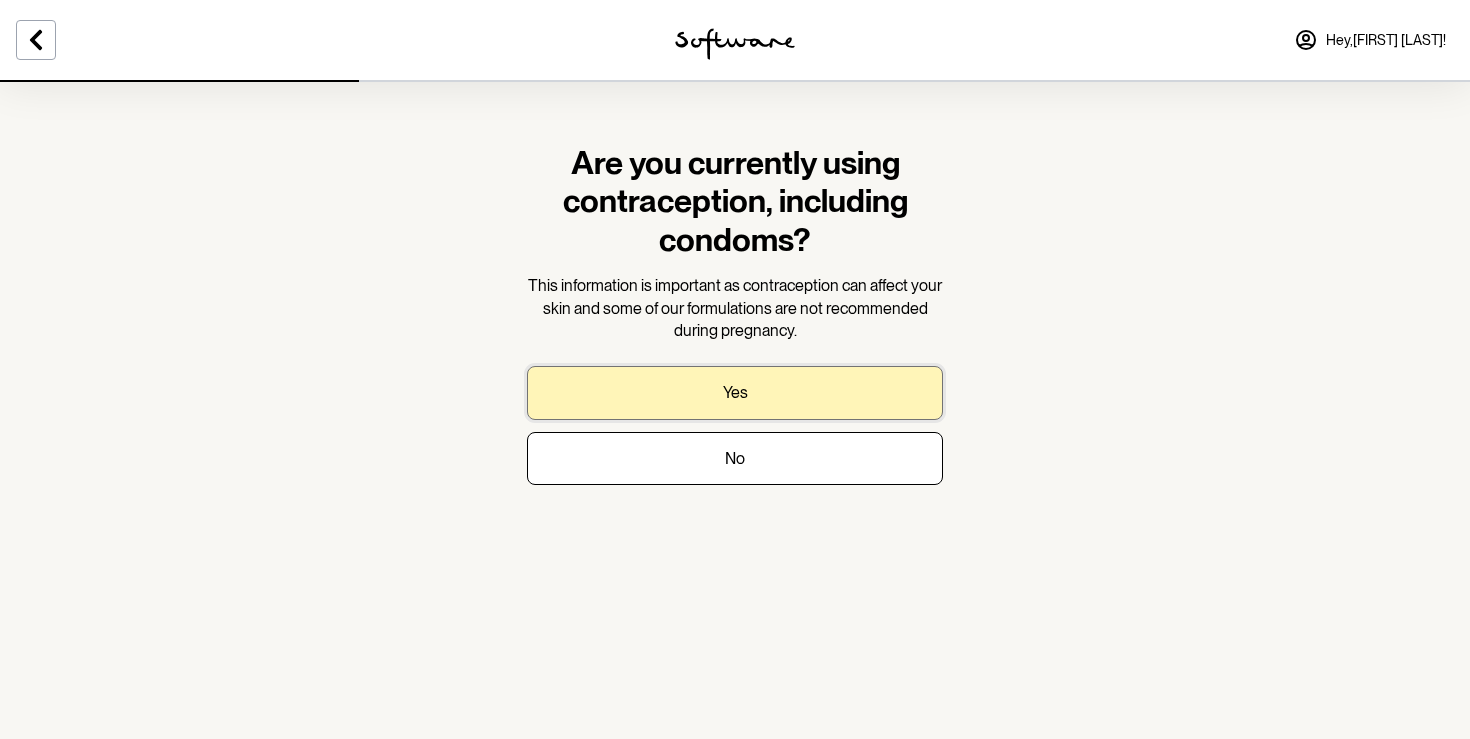click on "Yes" at bounding box center (735, 392) 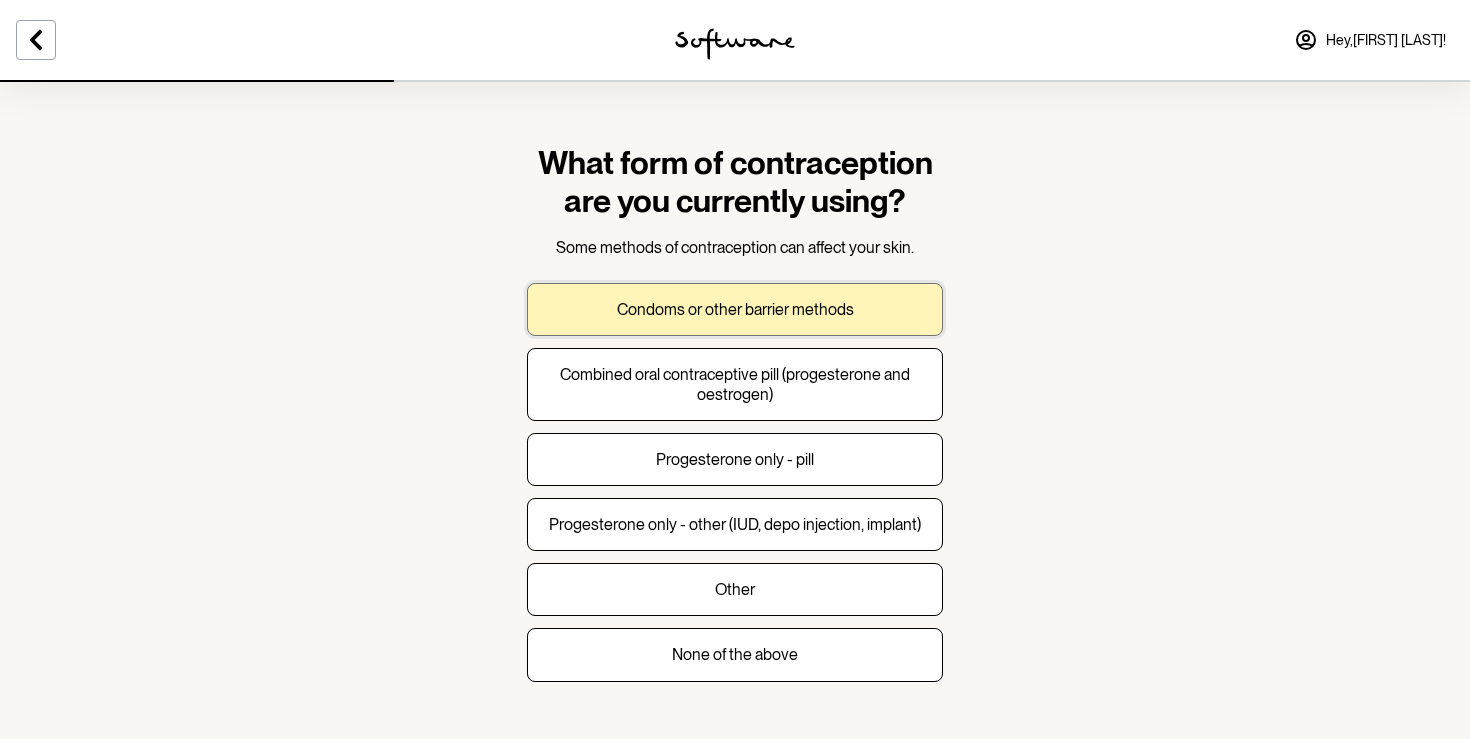 click on "Condoms or other barrier methods" at bounding box center (735, 309) 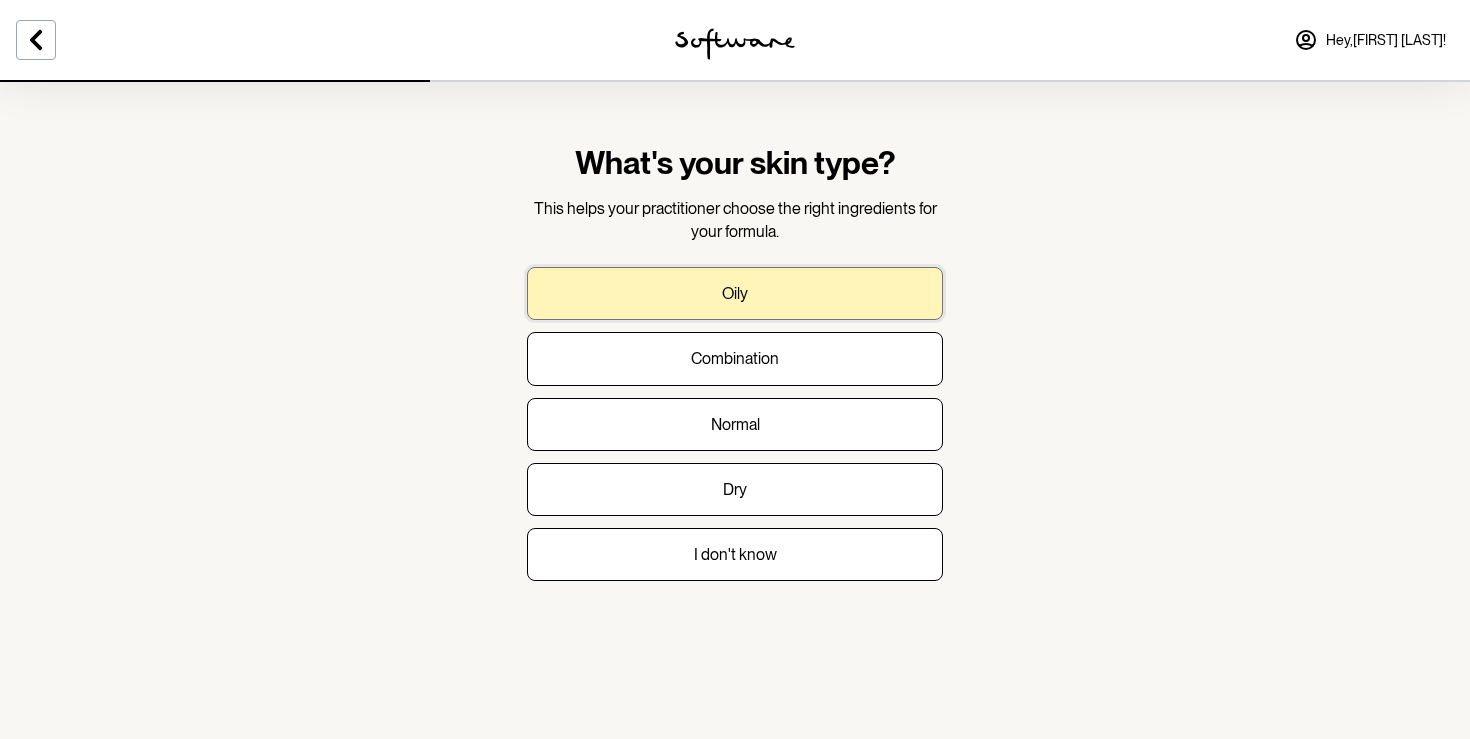click on "Oily" at bounding box center (735, 293) 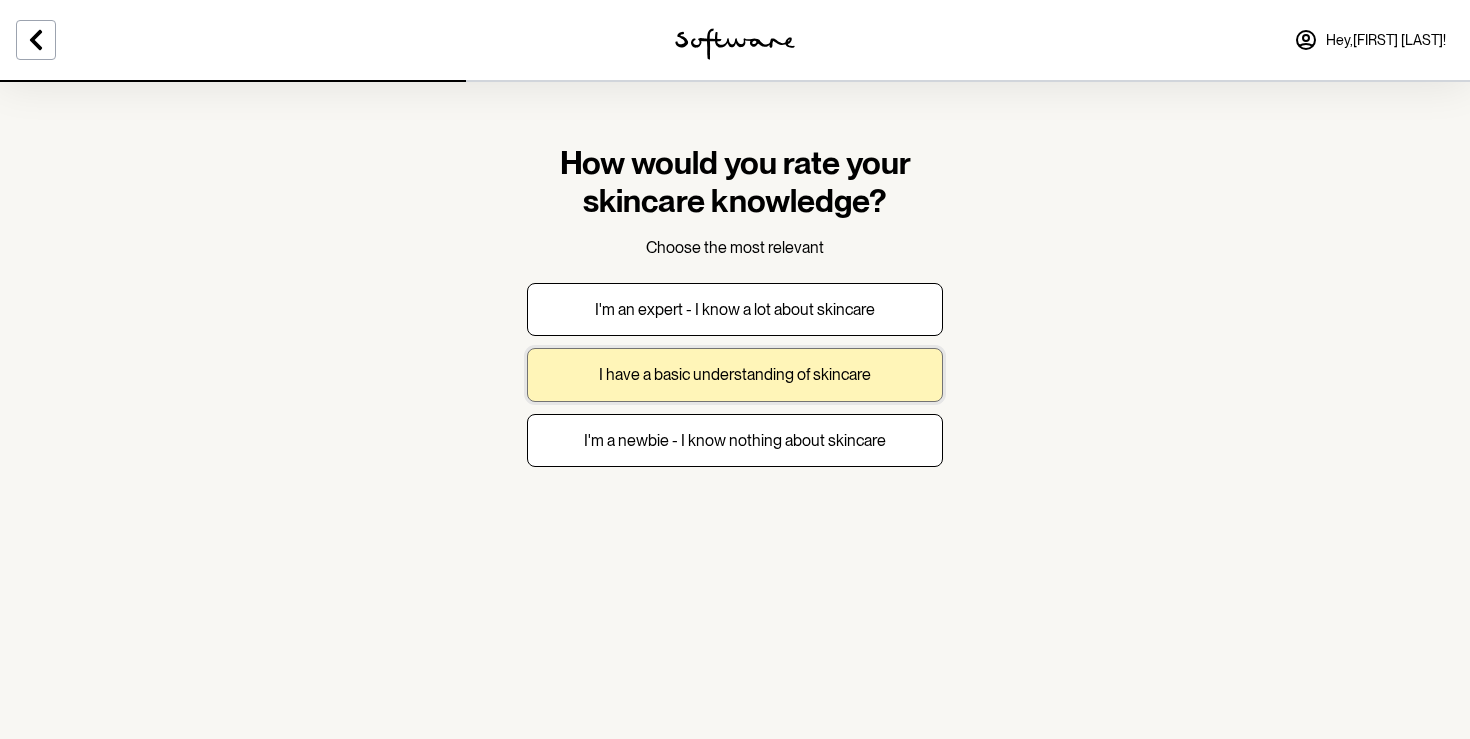 click on "I have a basic understanding of skincare" at bounding box center [735, 374] 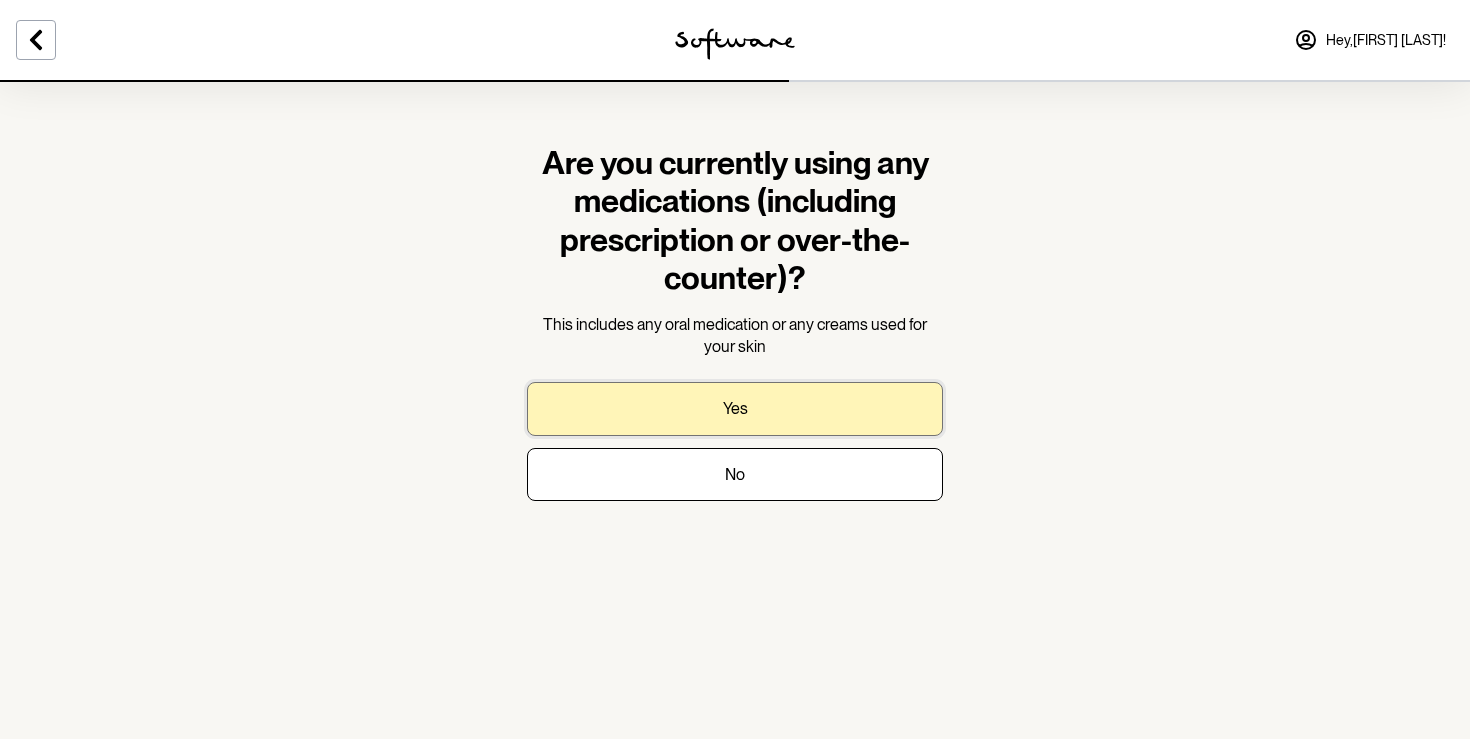click on "Yes" at bounding box center [735, 408] 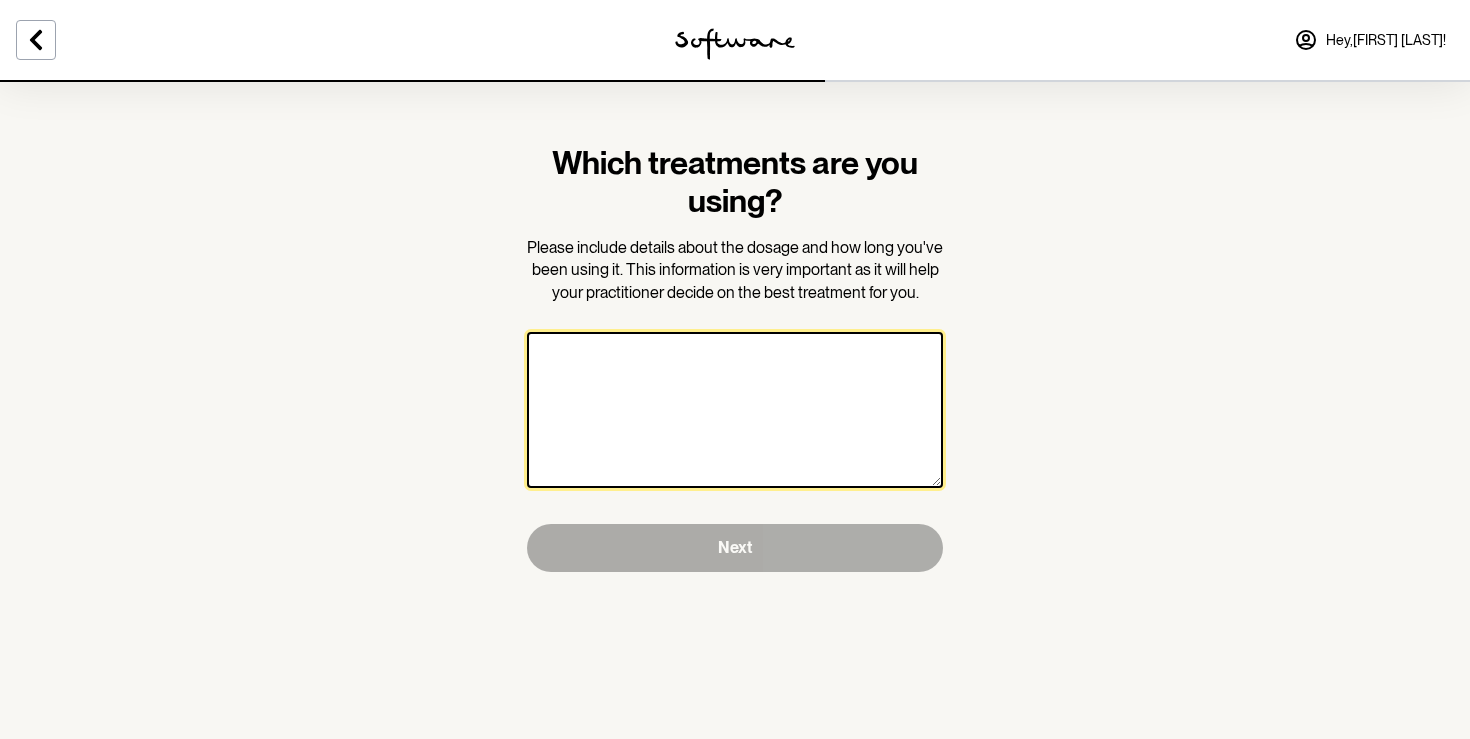click at bounding box center (735, 410) 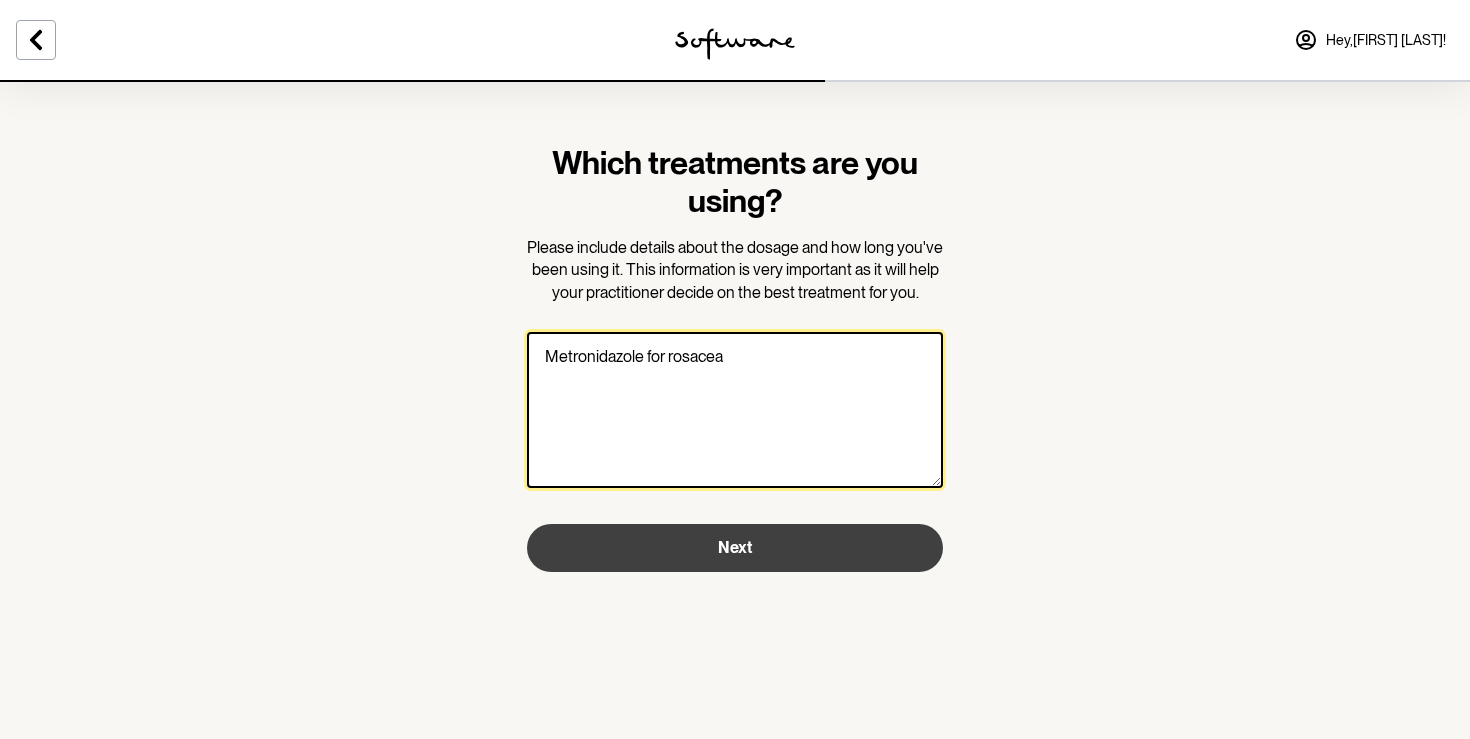 type on "Metronidazole for rosacea" 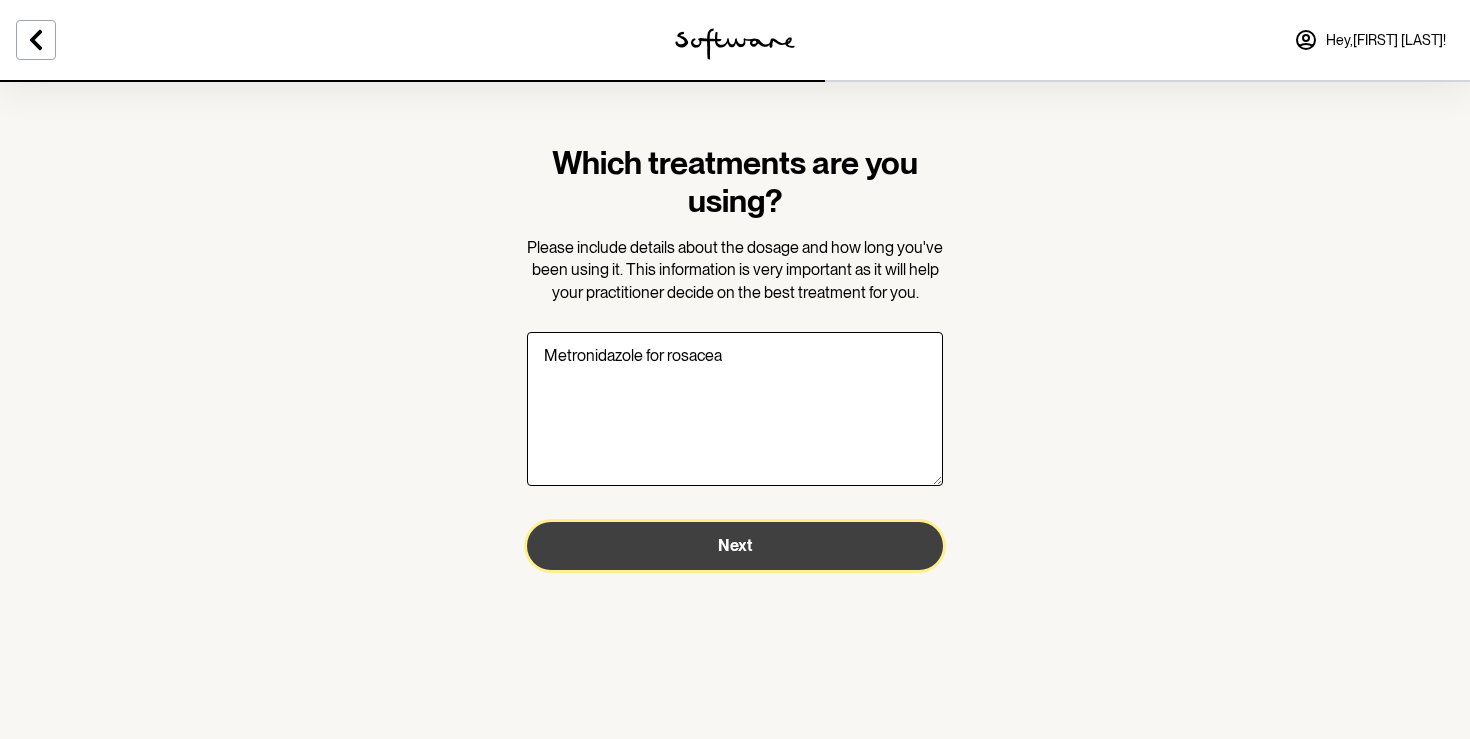 click on "Next" at bounding box center (735, 546) 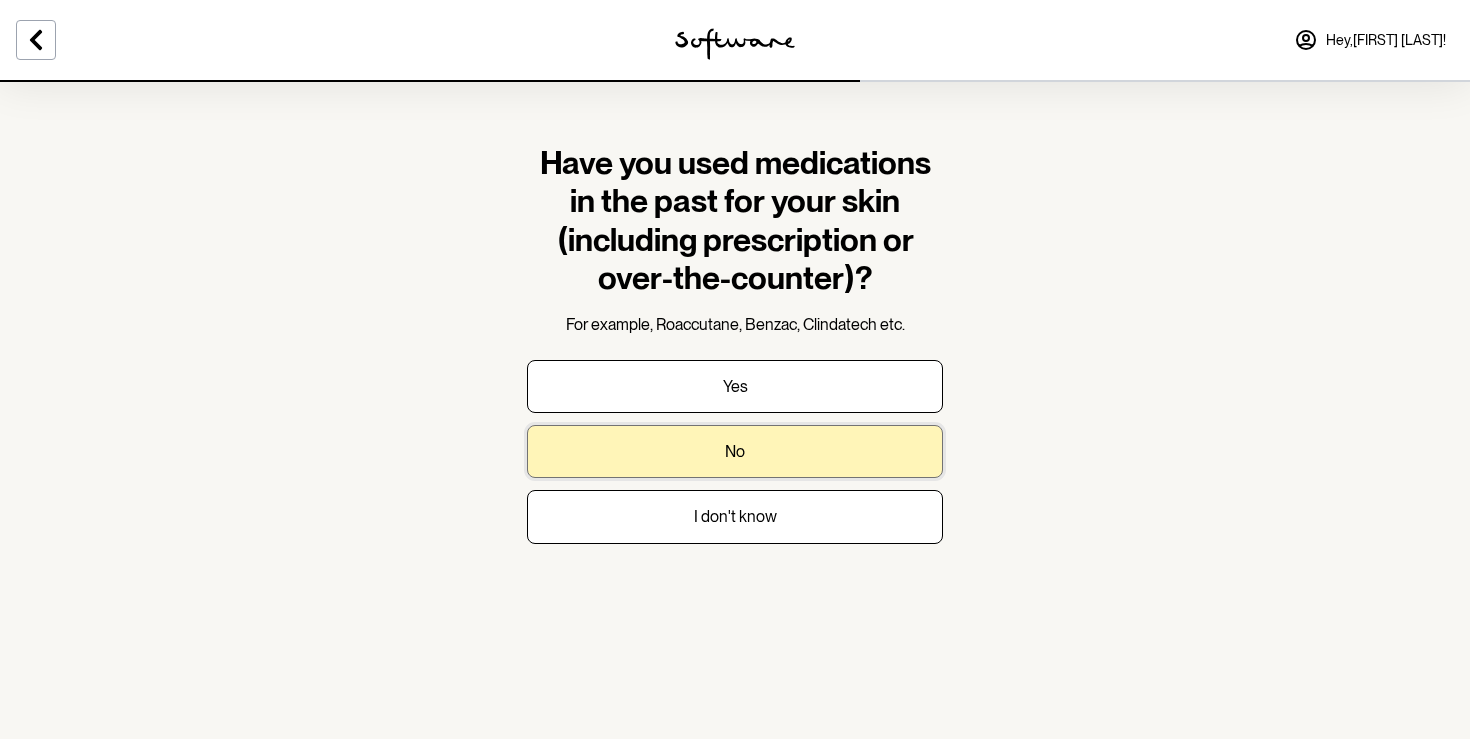 click on "No" at bounding box center (735, 451) 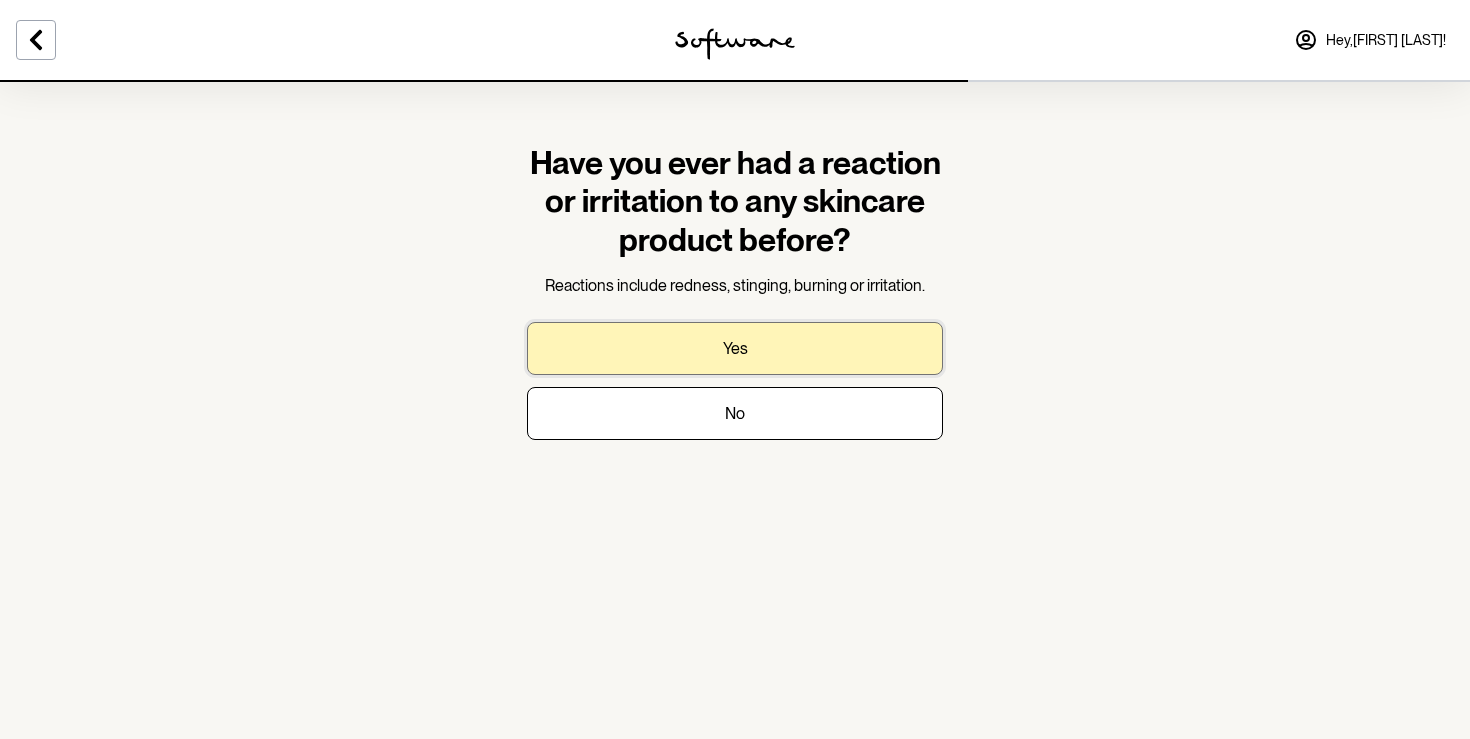 click on "Yes" at bounding box center [735, 348] 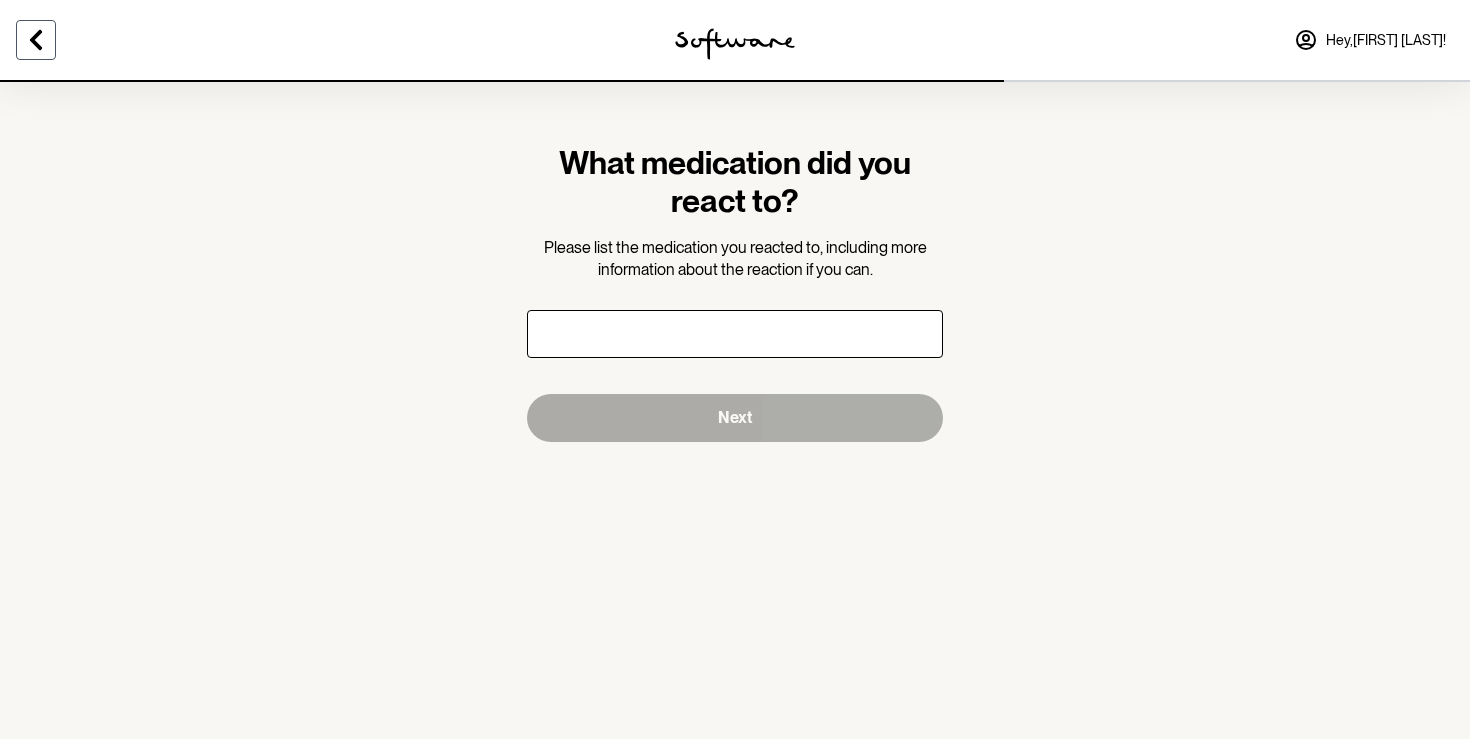 click 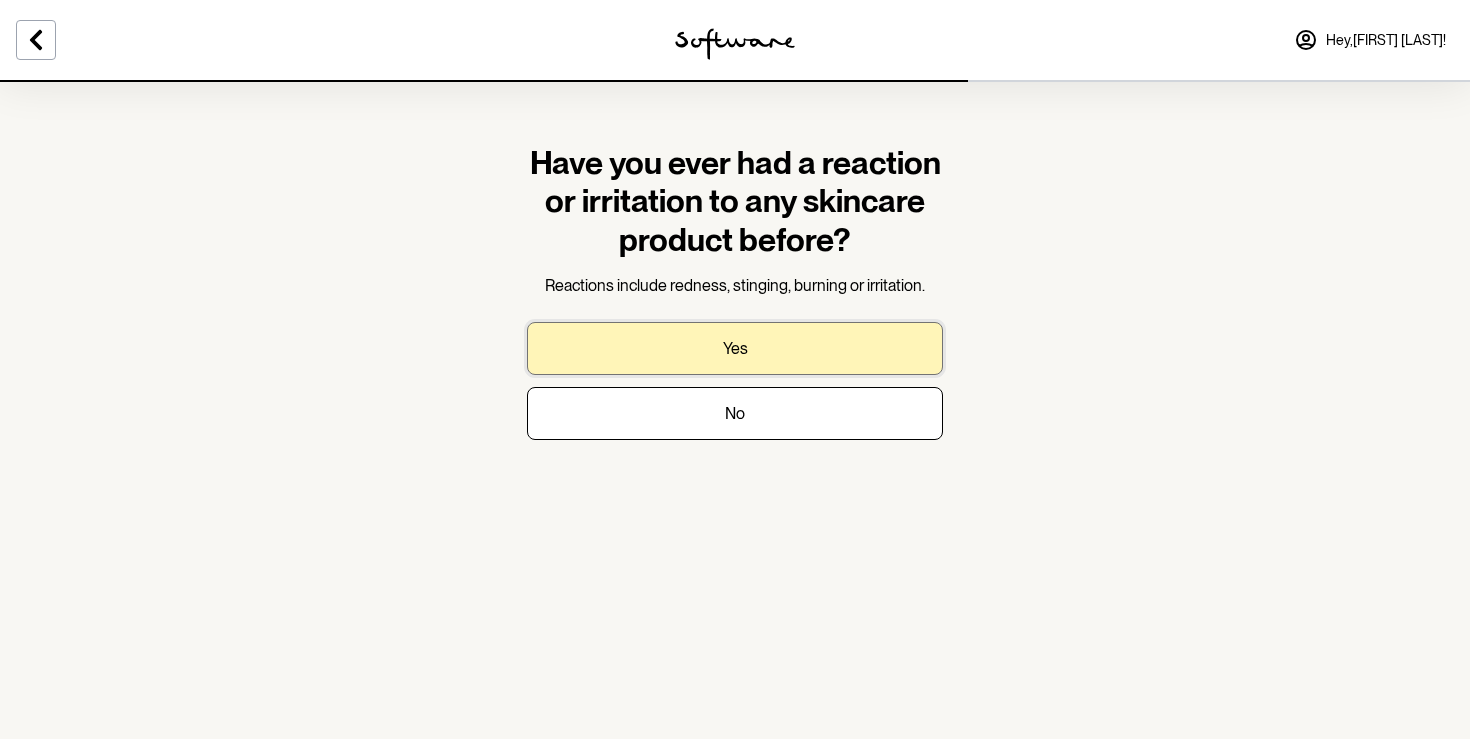 click on "Yes" at bounding box center (735, 348) 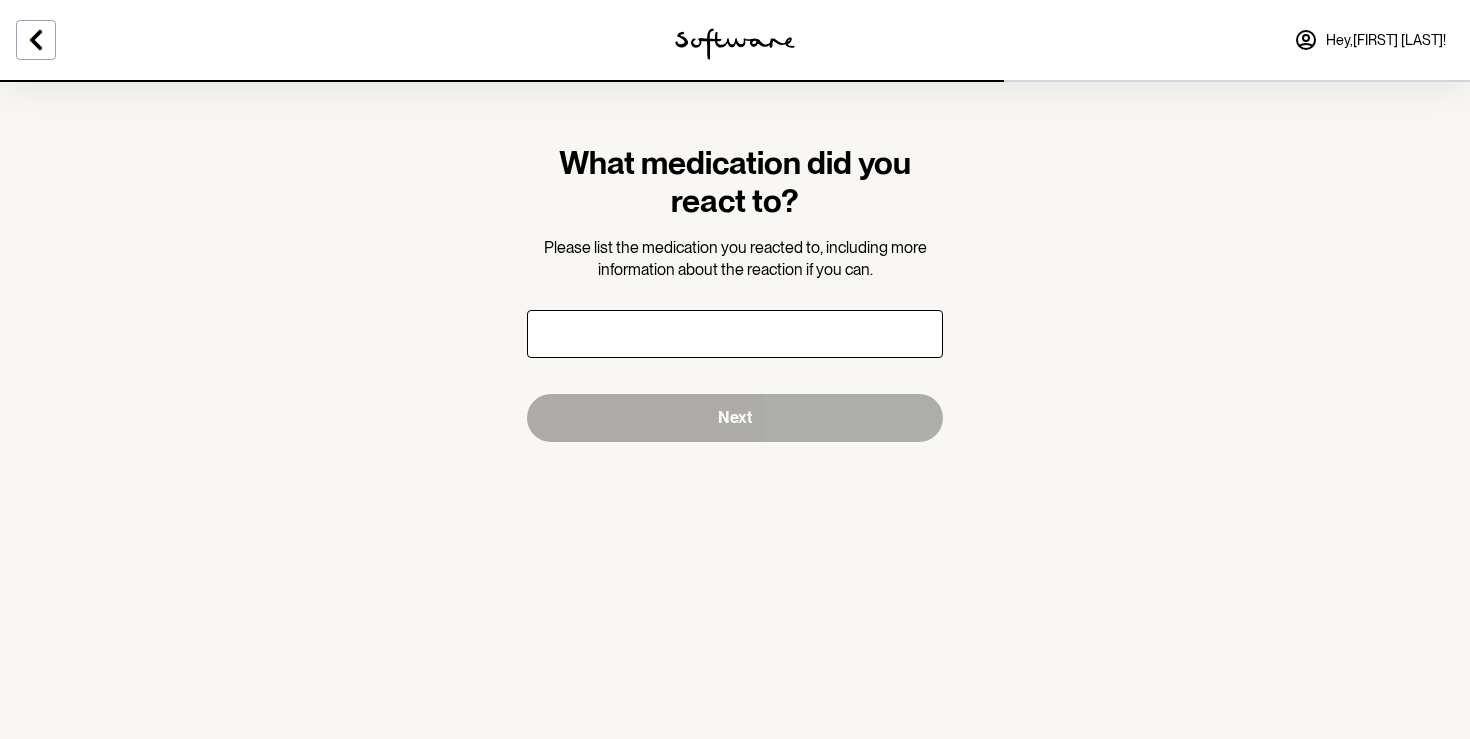 click at bounding box center [735, 334] 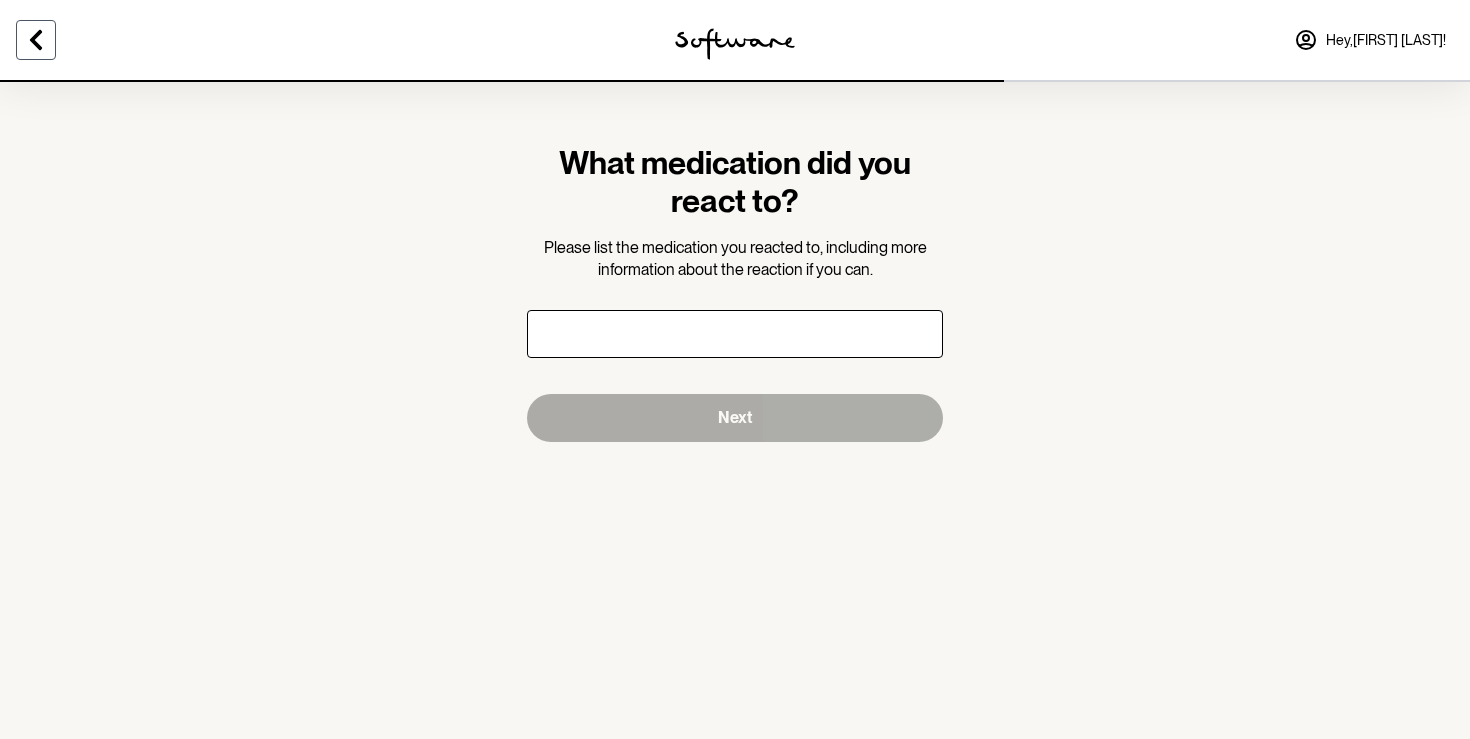 click at bounding box center (36, 40) 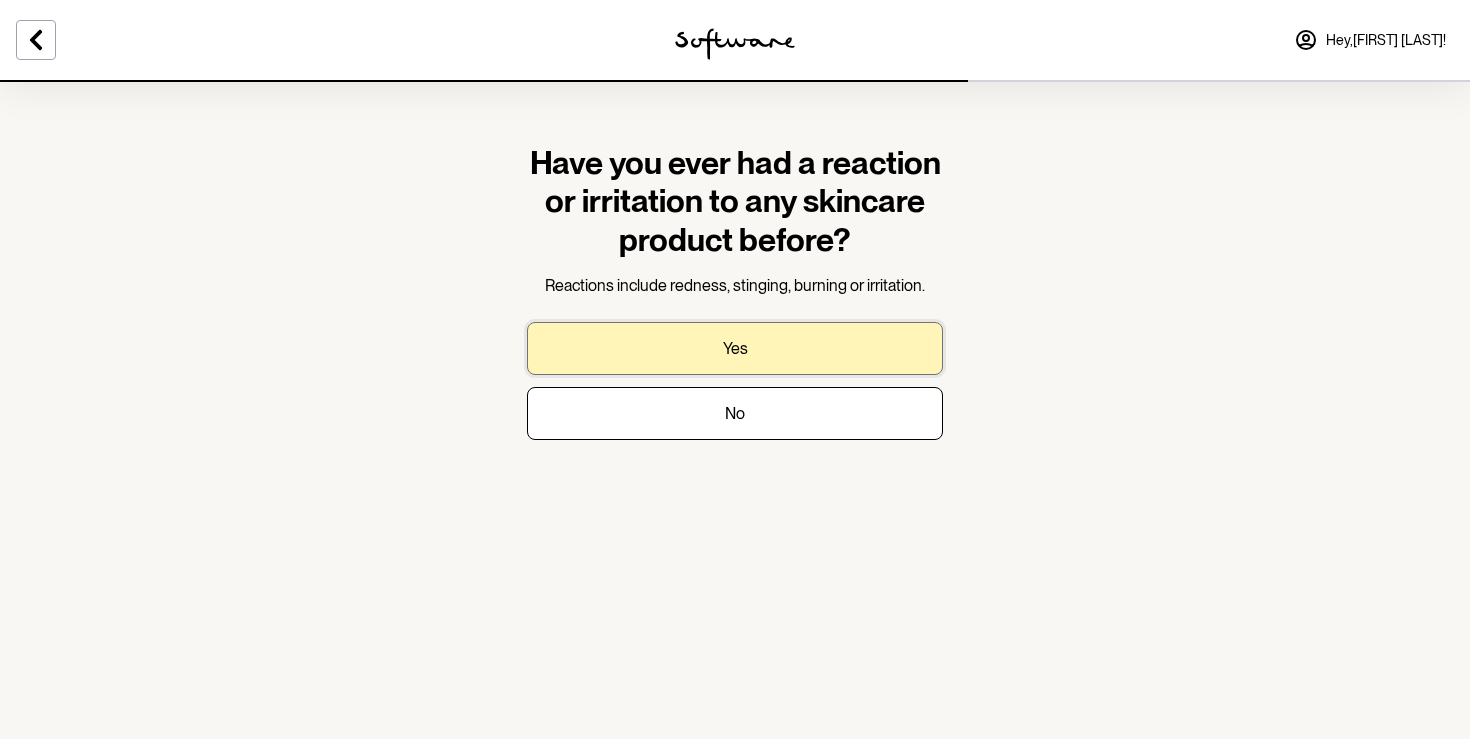 click on "Yes" at bounding box center (735, 348) 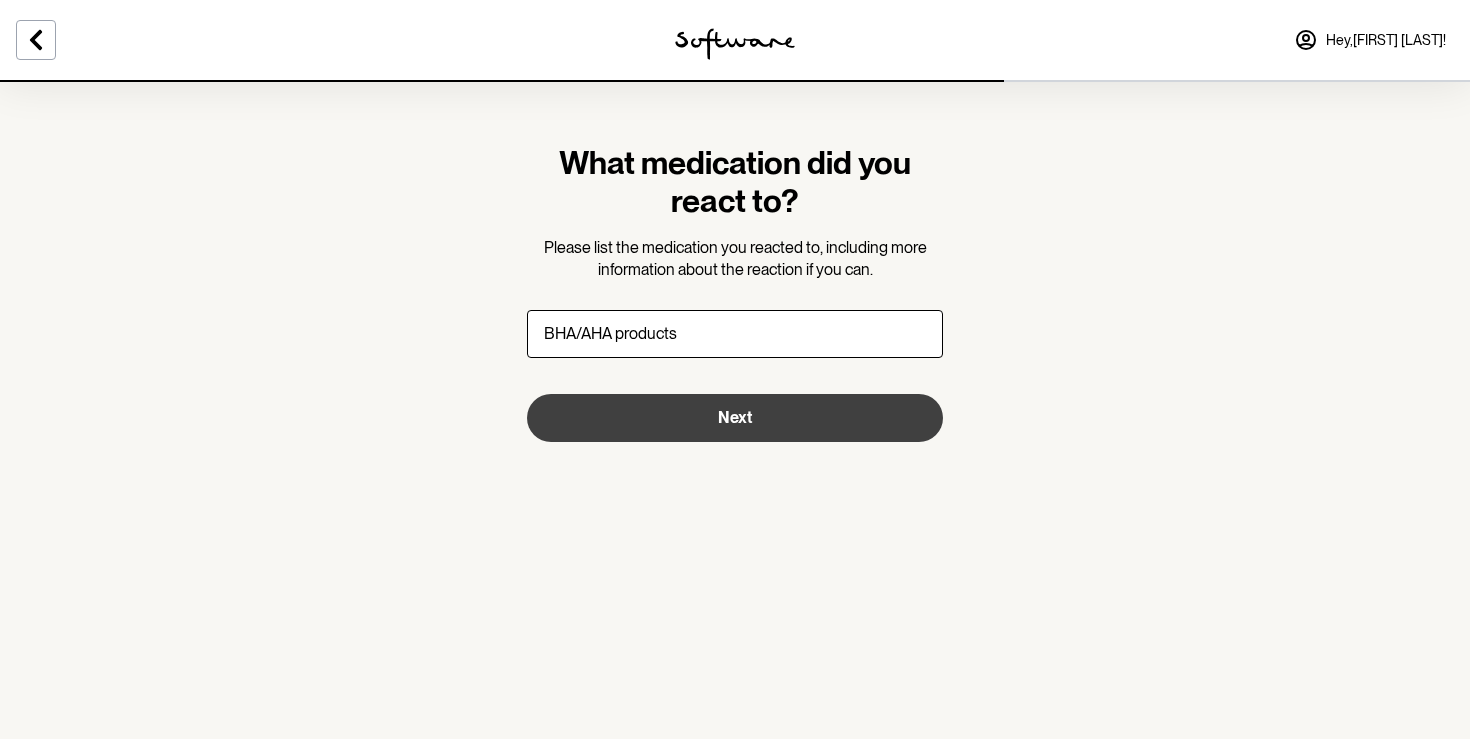 type on "BHA/AHA products" 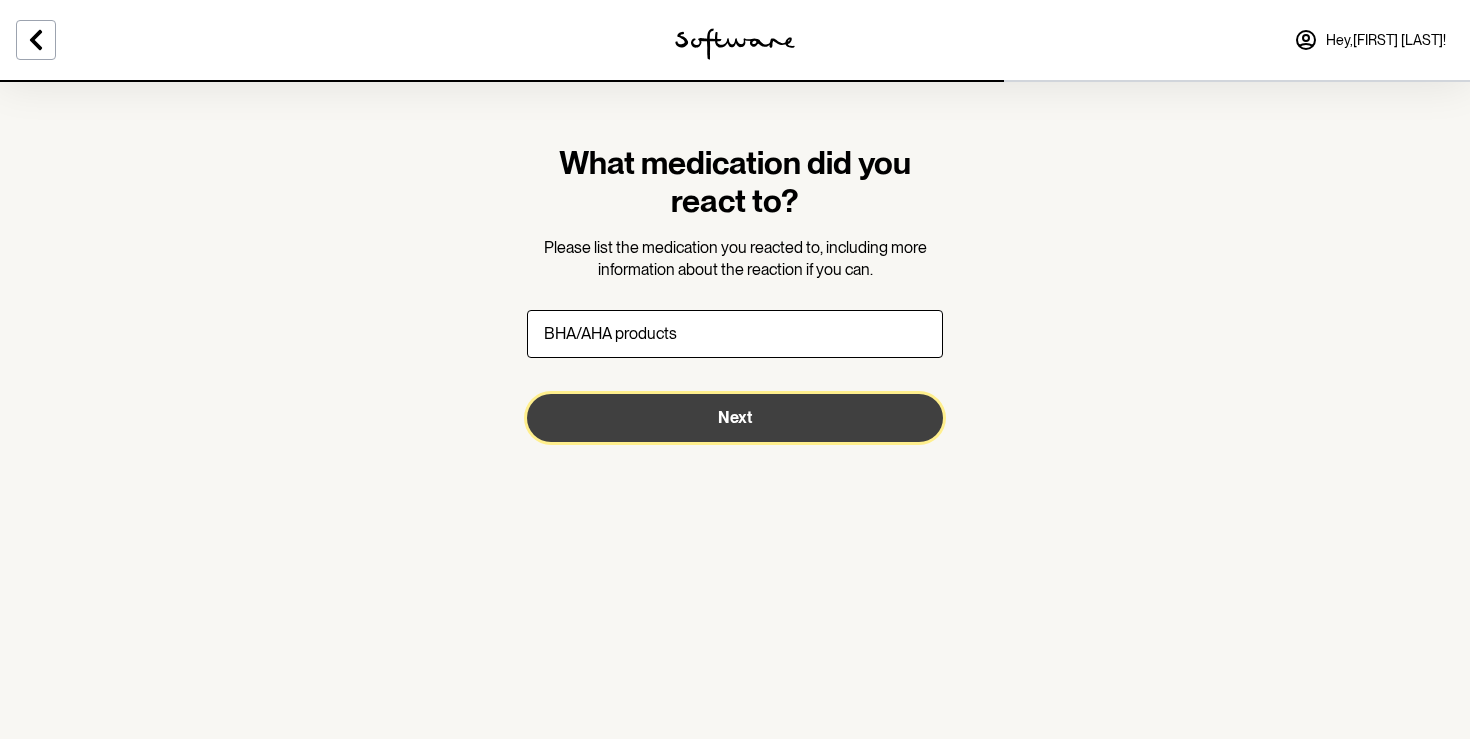 click on "Next" at bounding box center (735, 418) 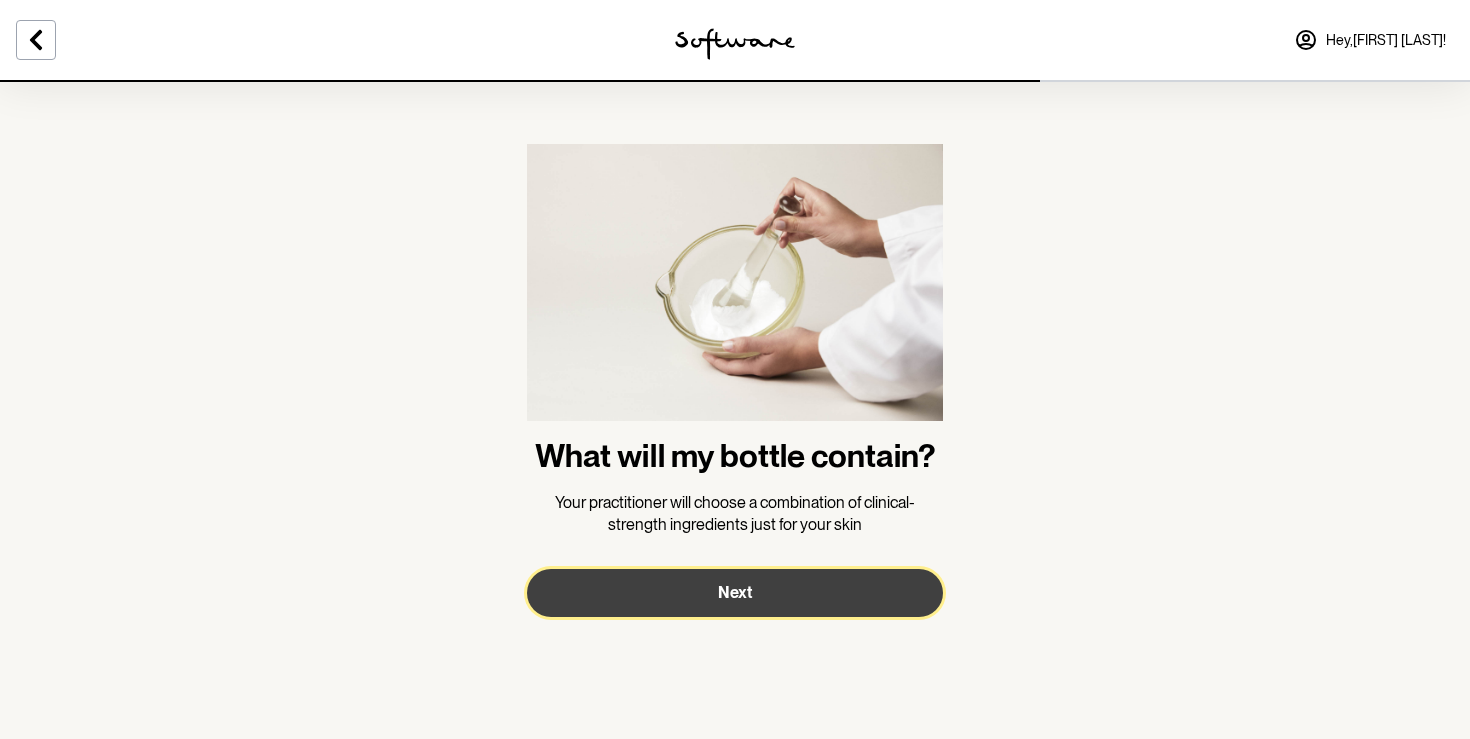 click on "Next" at bounding box center [735, 593] 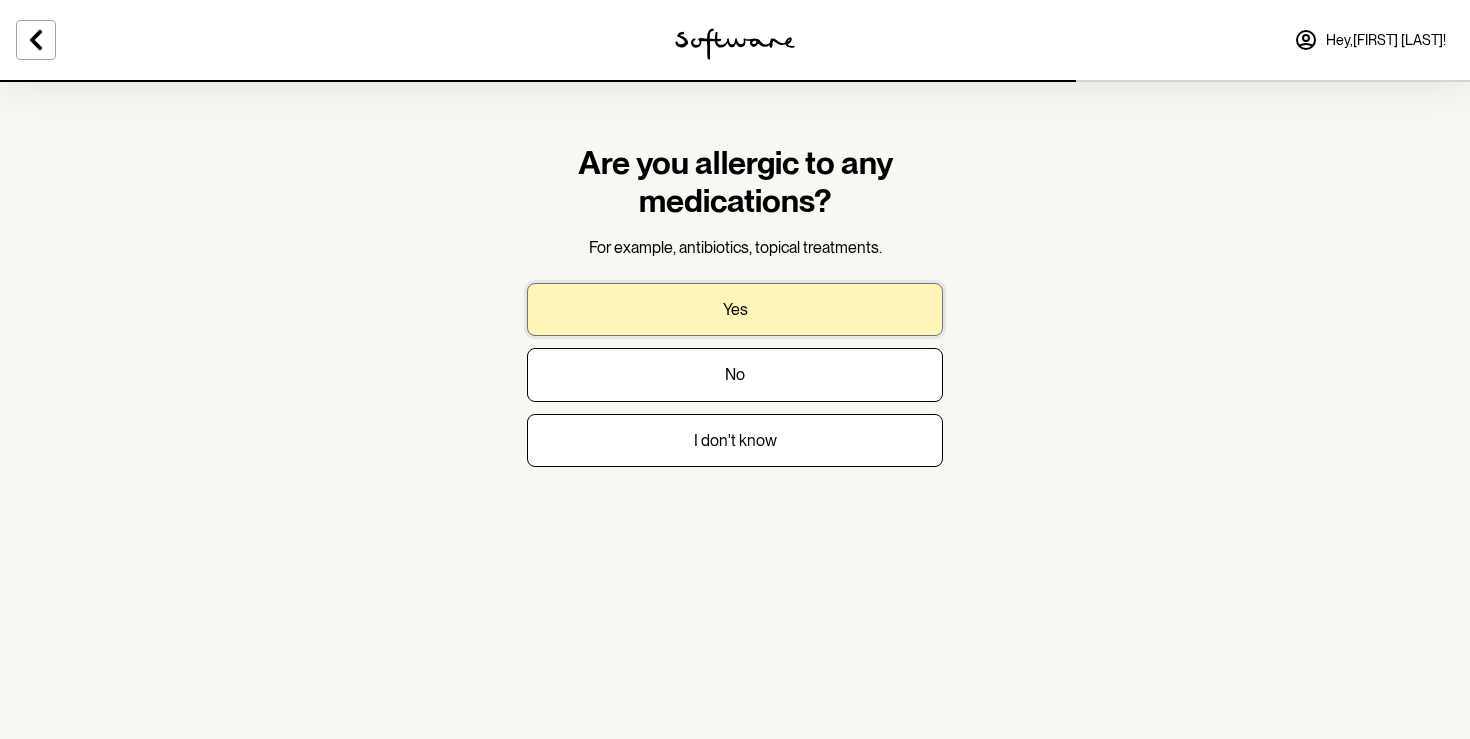 click on "Yes" at bounding box center (735, 309) 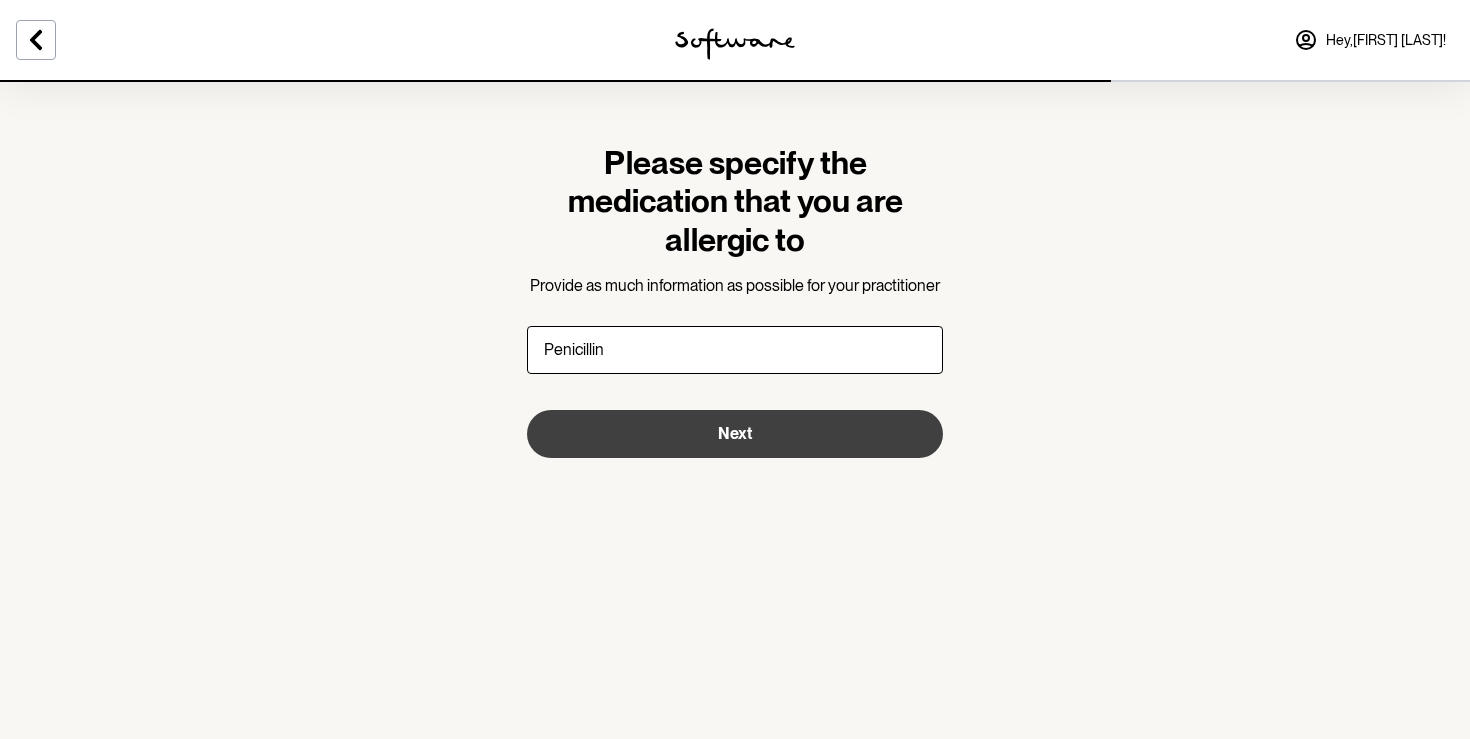 type on "[MEDICATION]" 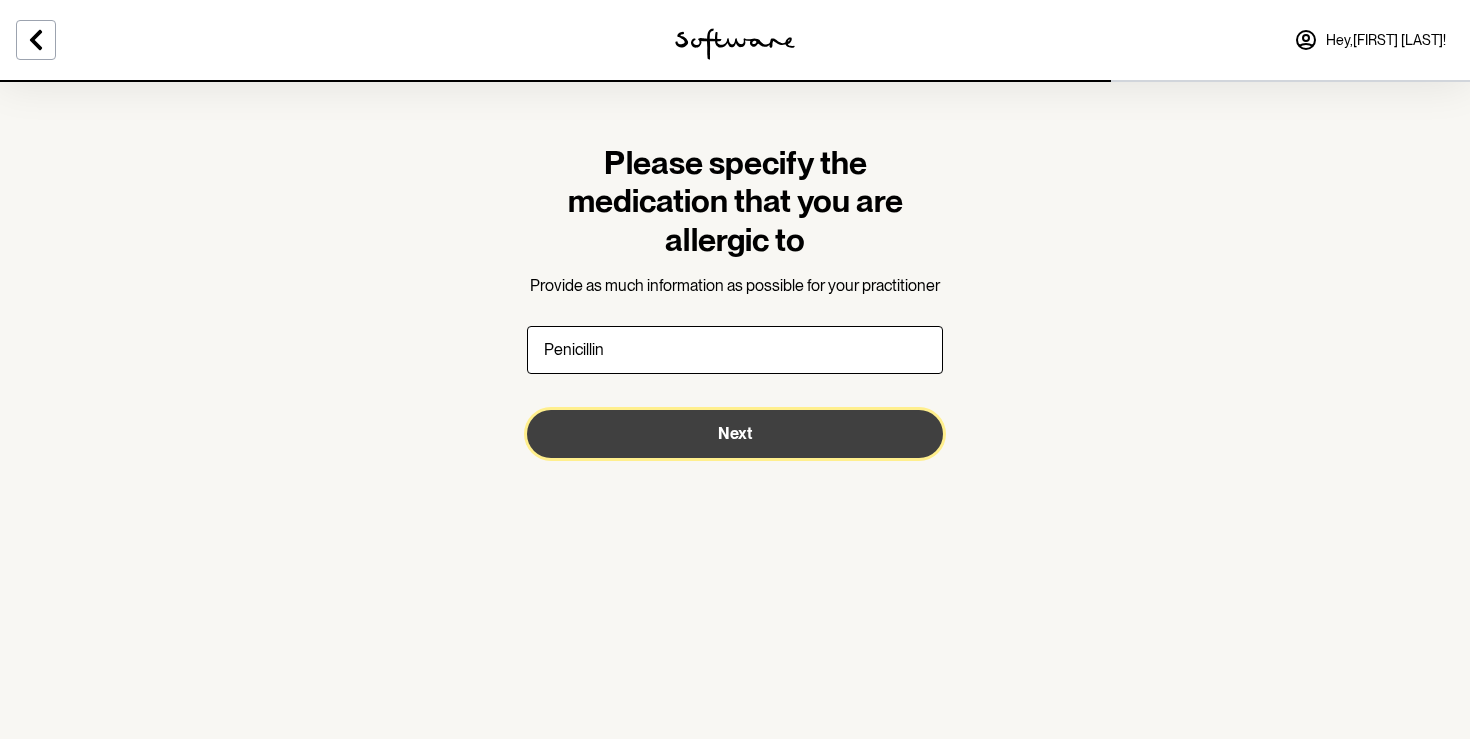 click on "Next" at bounding box center [735, 434] 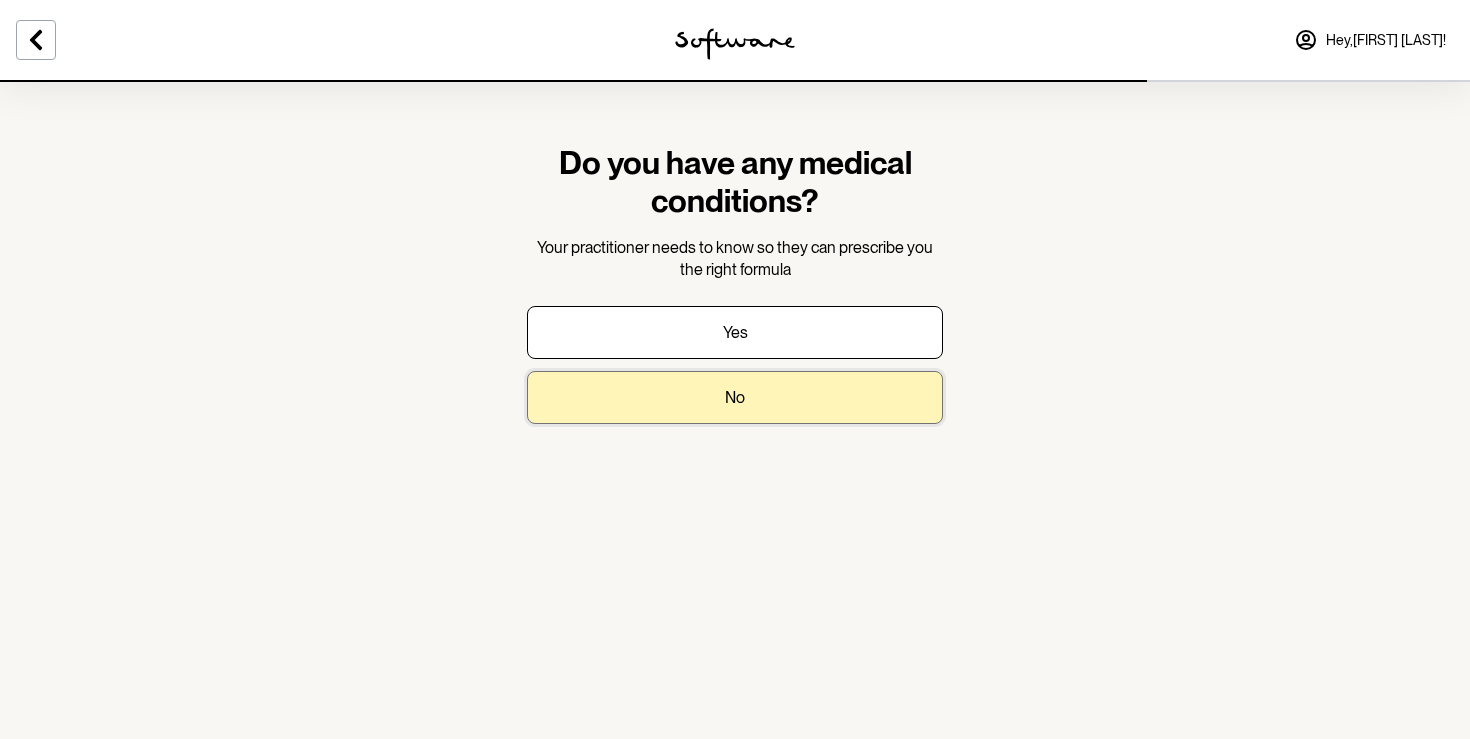 click on "No" at bounding box center (735, 397) 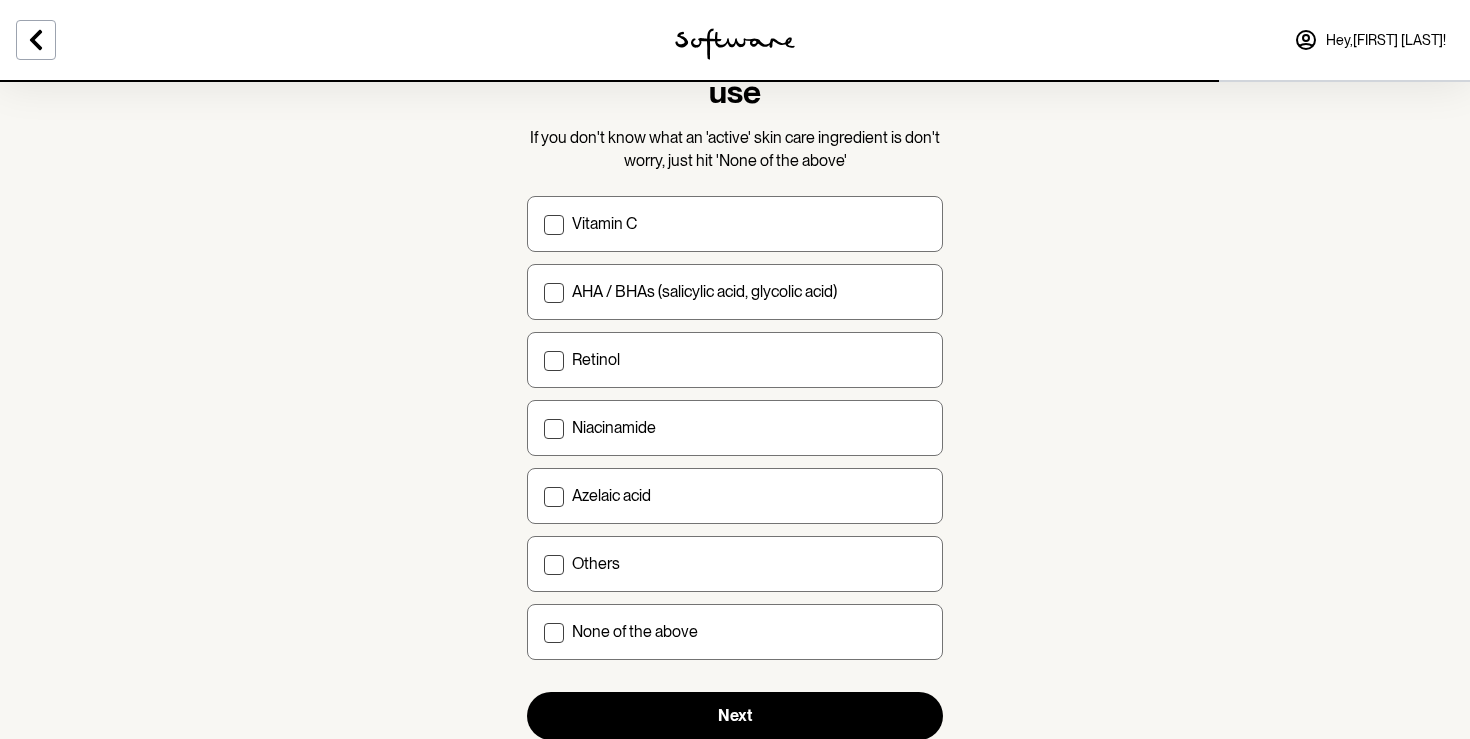 scroll, scrollTop: 149, scrollLeft: 0, axis: vertical 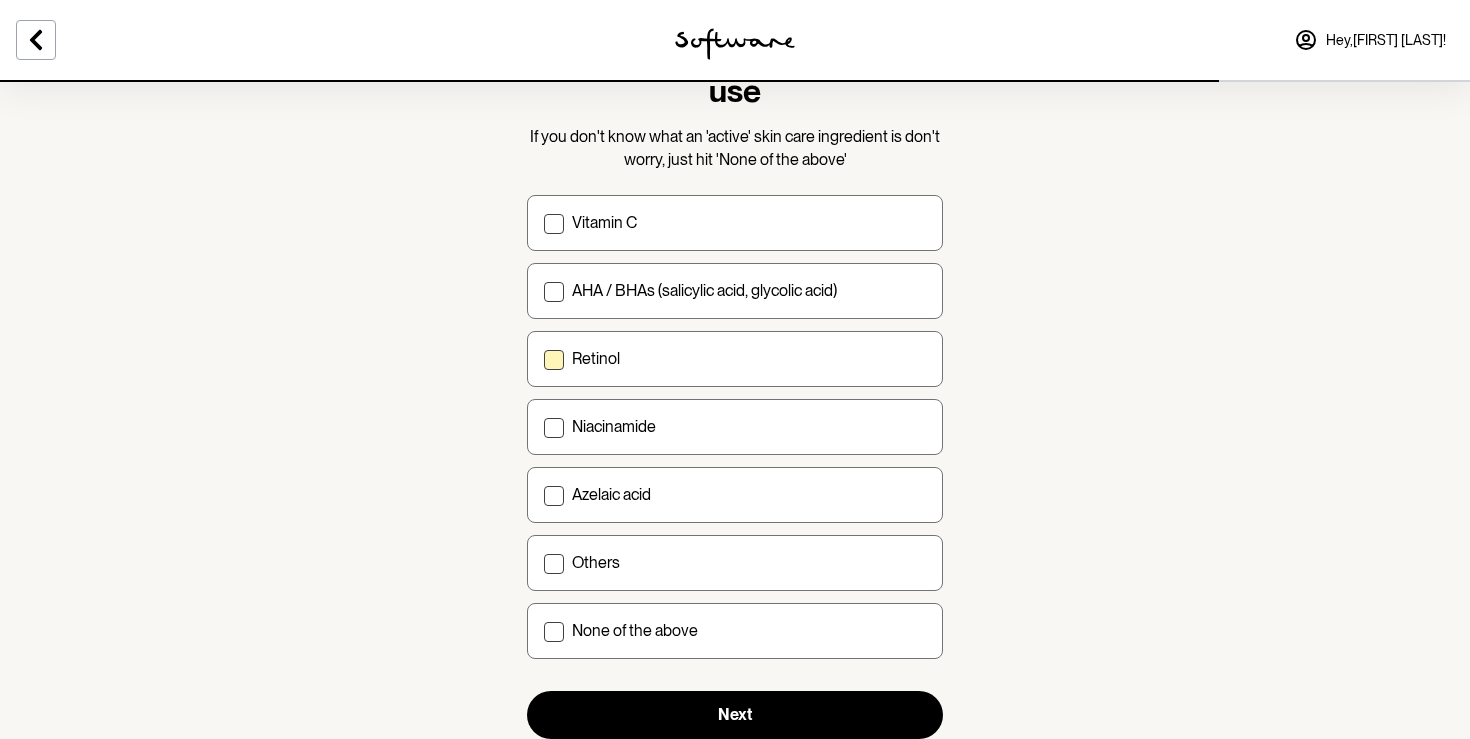 click on "Retinol" at bounding box center (749, 358) 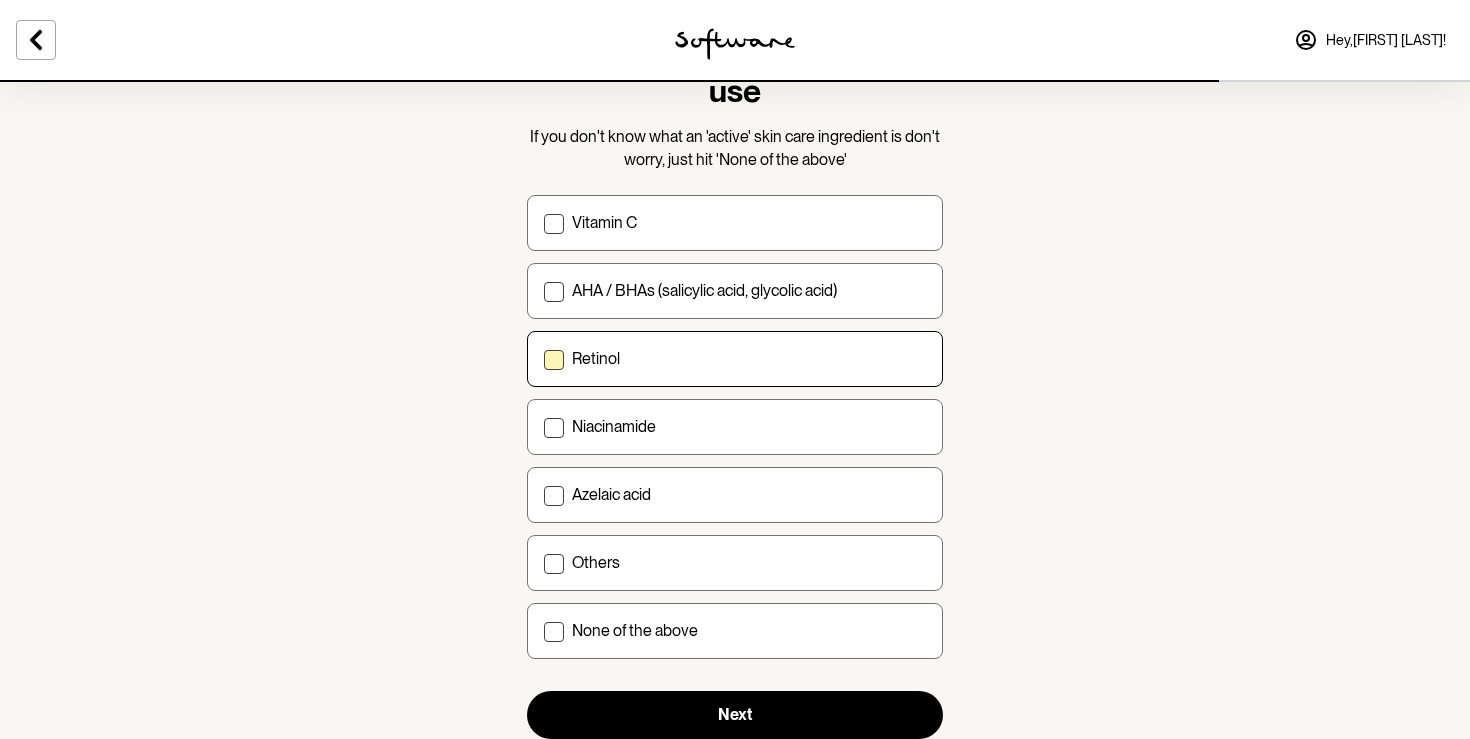 click on "Retinol" at bounding box center [543, 359] 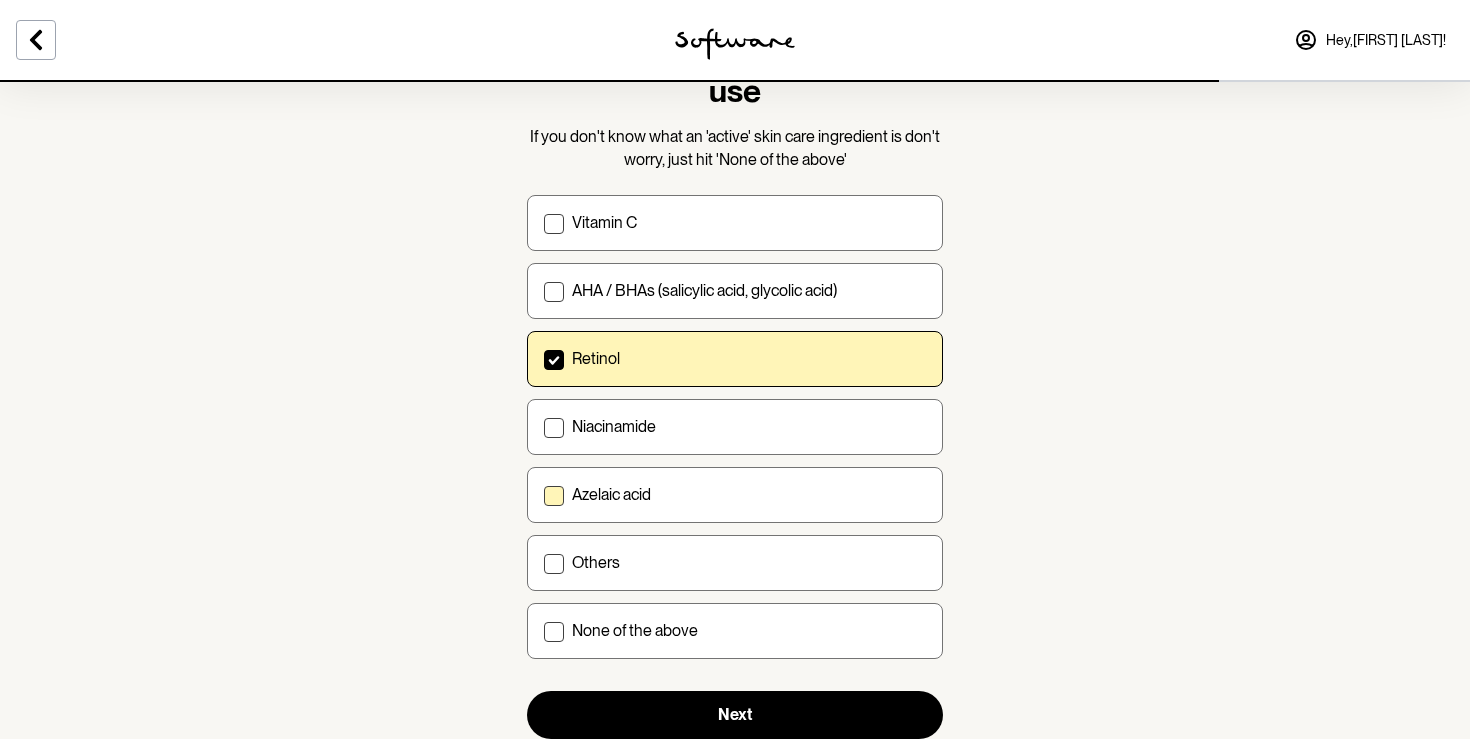 click on "Azelaic acid" at bounding box center [735, 495] 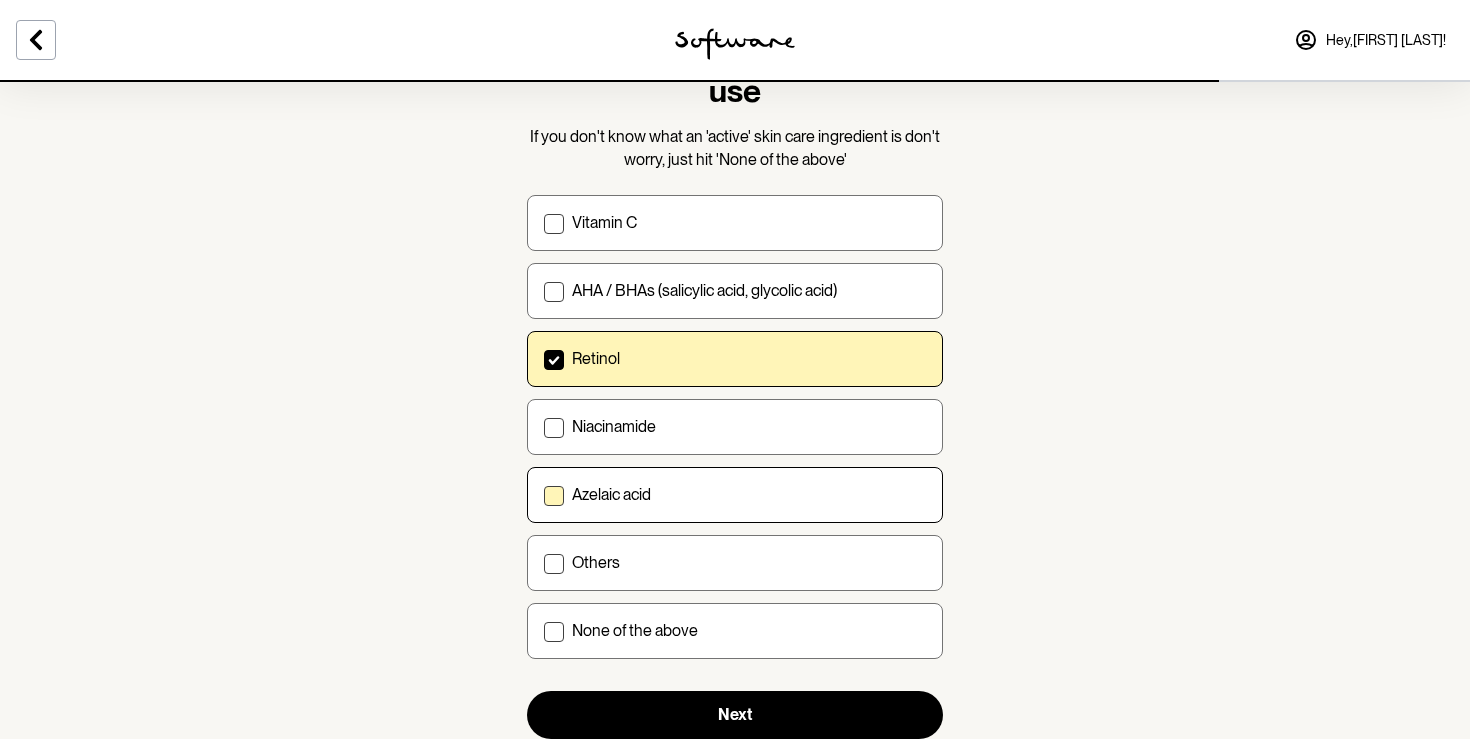 click on "Azelaic acid" at bounding box center (543, 495) 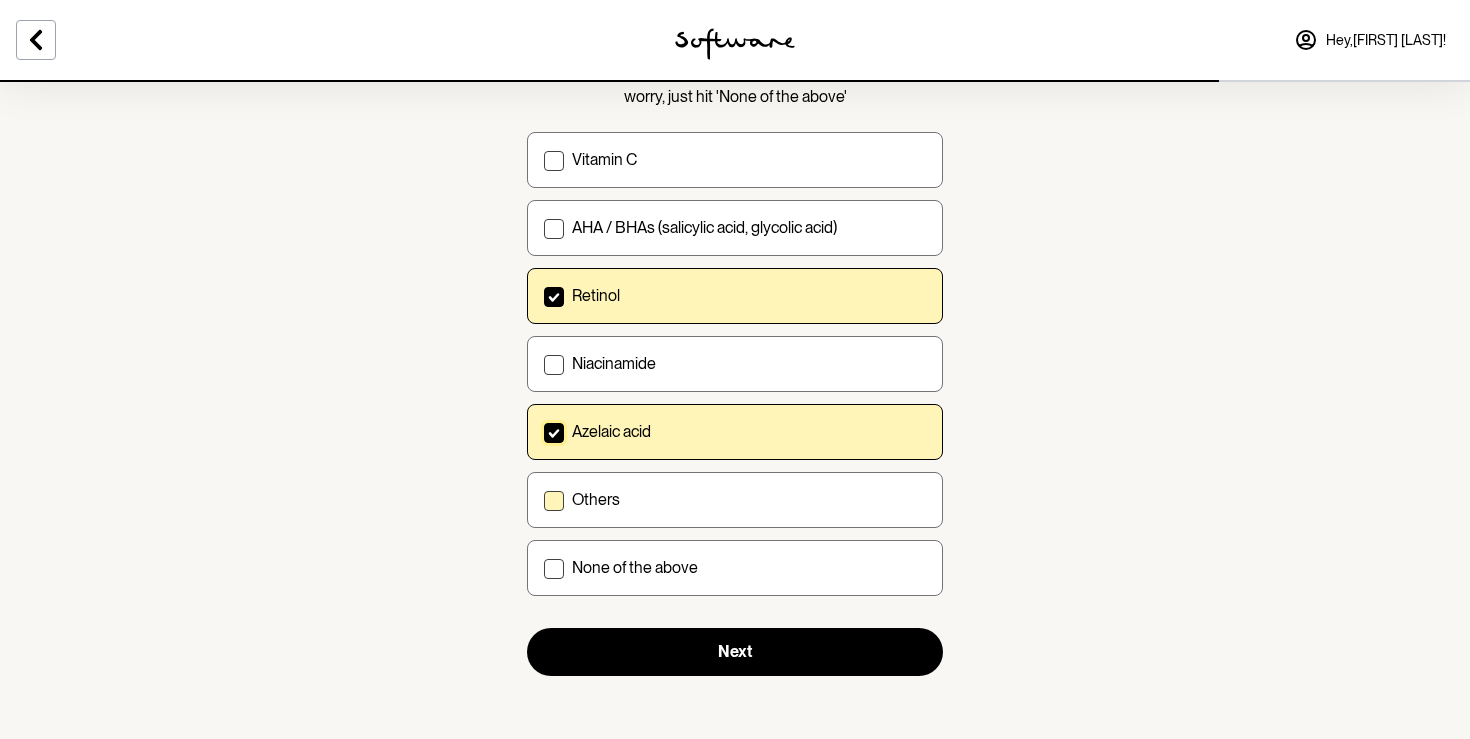 scroll, scrollTop: 213, scrollLeft: 0, axis: vertical 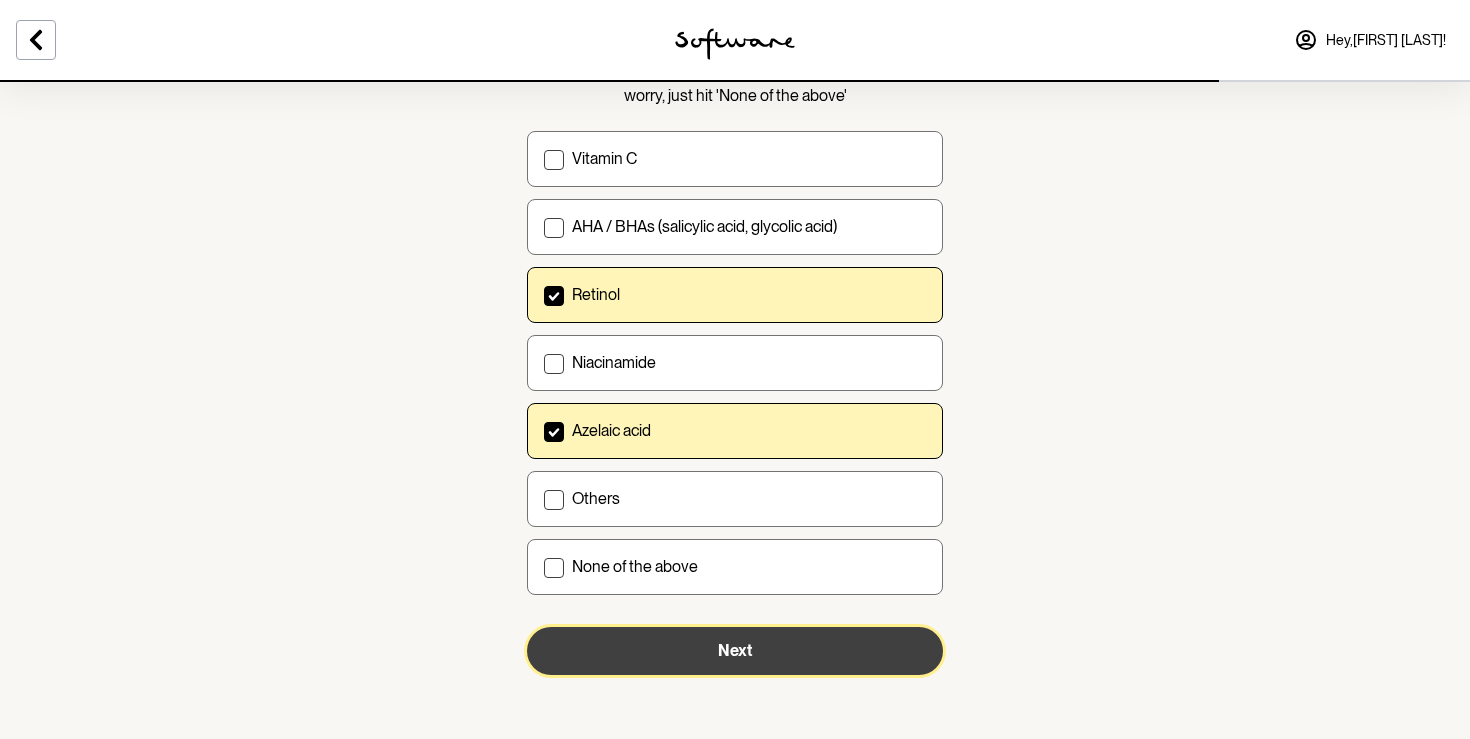 click on "Next" at bounding box center [735, 651] 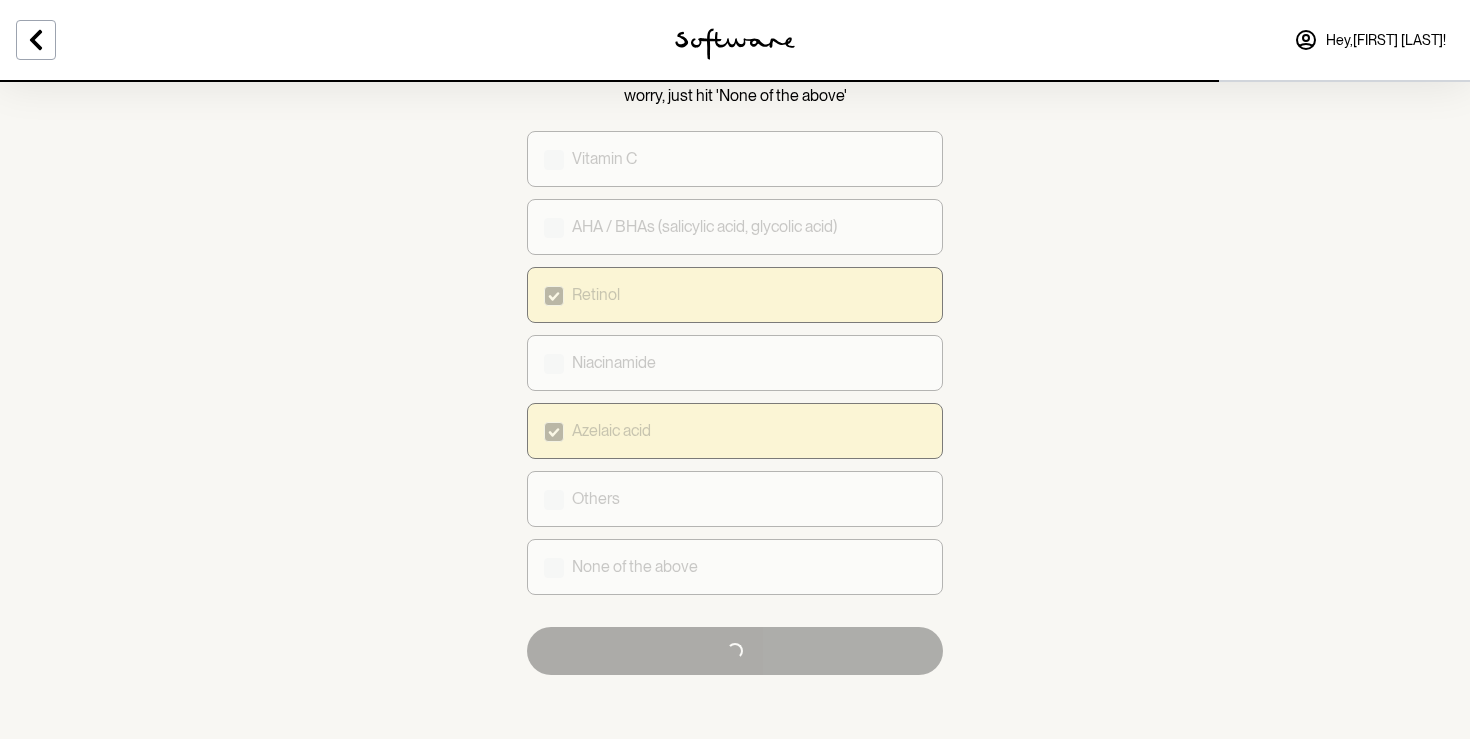 scroll, scrollTop: 0, scrollLeft: 0, axis: both 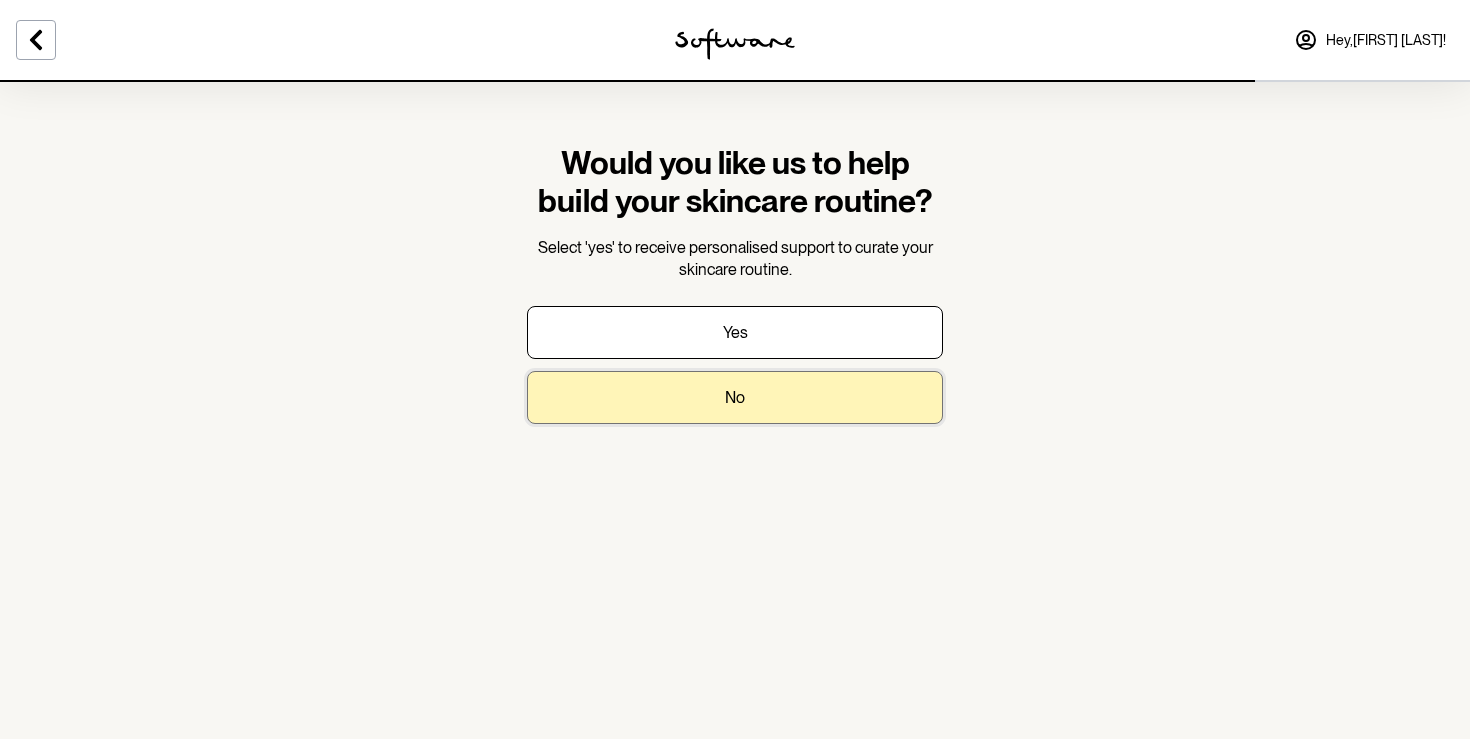 click on "No" at bounding box center (735, 397) 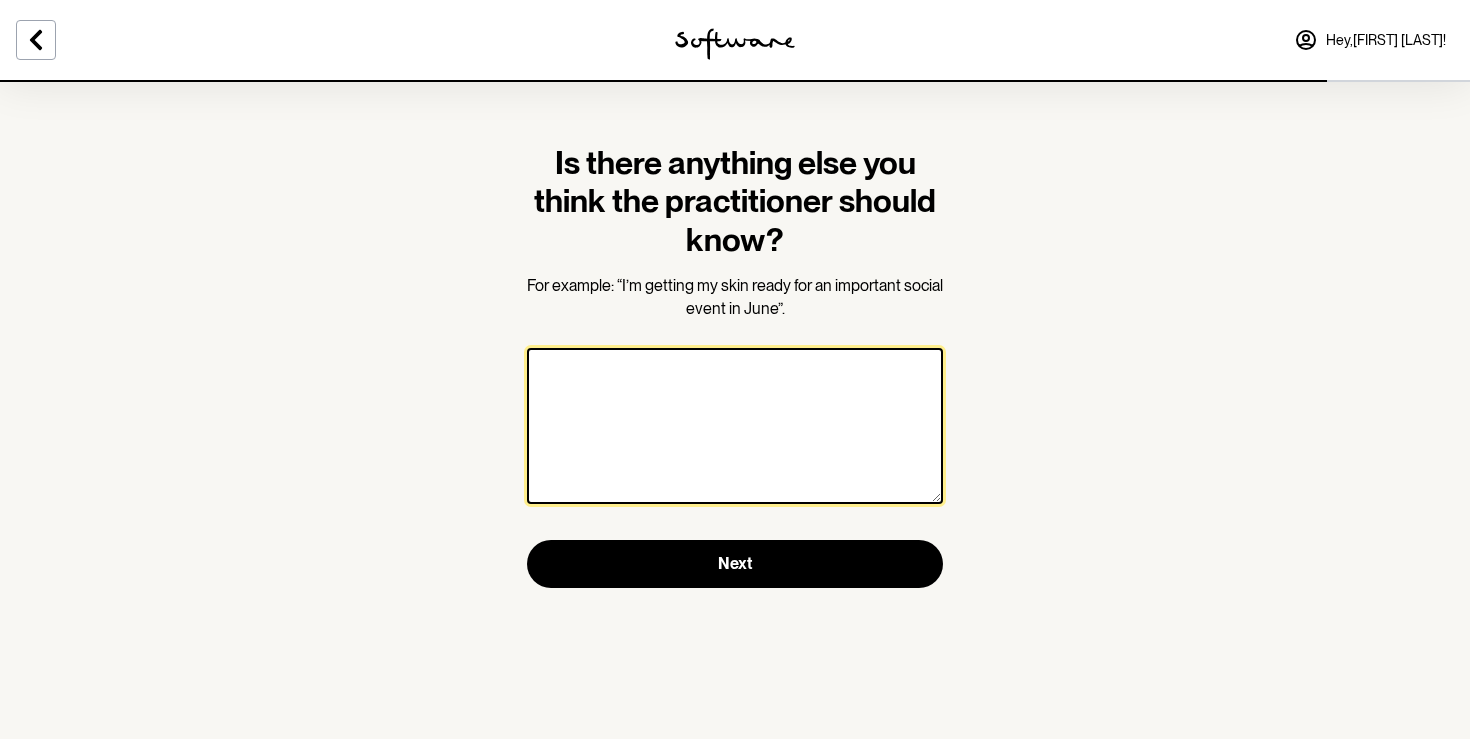 click at bounding box center (735, 426) 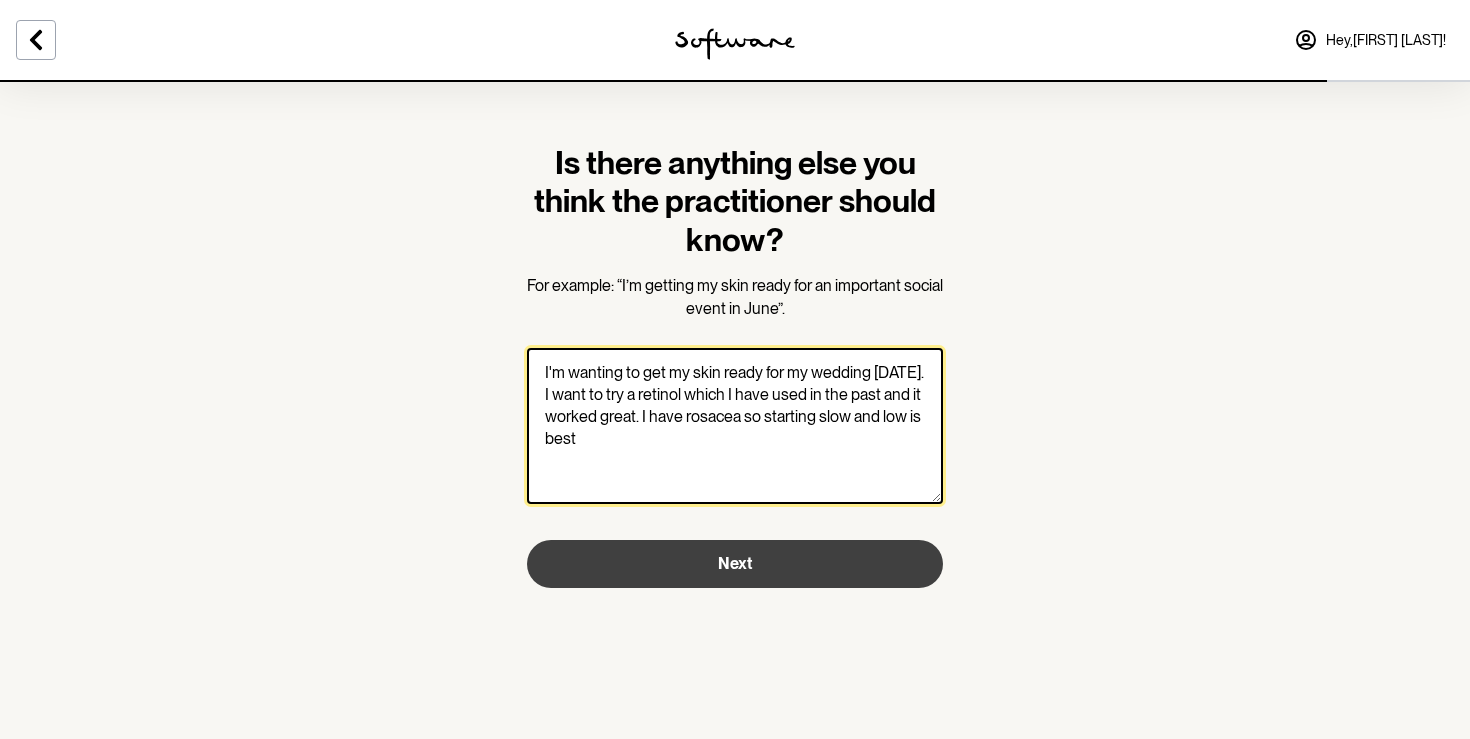 type on "I'm wanting to get my skin ready for my wedding Feb 2025. I want to try a retinol which I have used in the past and it worked great. I have rosacea so starting slow and low is best" 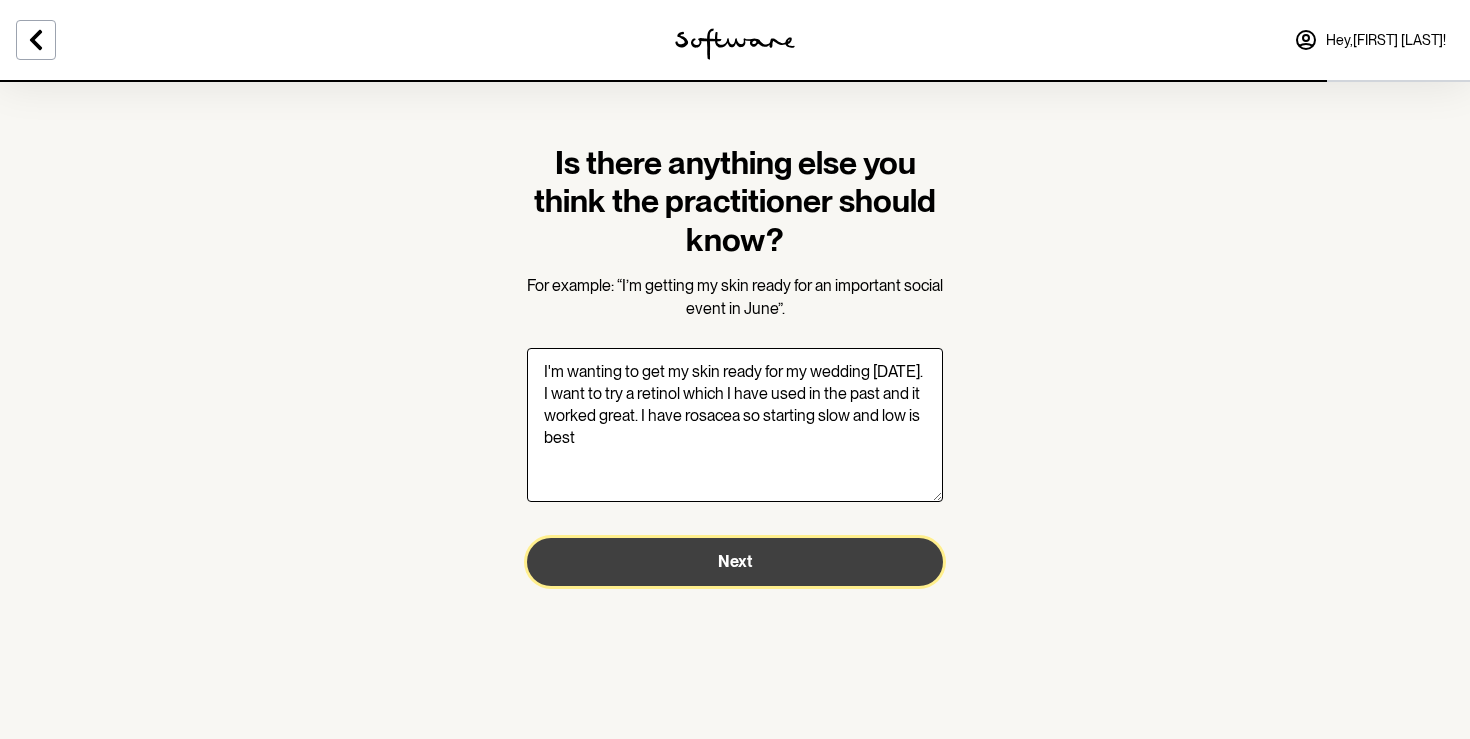 click on "Next" at bounding box center [735, 562] 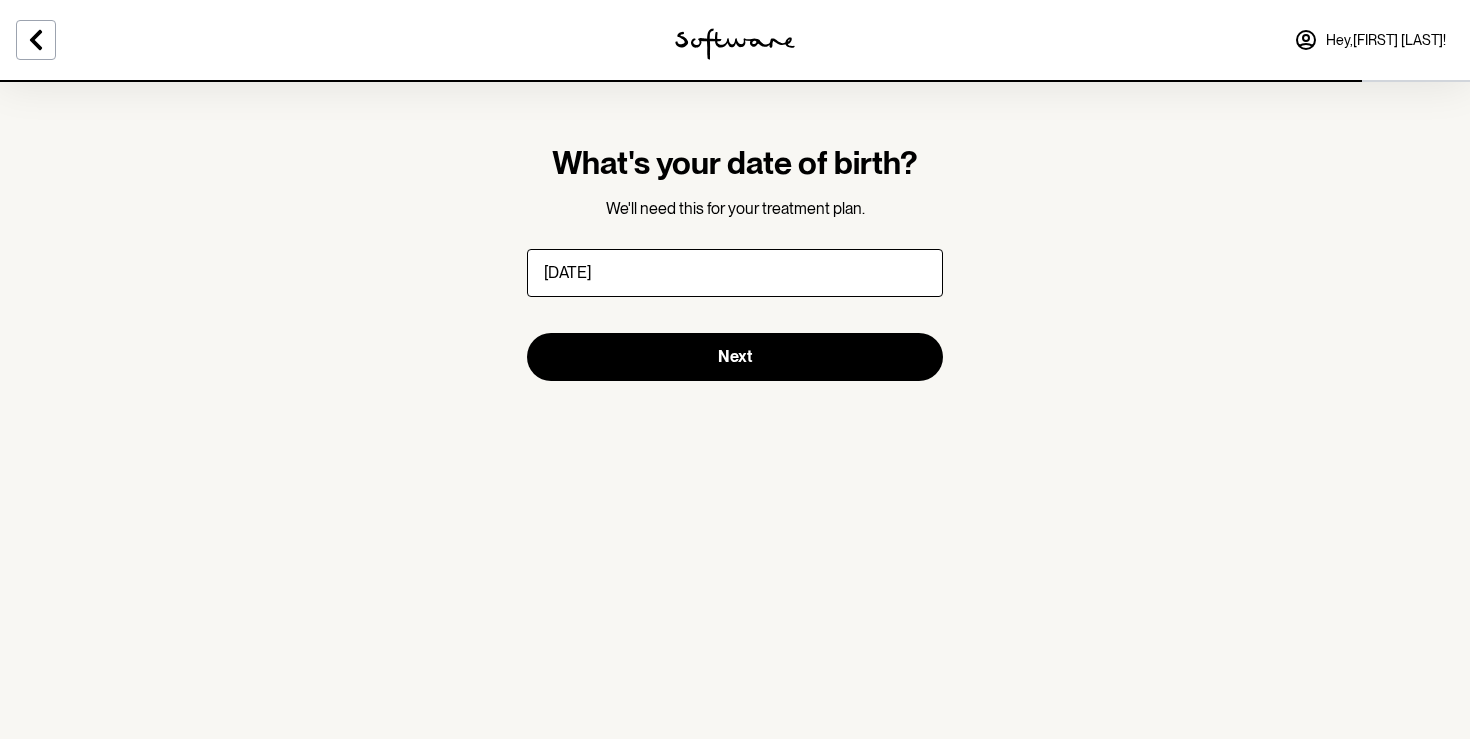 type on "[DATE]" 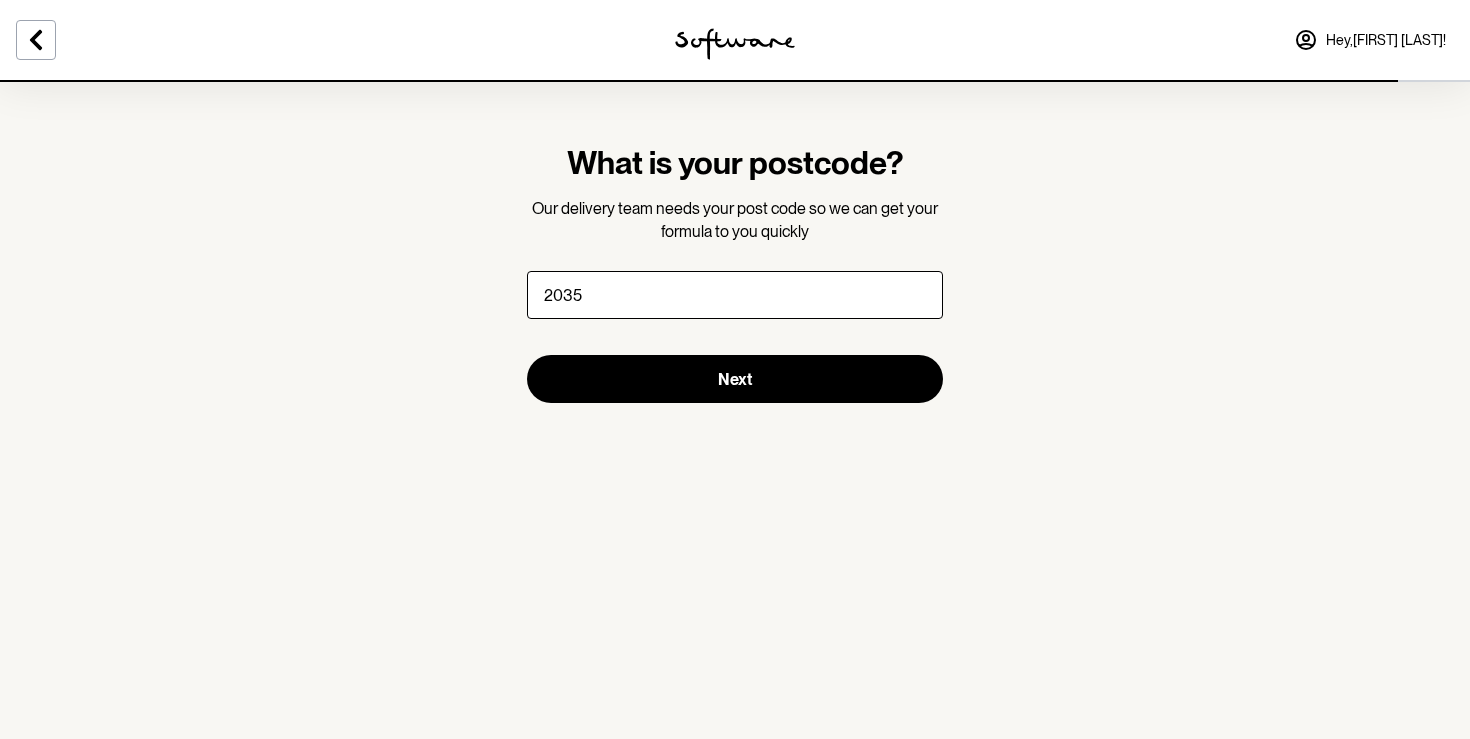 type on "2035" 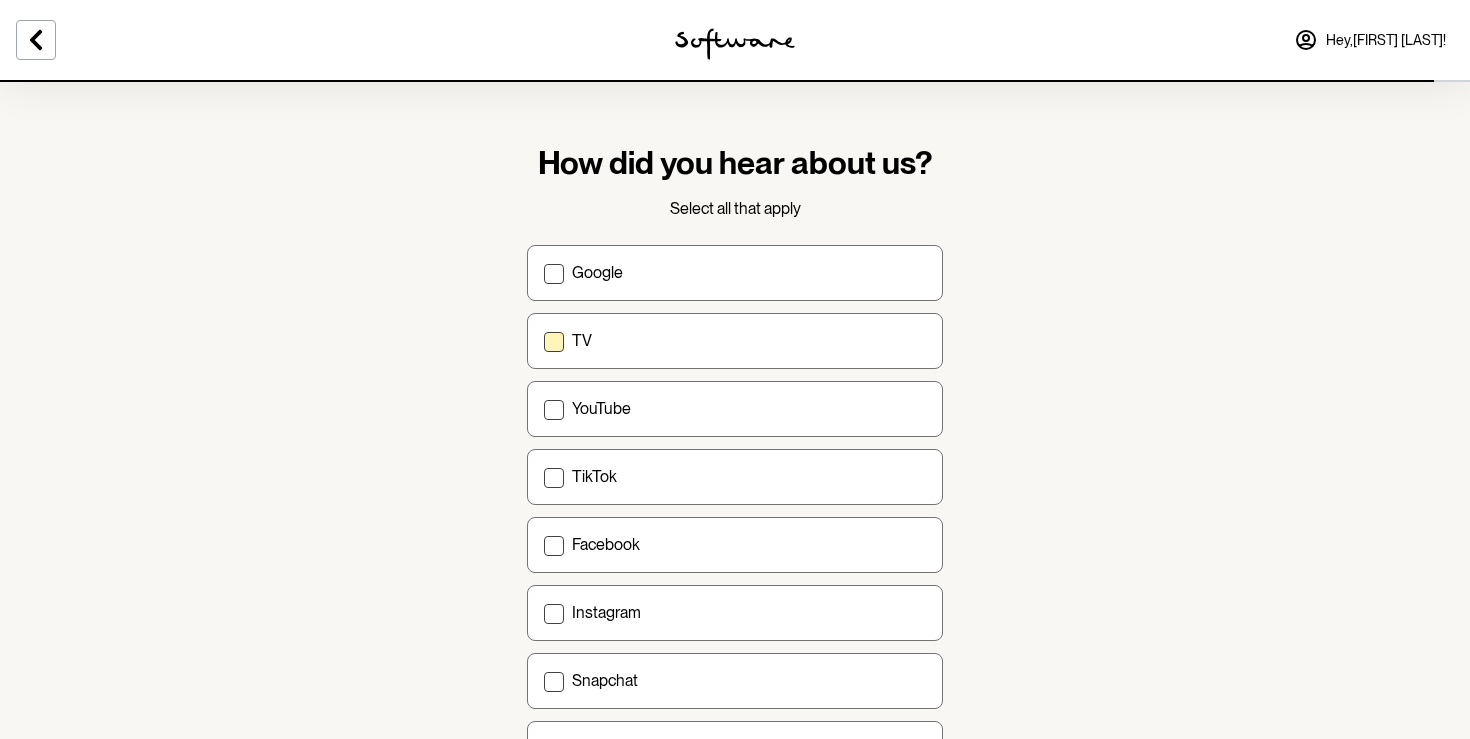 scroll, scrollTop: 600, scrollLeft: 0, axis: vertical 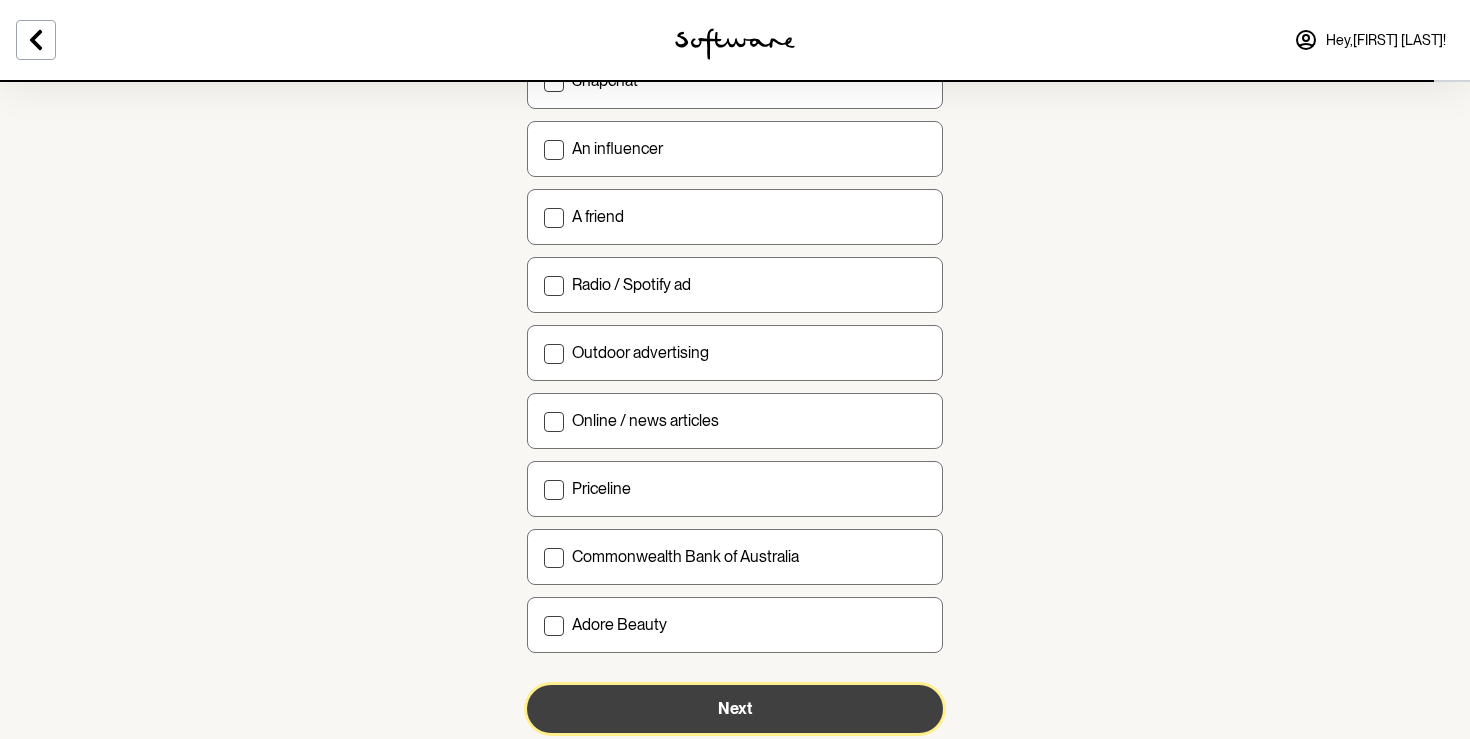 click on "Next" at bounding box center [735, 709] 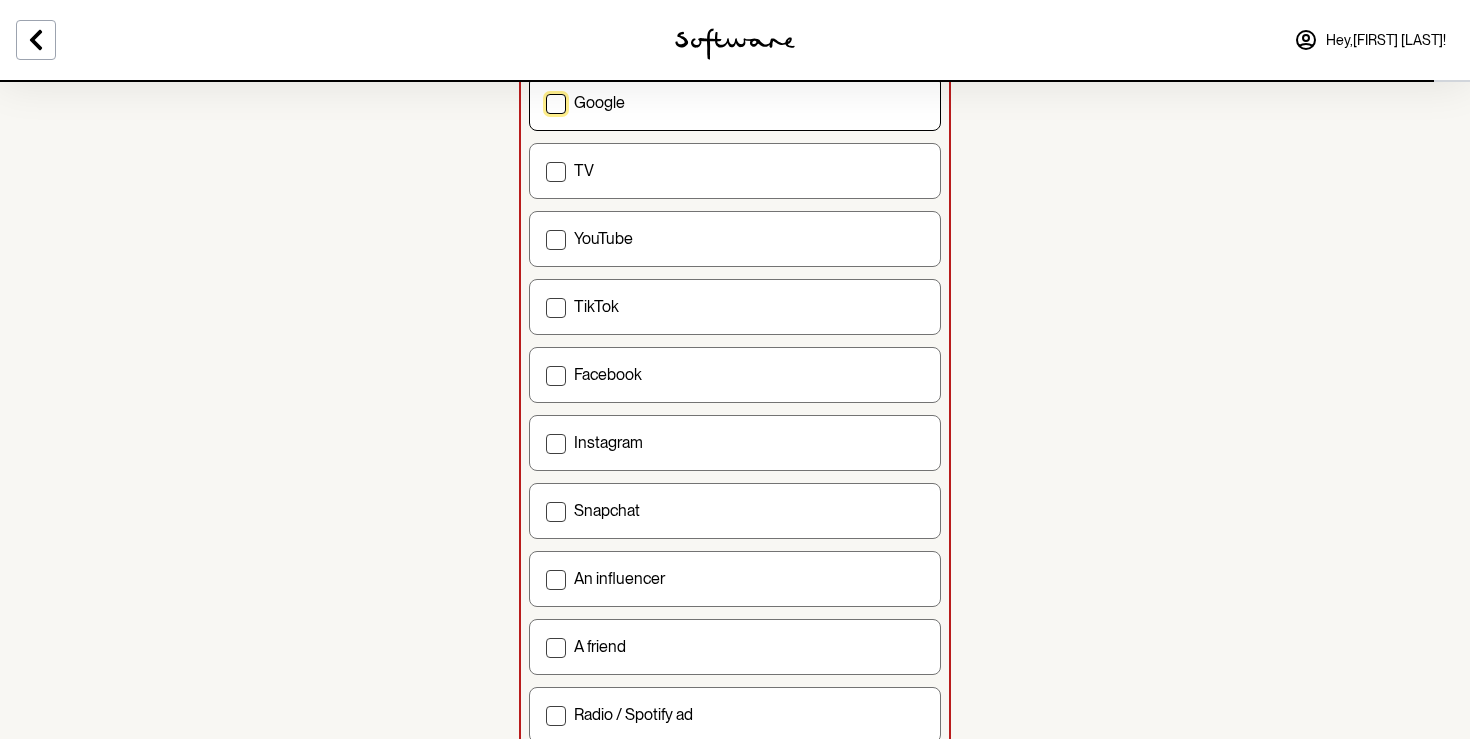 scroll, scrollTop: 0, scrollLeft: 0, axis: both 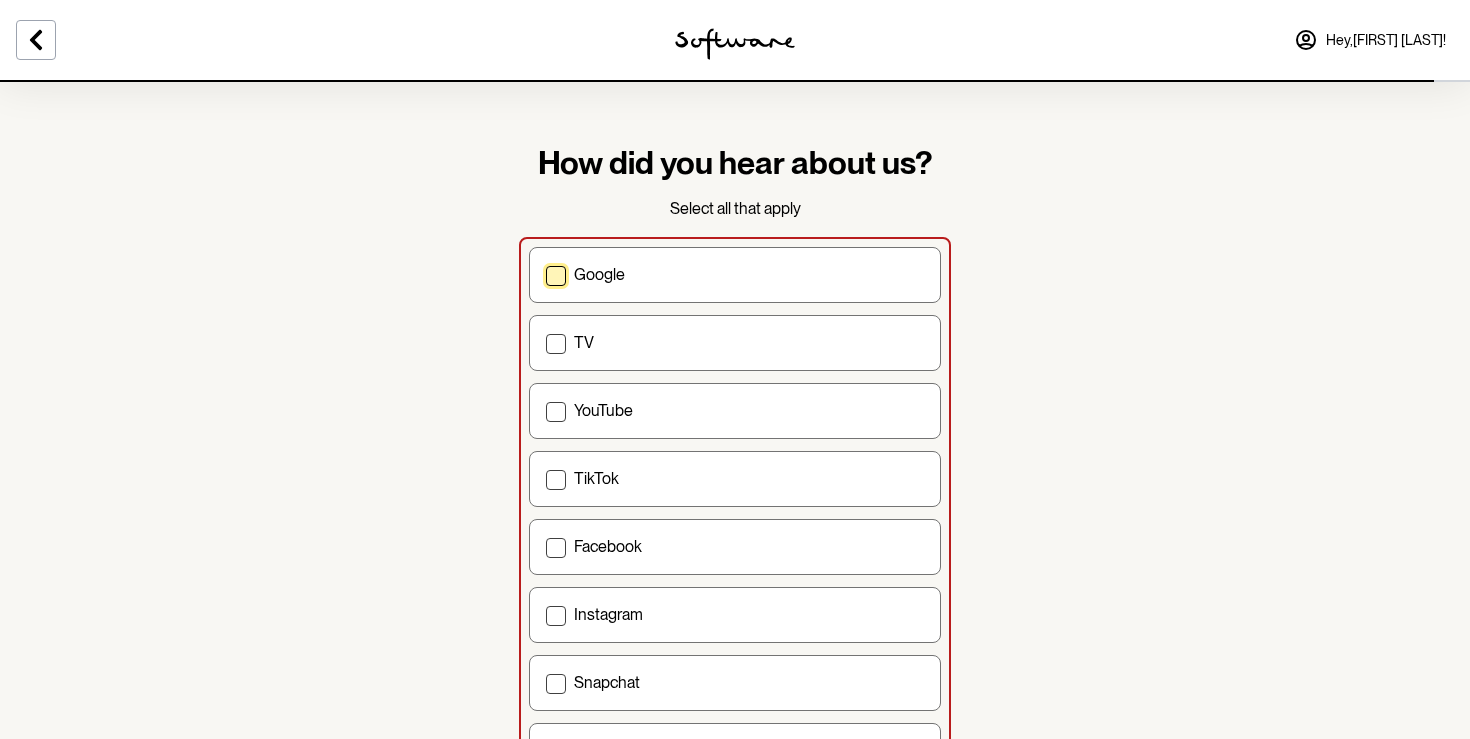 click on "Google" at bounding box center [735, 275] 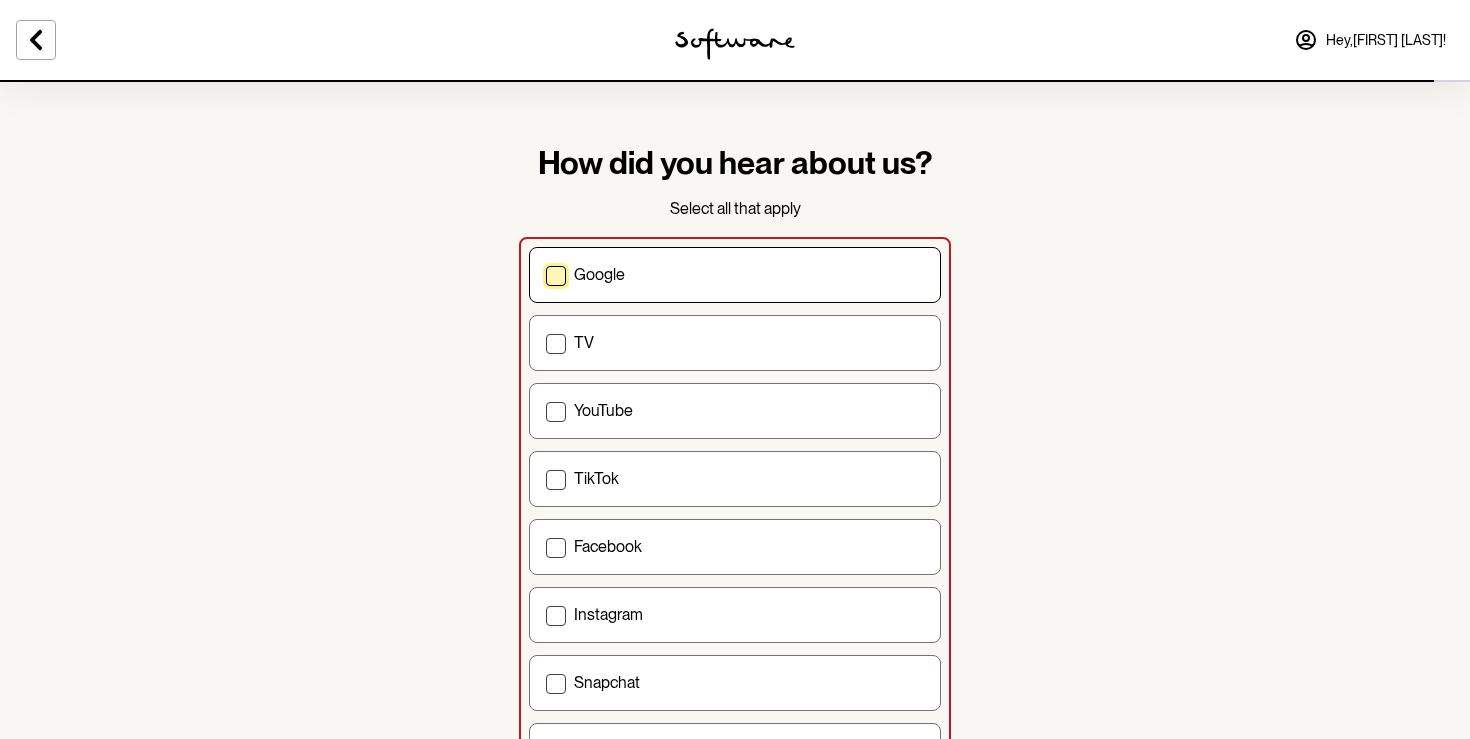 click on "Google" at bounding box center [545, 274] 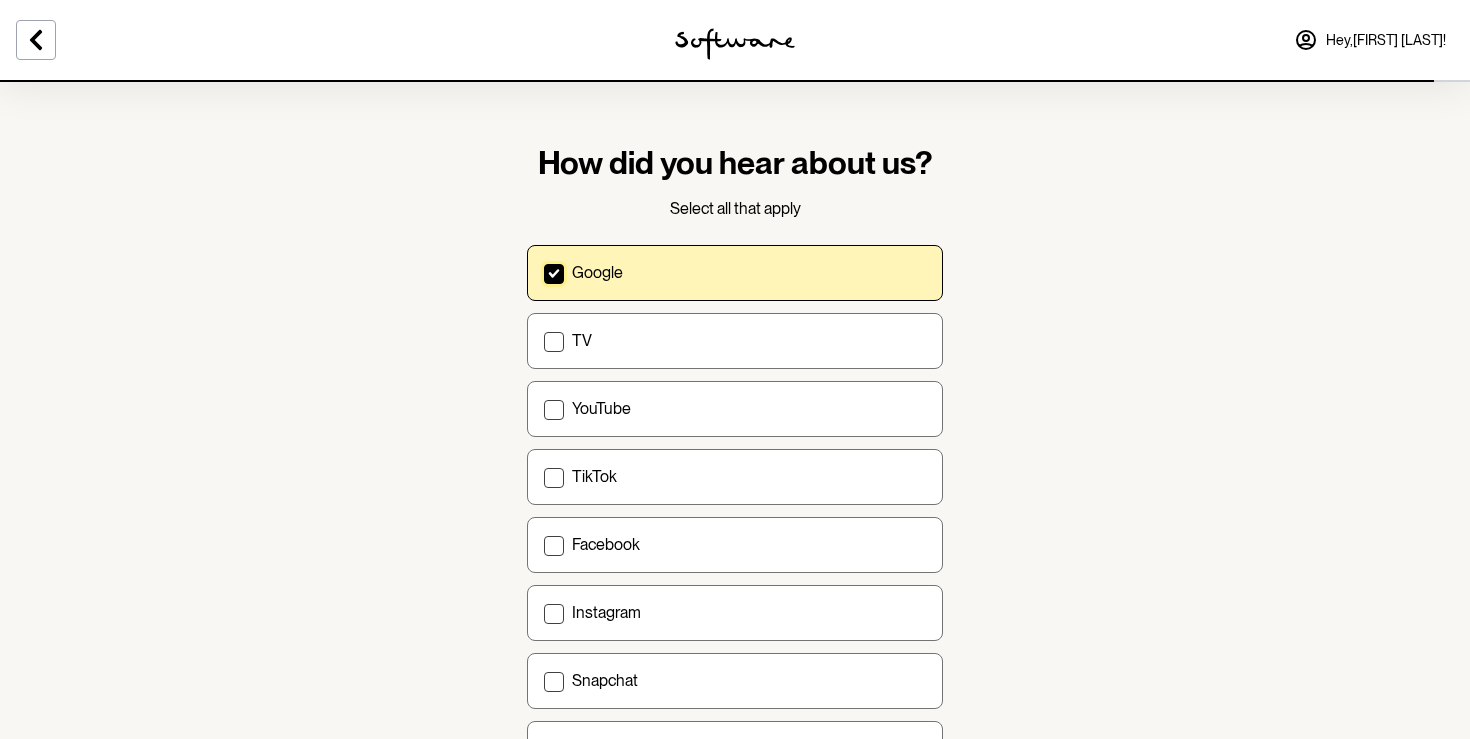 scroll, scrollTop: 658, scrollLeft: 0, axis: vertical 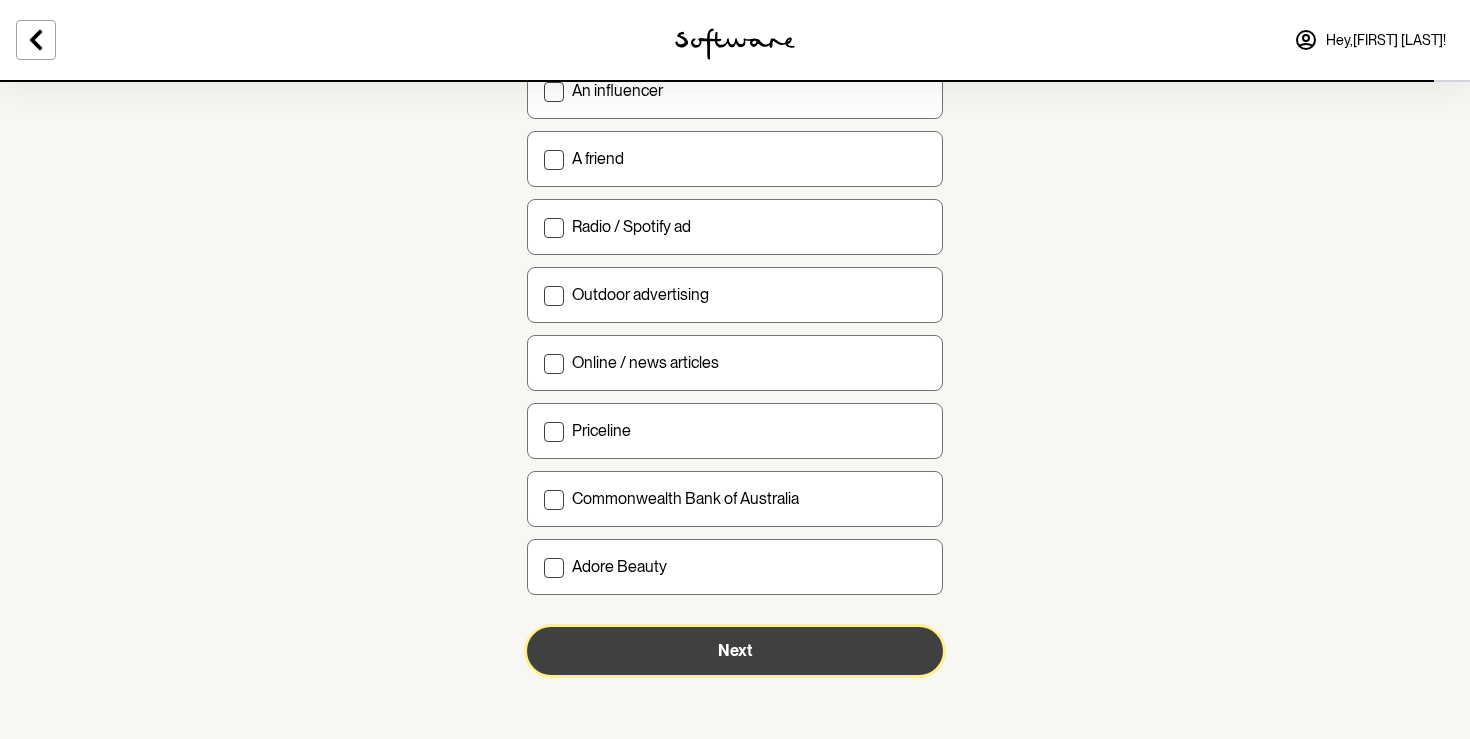click on "Next" at bounding box center (735, 651) 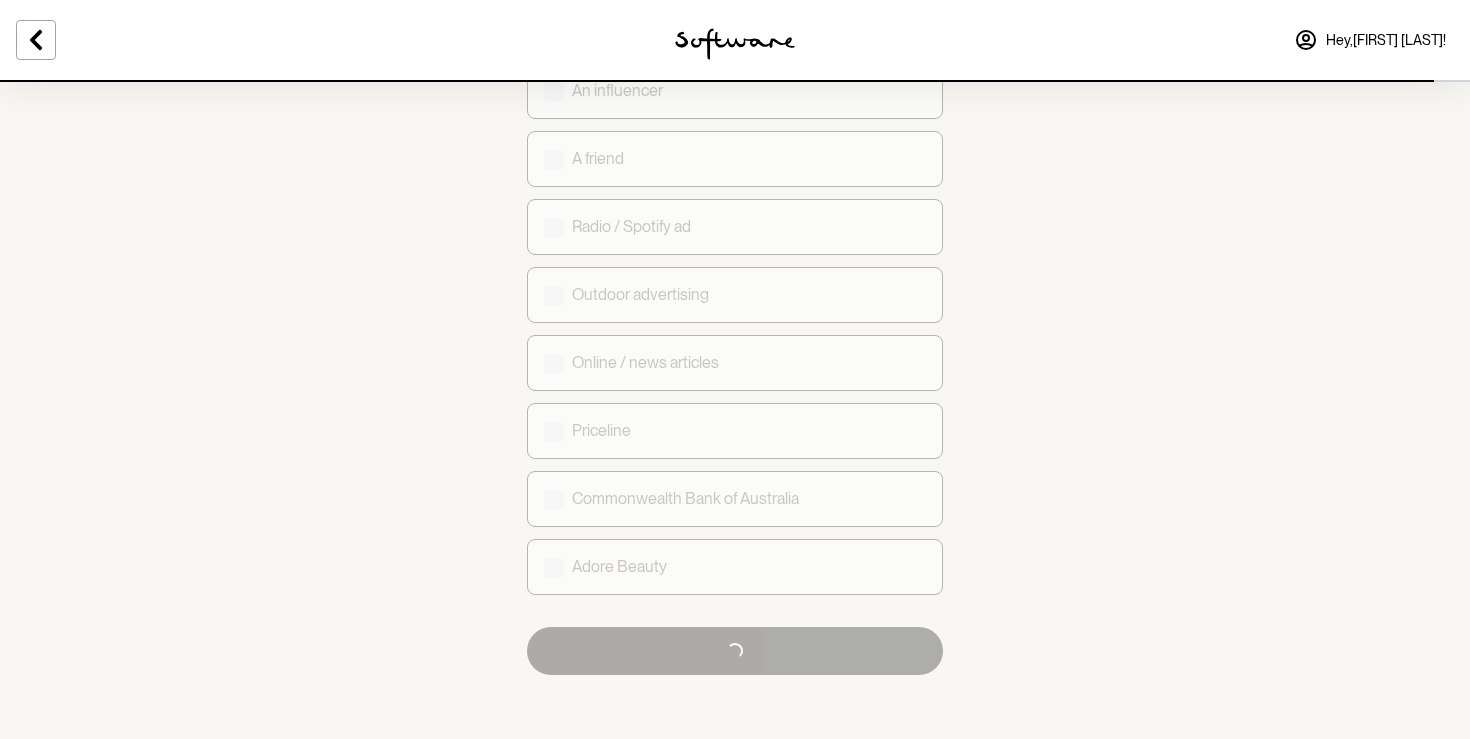 checkbox on "true" 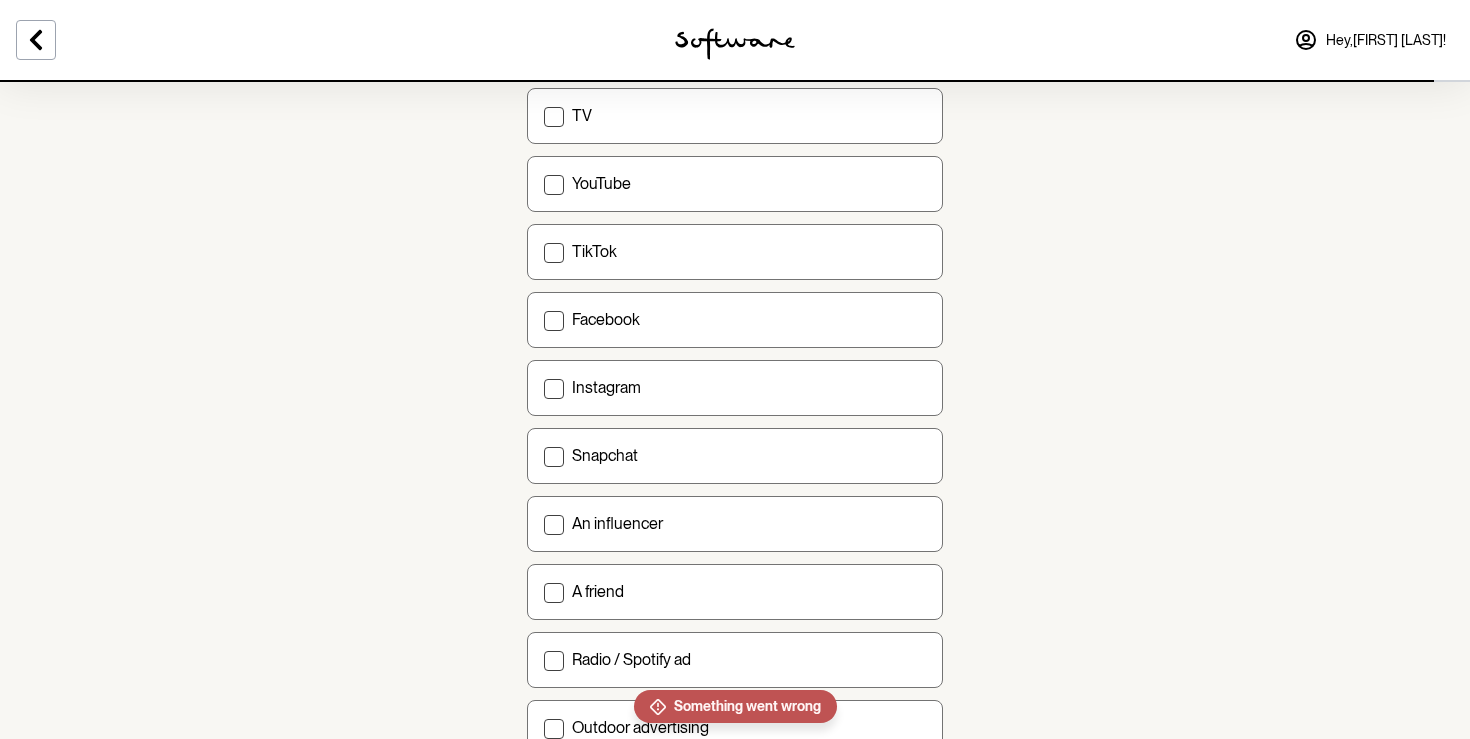scroll, scrollTop: 0, scrollLeft: 0, axis: both 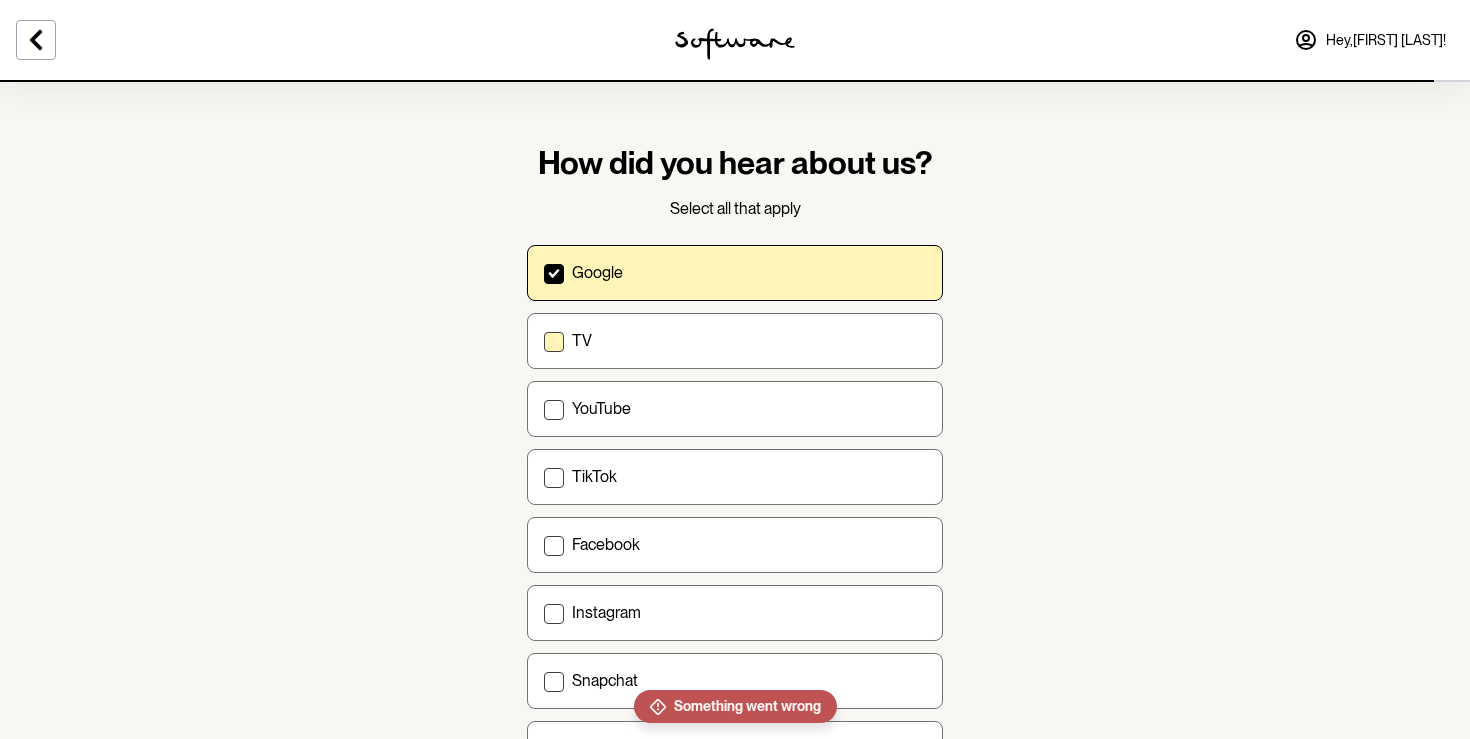 click on "TV" at bounding box center (749, 340) 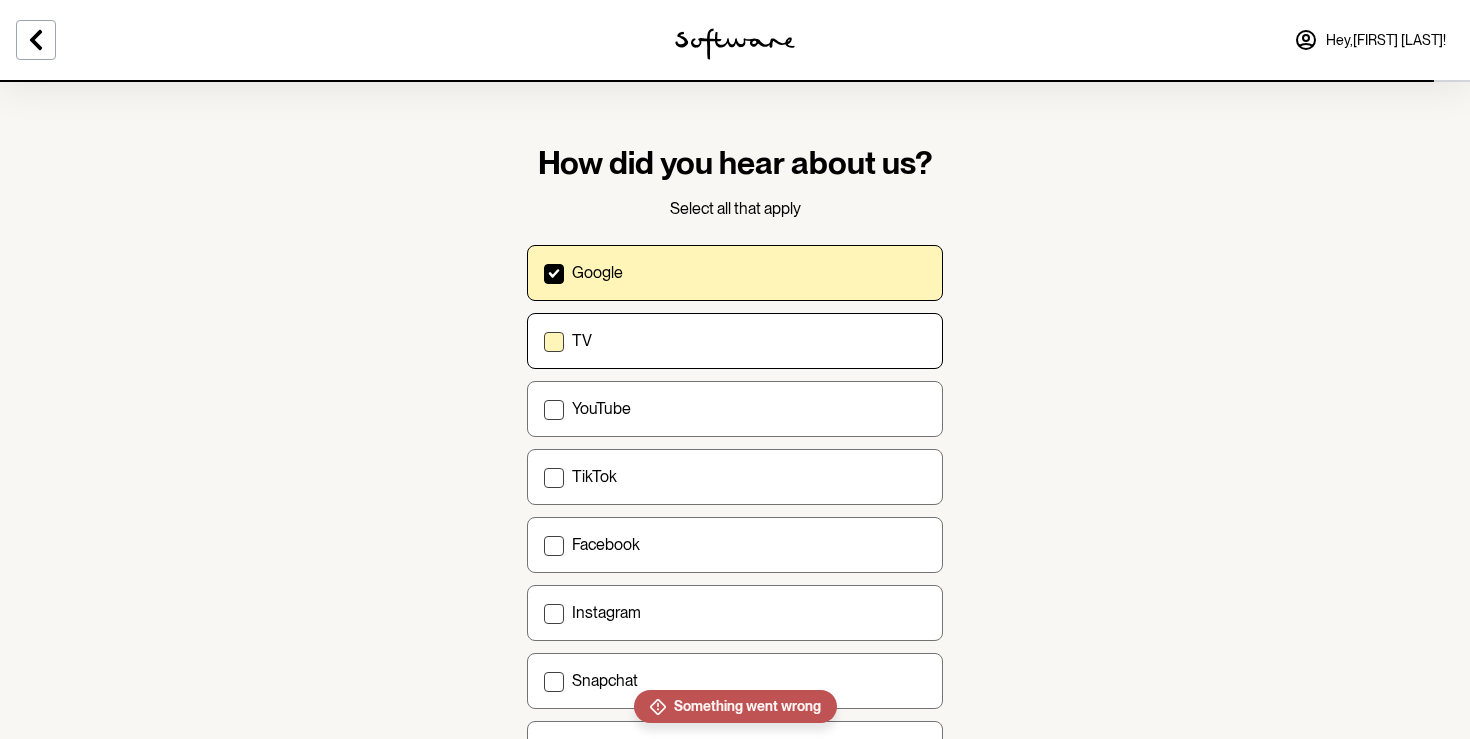 click on "TV" at bounding box center (543, 340) 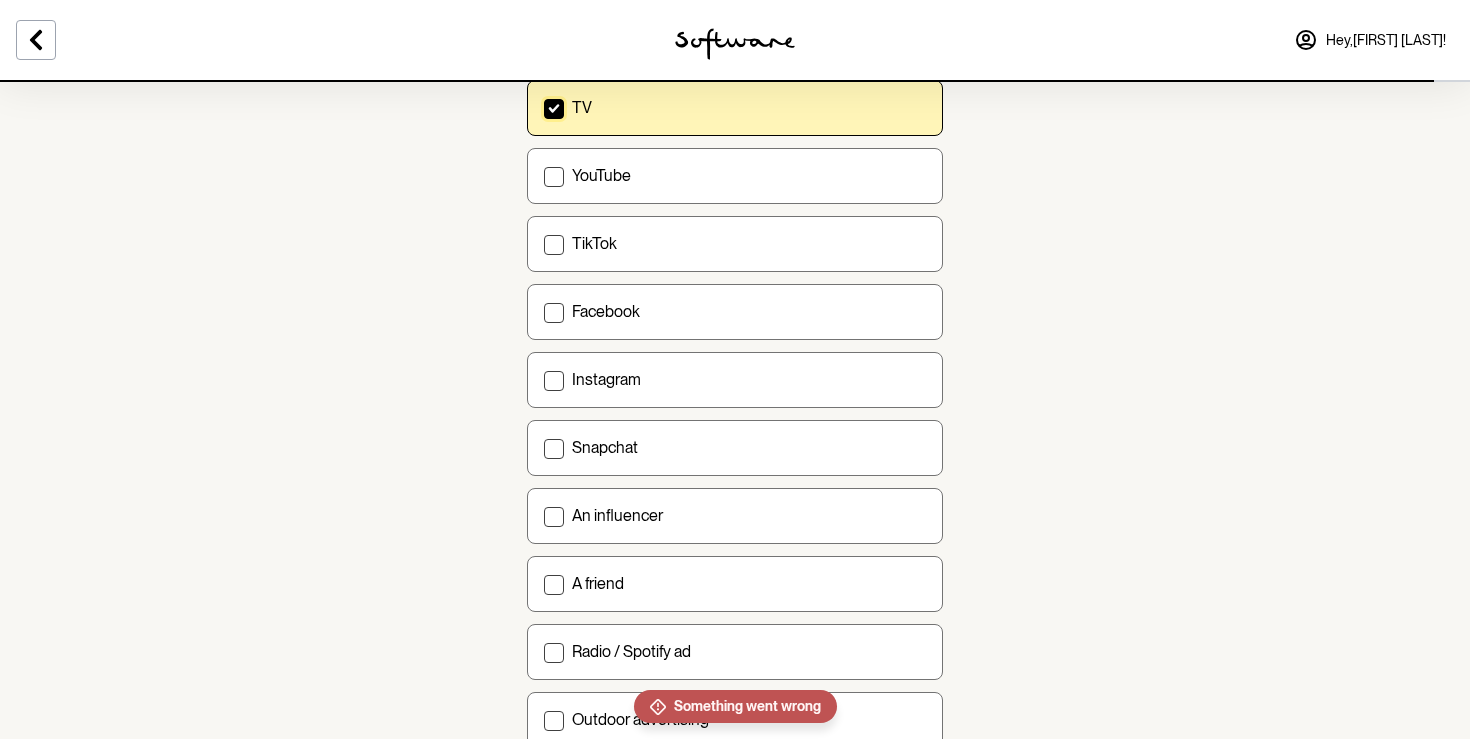 scroll, scrollTop: 658, scrollLeft: 0, axis: vertical 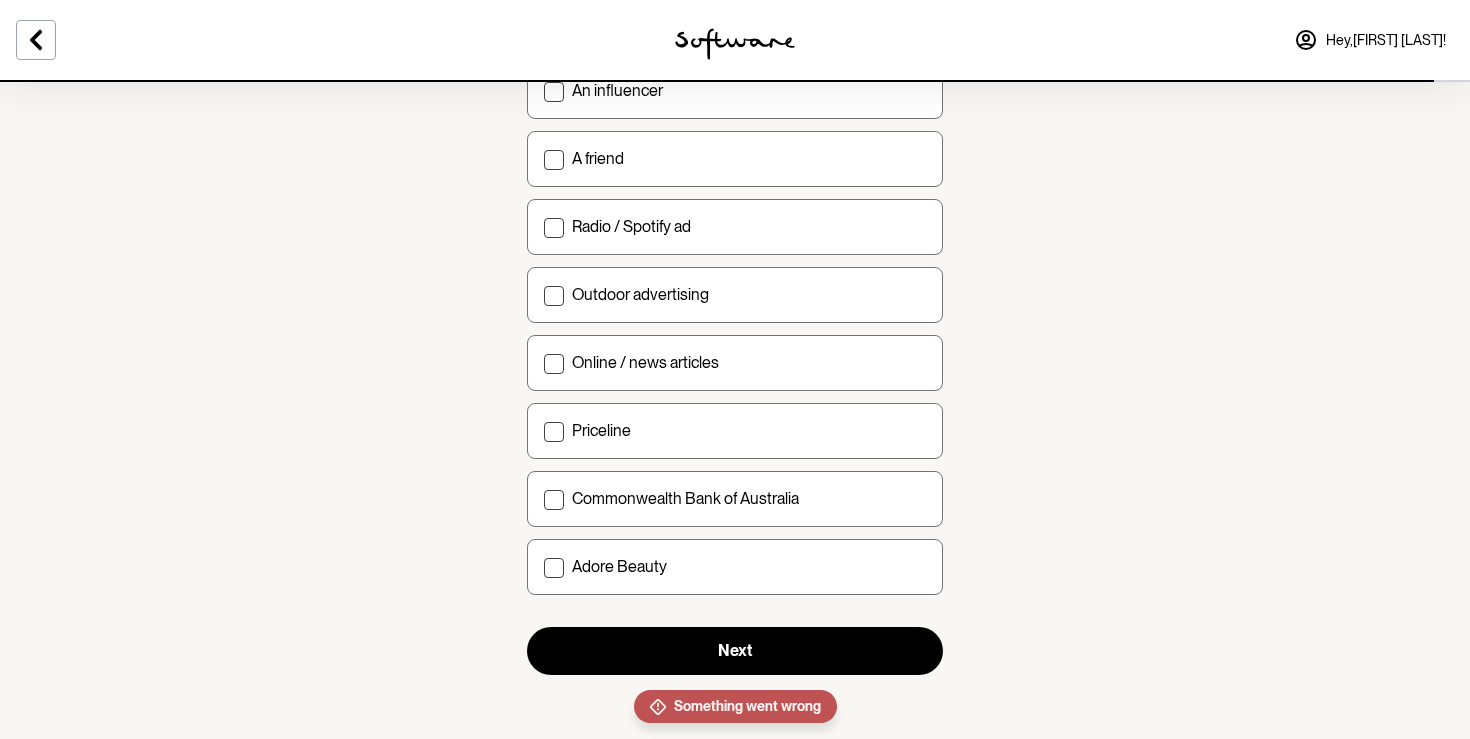 click on "How did you hear about us?  Select all that apply Google TV YouTube TikTok Facebook Instagram Snapchat An influencer A friend Radio / Spotify ad Outdoor advertising Online / news articles Priceline Commonwealth Bank of Australia Adore Beauty Next" at bounding box center (735, 80) 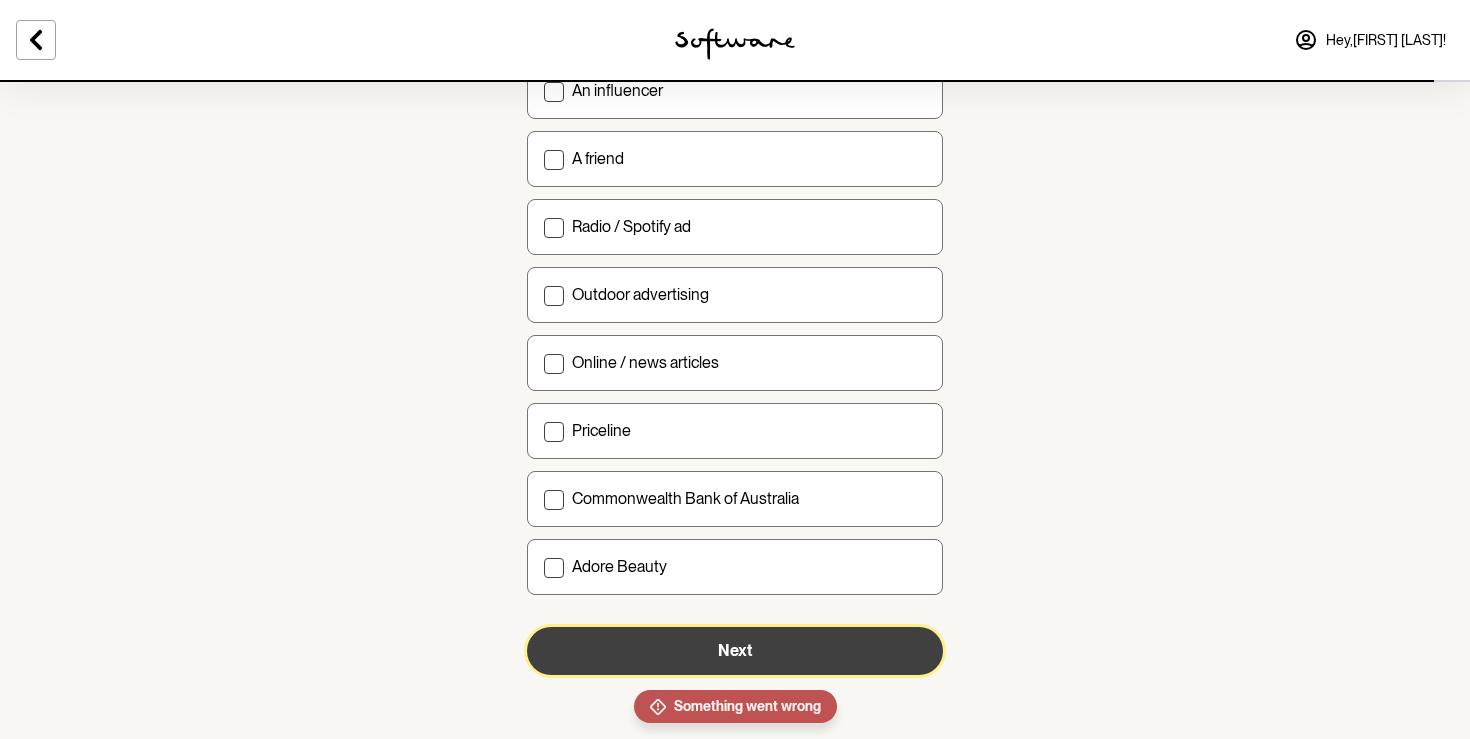 click on "Next" at bounding box center [735, 651] 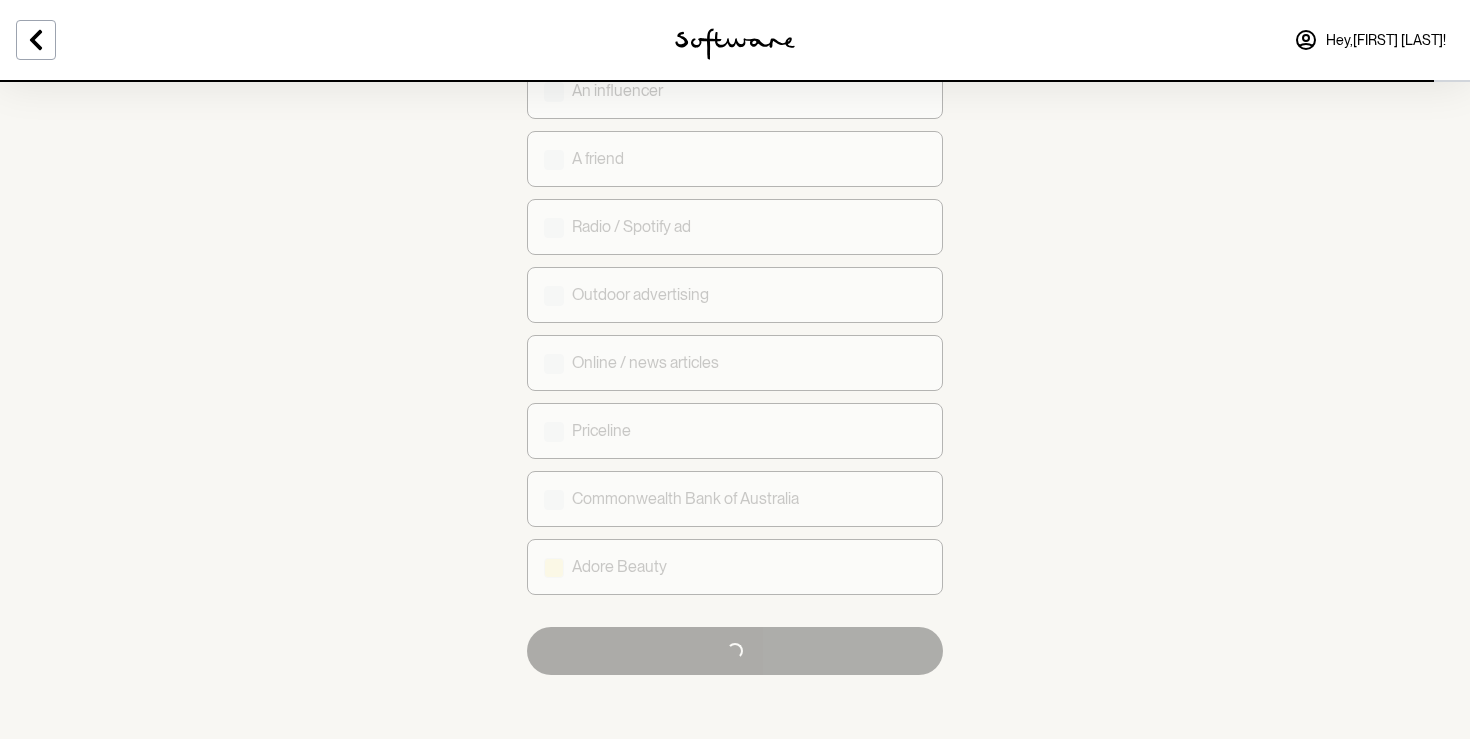 checkbox on "false" 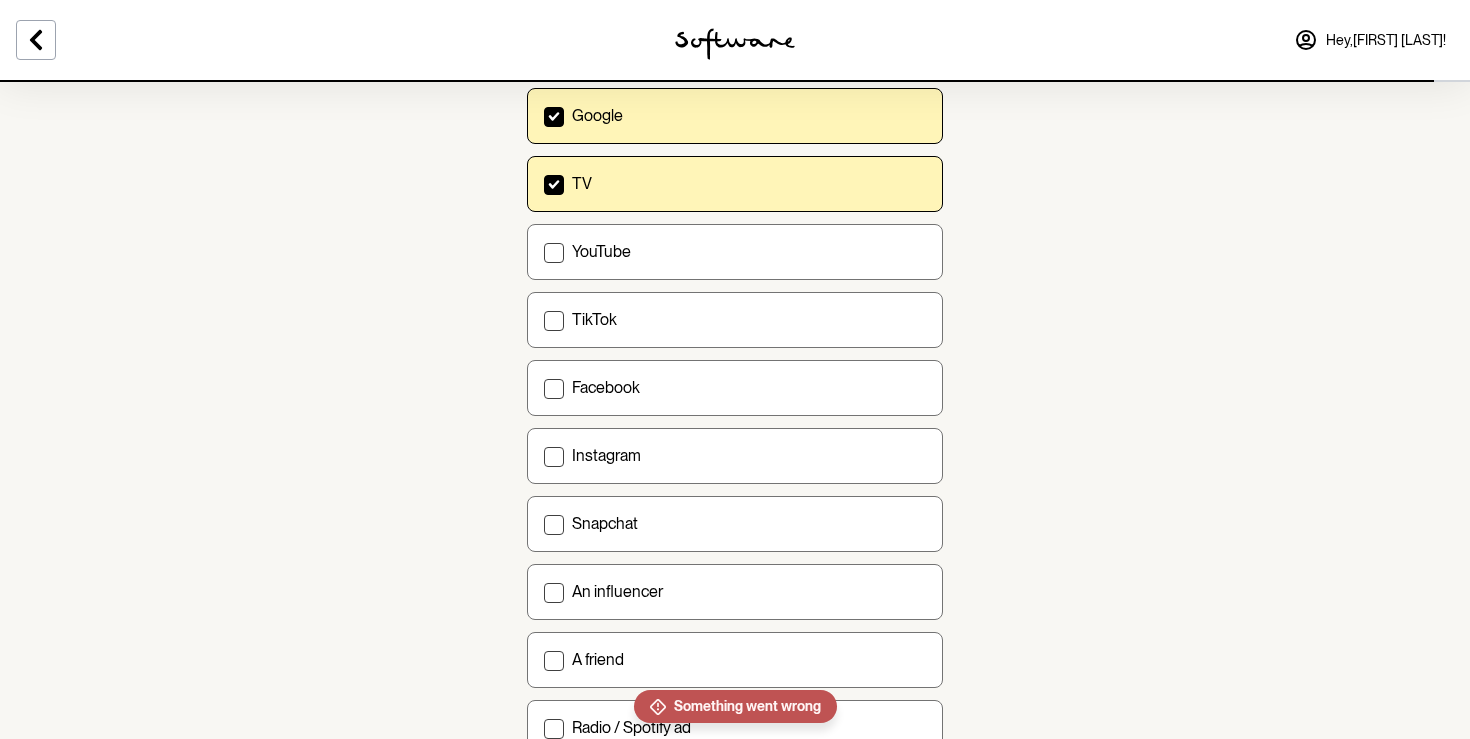 scroll, scrollTop: 0, scrollLeft: 0, axis: both 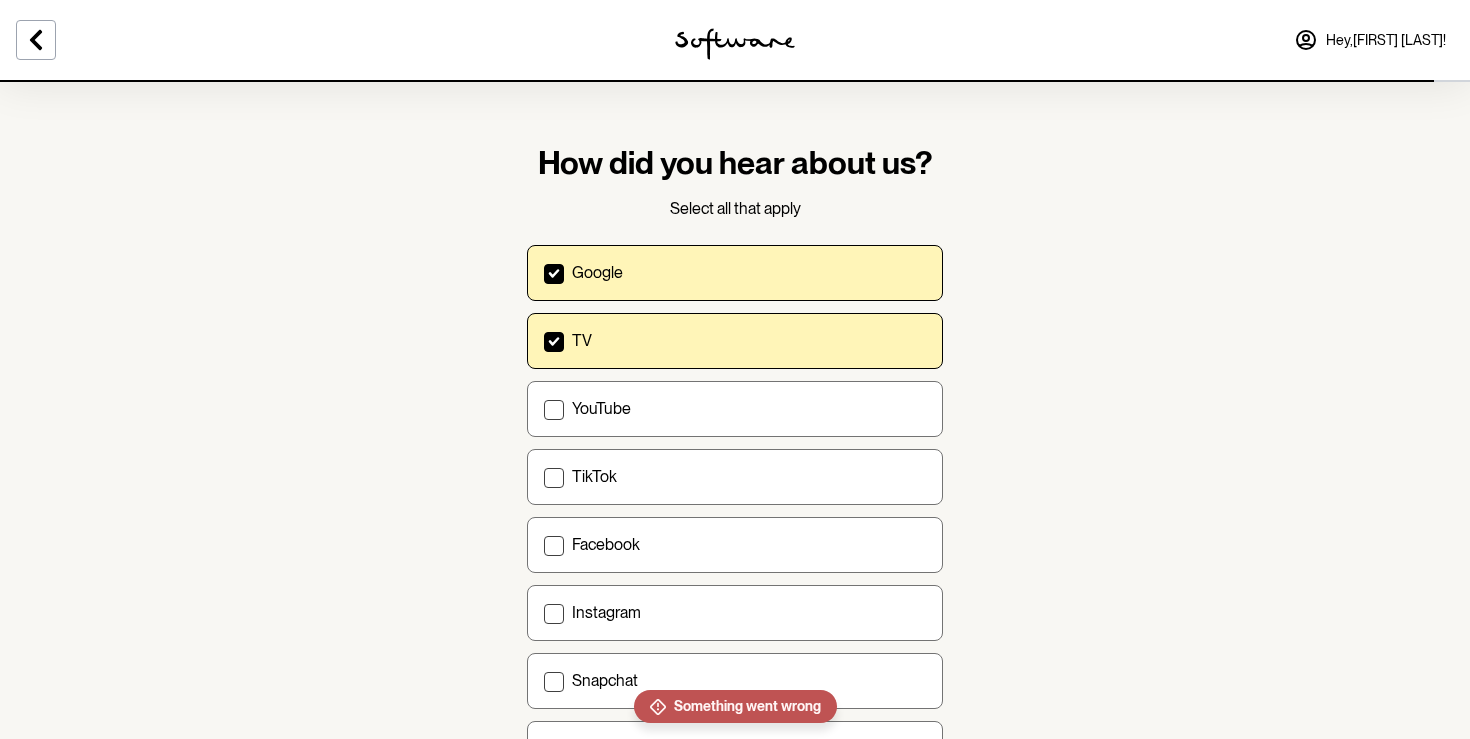 click on "Google" at bounding box center [749, 272] 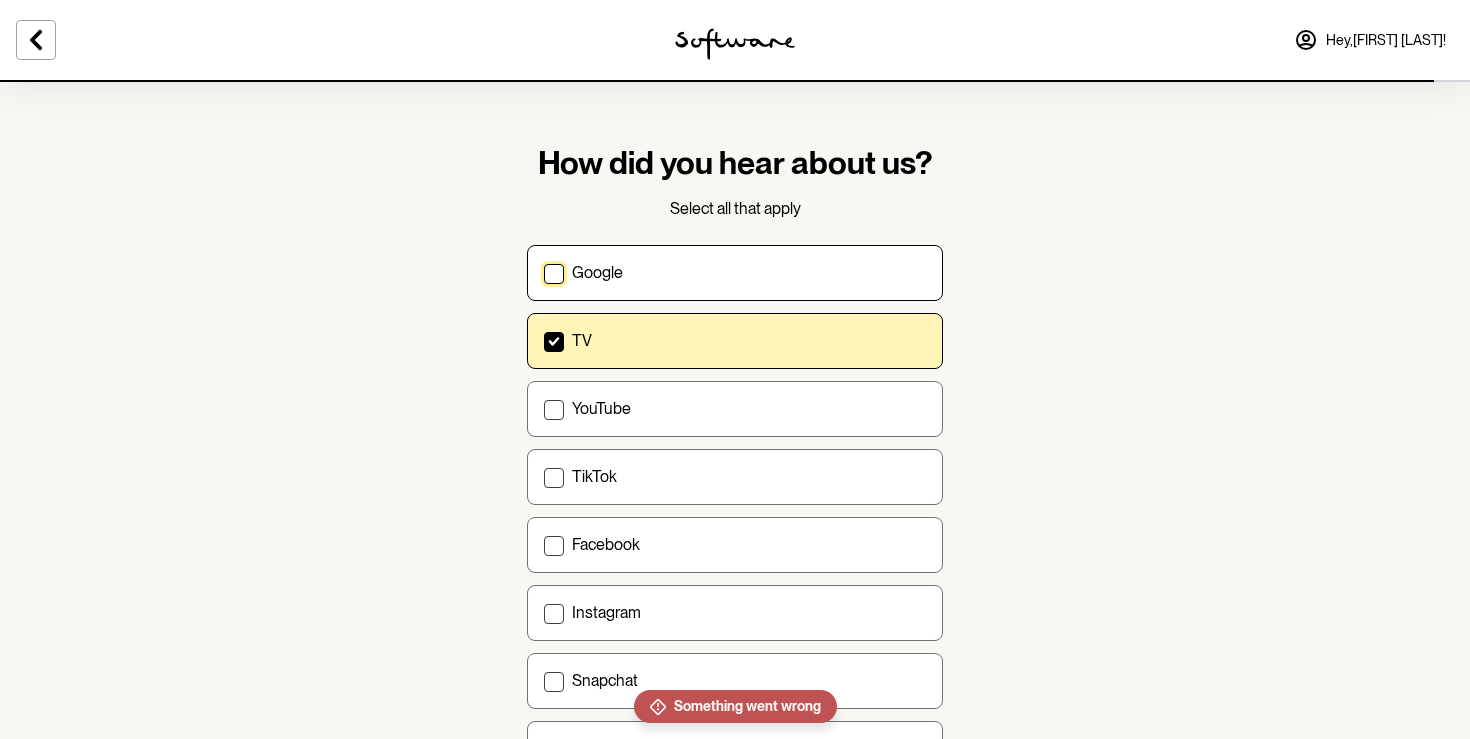 click on "TV" at bounding box center [749, 340] 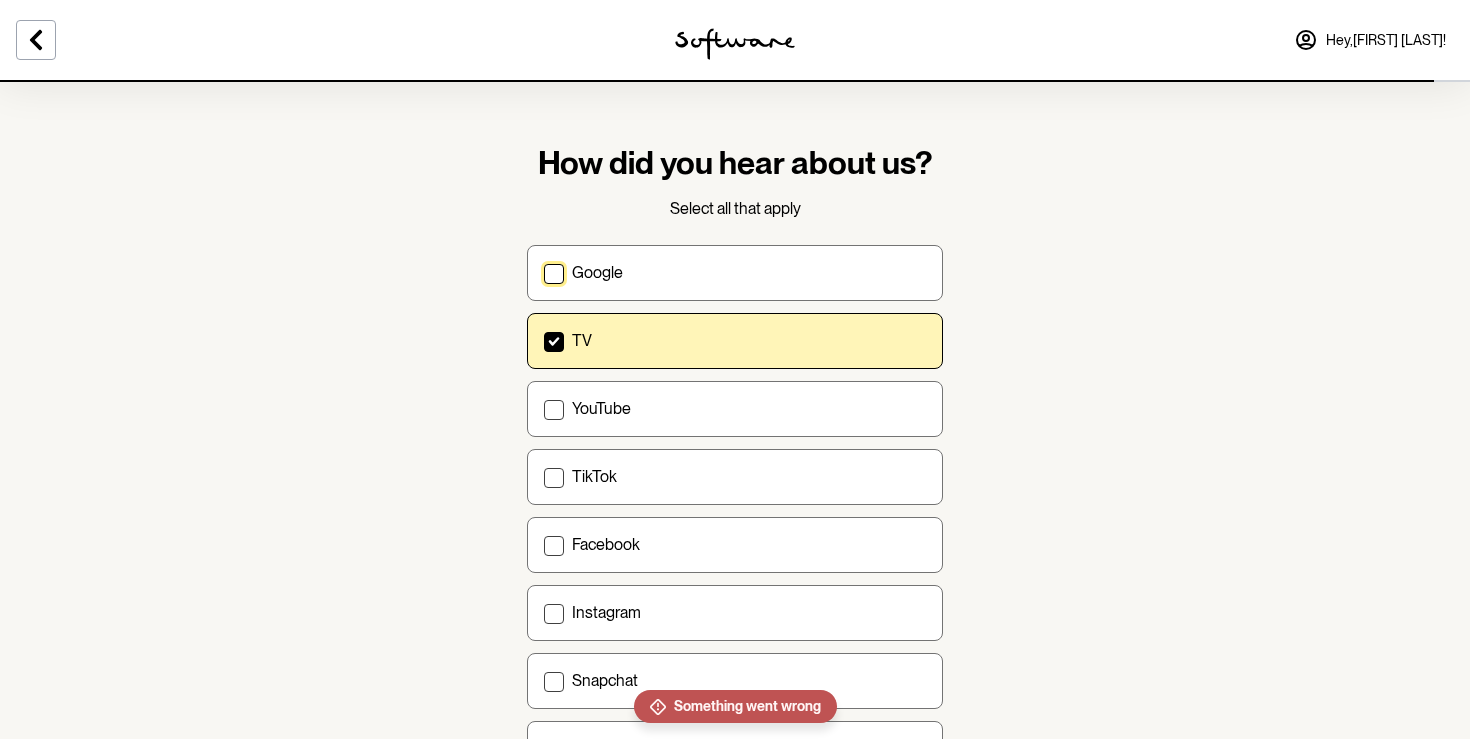 click on "TV" at bounding box center [543, 340] 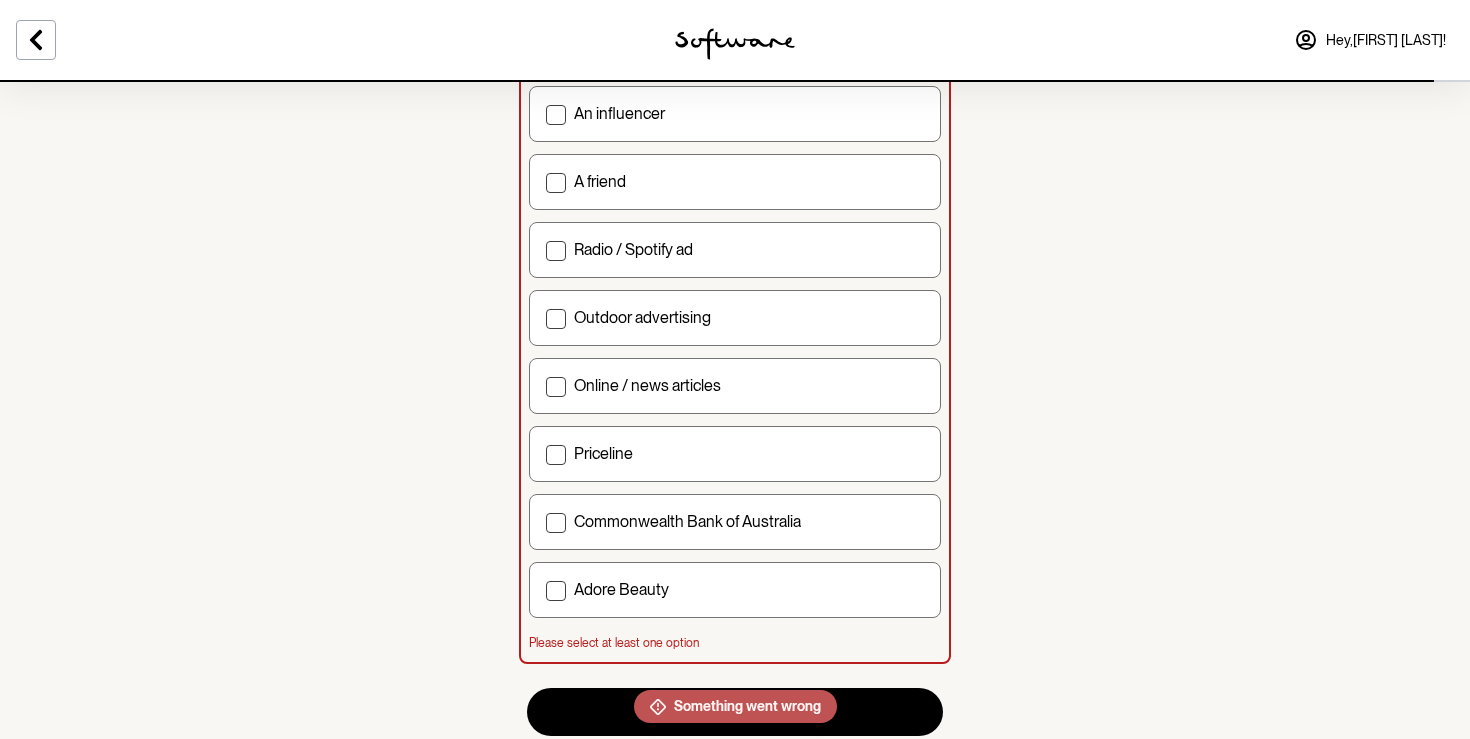 scroll, scrollTop: 698, scrollLeft: 0, axis: vertical 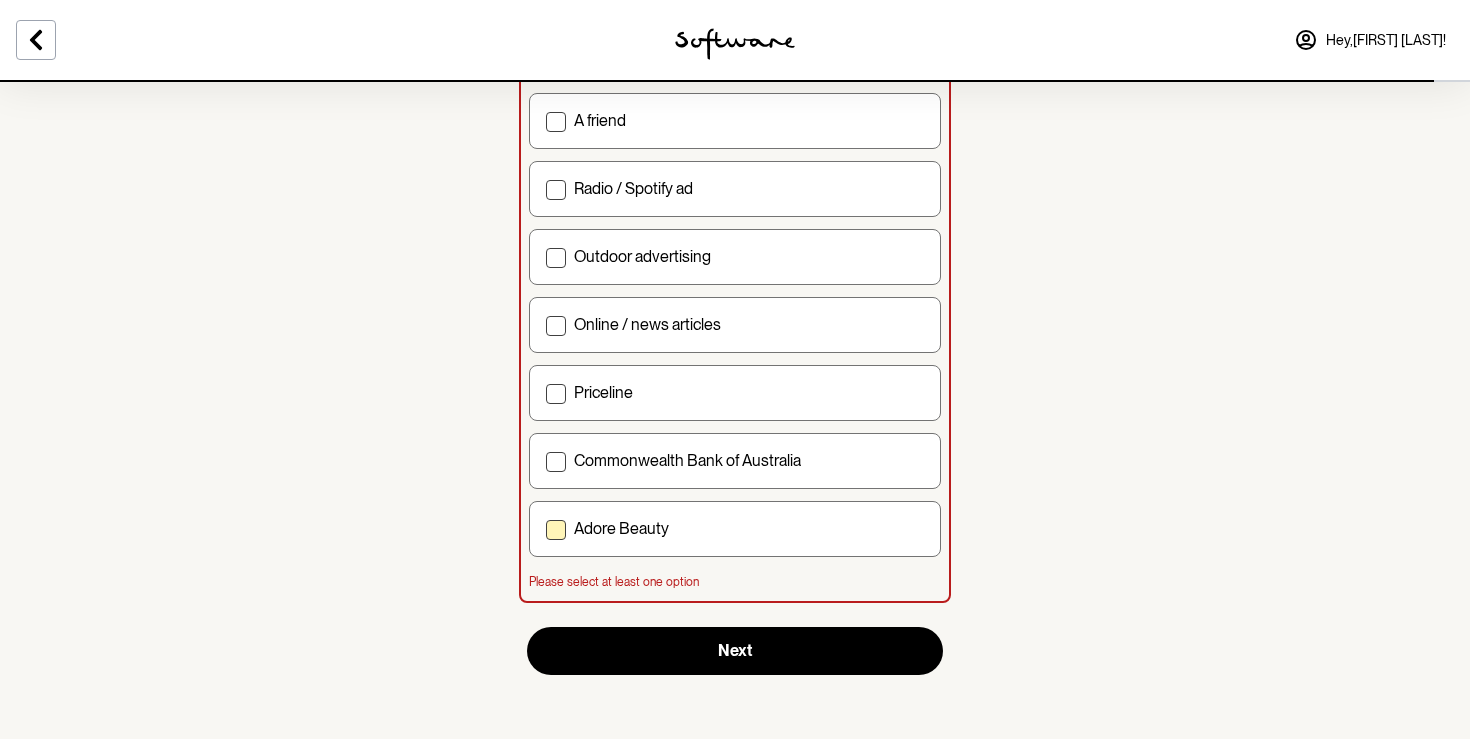 click at bounding box center [556, 530] 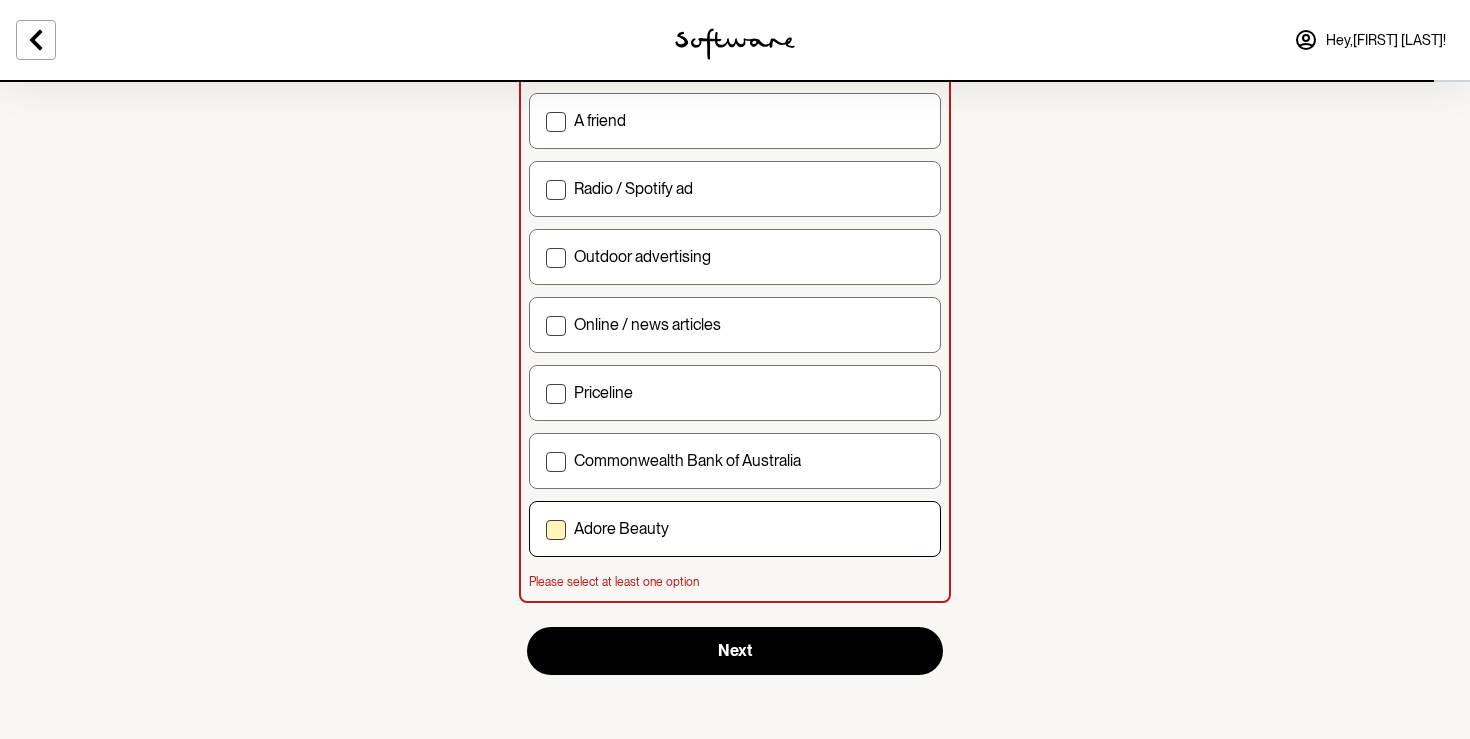 click on "Adore Beauty" at bounding box center (545, 528) 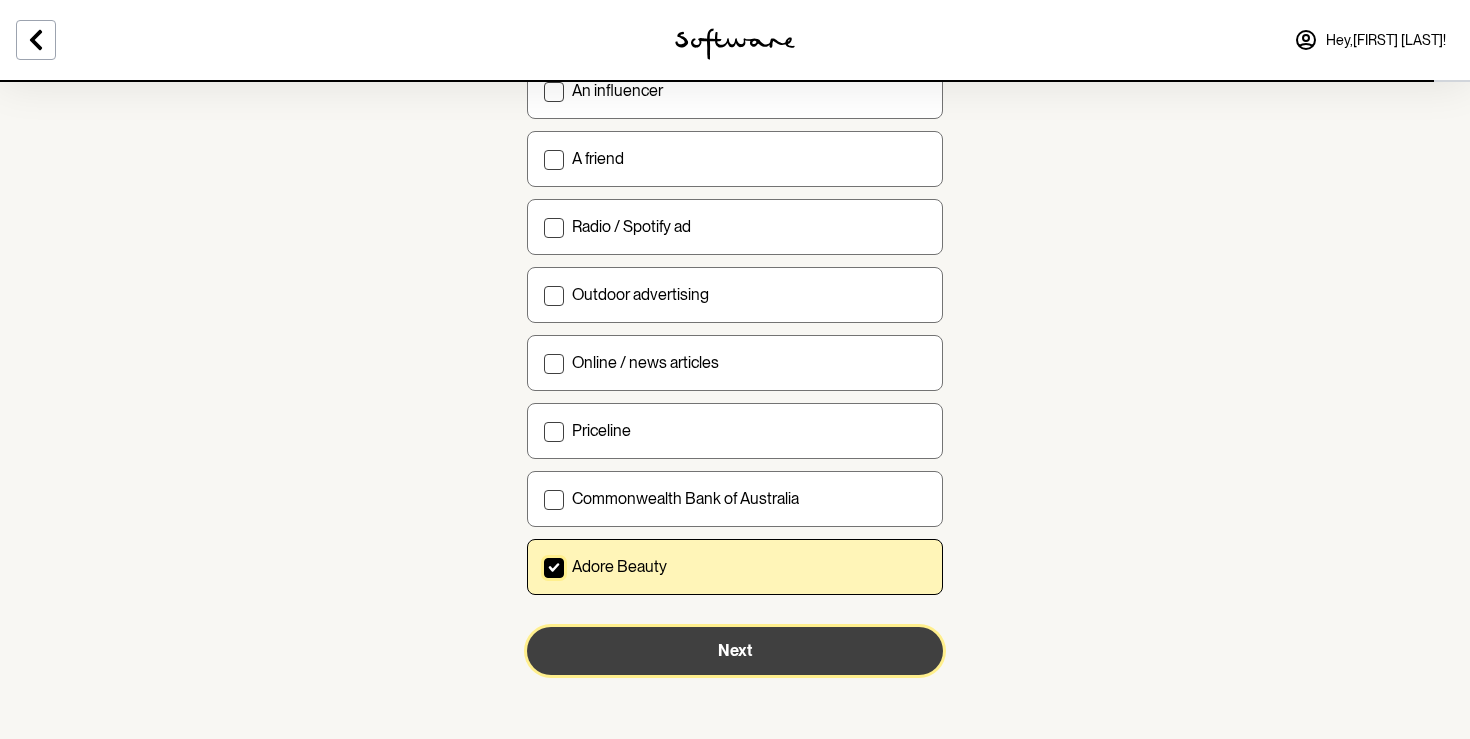 click on "Next" at bounding box center (735, 651) 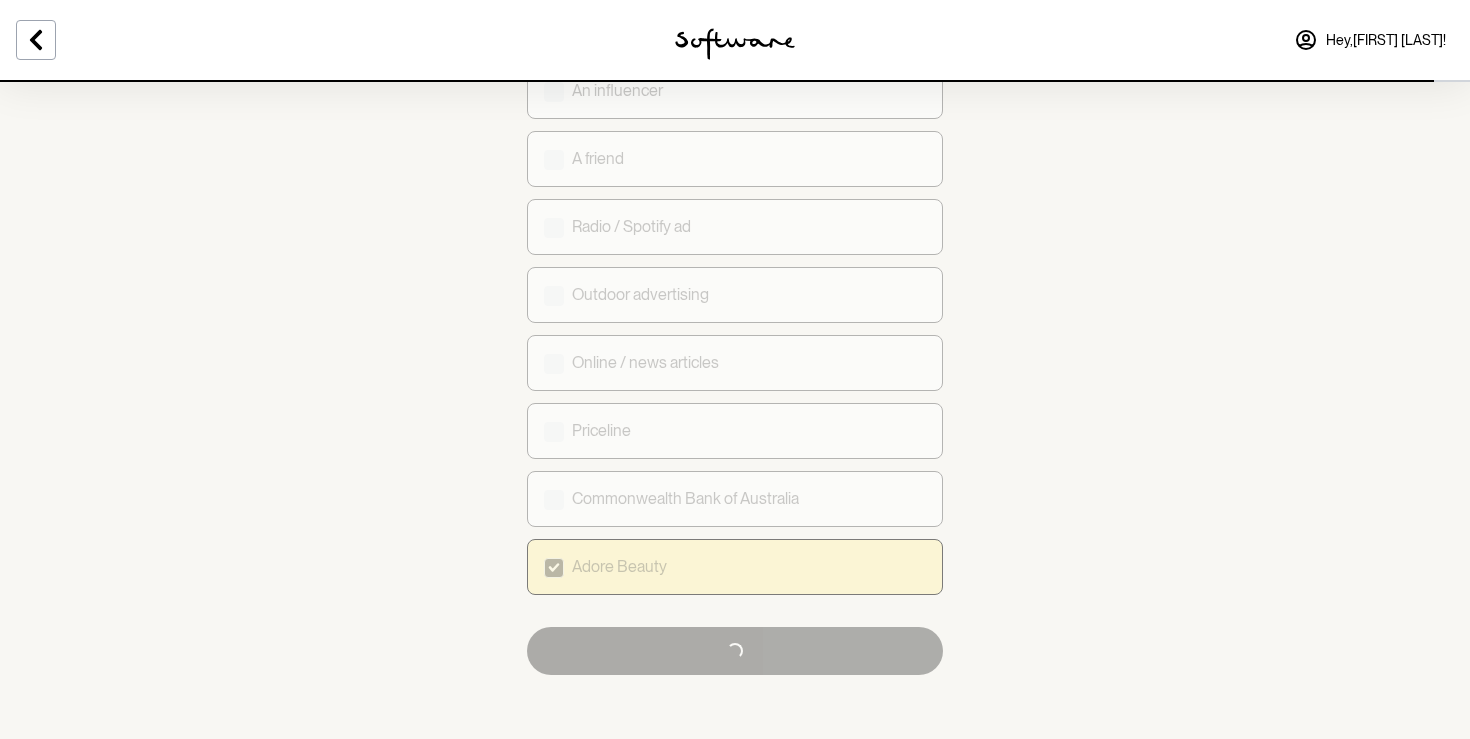 checkbox on "true" 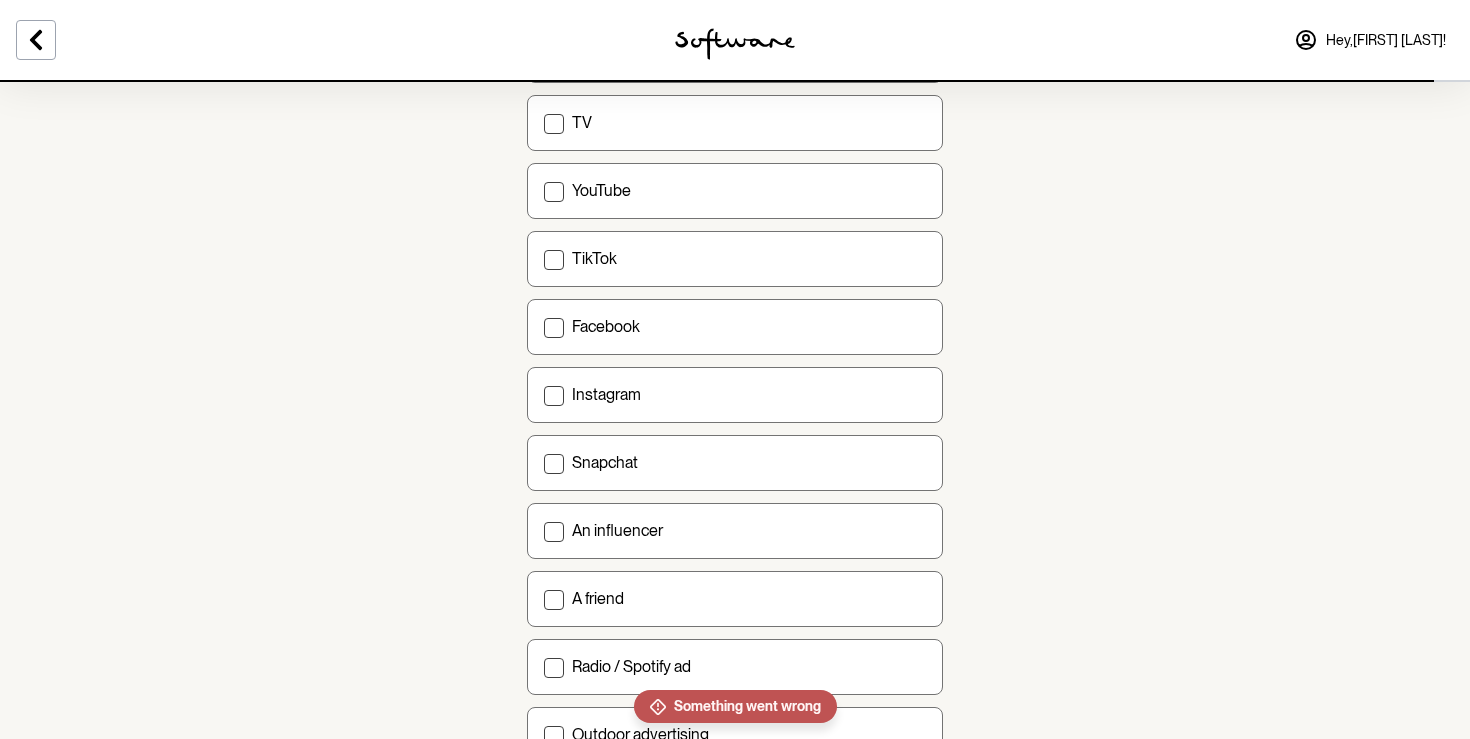 scroll, scrollTop: 188, scrollLeft: 0, axis: vertical 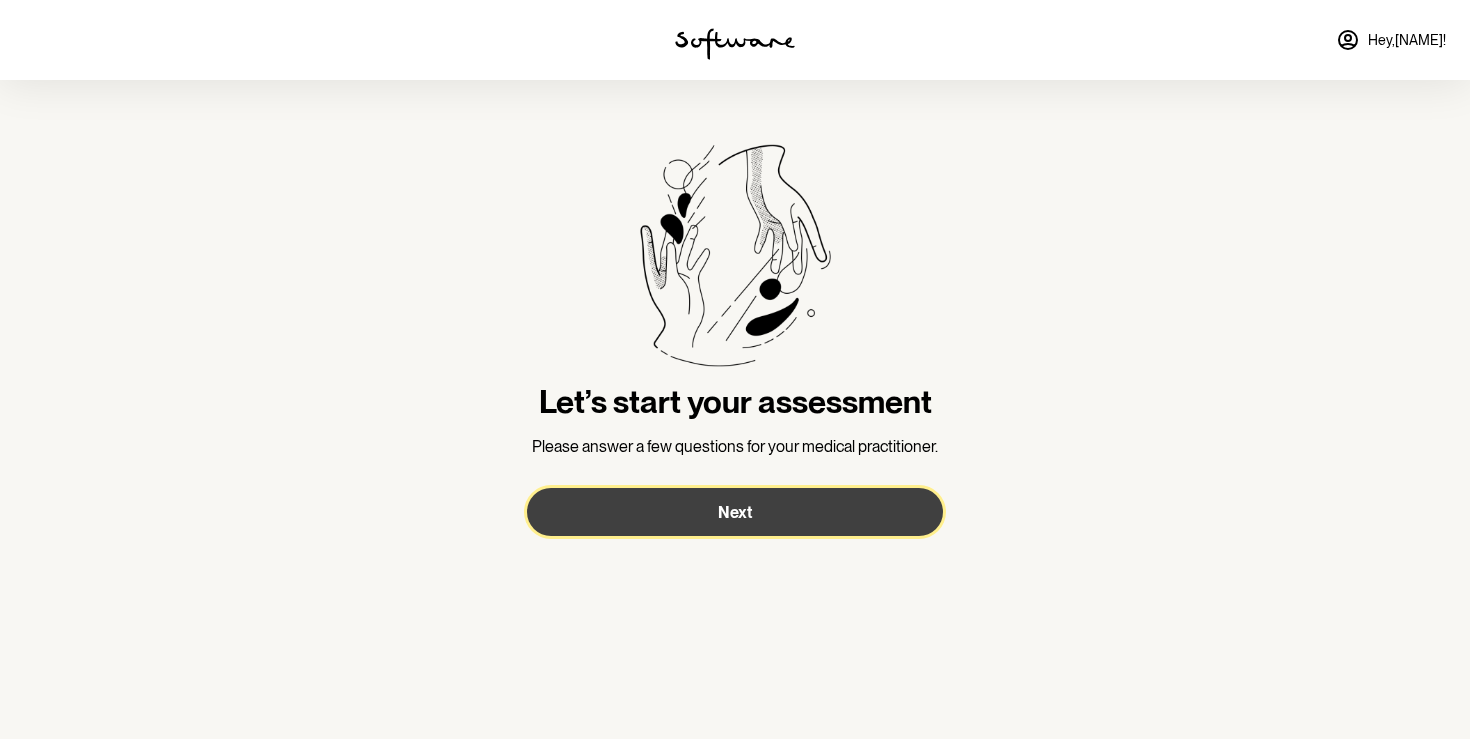 click on "Next" at bounding box center (735, 512) 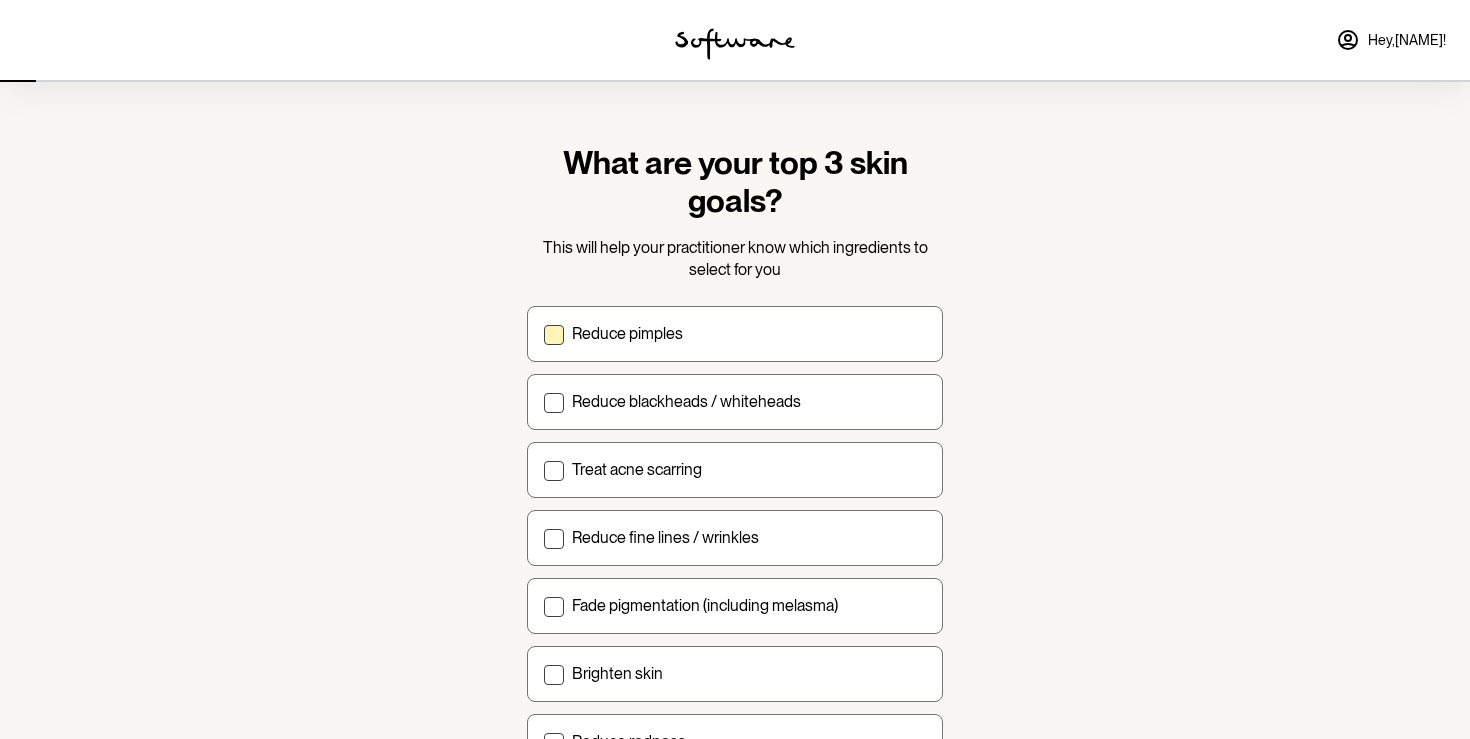 click on "Reduce pimples" at bounding box center (735, 334) 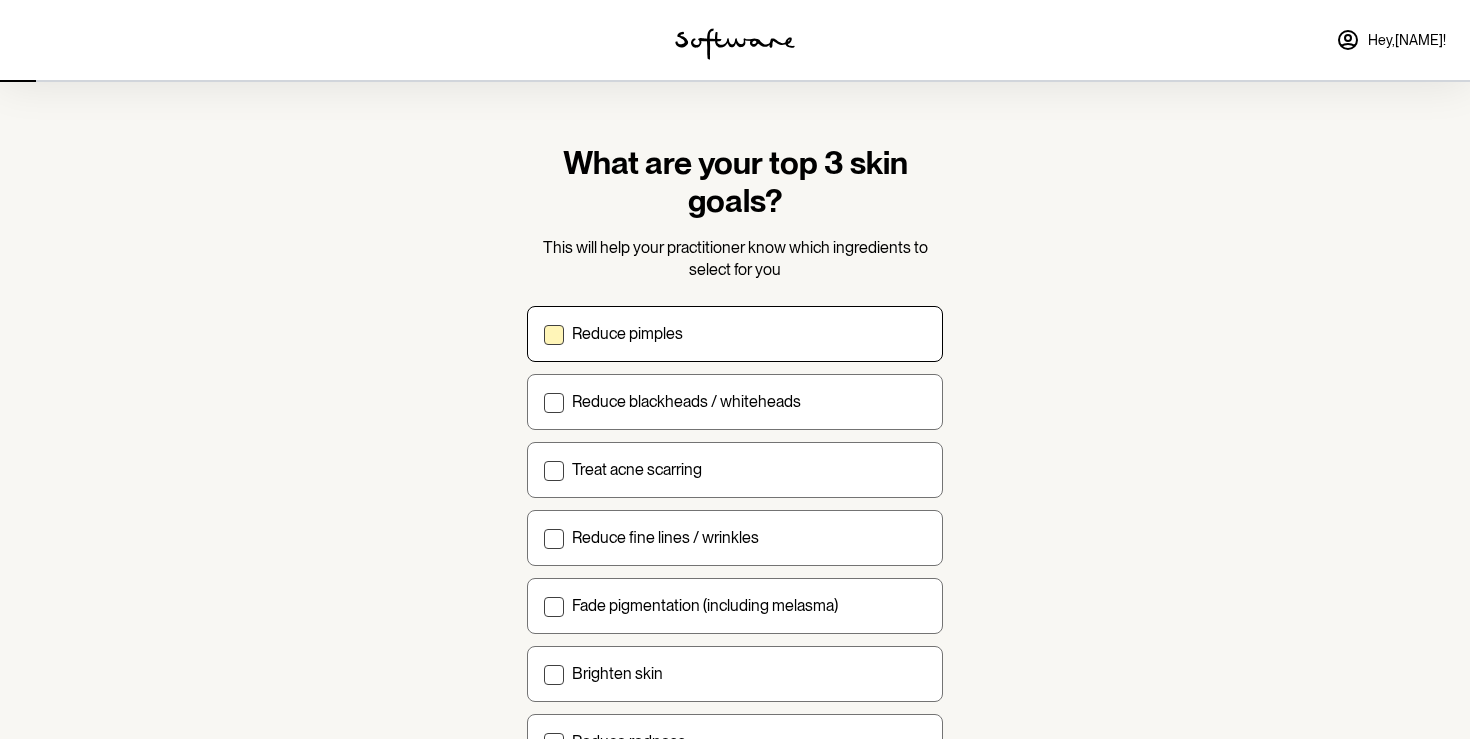 click on "Reduce pimples" at bounding box center [543, 333] 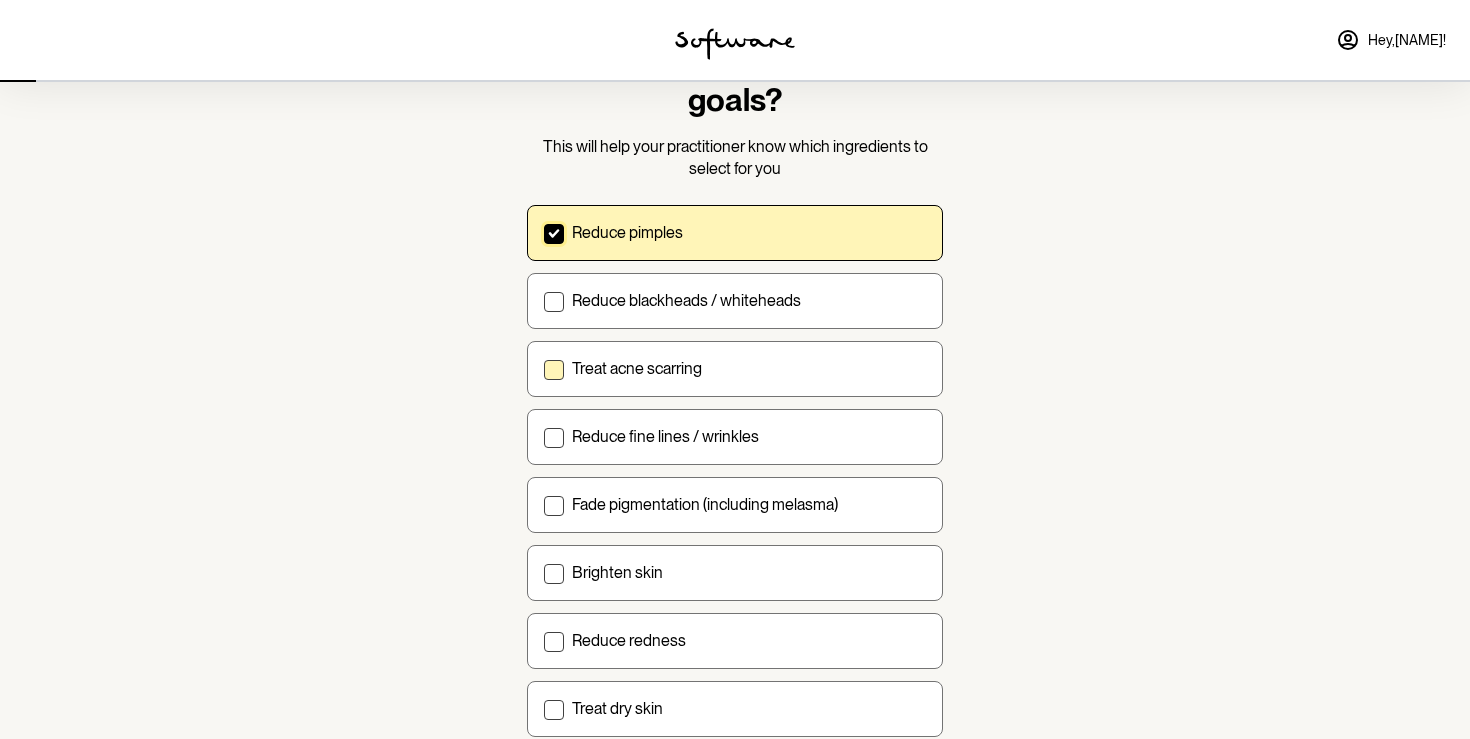 scroll, scrollTop: 102, scrollLeft: 0, axis: vertical 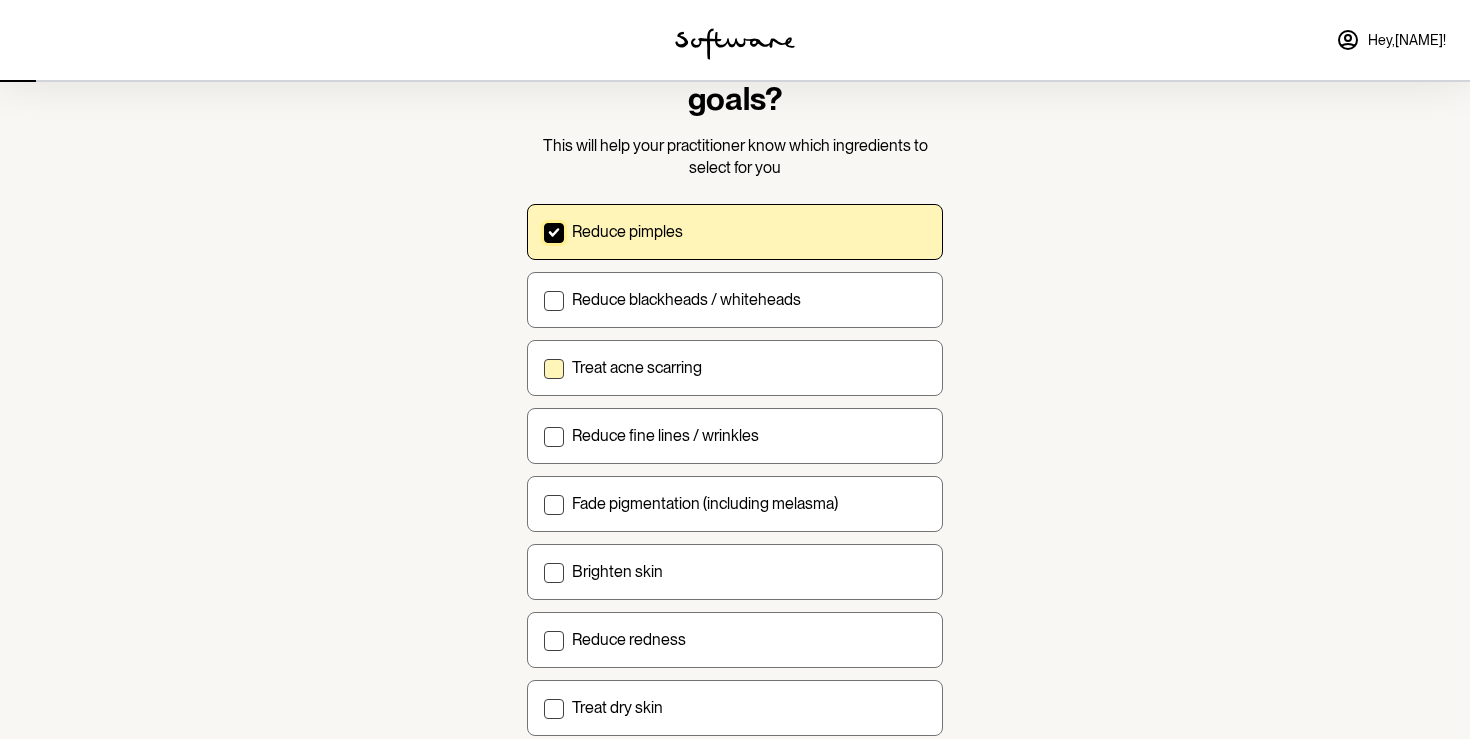 click on "Treat acne scarring" at bounding box center (637, 367) 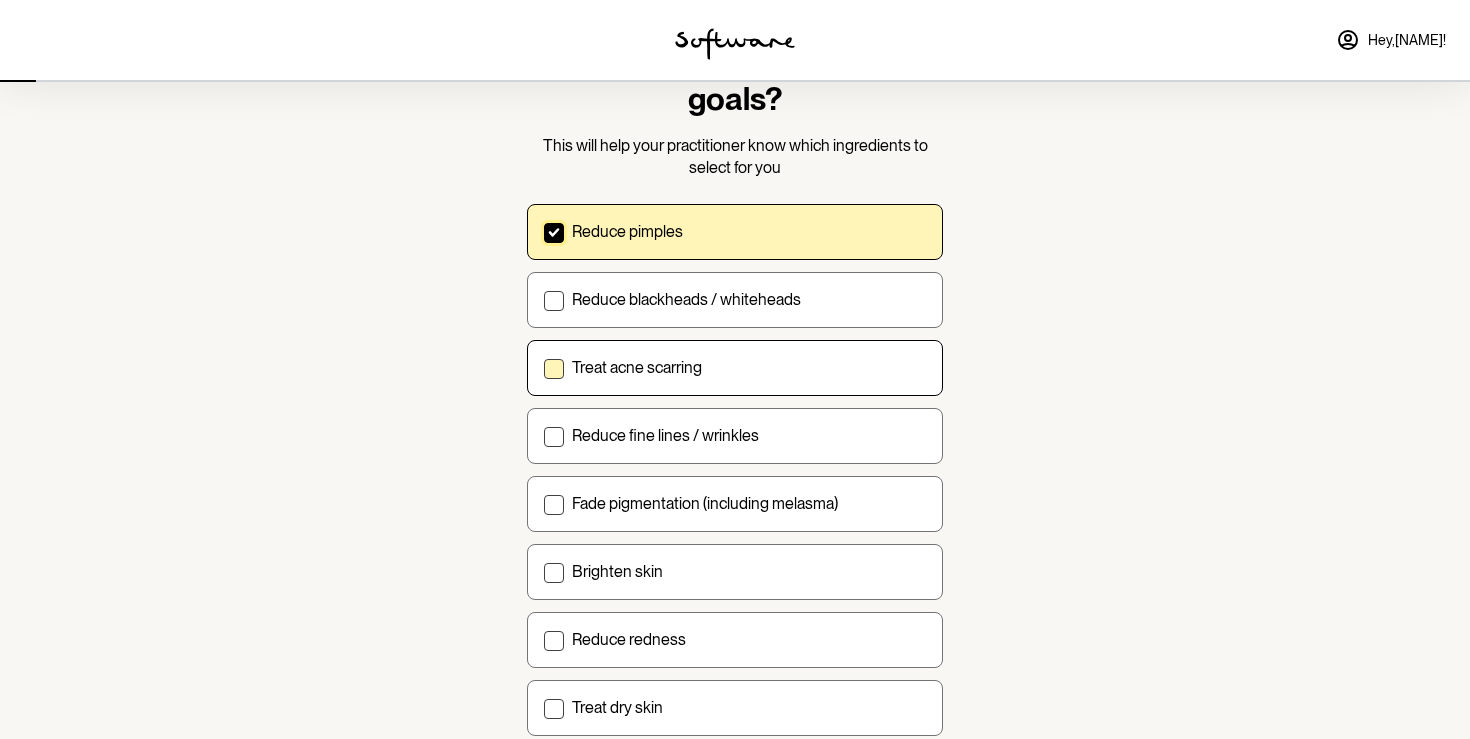 click on "Treat acne scarring" at bounding box center (543, 367) 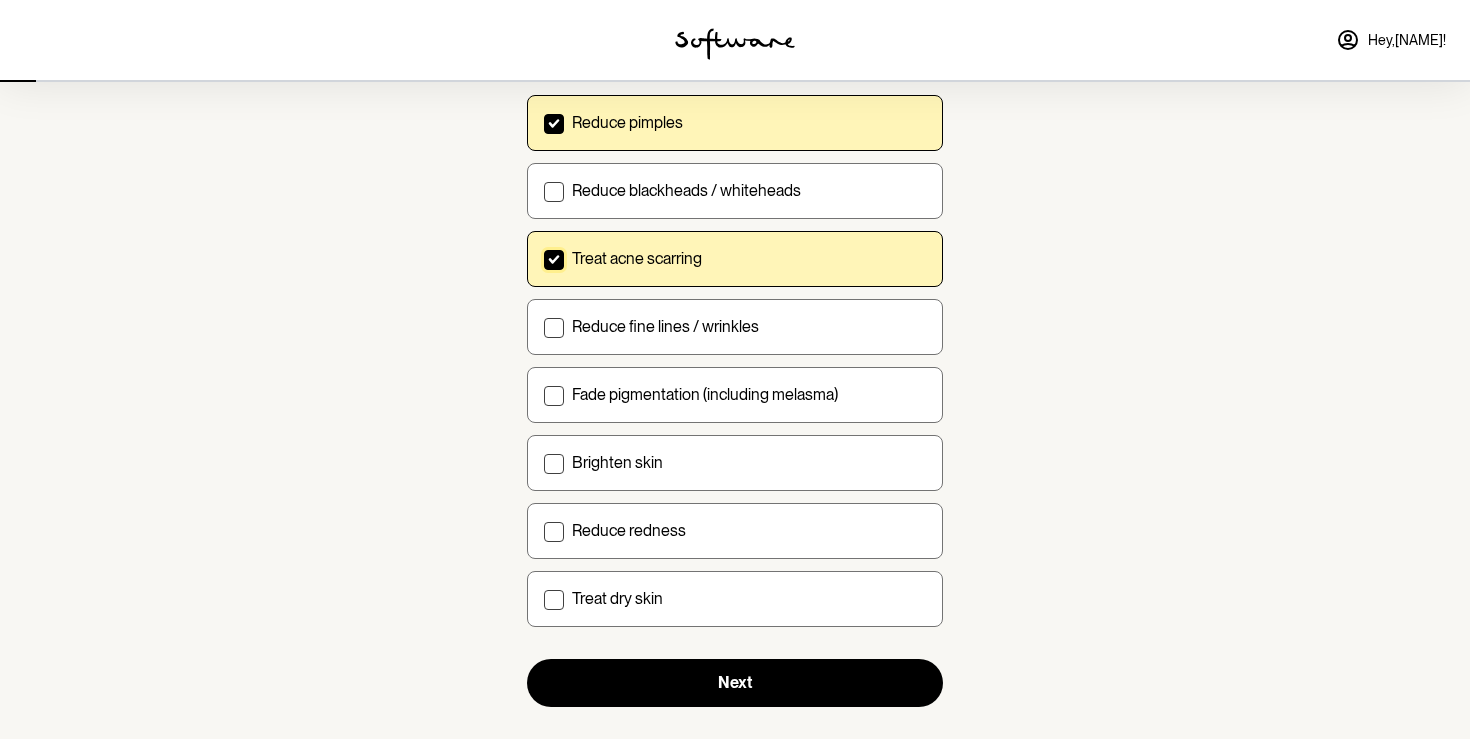 scroll, scrollTop: 212, scrollLeft: 0, axis: vertical 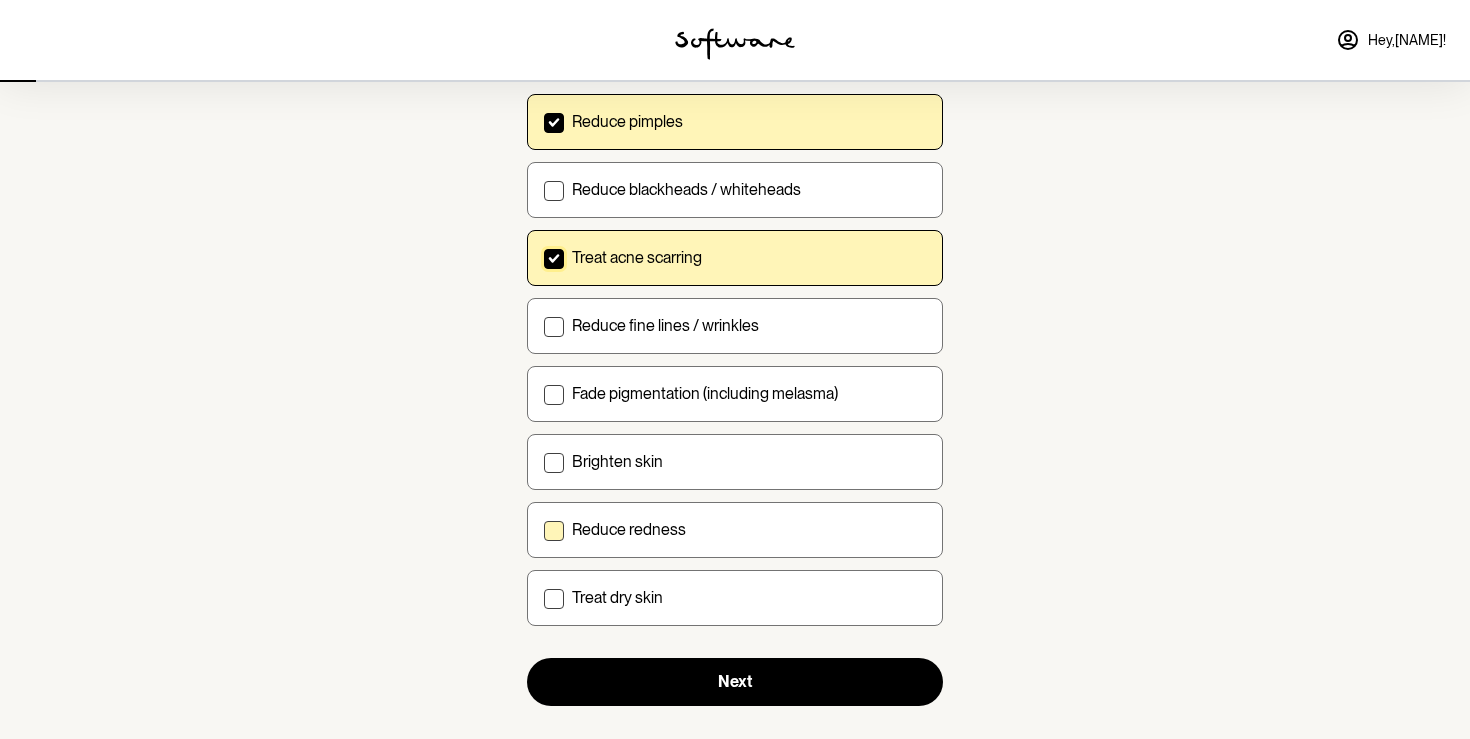 click on "Reduce redness" at bounding box center [629, 529] 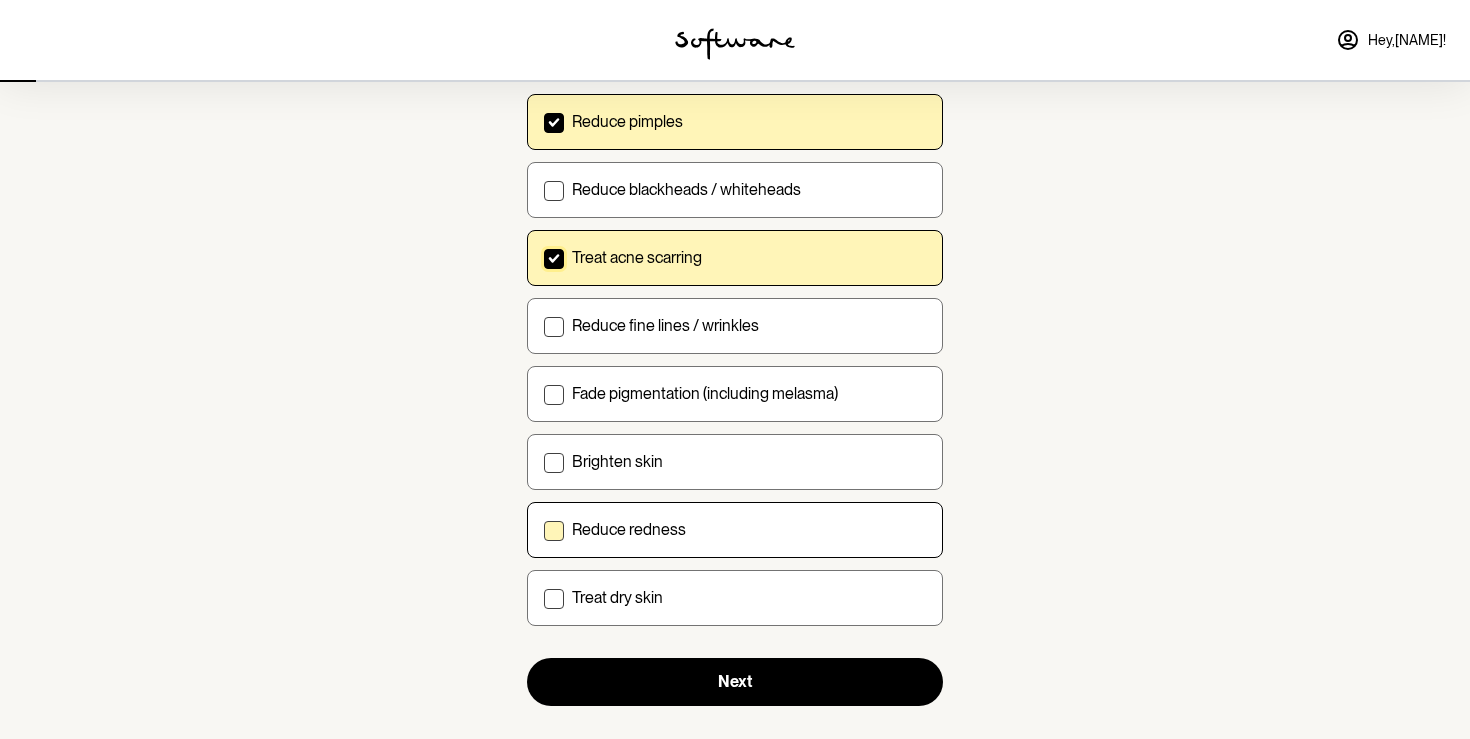 click on "Reduce redness" at bounding box center [543, 529] 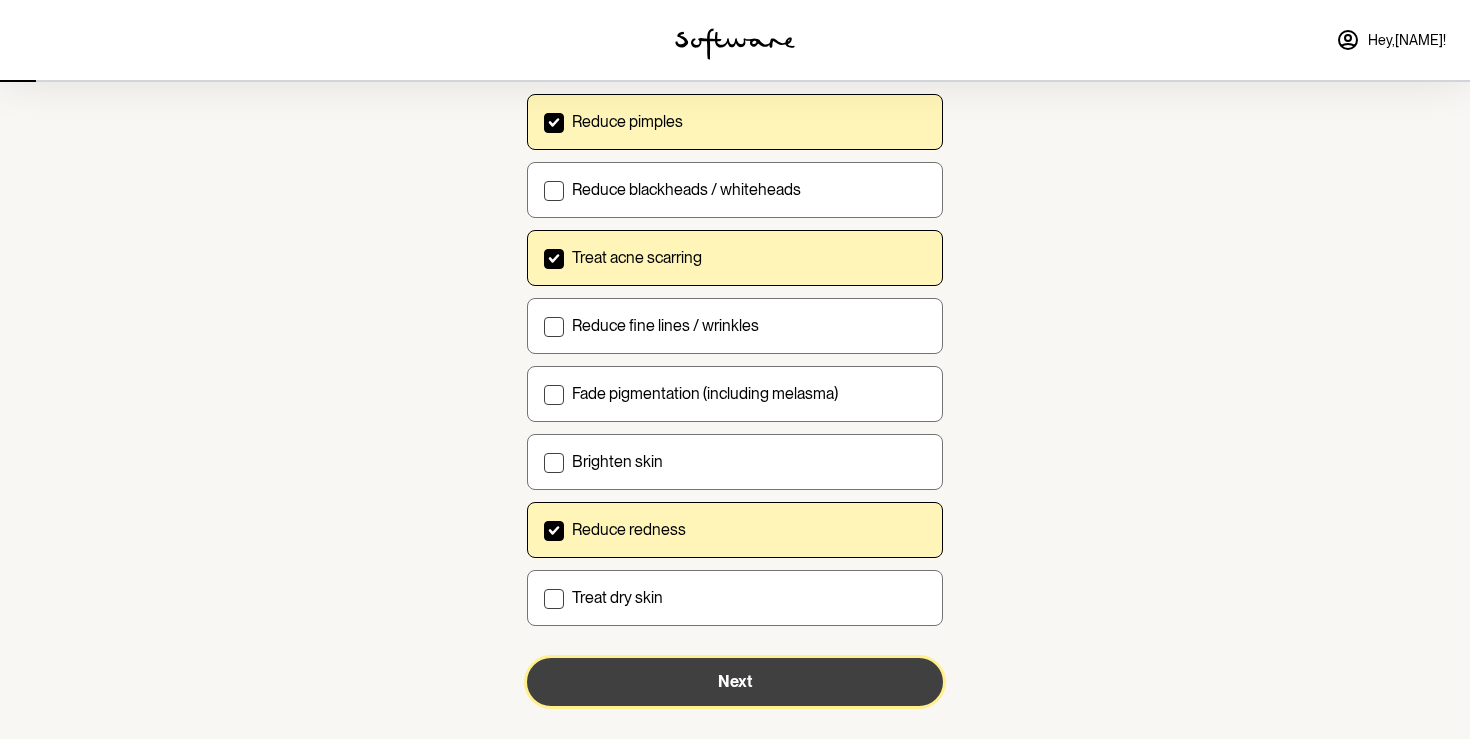 click on "Next" at bounding box center (735, 682) 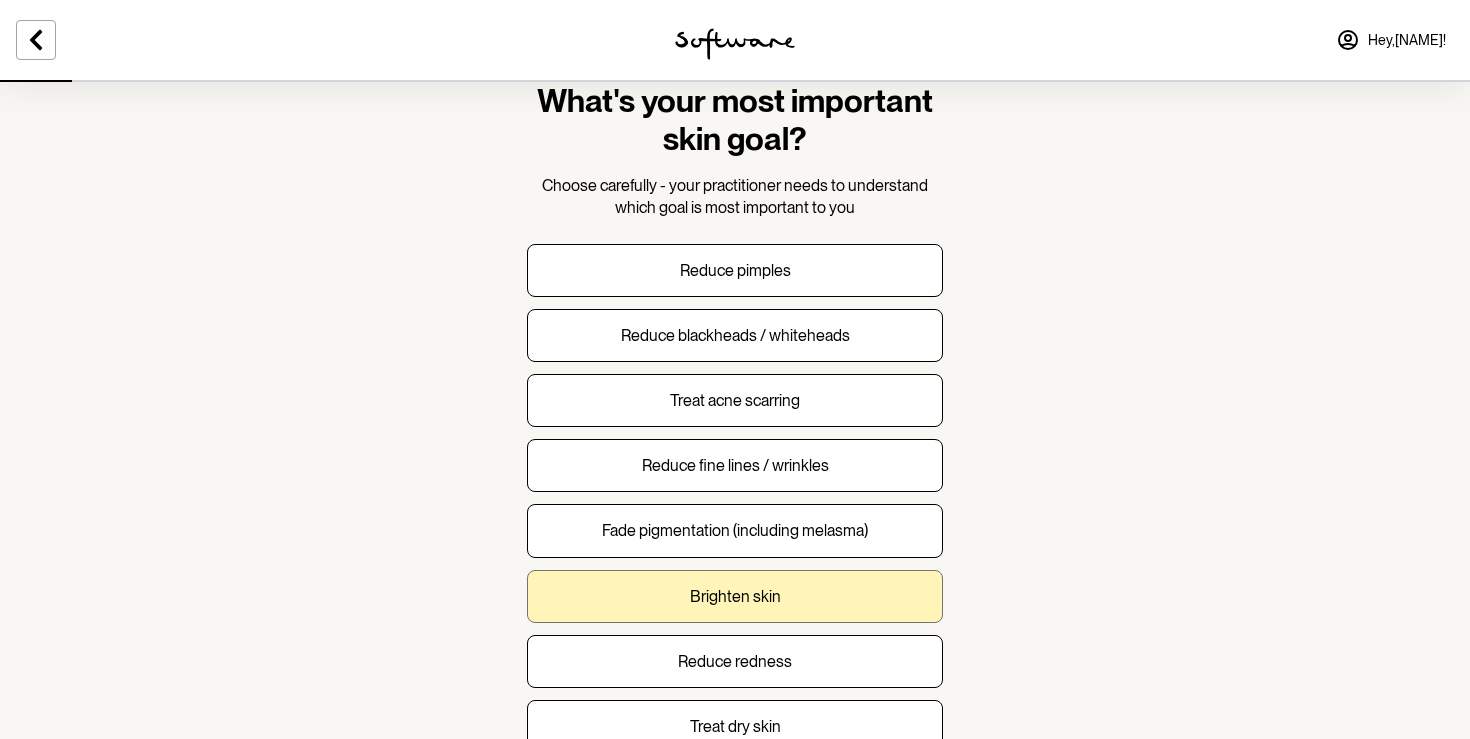 scroll, scrollTop: 64, scrollLeft: 0, axis: vertical 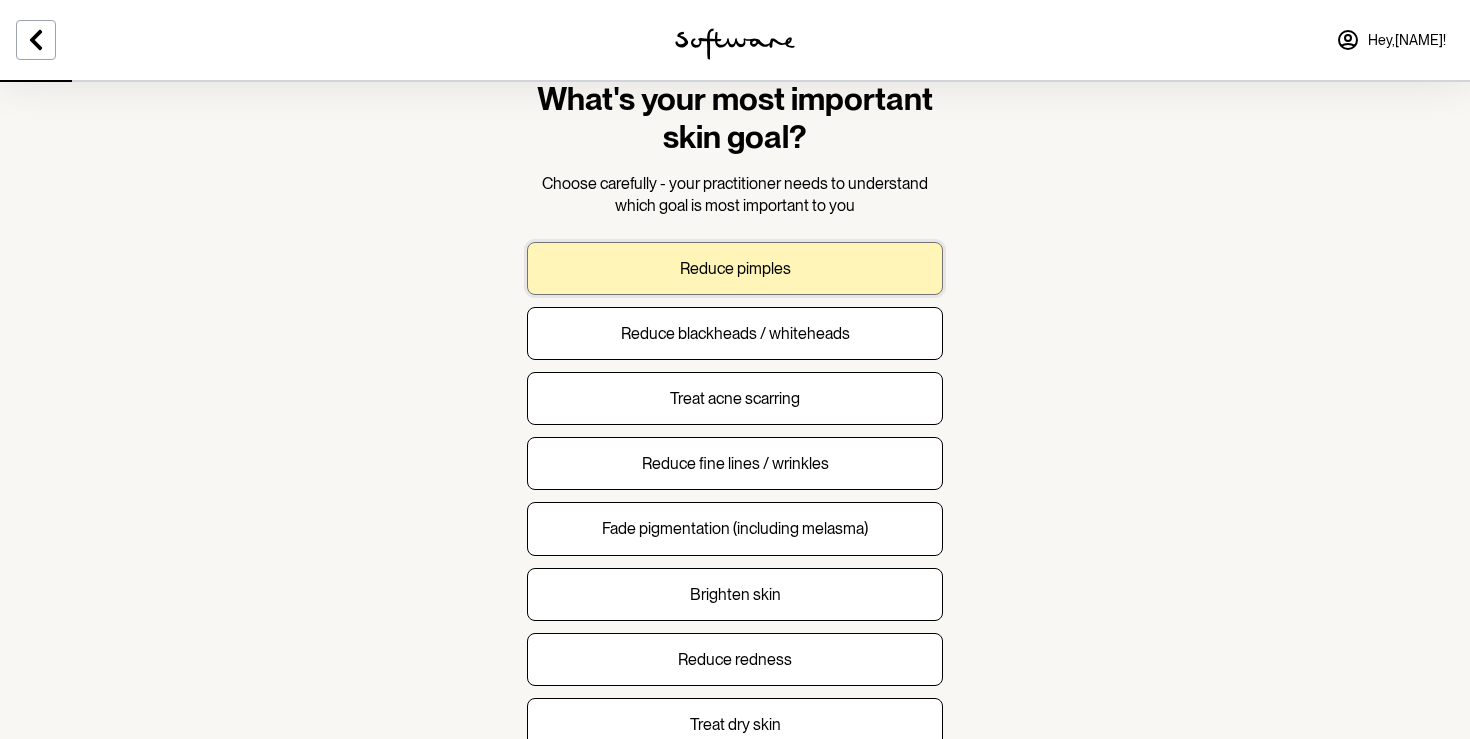 click on "Reduce pimples" at bounding box center (735, 268) 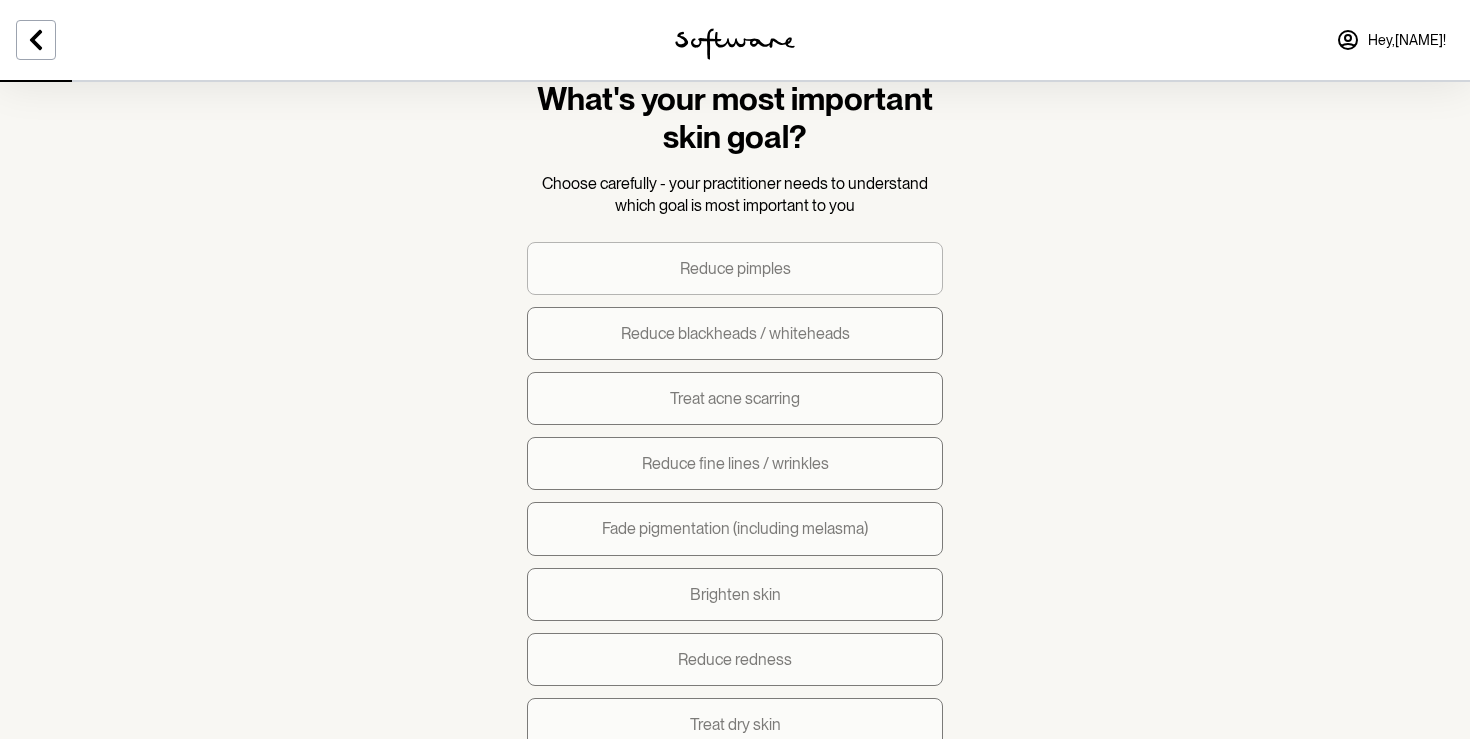 scroll, scrollTop: 0, scrollLeft: 0, axis: both 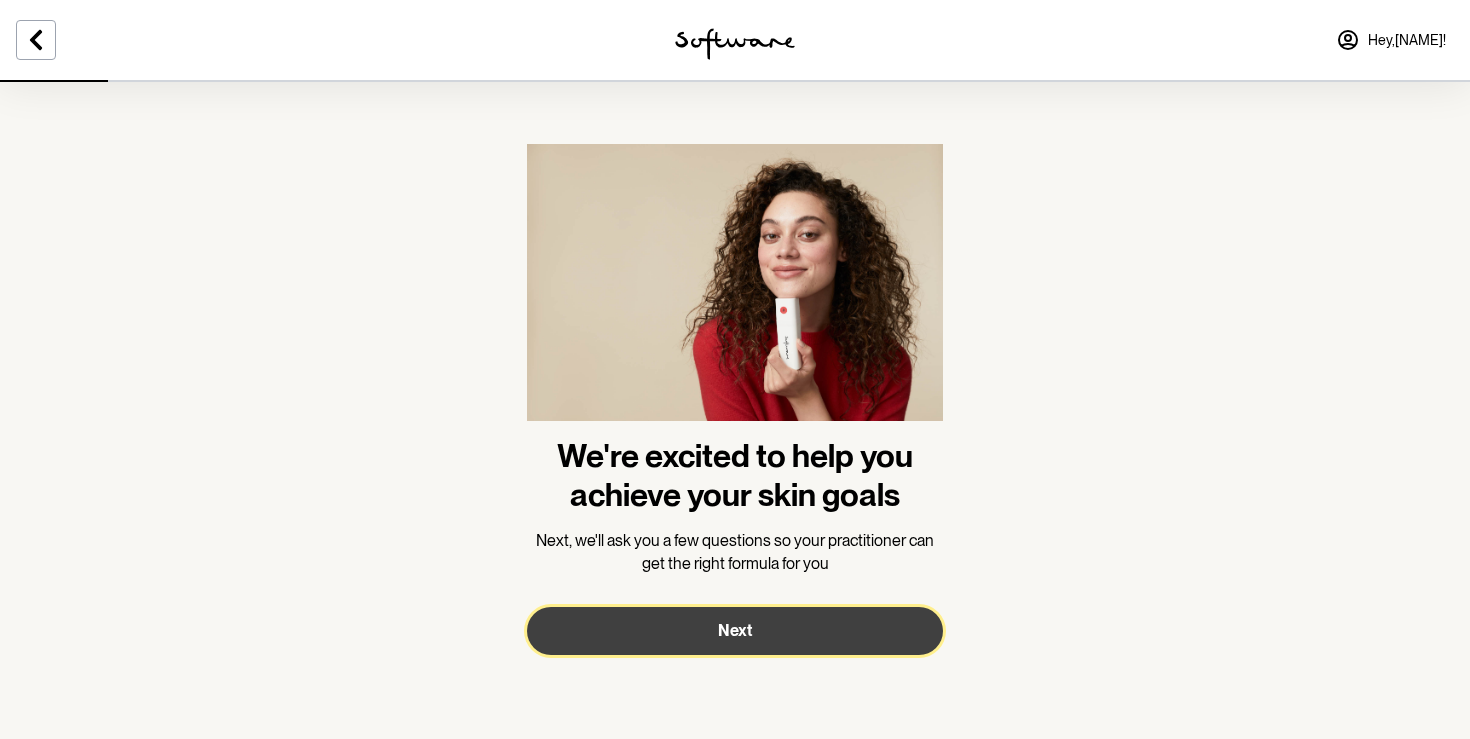 click on "Next" at bounding box center [735, 631] 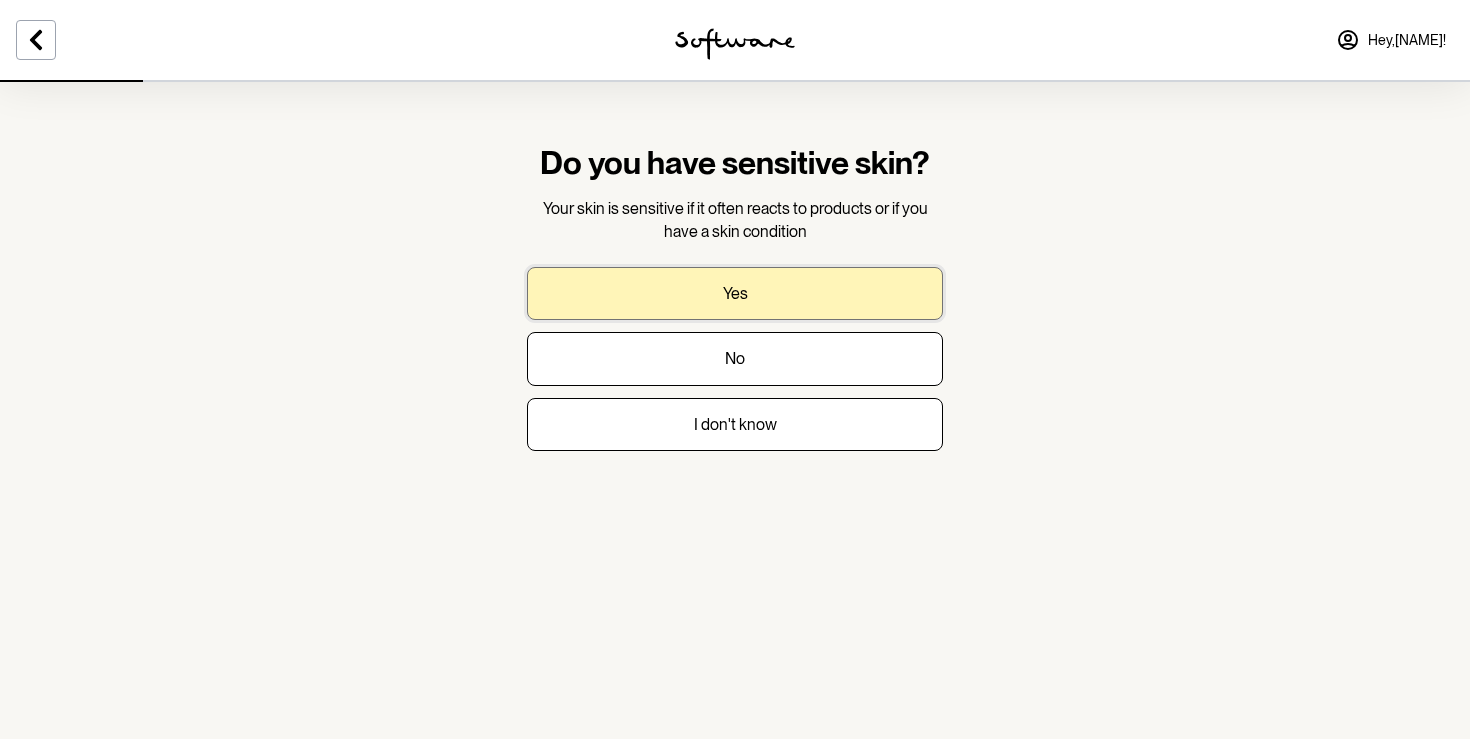 click on "Yes" at bounding box center (735, 293) 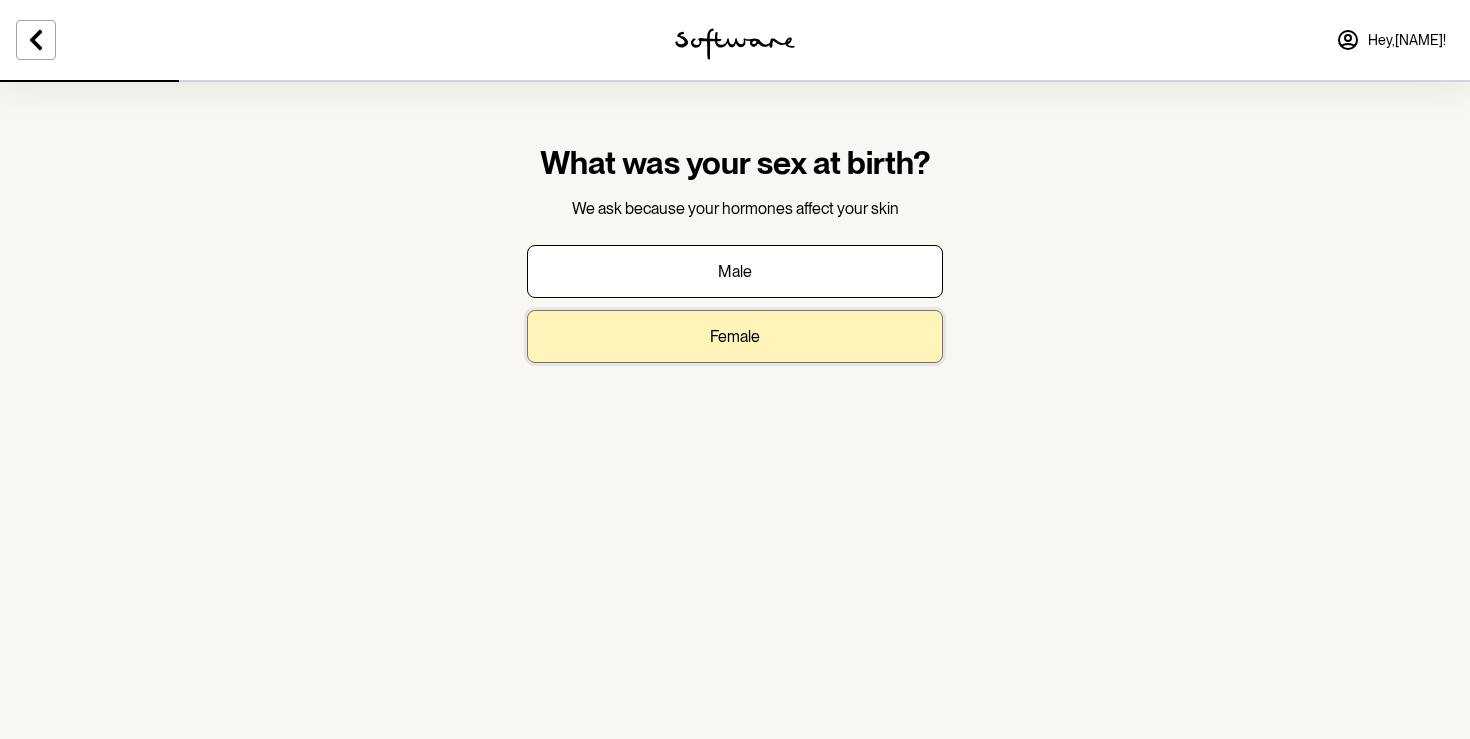 click on "Female" at bounding box center (735, 336) 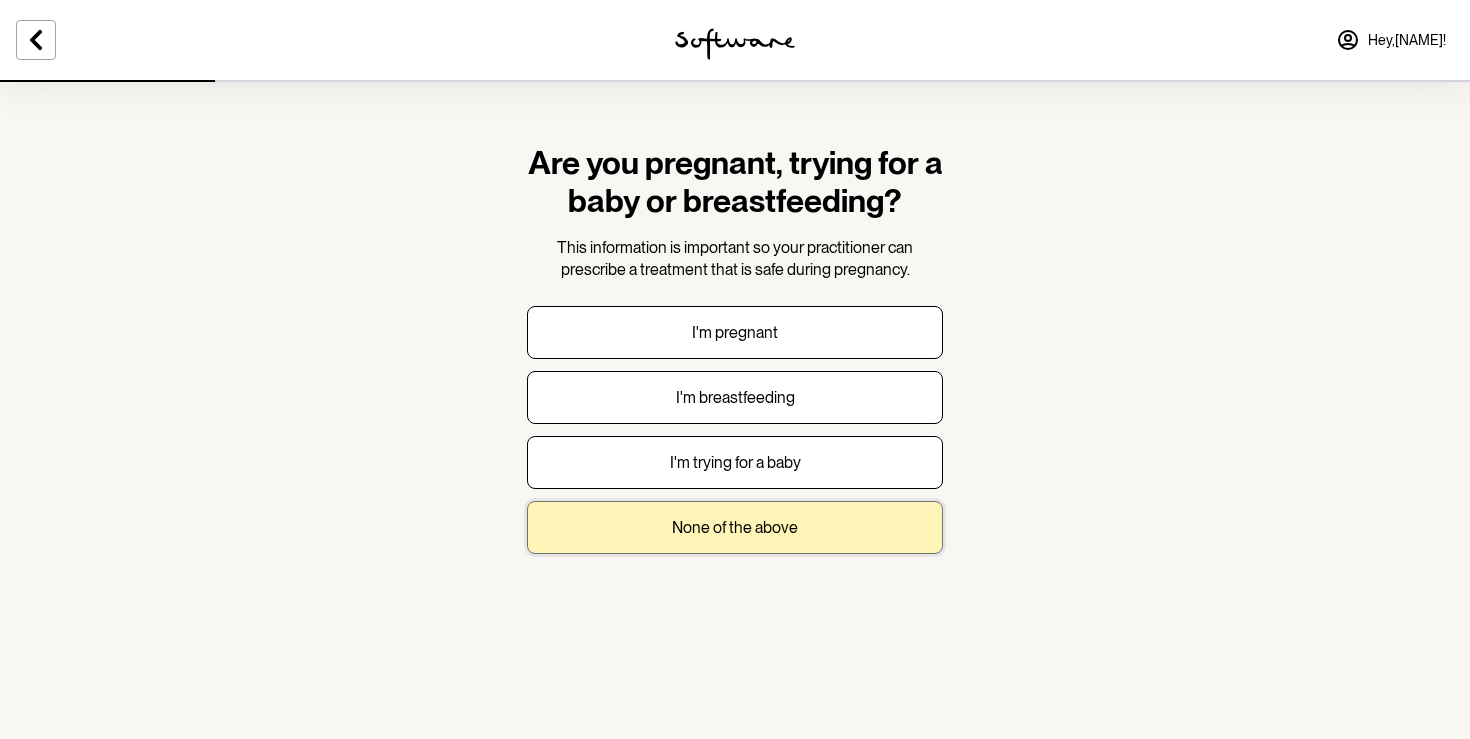 click on "None of the above" at bounding box center (735, 527) 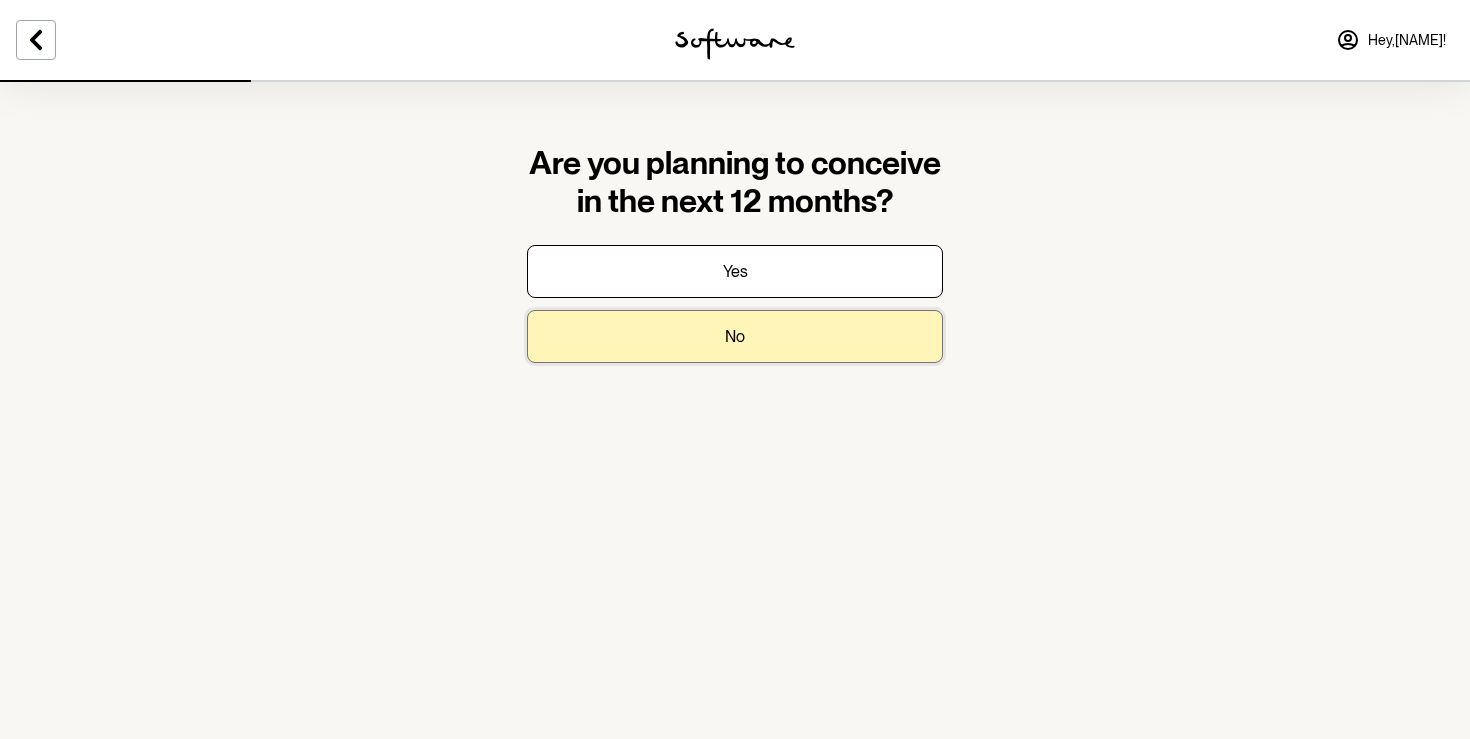 click on "No" at bounding box center [735, 336] 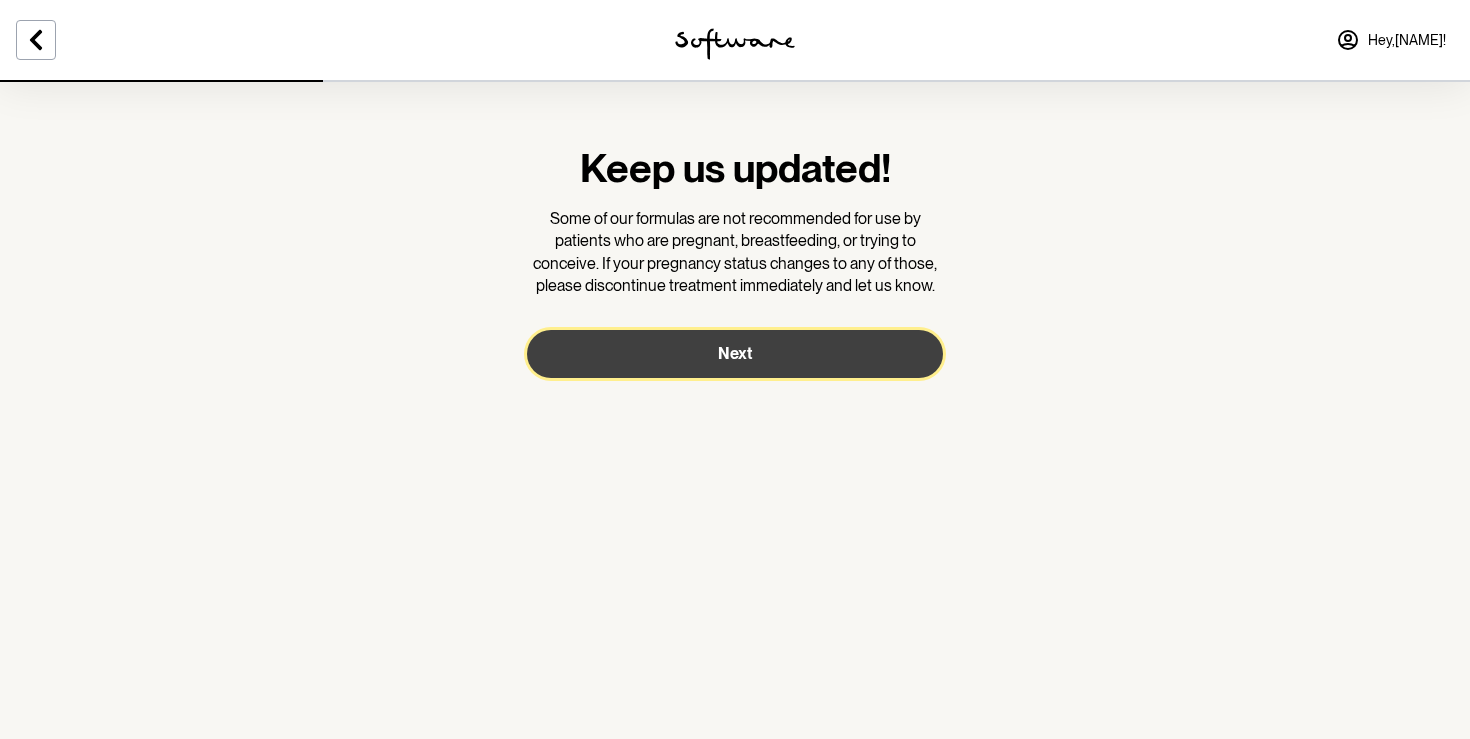 click on "Next" at bounding box center [735, 354] 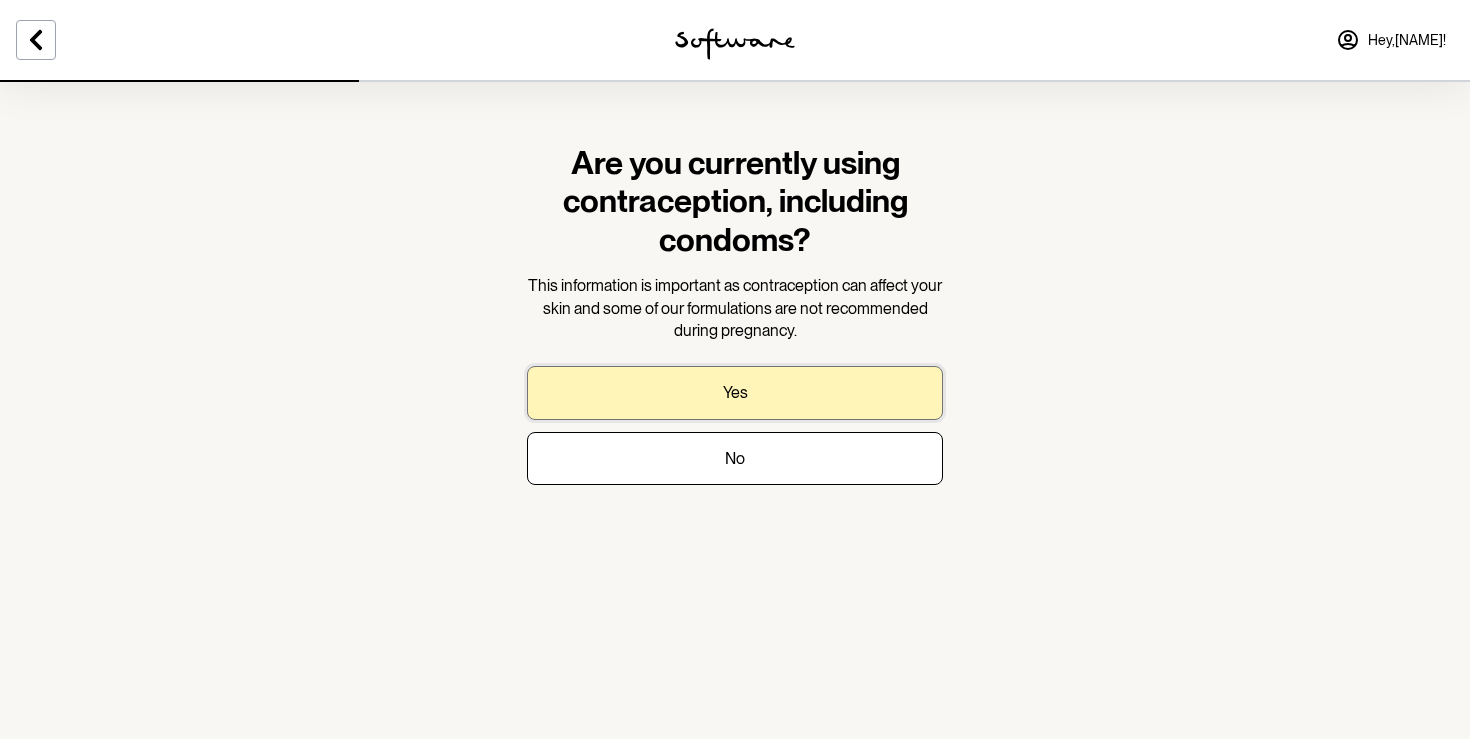 click on "Yes" at bounding box center (735, 392) 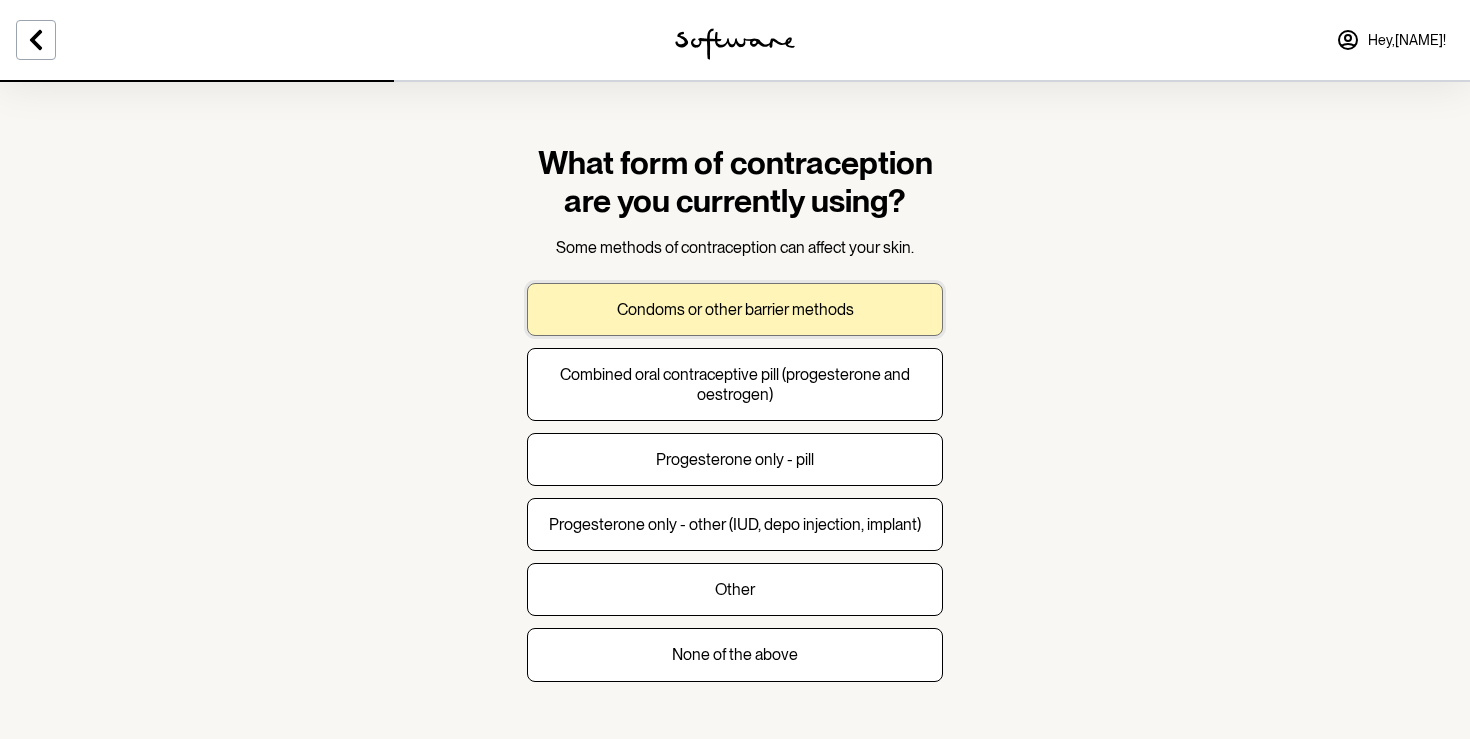 click on "Condoms or other barrier methods" at bounding box center [735, 309] 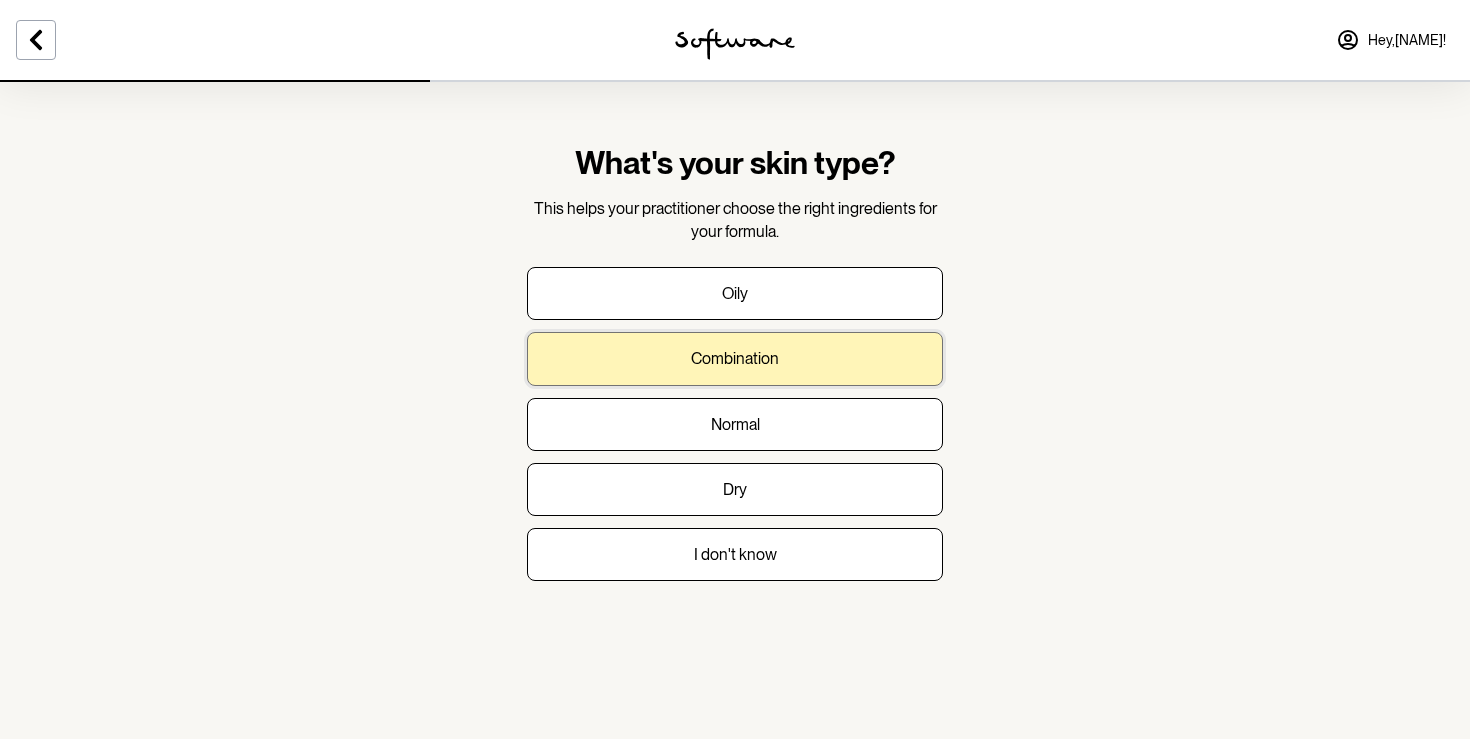click on "Combination" at bounding box center (735, 358) 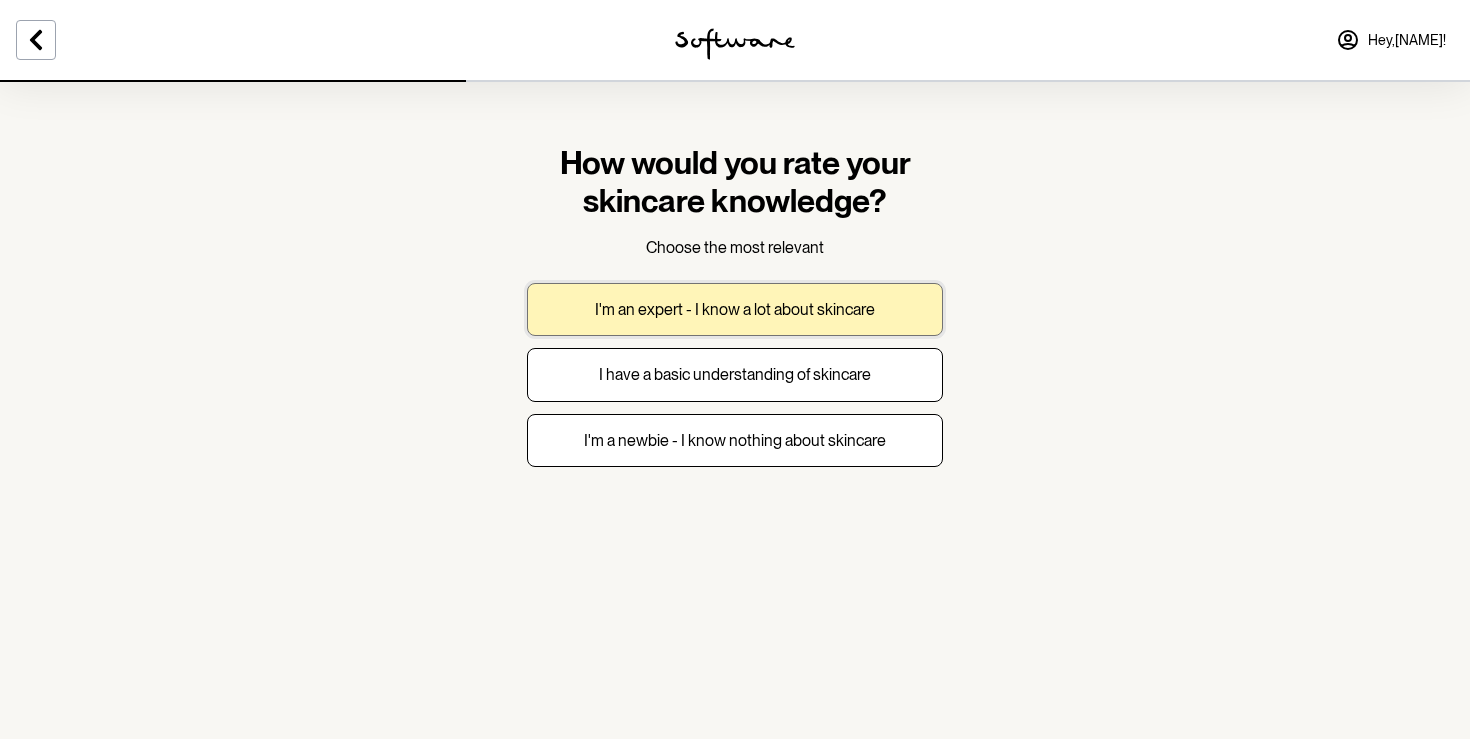 click on "I'm an expert - I know a lot about skincare" at bounding box center (735, 309) 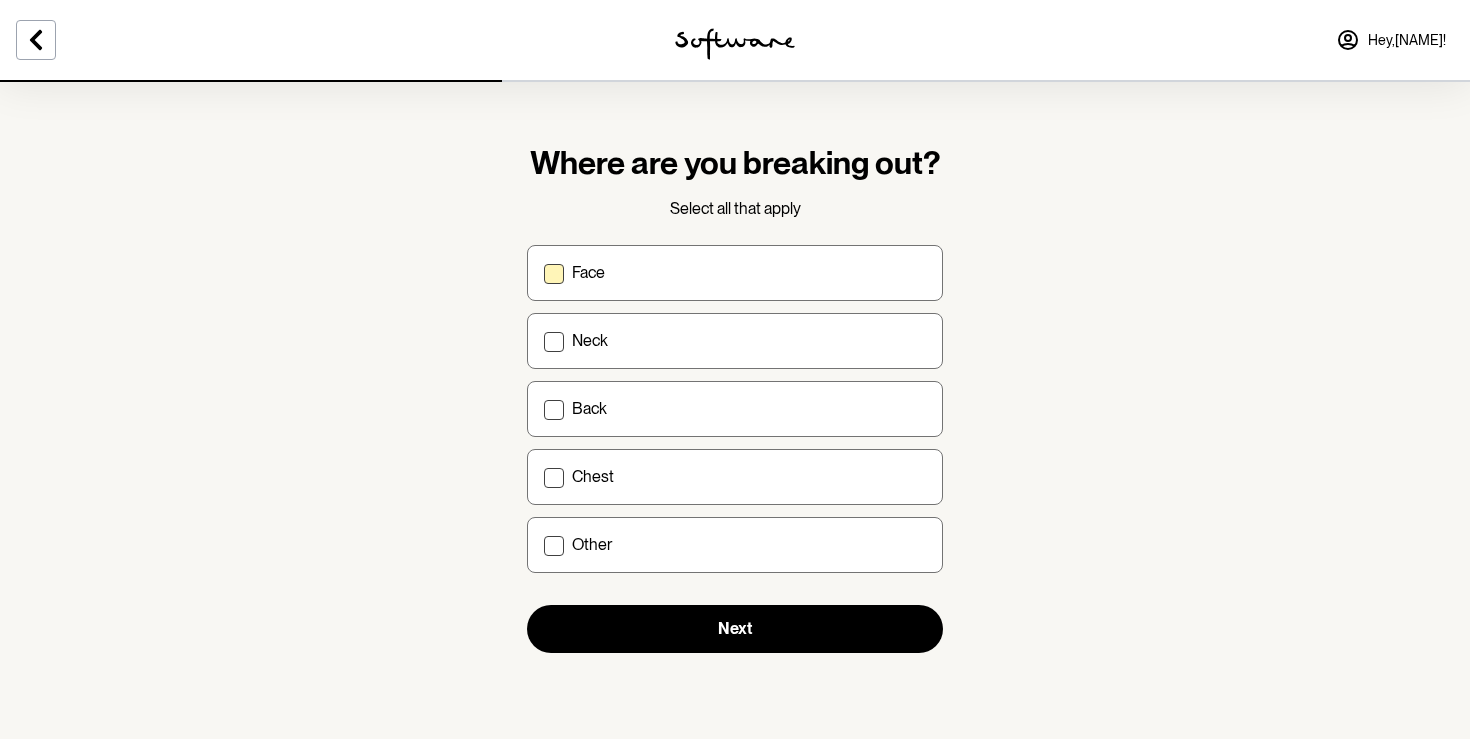 click on "Face" at bounding box center [749, 272] 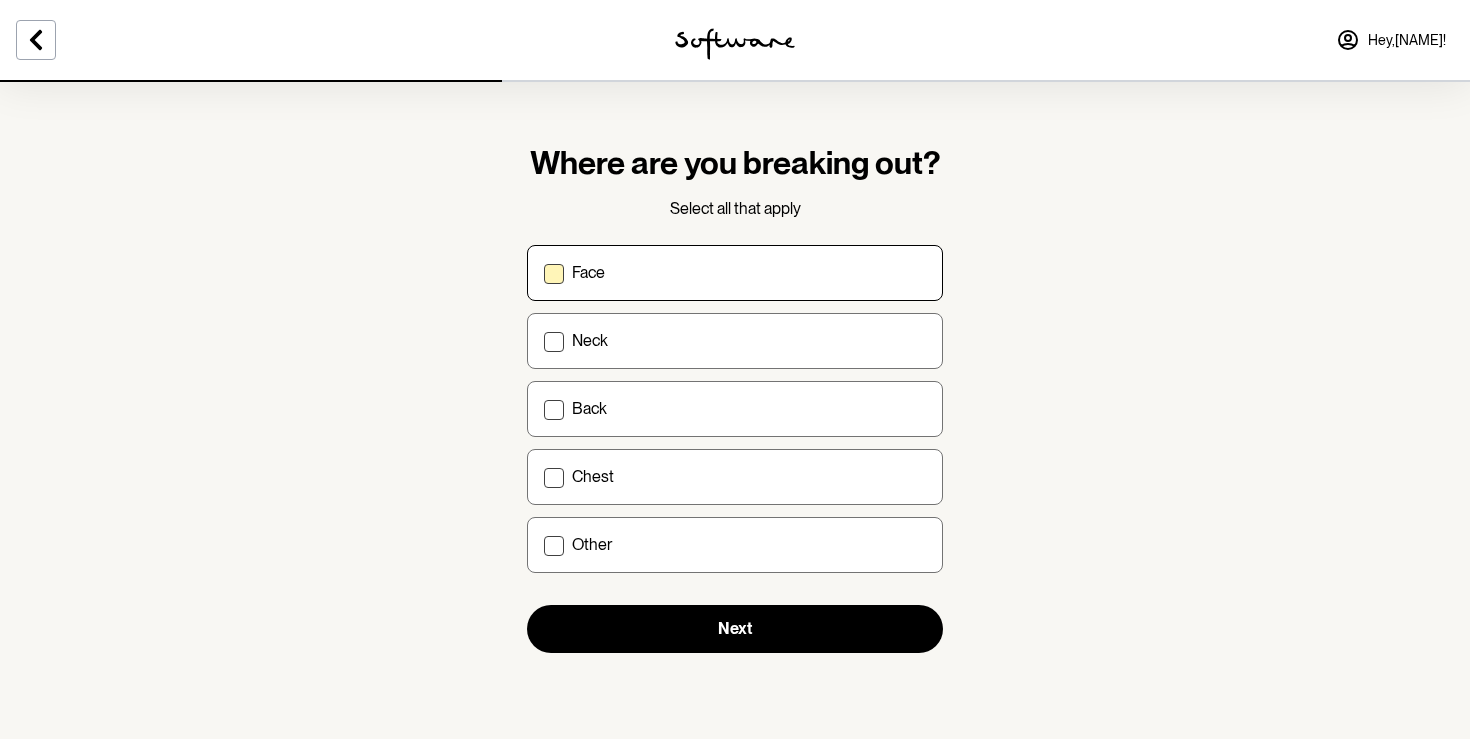 click on "Face" at bounding box center (543, 272) 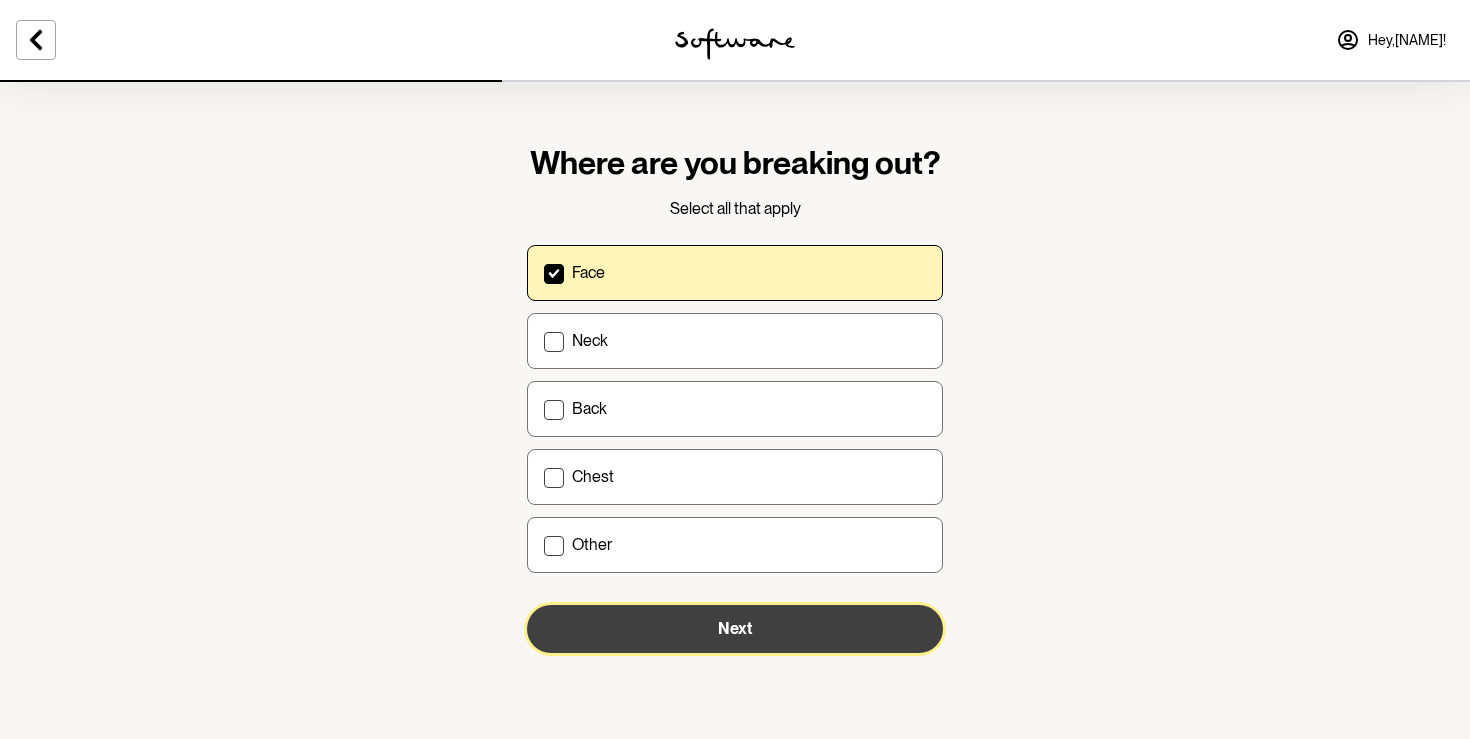 click on "Next" at bounding box center [735, 628] 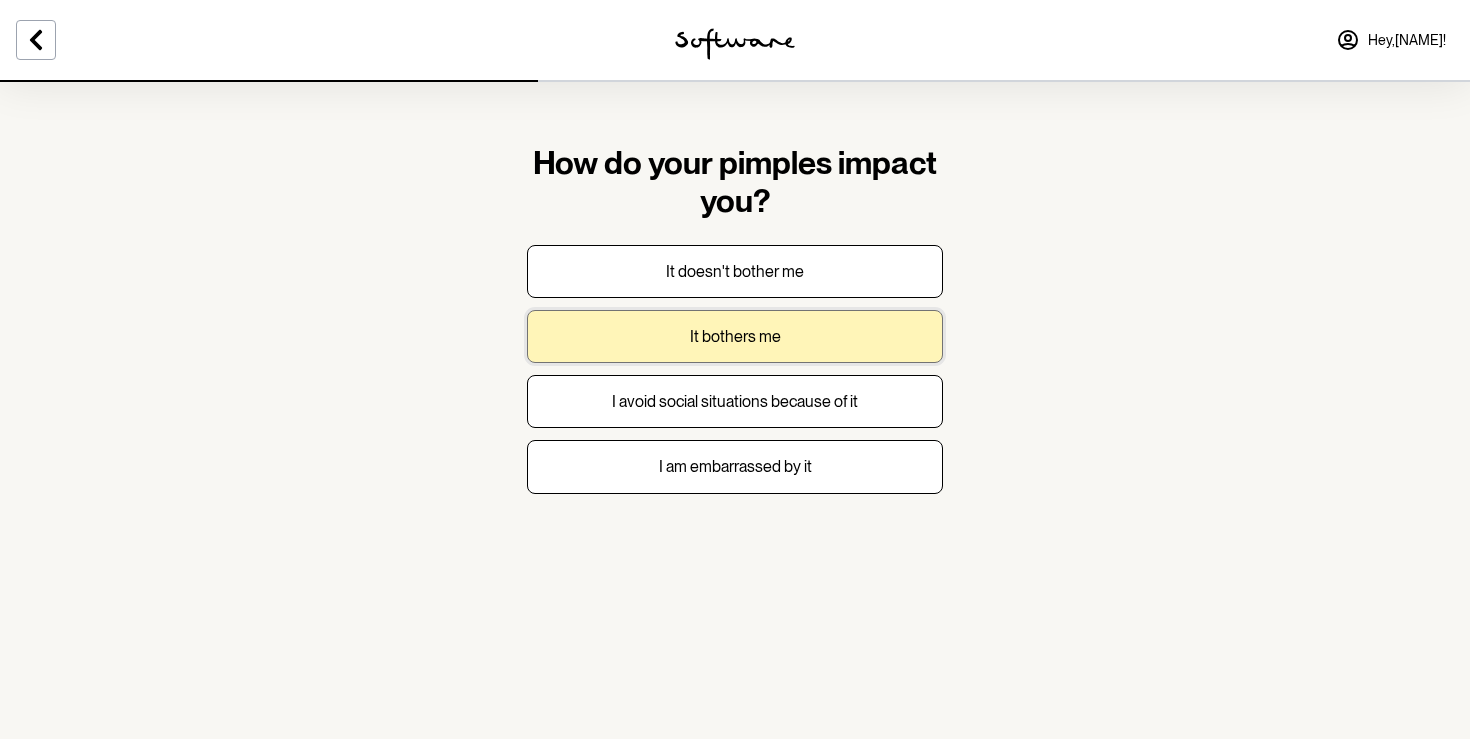 click on "It bothers me" at bounding box center (735, 336) 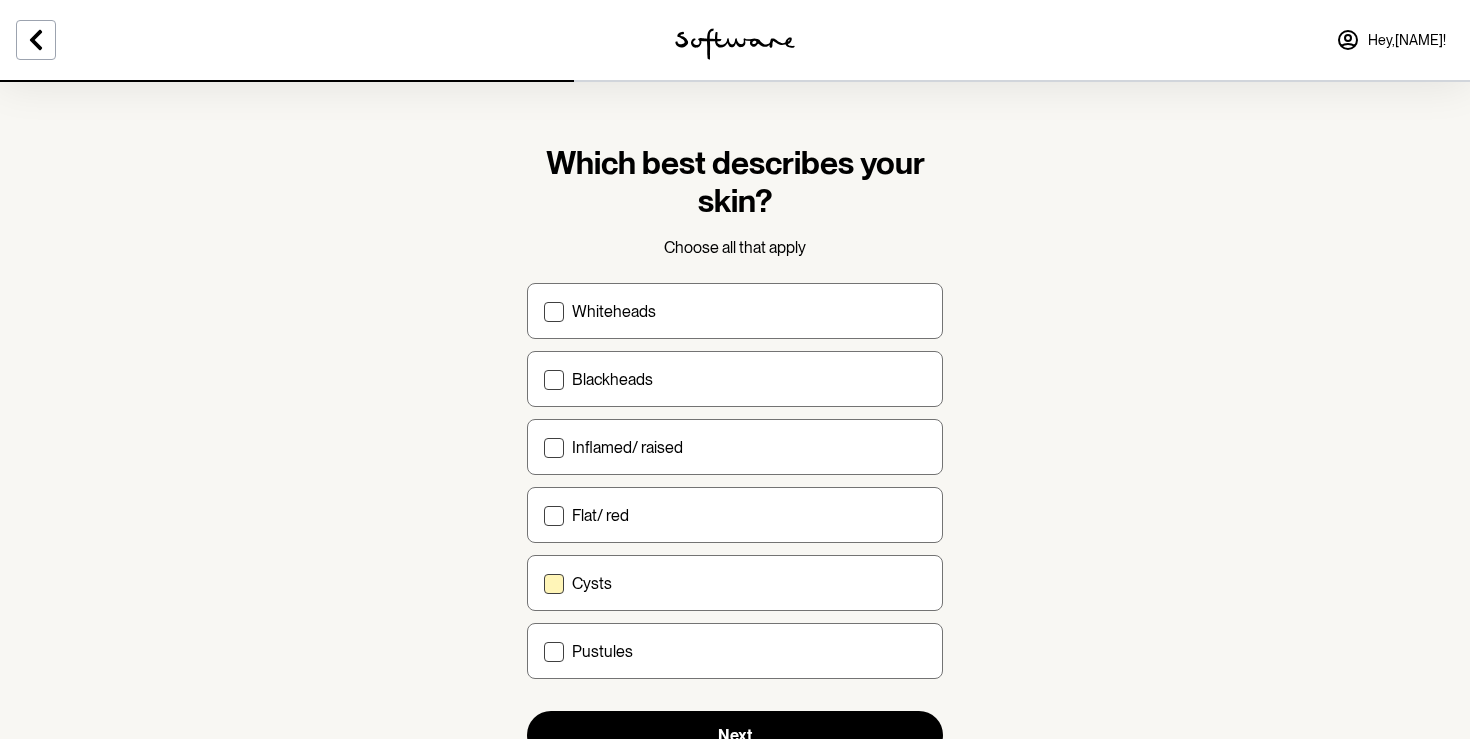 click on "Cysts" at bounding box center [749, 583] 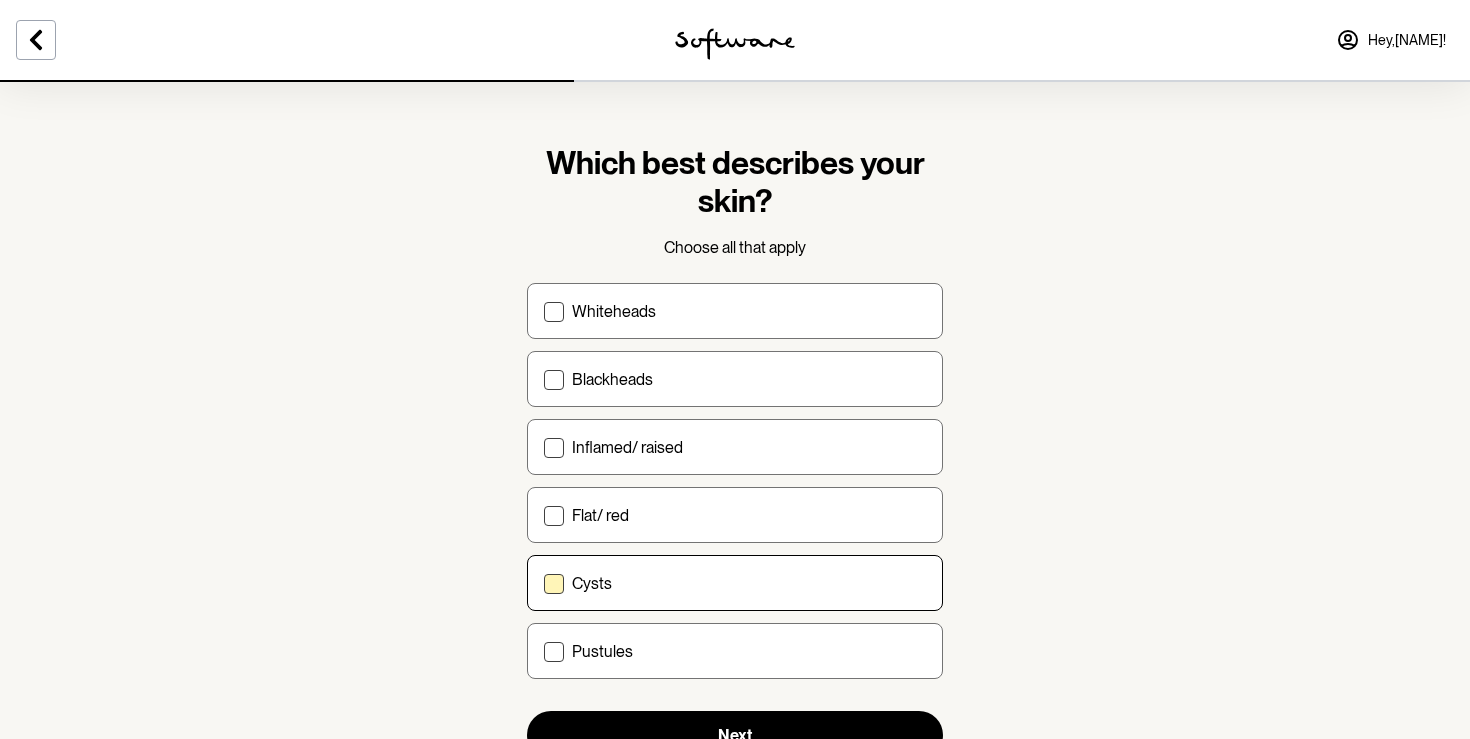 click on "Cysts" at bounding box center (543, 583) 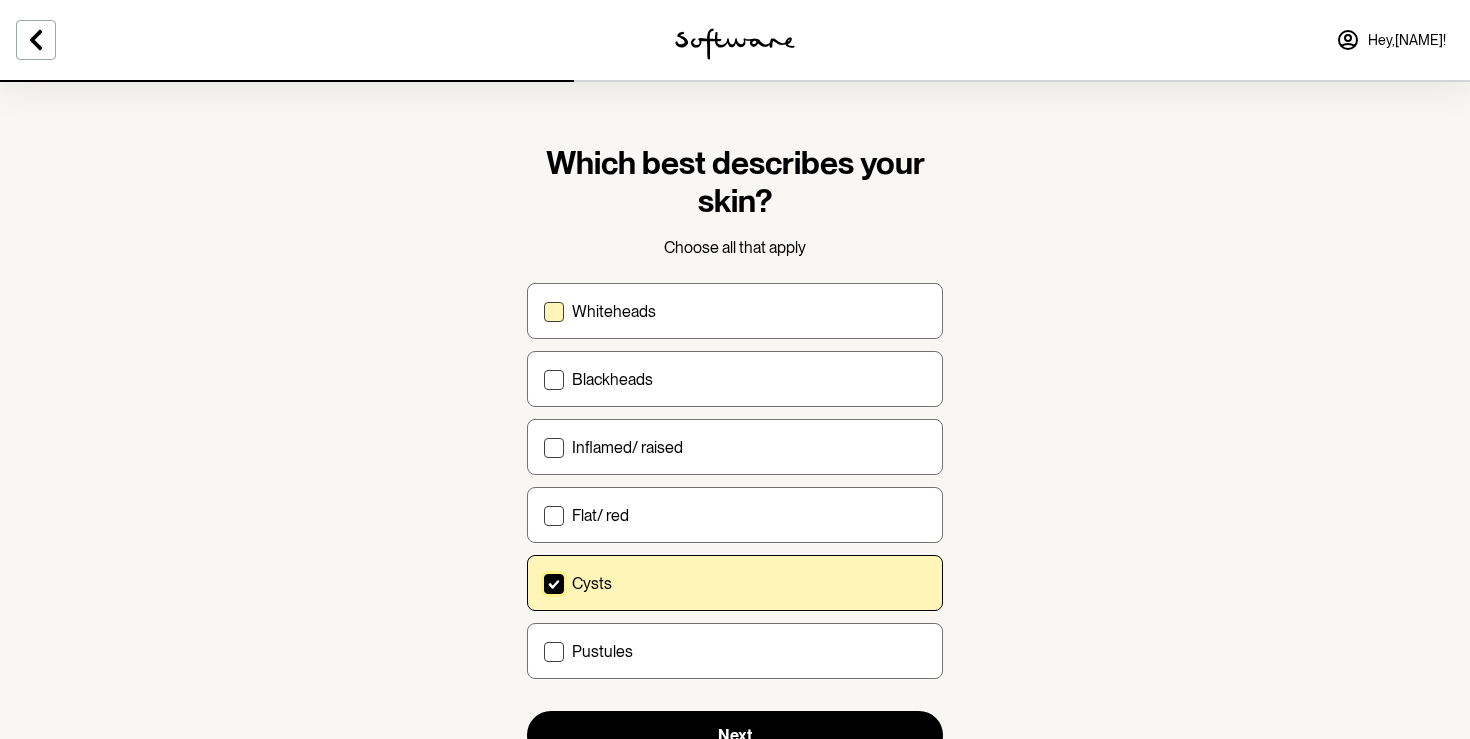 click on "Whiteheads" at bounding box center (749, 311) 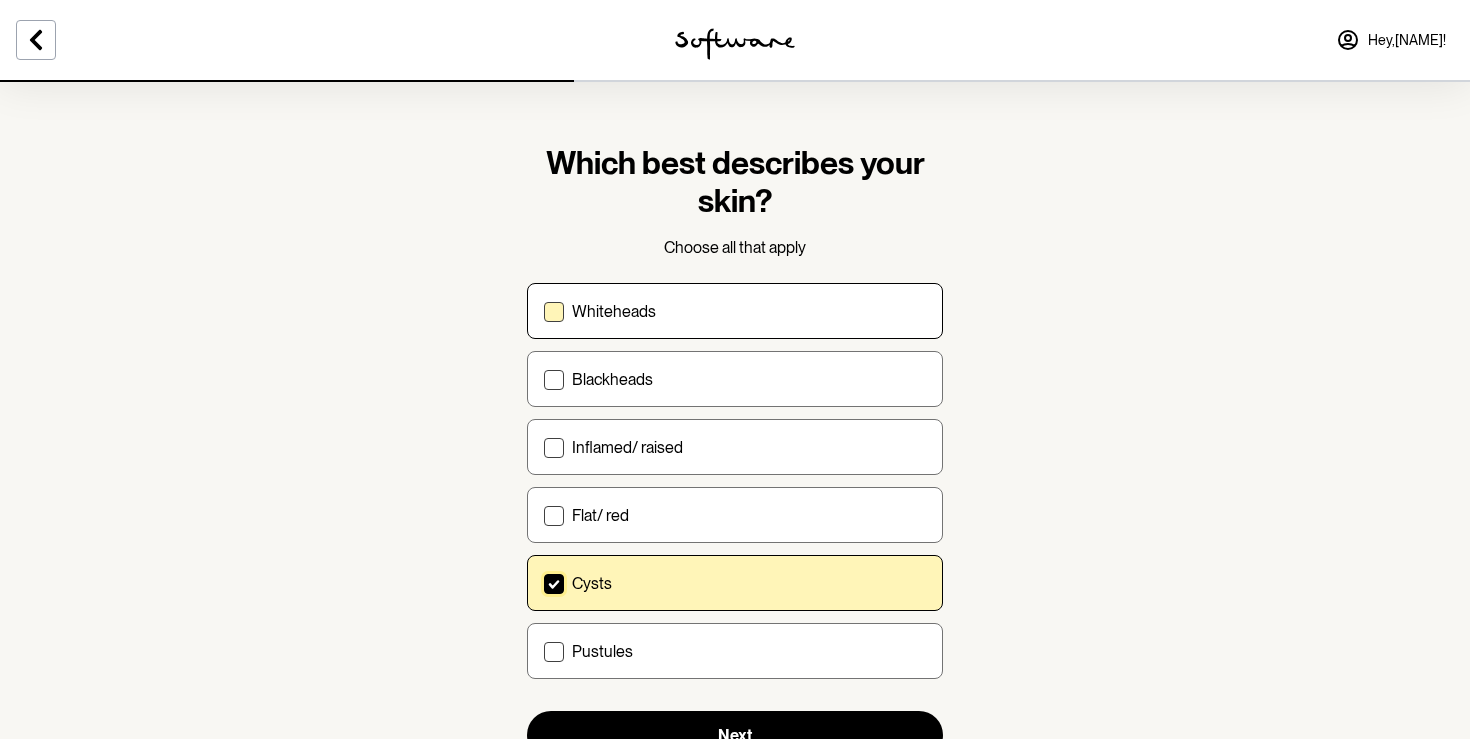 click on "Whiteheads" at bounding box center [543, 311] 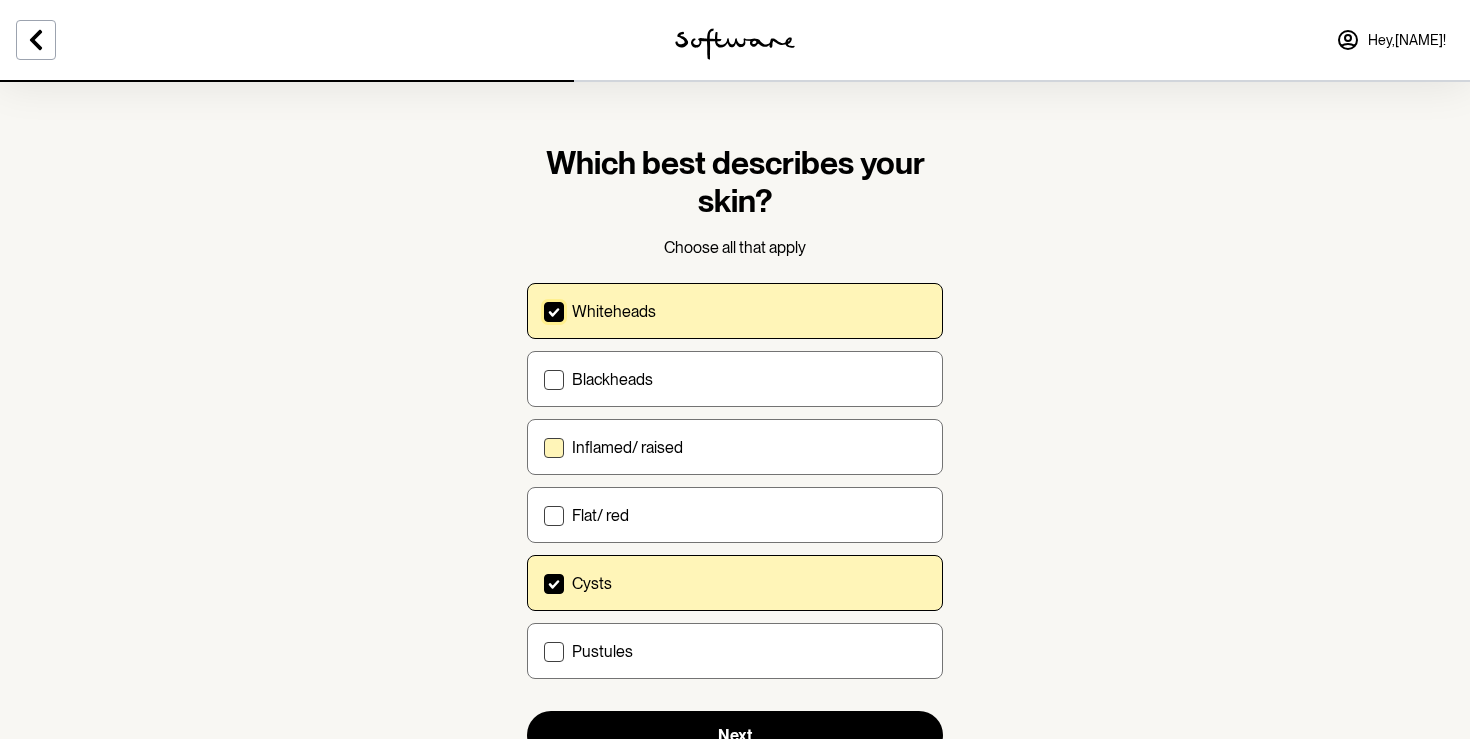 click on "Inflamed/ raised" at bounding box center [749, 447] 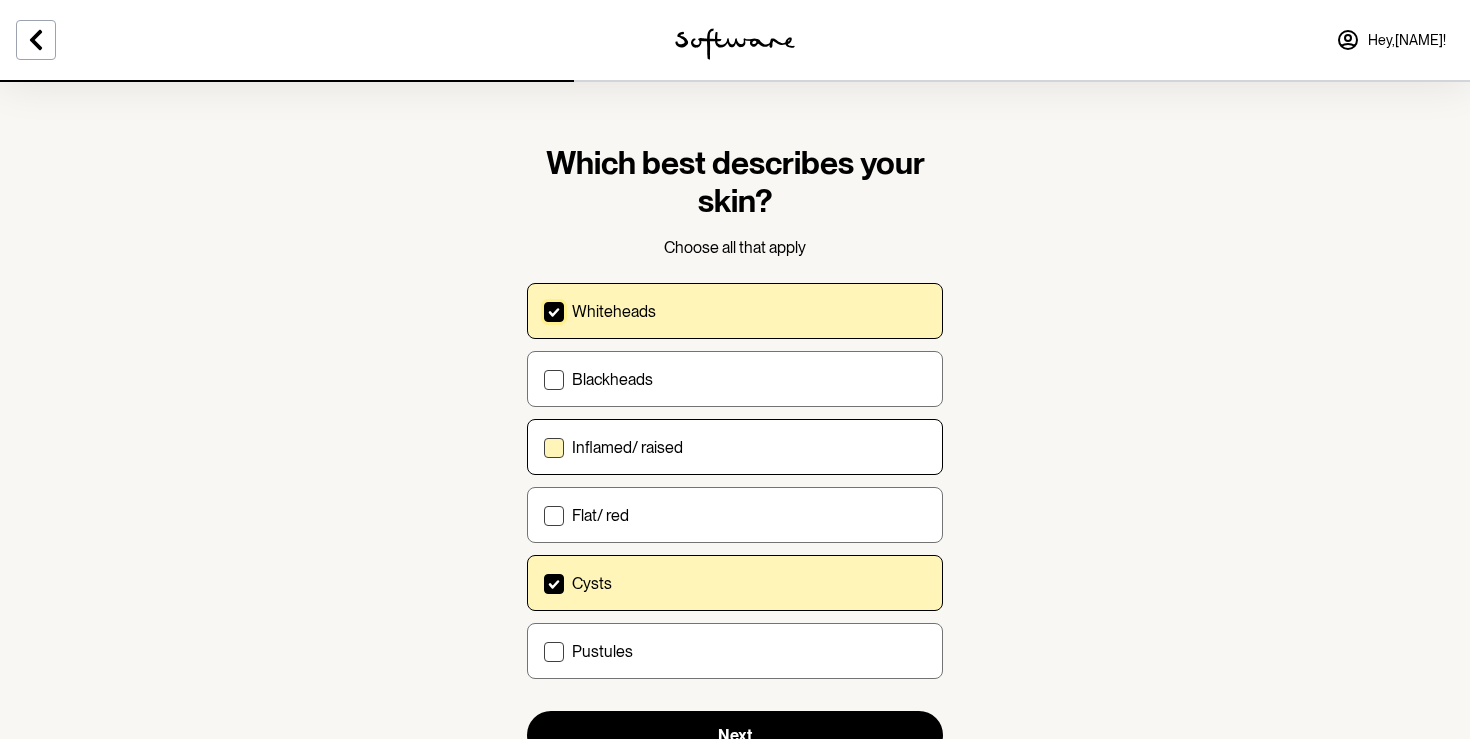 click on "Inflamed/ raised" at bounding box center [543, 447] 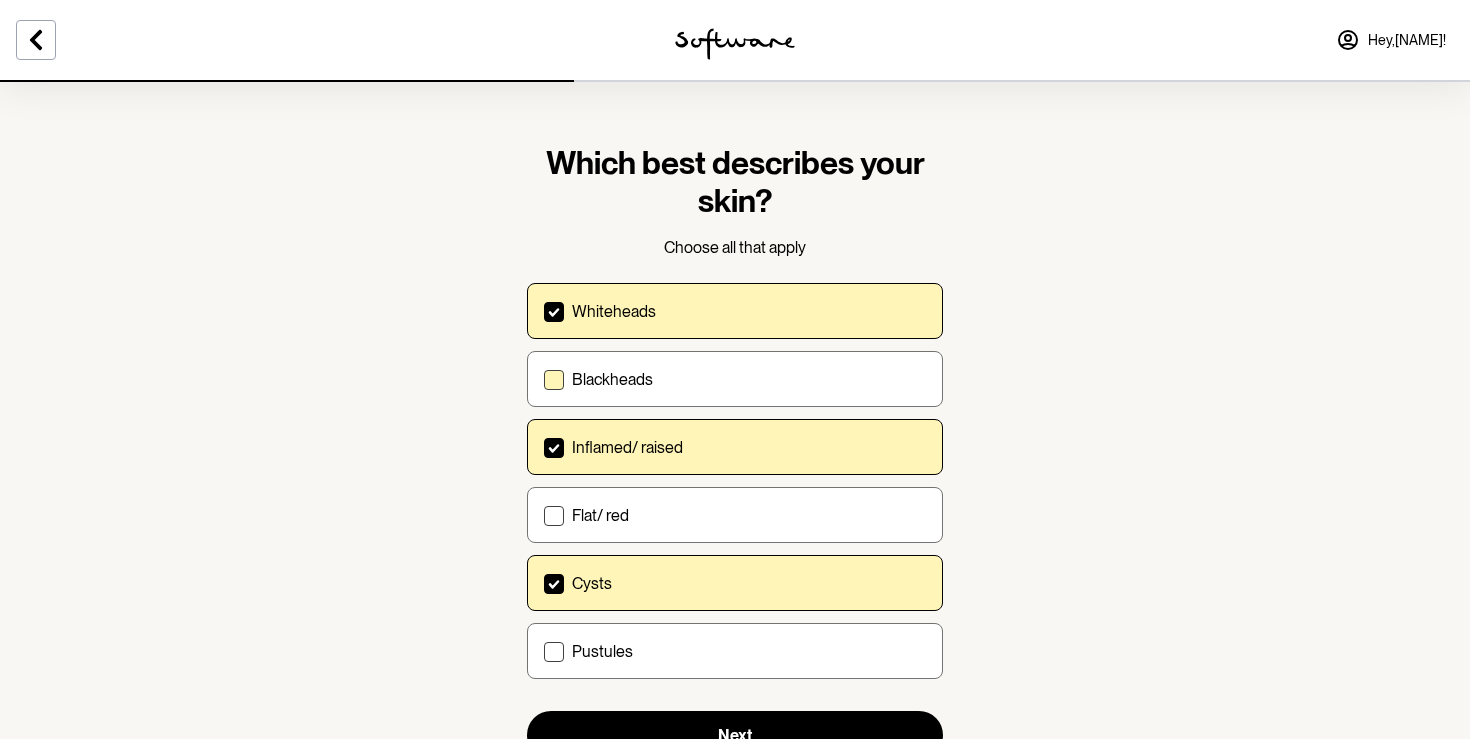 click on "Blackheads" at bounding box center (735, 379) 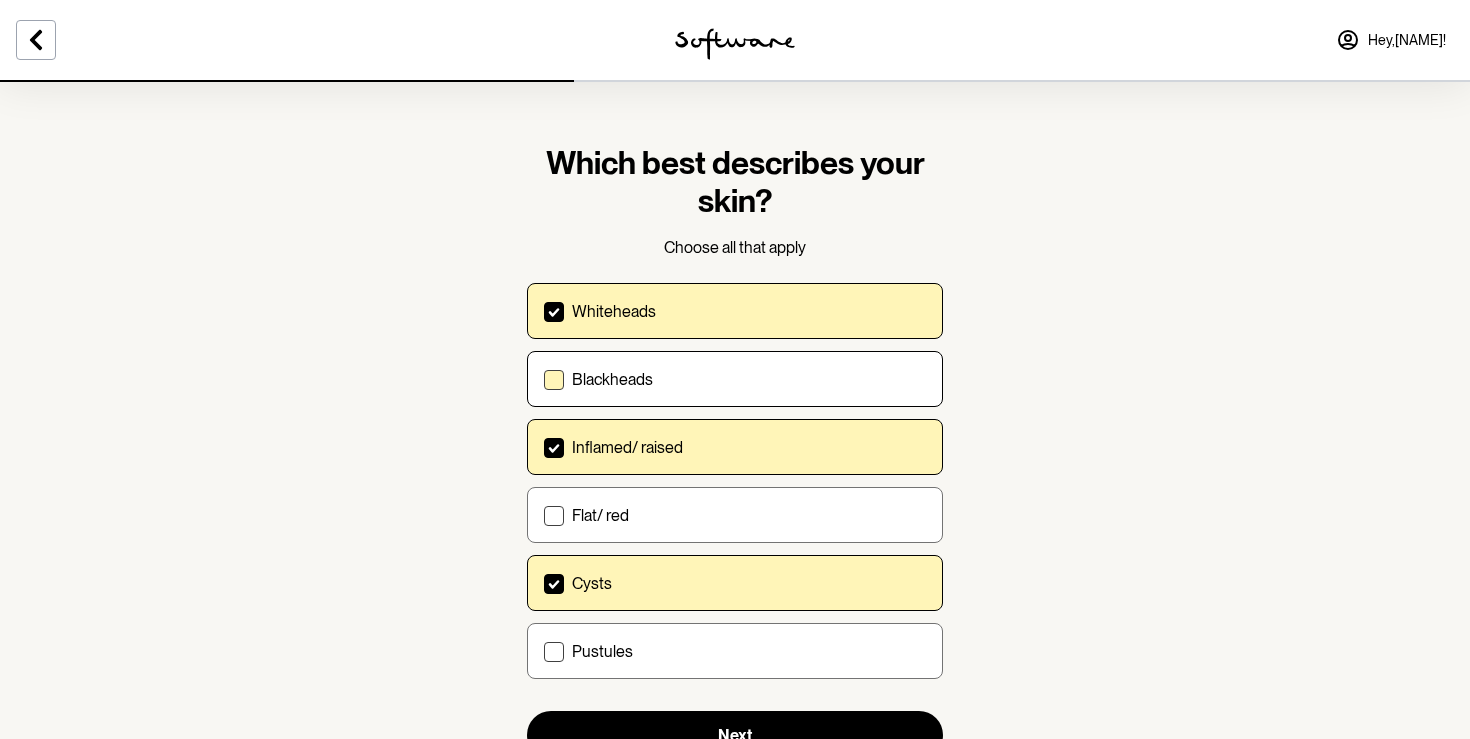 click on "Blackheads" at bounding box center (543, 379) 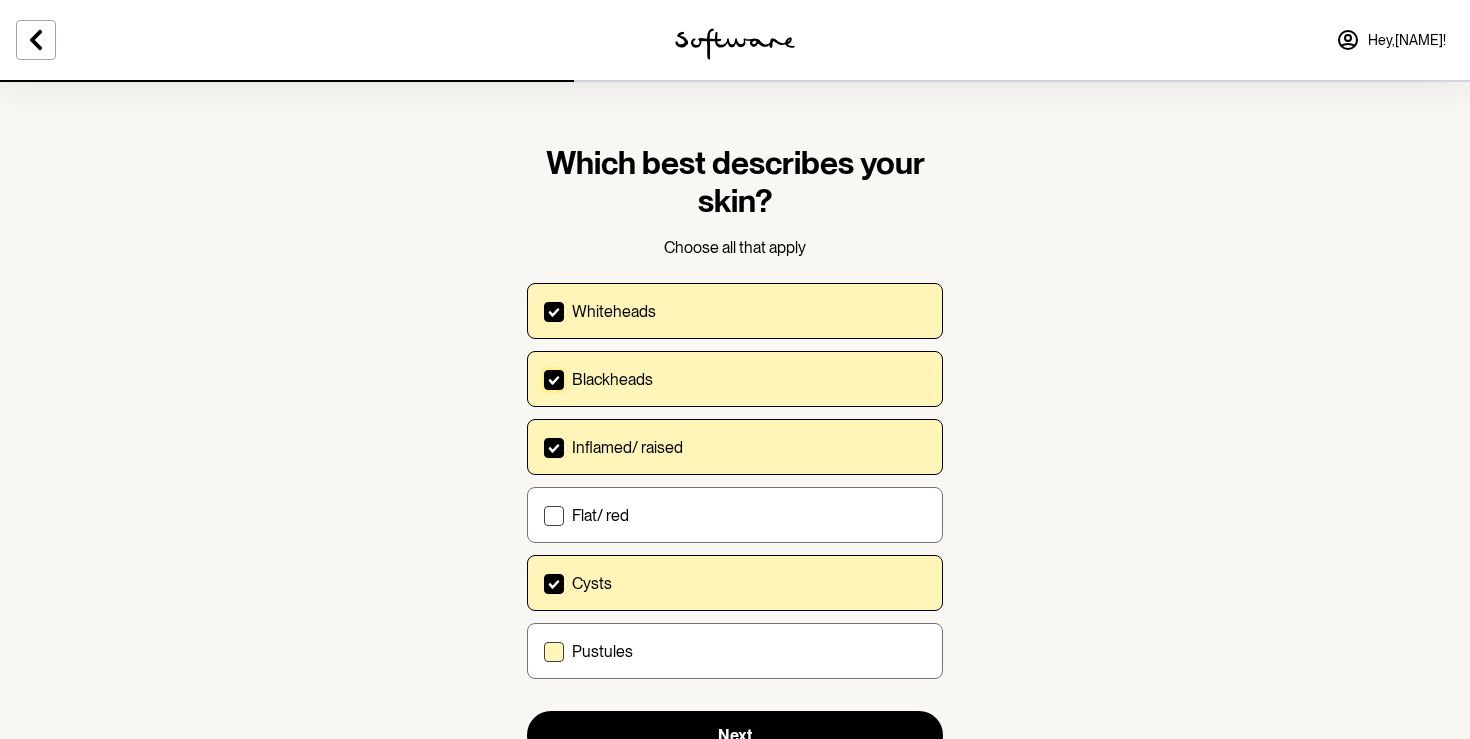 scroll, scrollTop: 84, scrollLeft: 0, axis: vertical 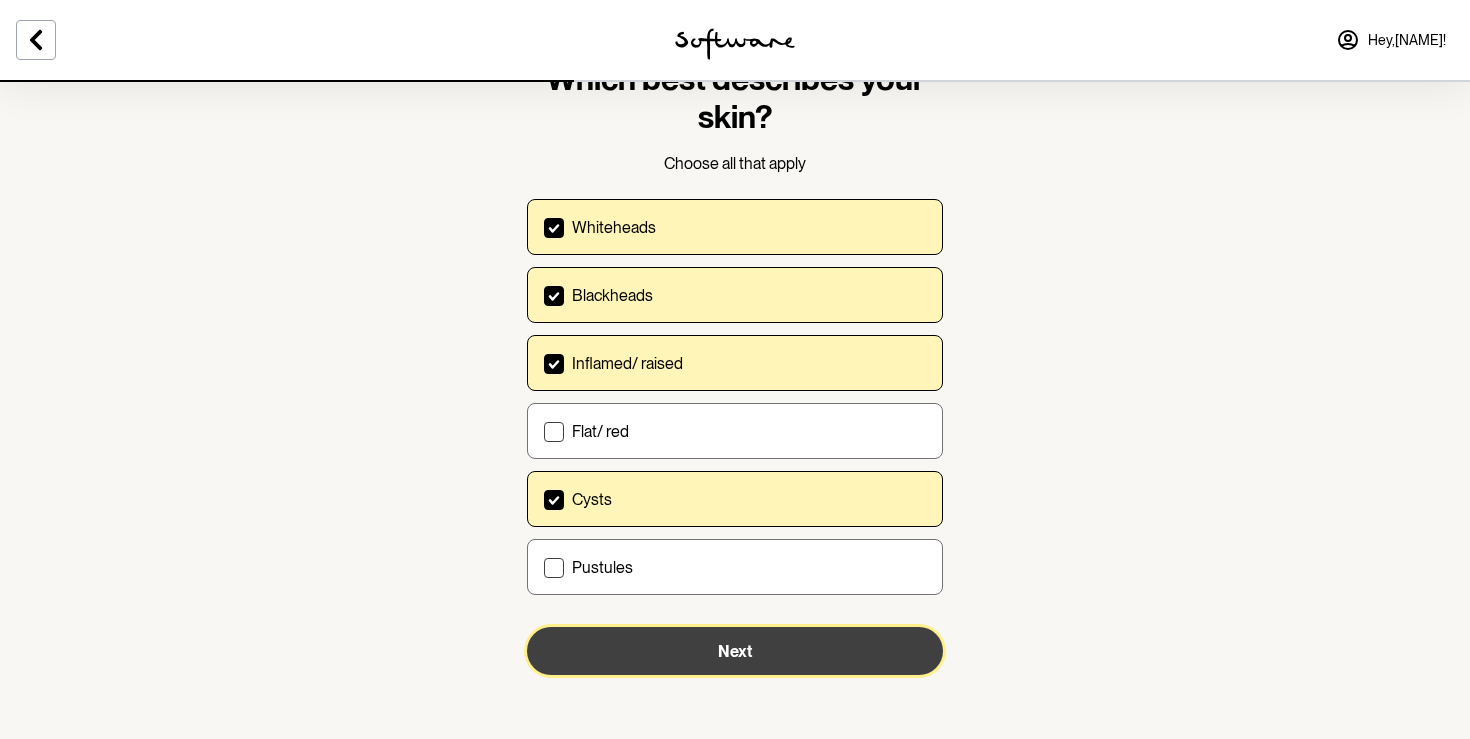 click on "Next" at bounding box center (735, 651) 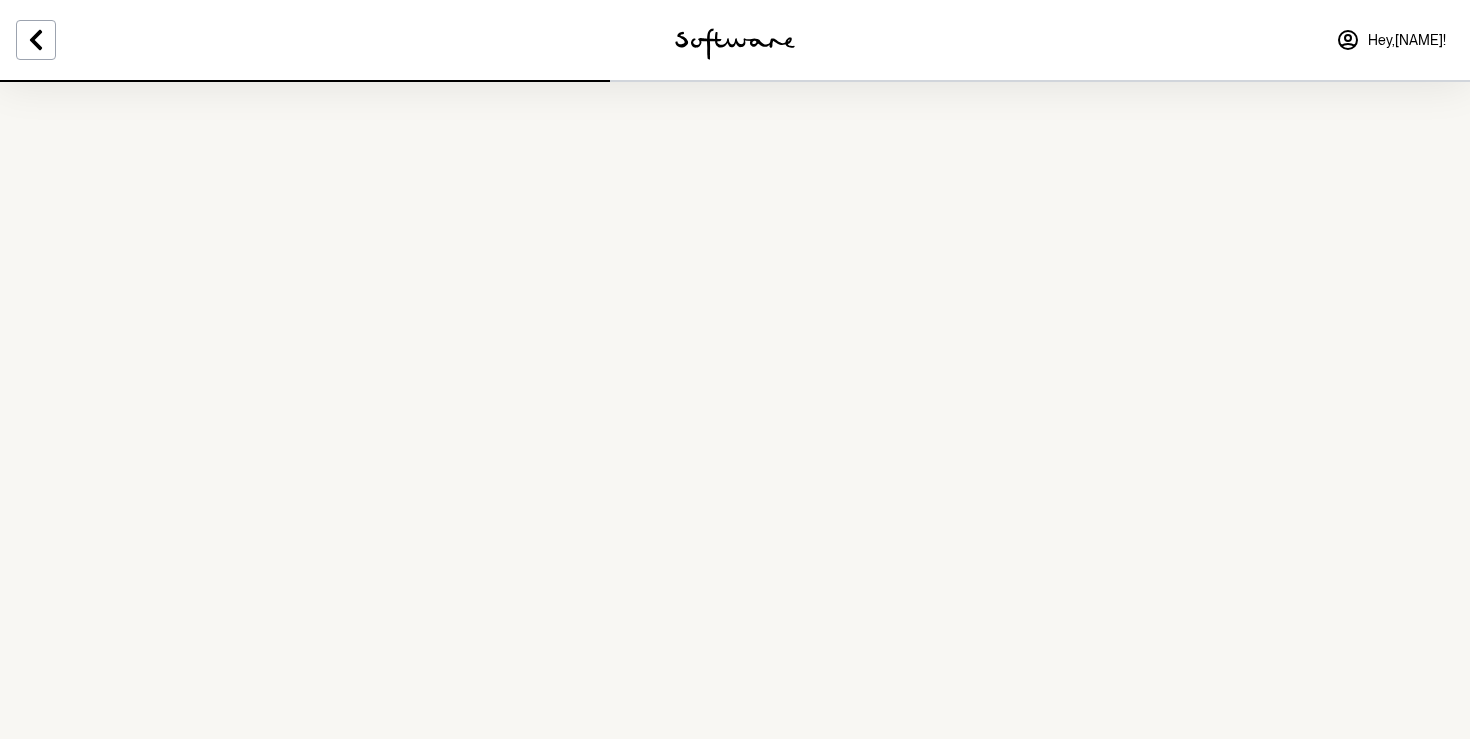 scroll, scrollTop: 0, scrollLeft: 0, axis: both 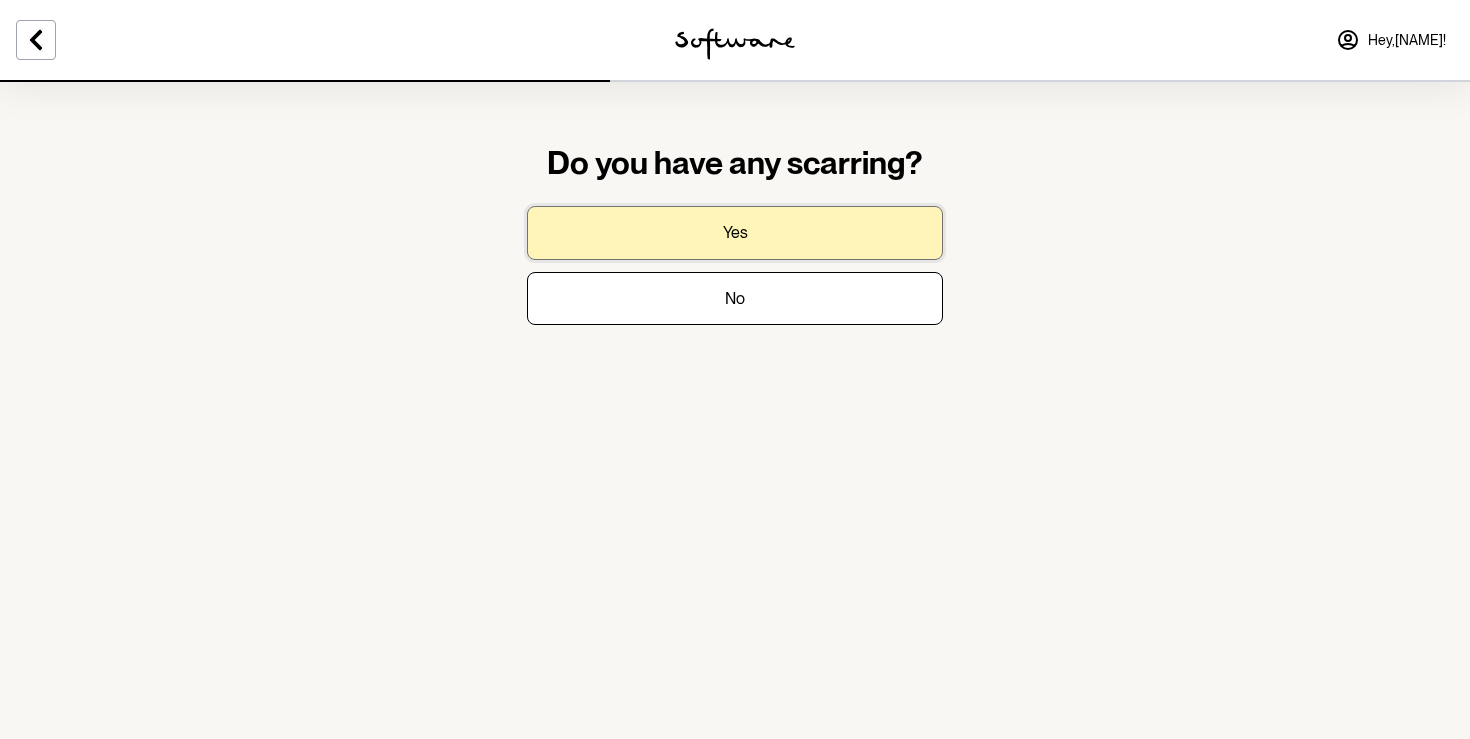 click on "Yes" at bounding box center (735, 232) 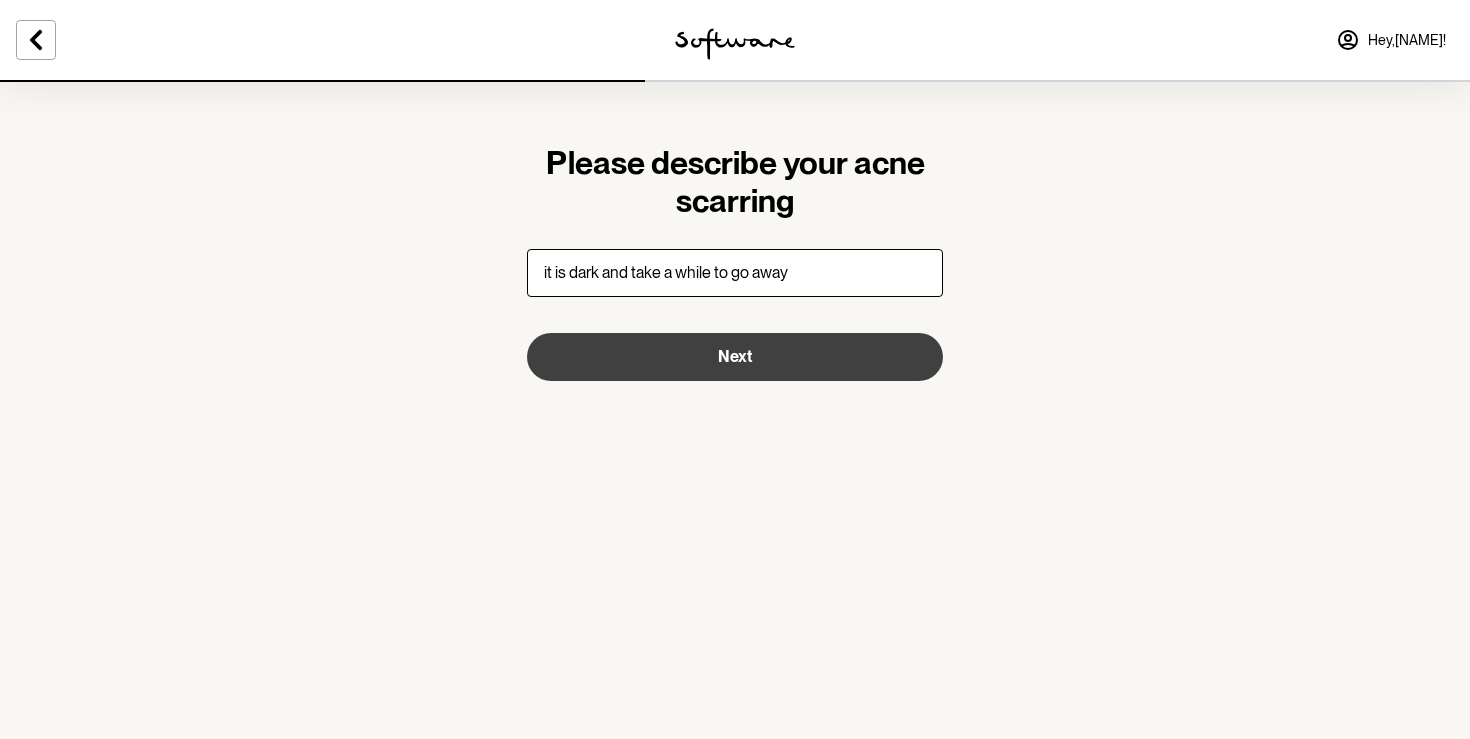 type on "it is dark and take a while to go away" 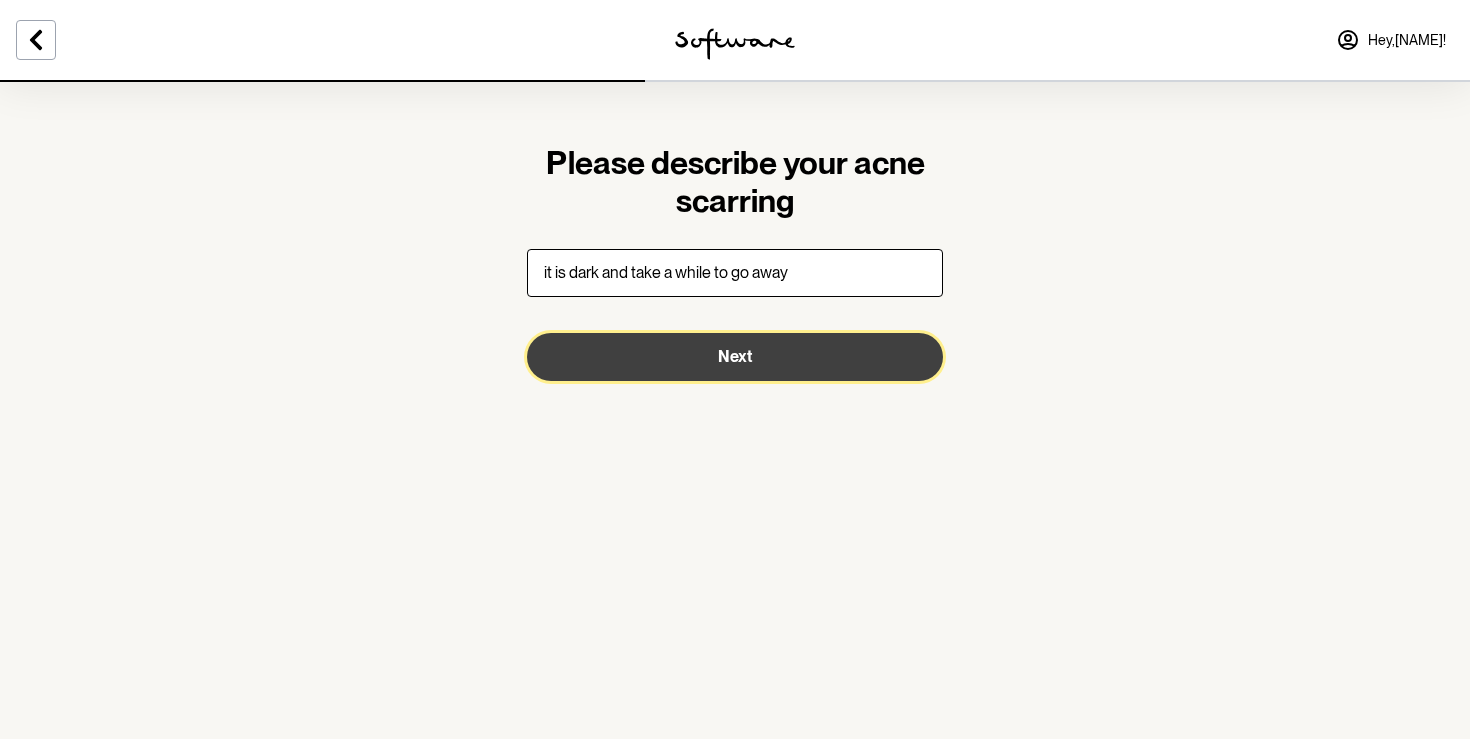 click on "Next" at bounding box center (735, 357) 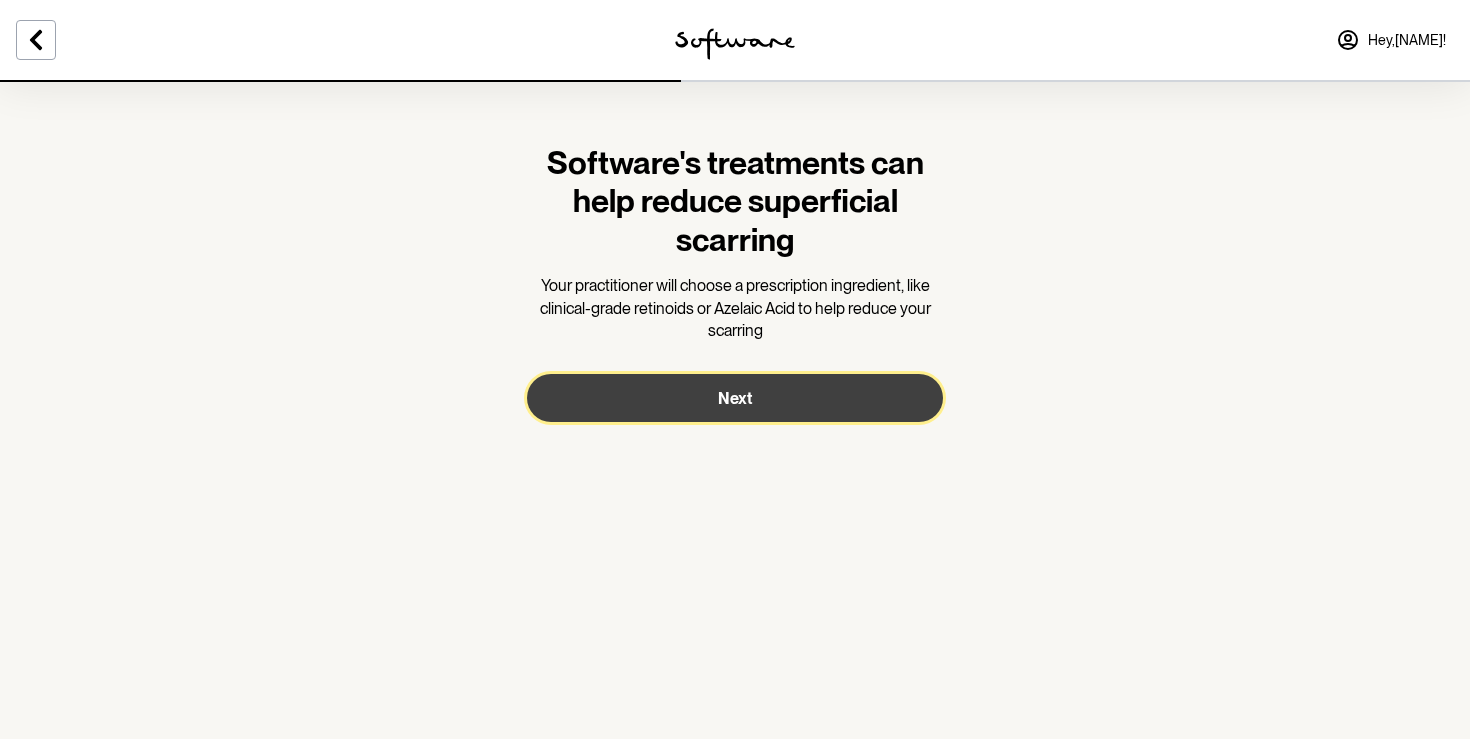 click on "Next" at bounding box center (735, 398) 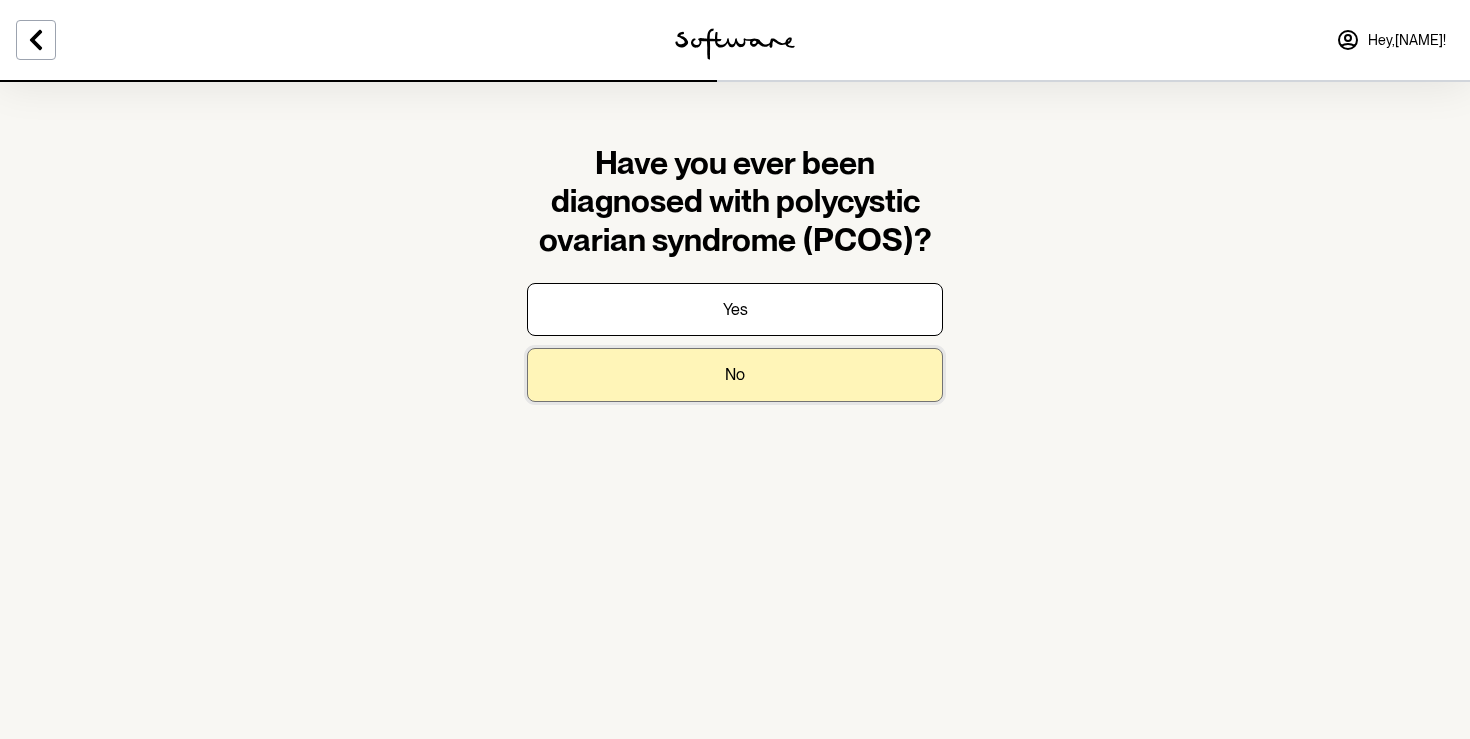 click on "No" at bounding box center (735, 374) 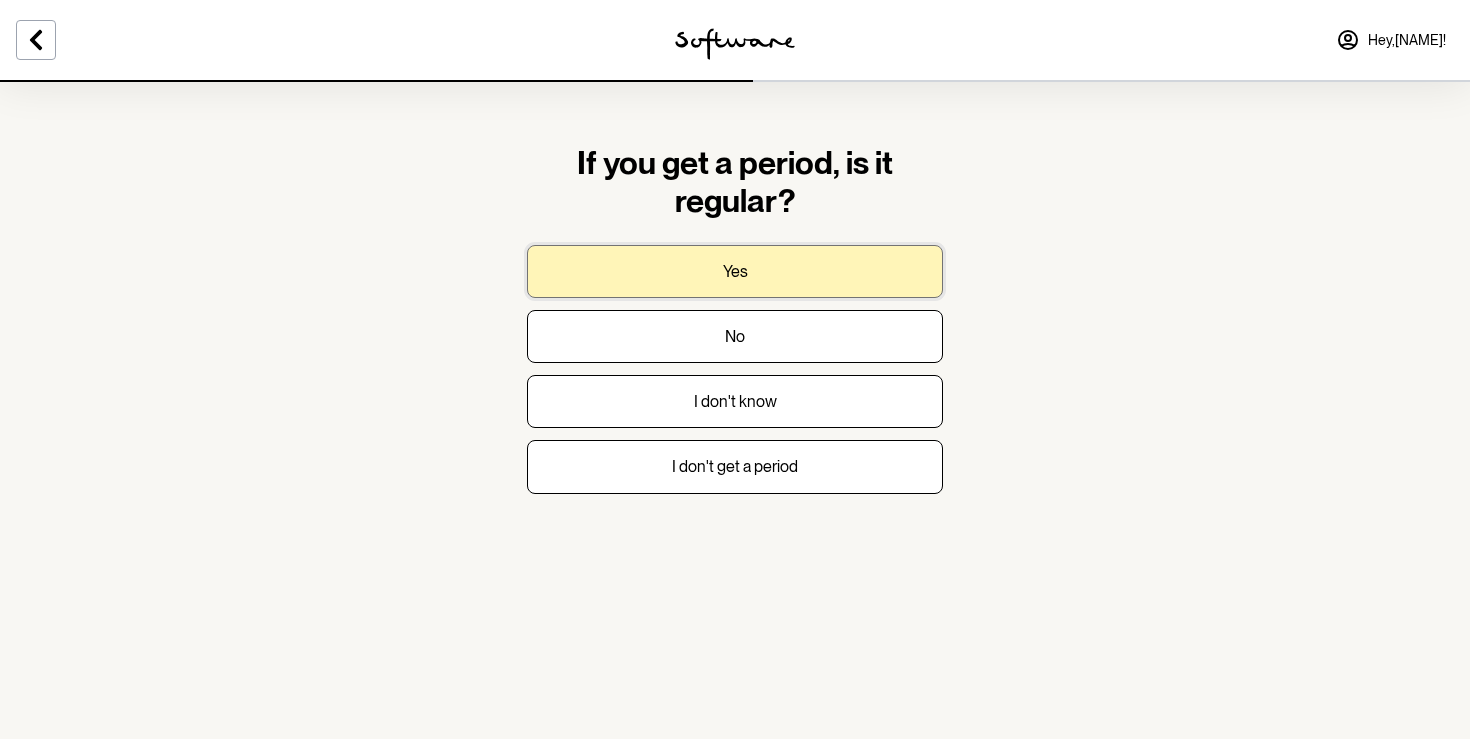 click on "Yes" at bounding box center (735, 271) 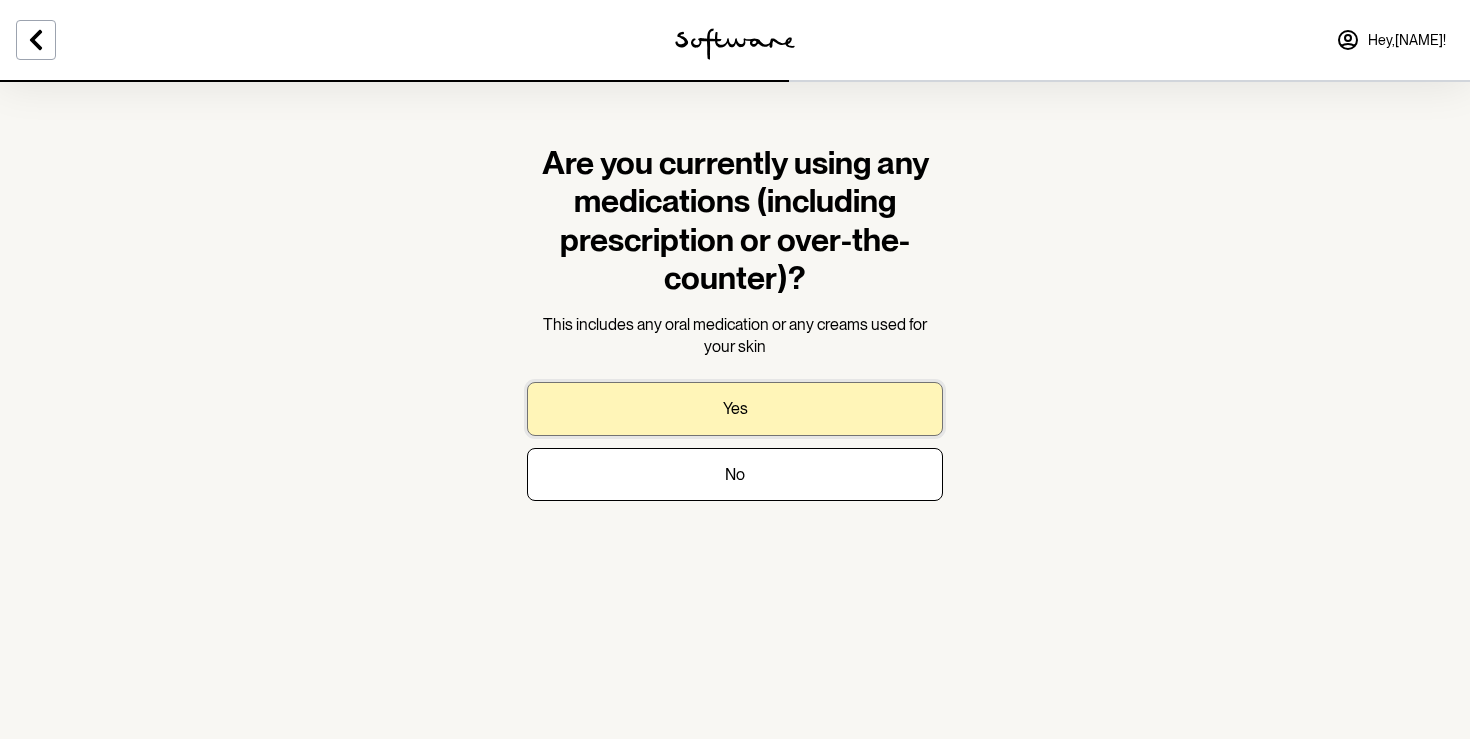 click on "Yes" at bounding box center [735, 408] 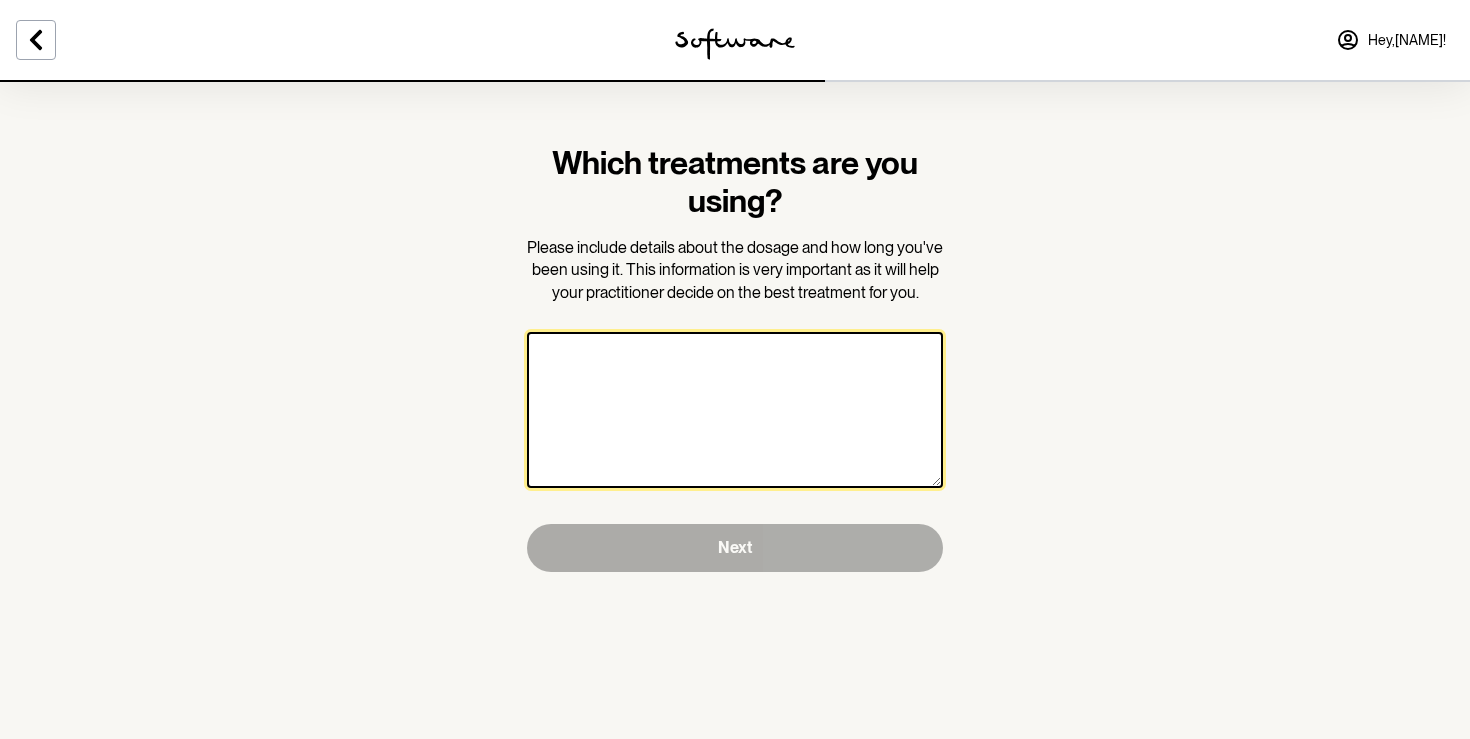 click at bounding box center [735, 410] 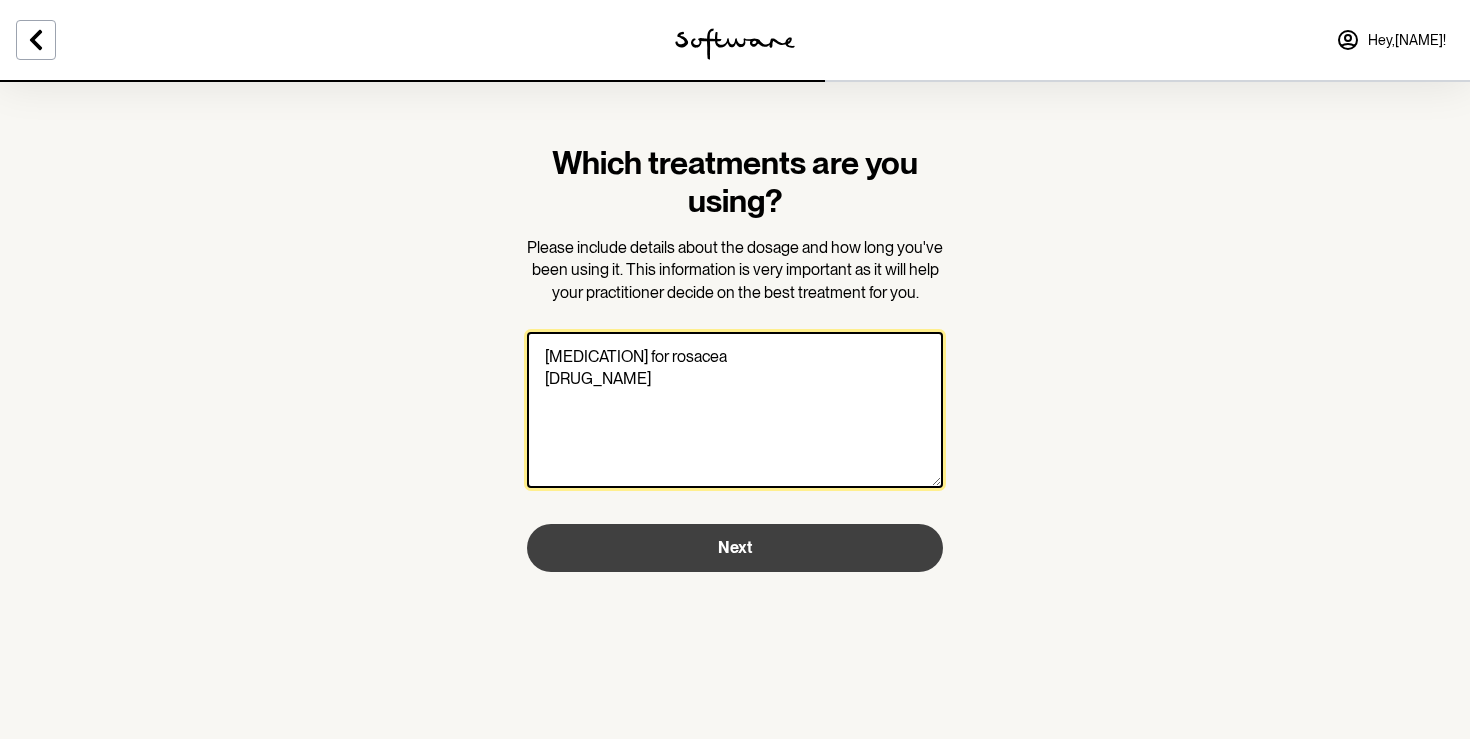 type on "[MEDICATION] for rosacea
[DRUG_NAME]" 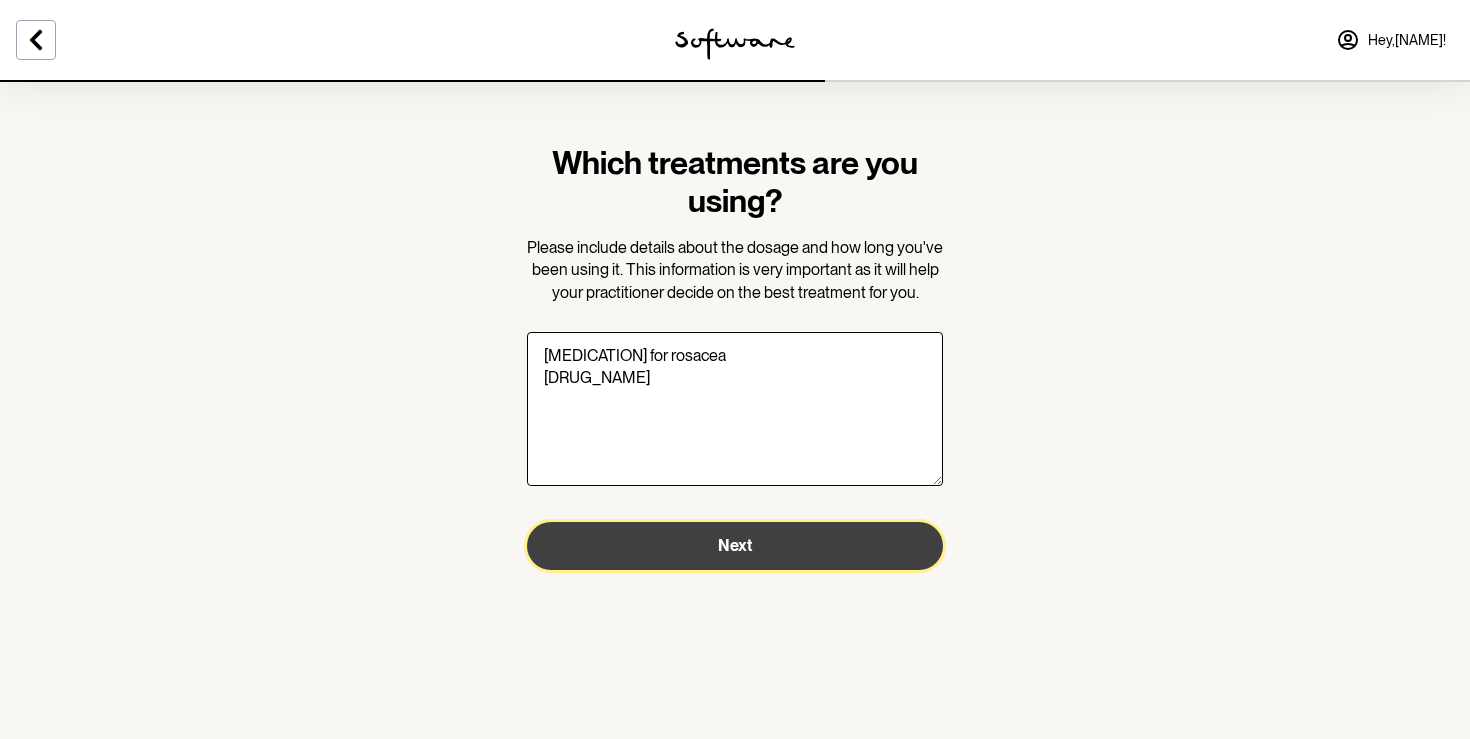 click on "Next" at bounding box center [735, 546] 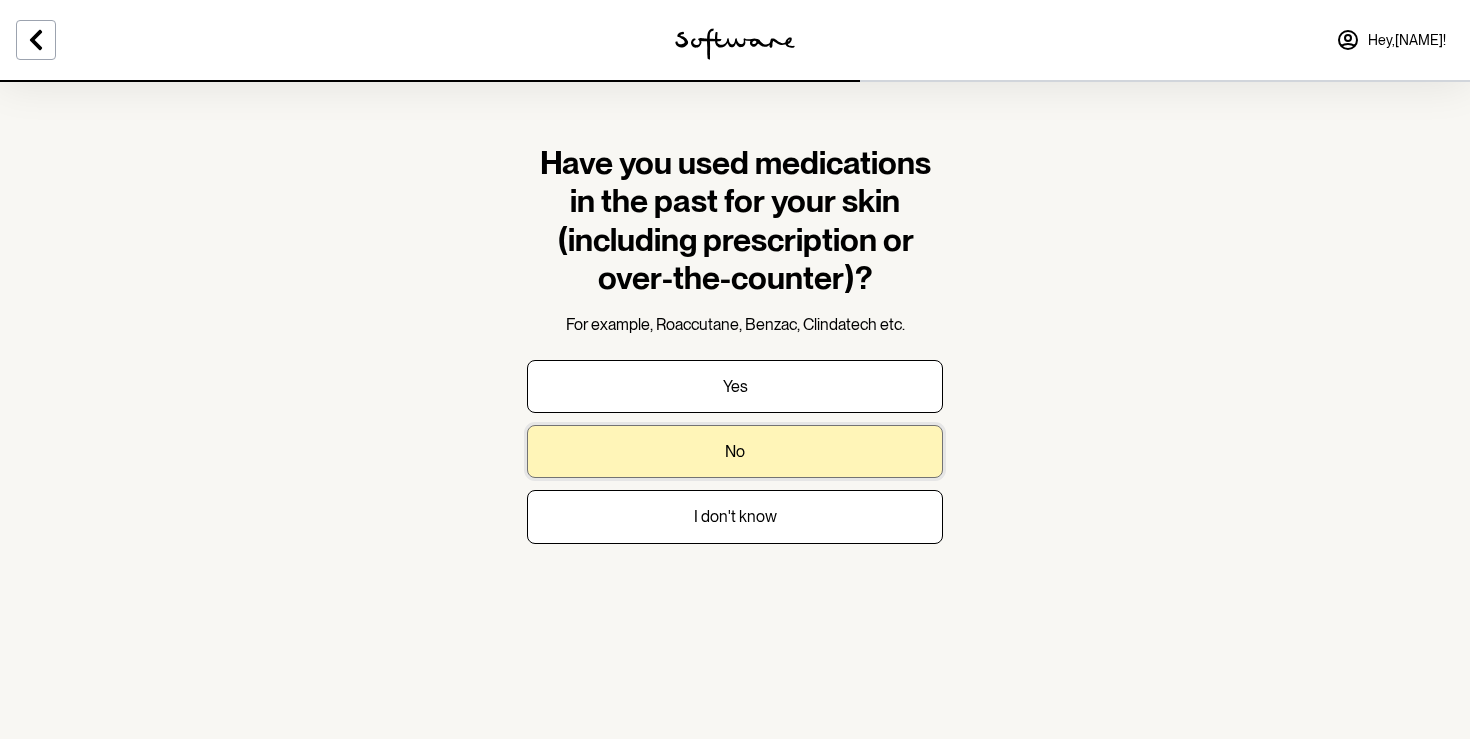 click on "No" at bounding box center (735, 451) 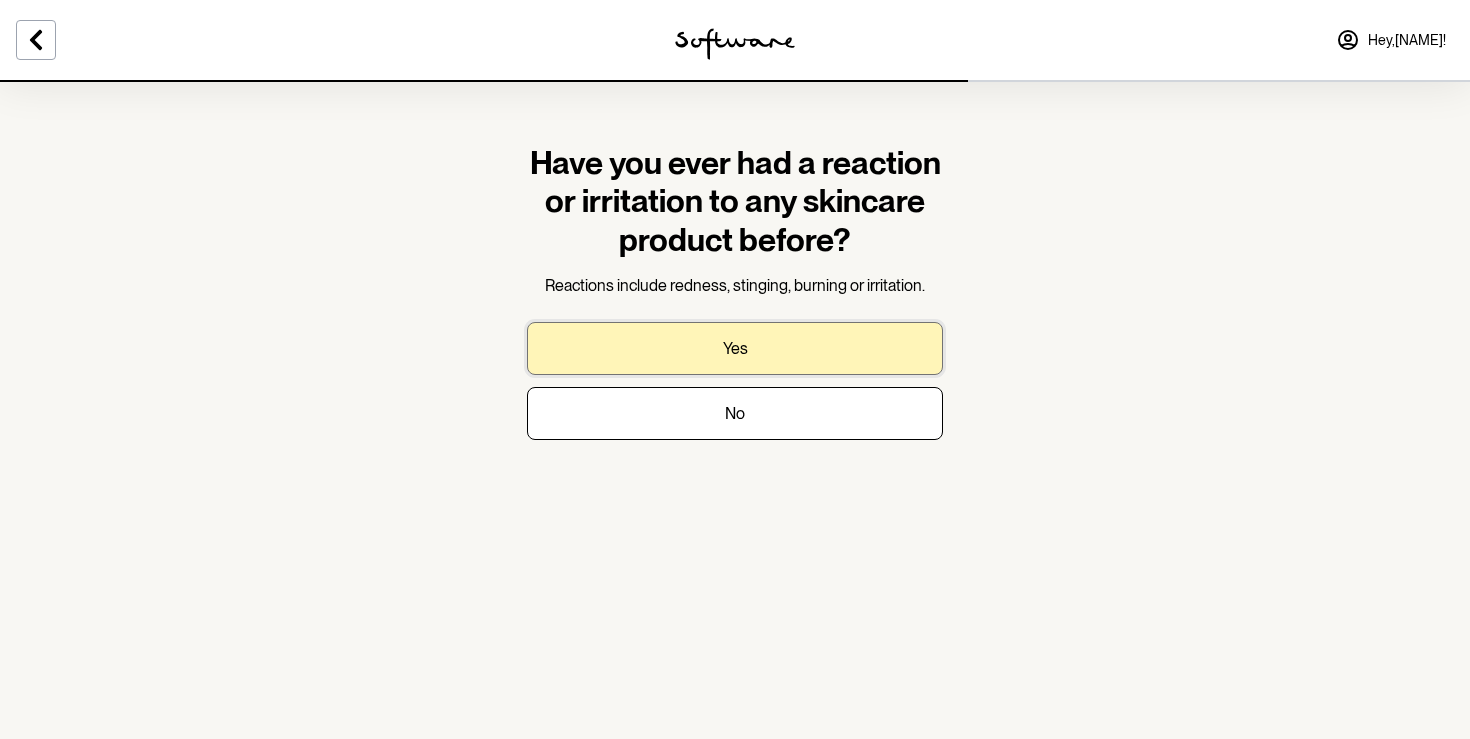 click on "Yes" at bounding box center (735, 348) 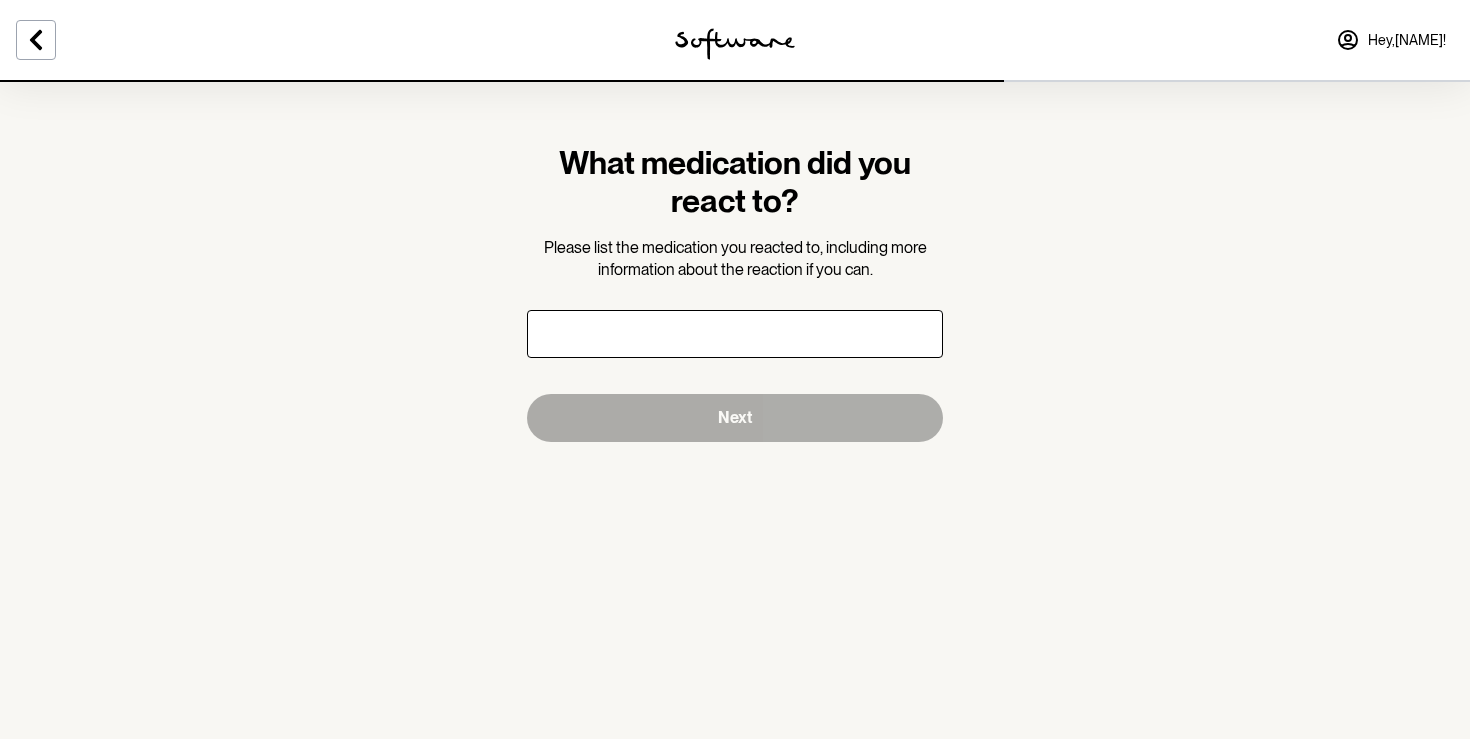 click at bounding box center (735, 334) 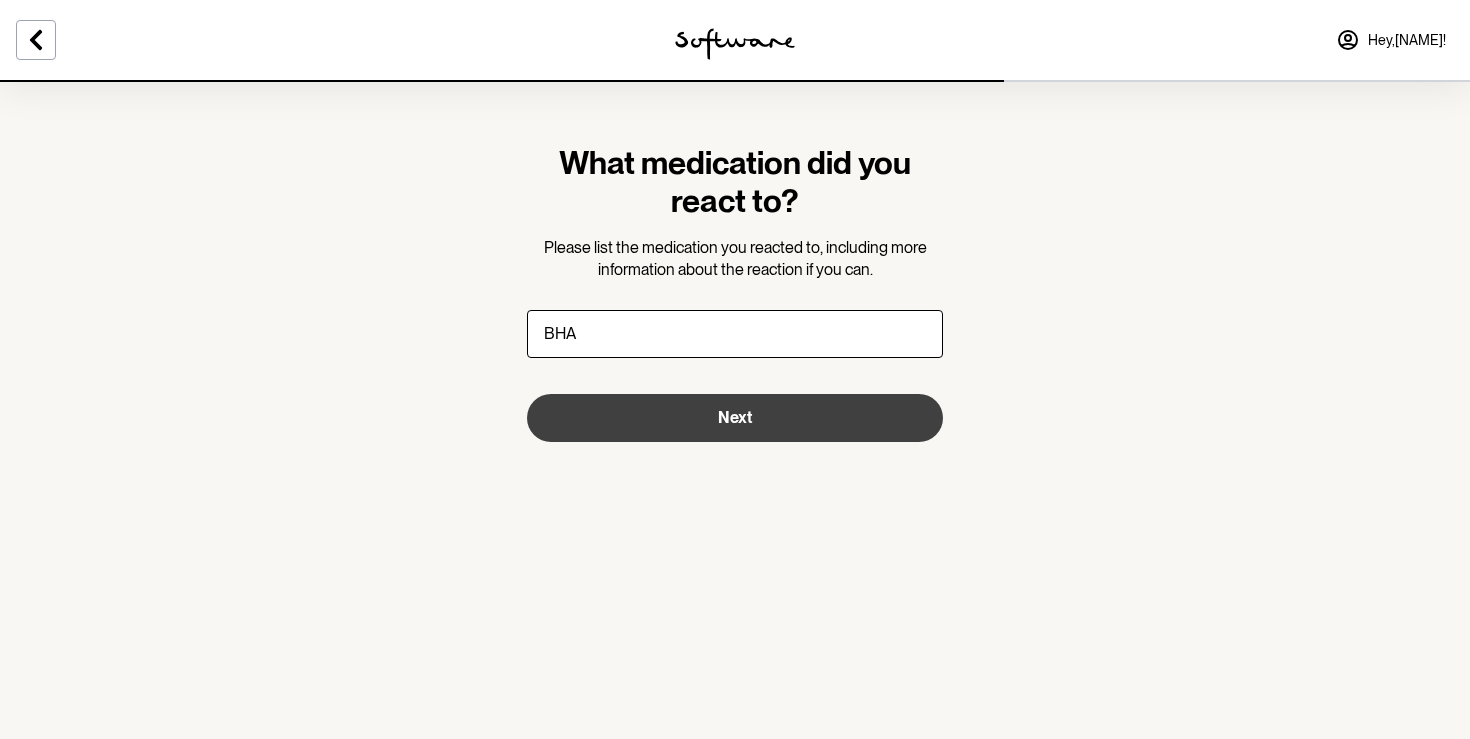 type on "BHA" 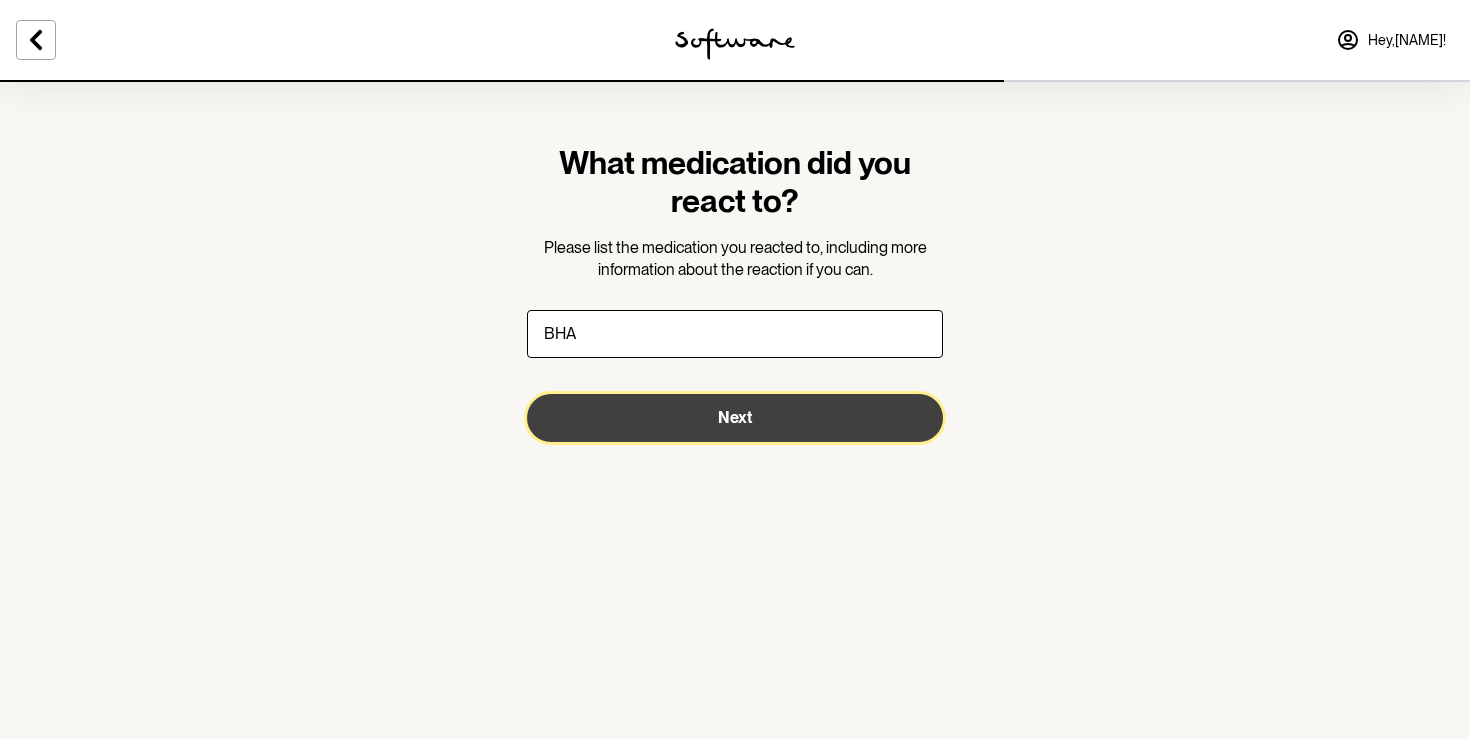 click on "Next" at bounding box center (735, 418) 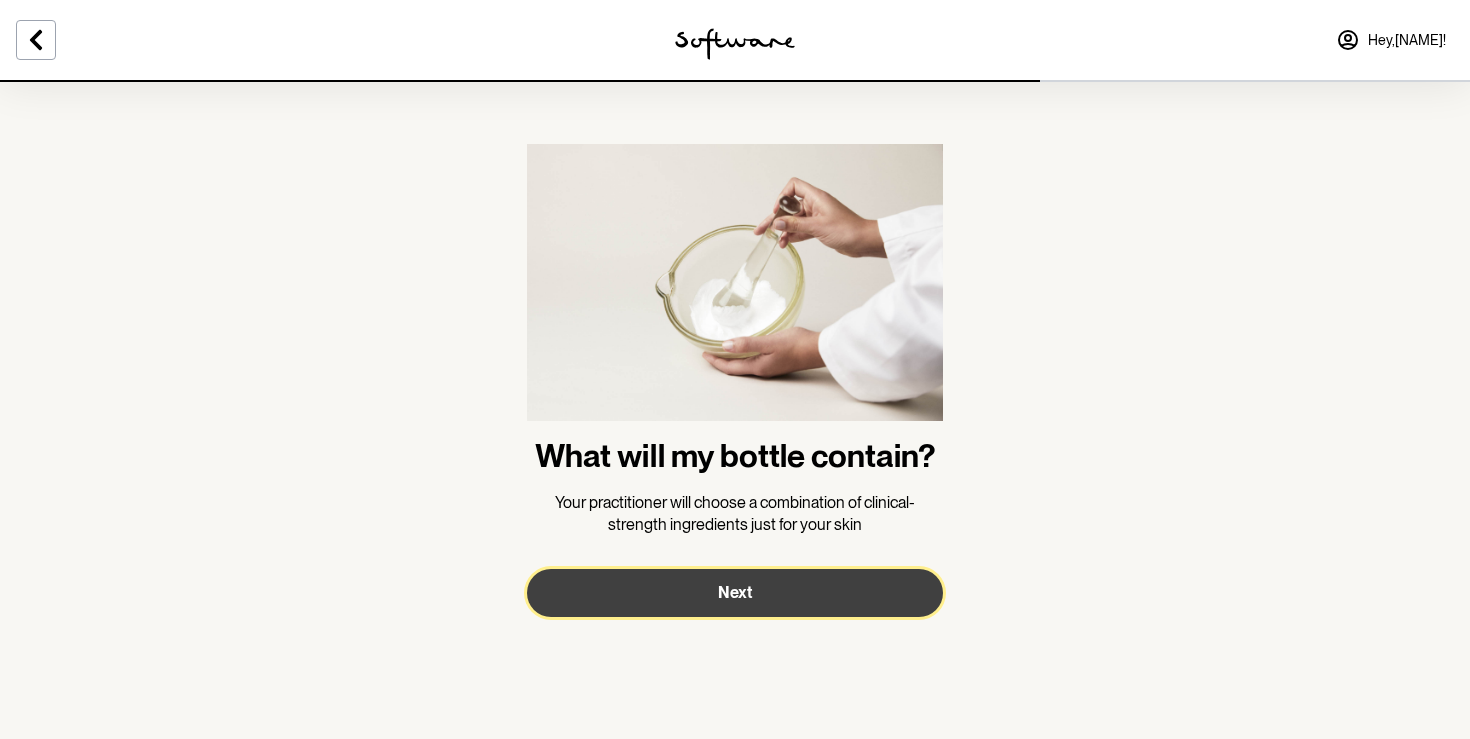 click on "Next" at bounding box center (735, 593) 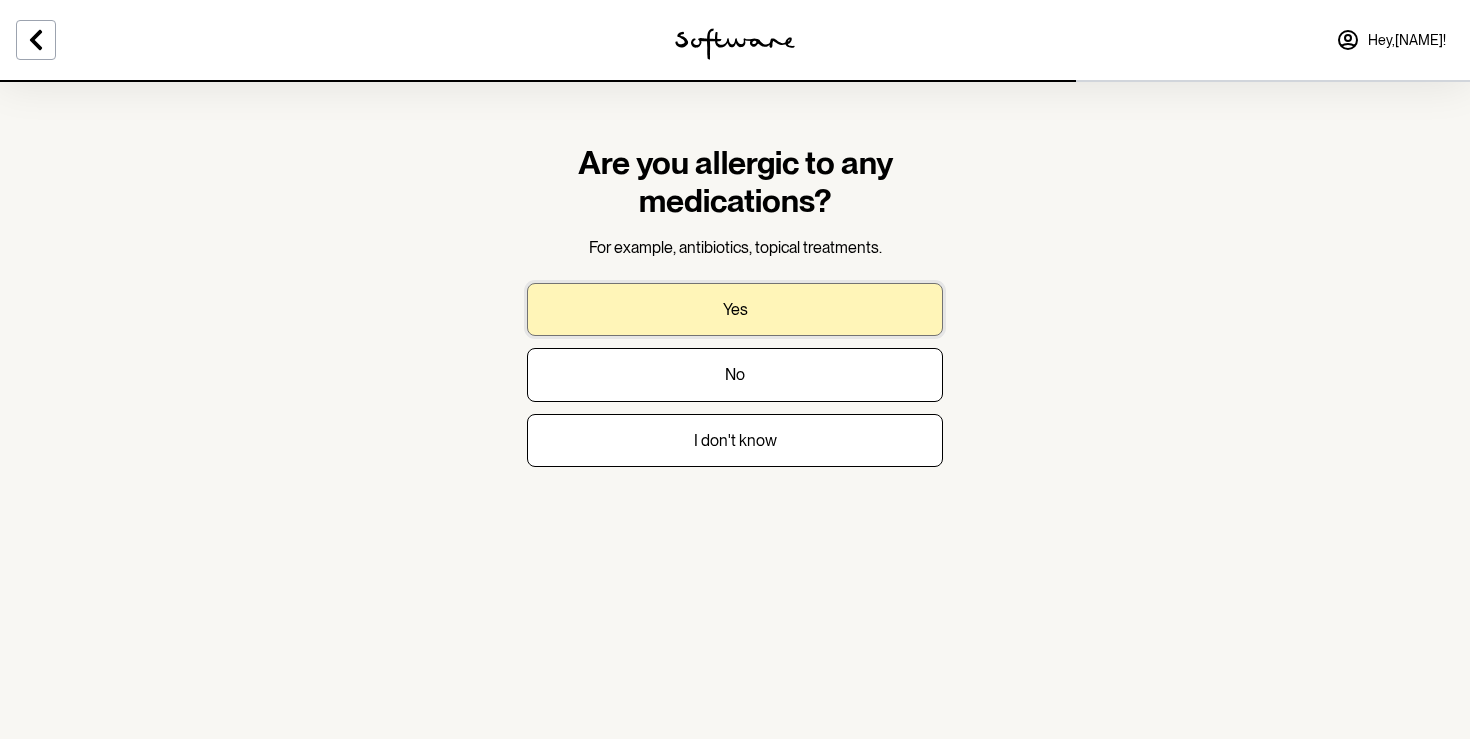 click on "Yes" at bounding box center (735, 309) 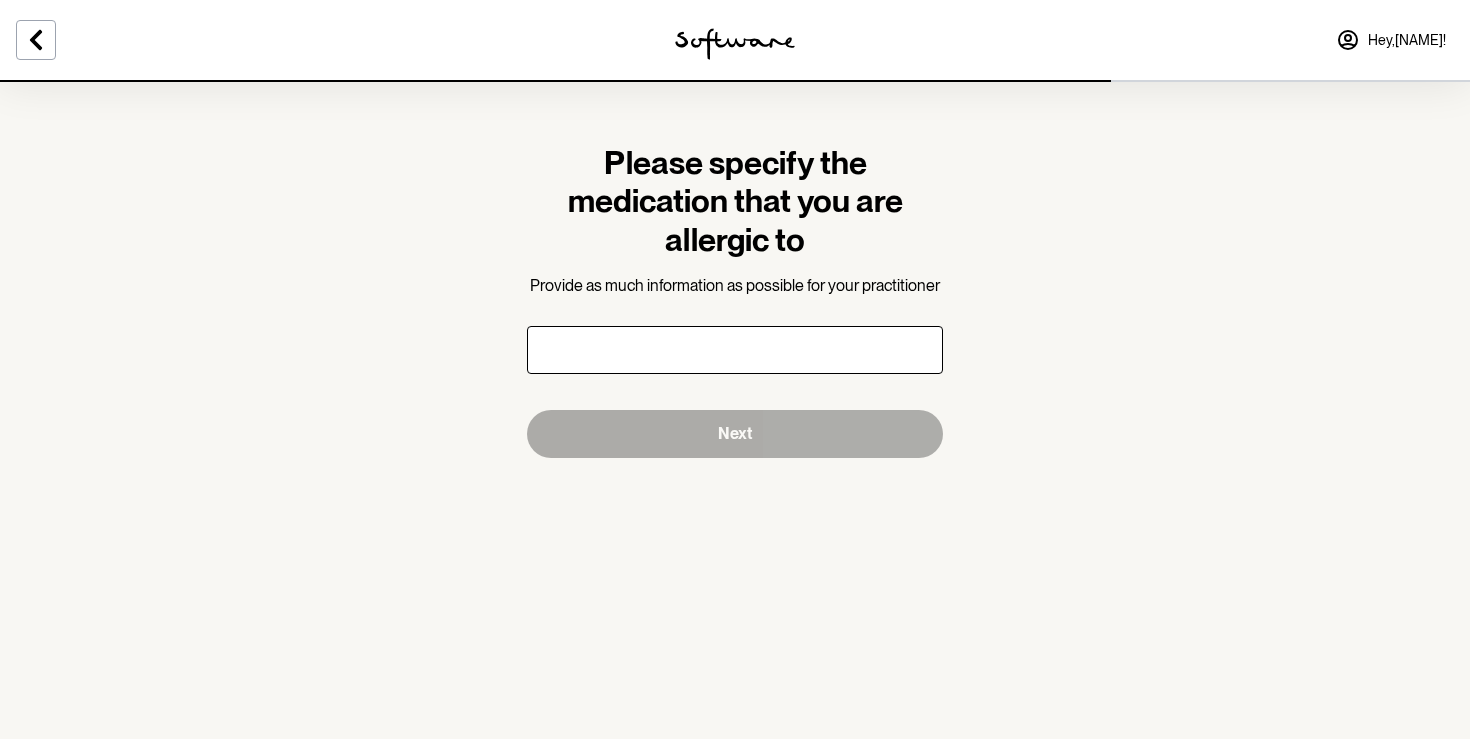 click at bounding box center (735, 350) 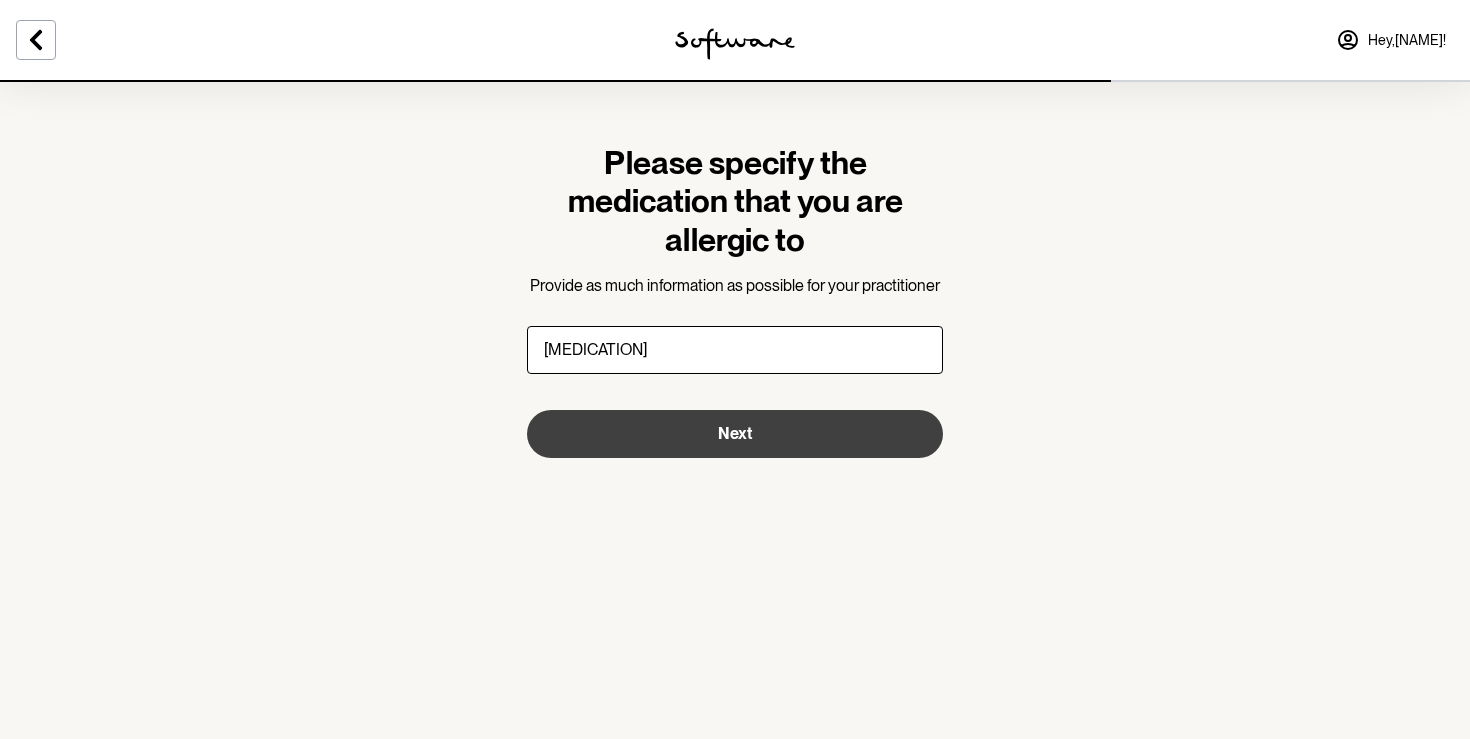 type on "[MEDICATION]" 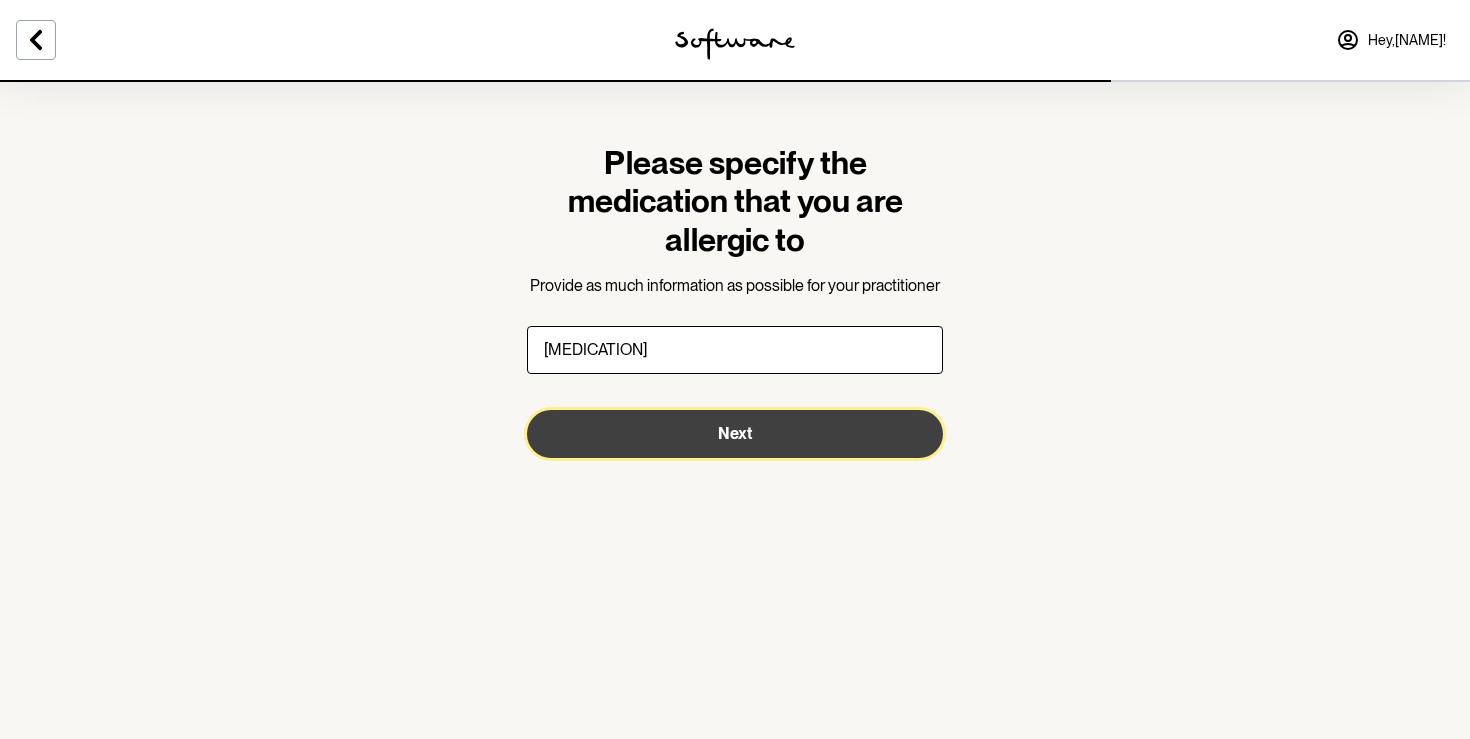 click on "Next" at bounding box center (735, 434) 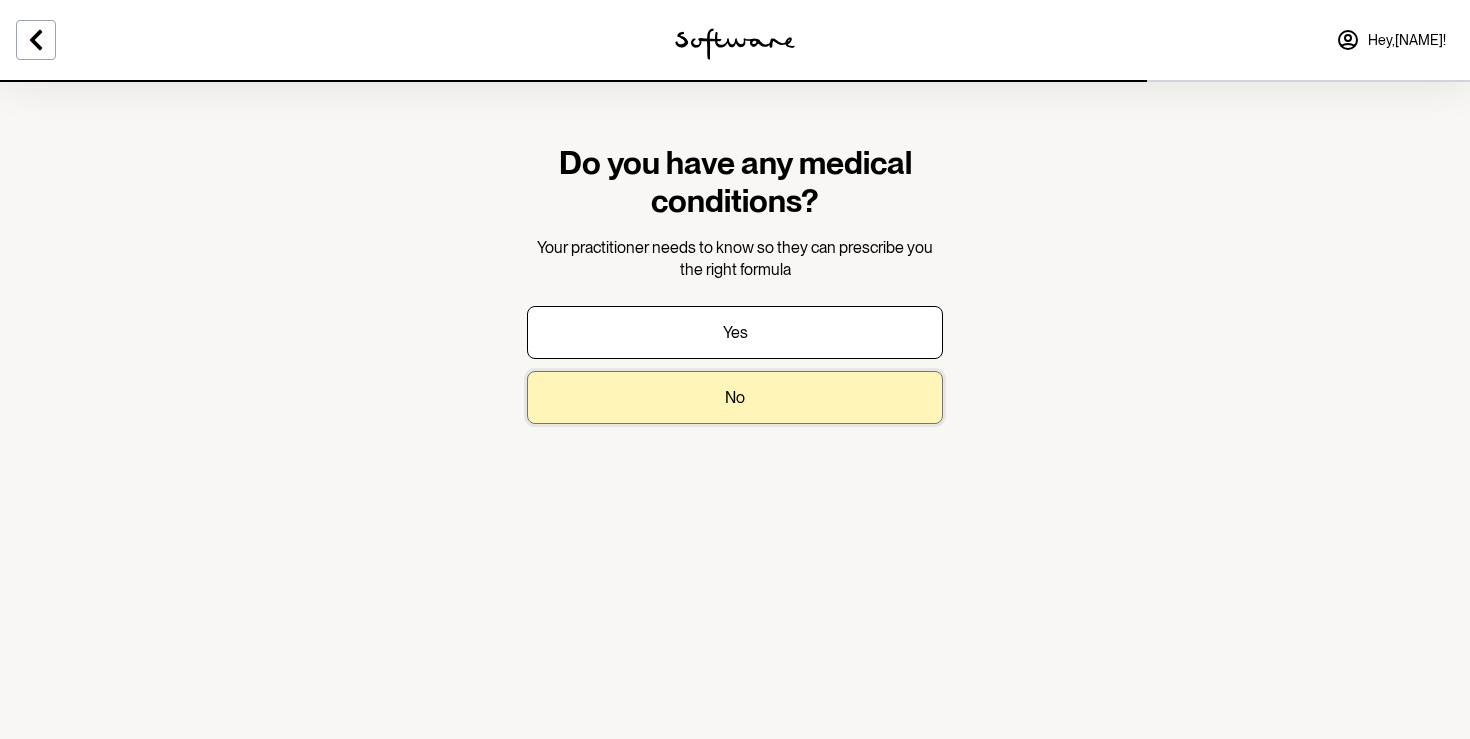click on "No" at bounding box center [735, 397] 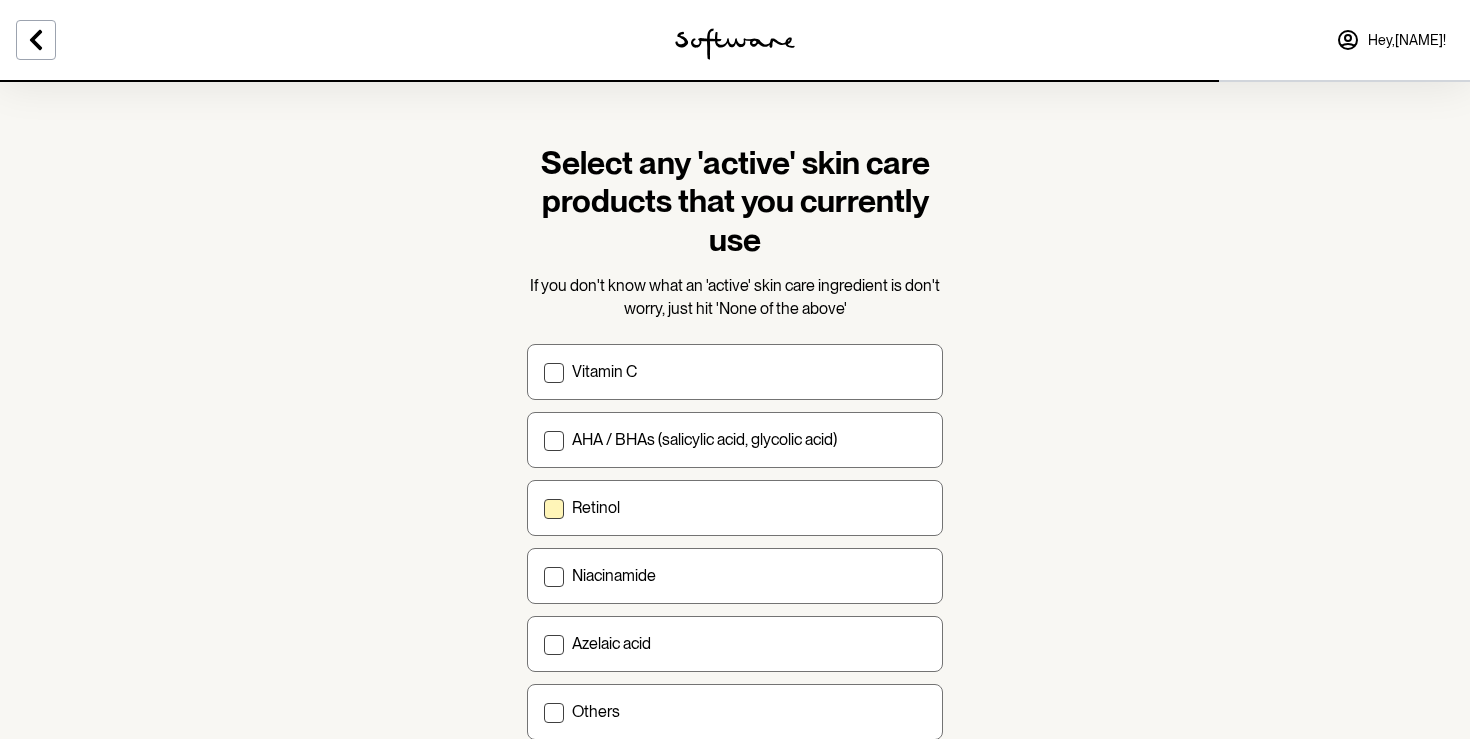 click on "Retinol" at bounding box center (749, 507) 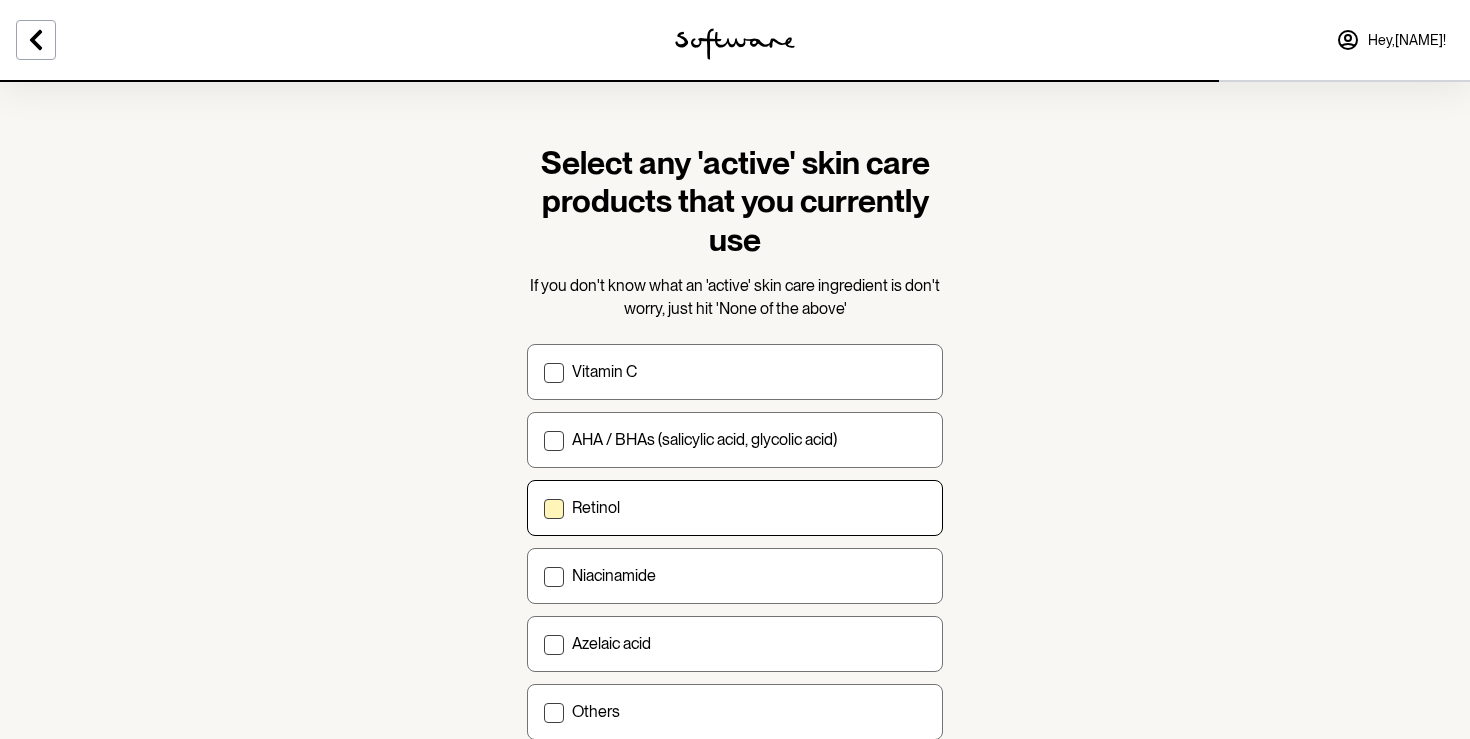 click on "Retinol" at bounding box center [543, 508] 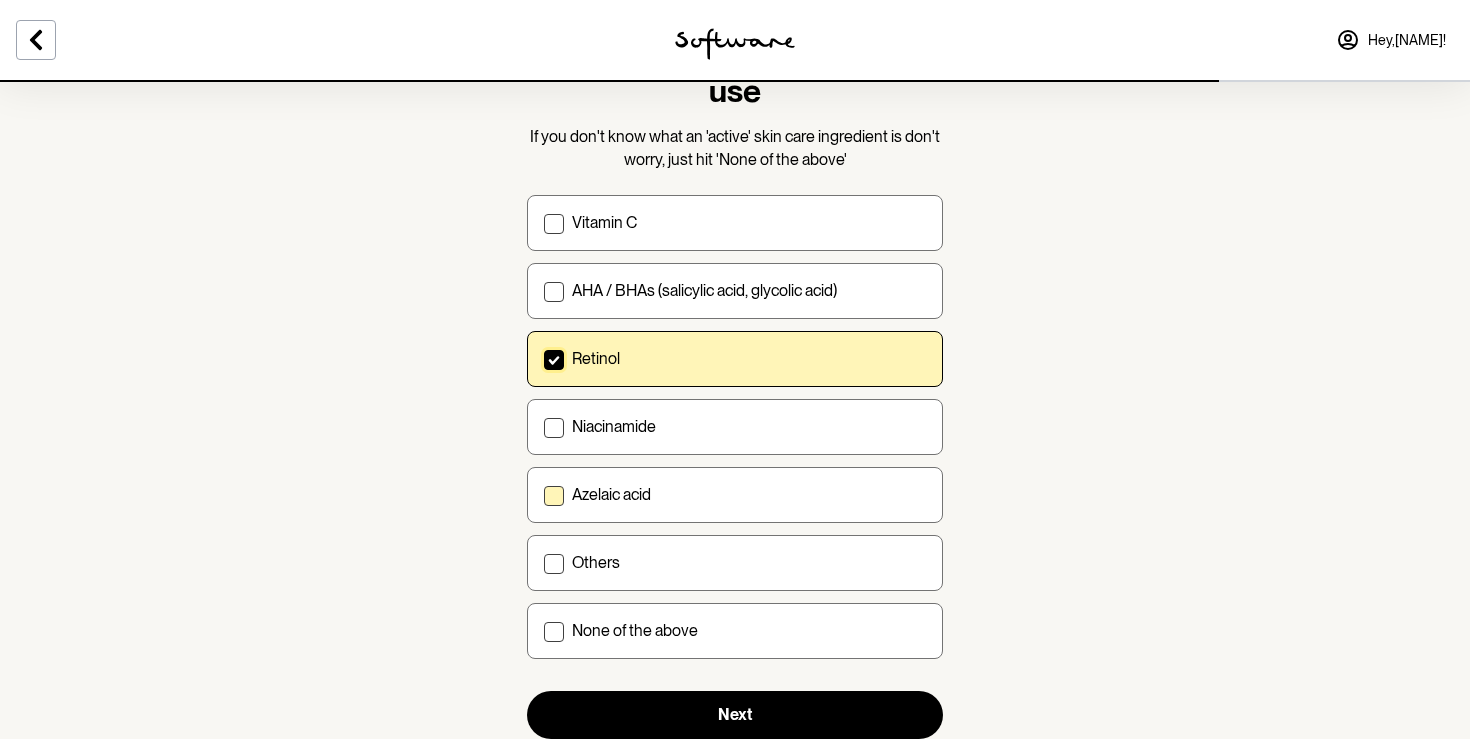 click on "Azelaic acid" at bounding box center [749, 494] 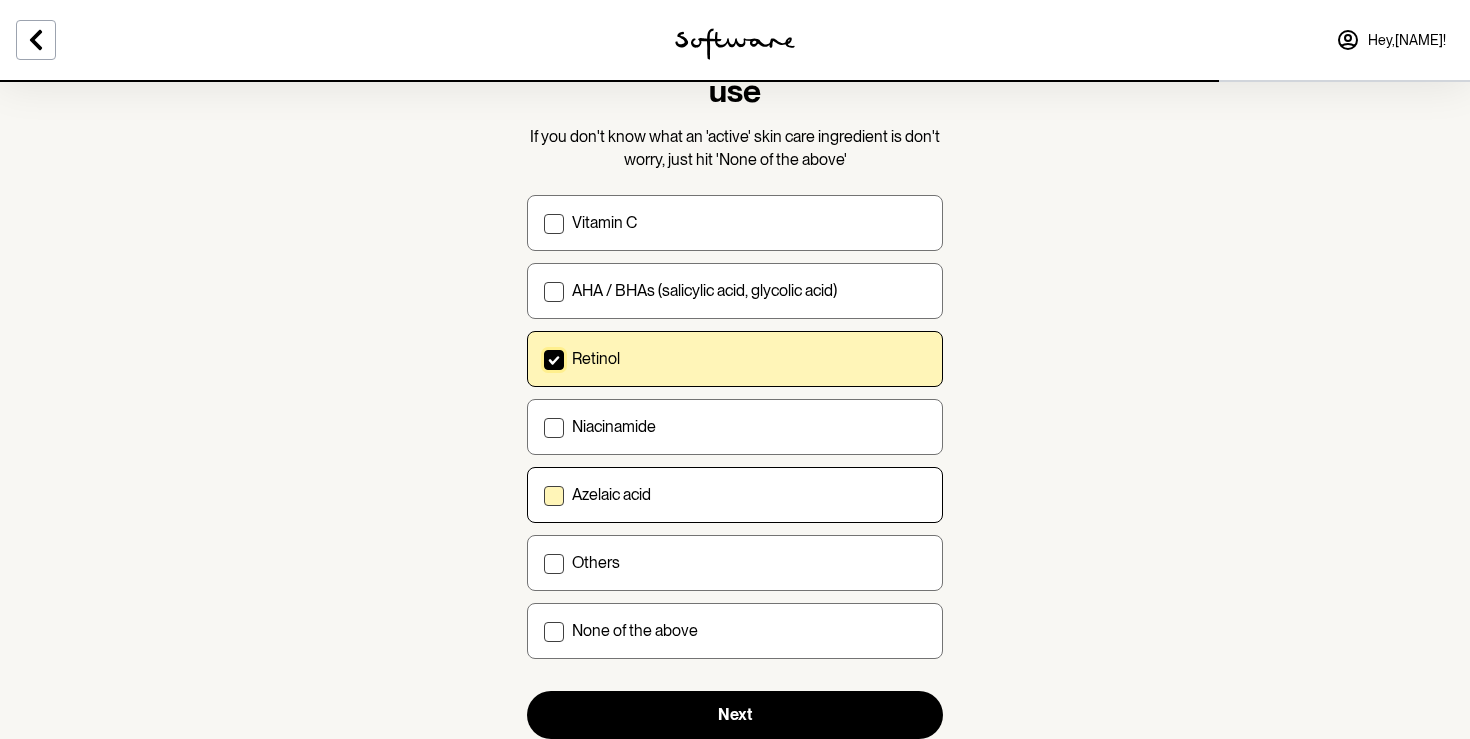 click on "Azelaic acid" at bounding box center (543, 495) 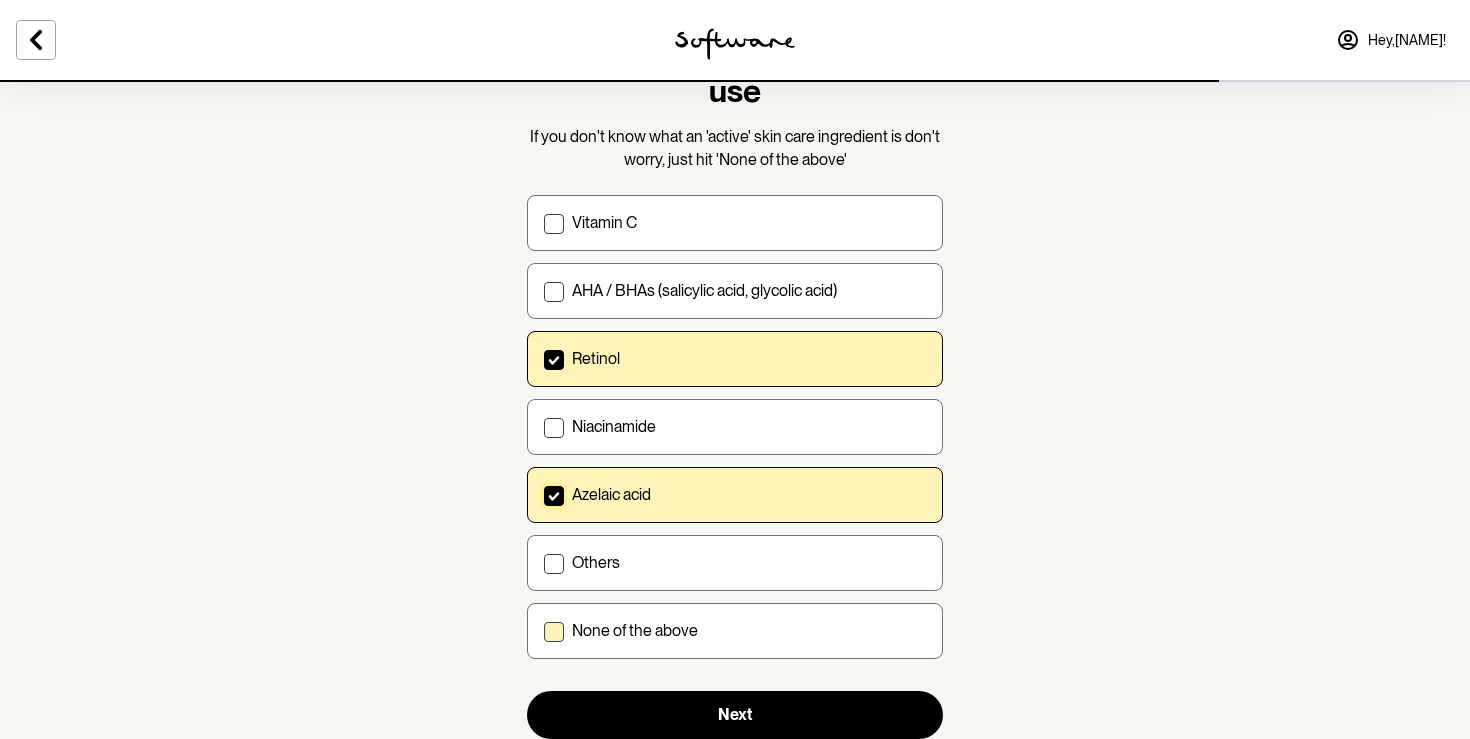 scroll, scrollTop: 213, scrollLeft: 0, axis: vertical 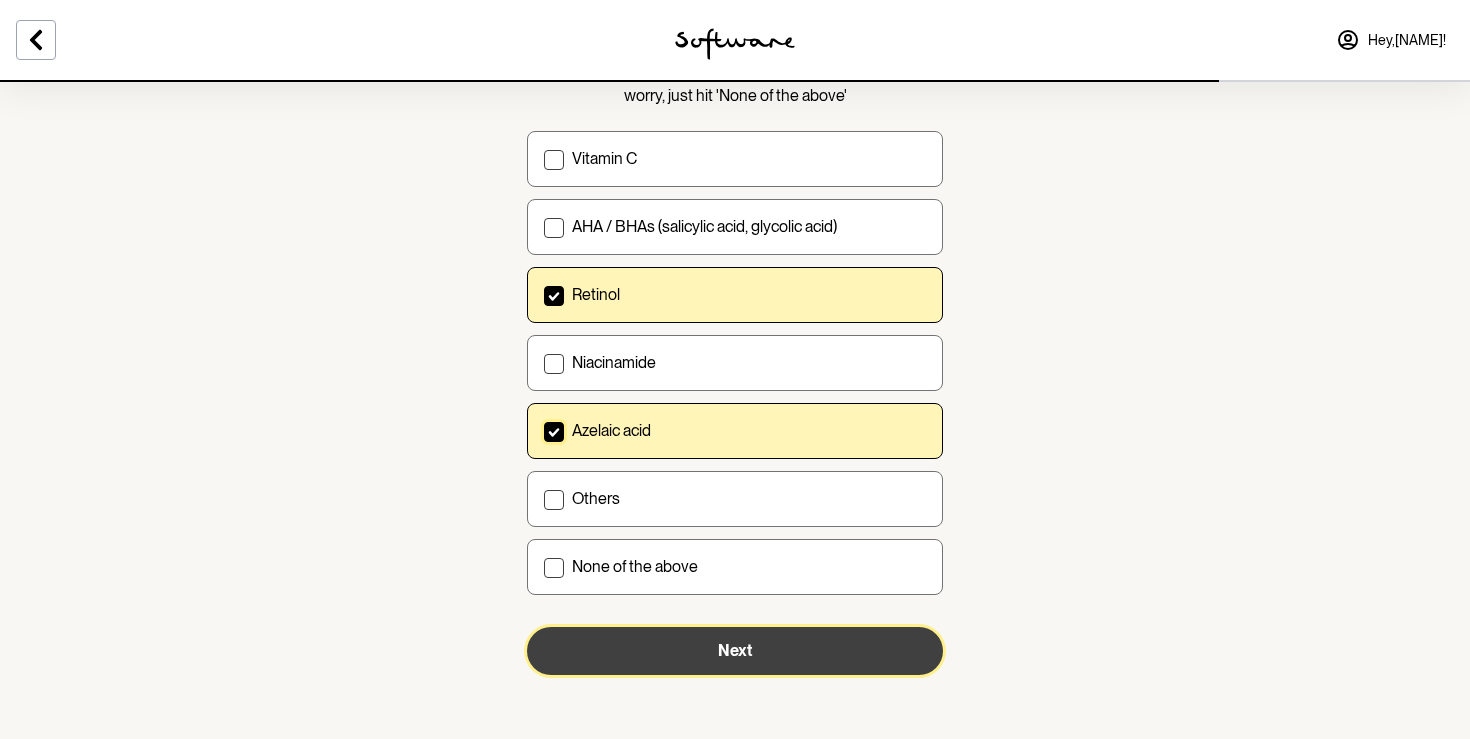 click on "Next" at bounding box center (735, 651) 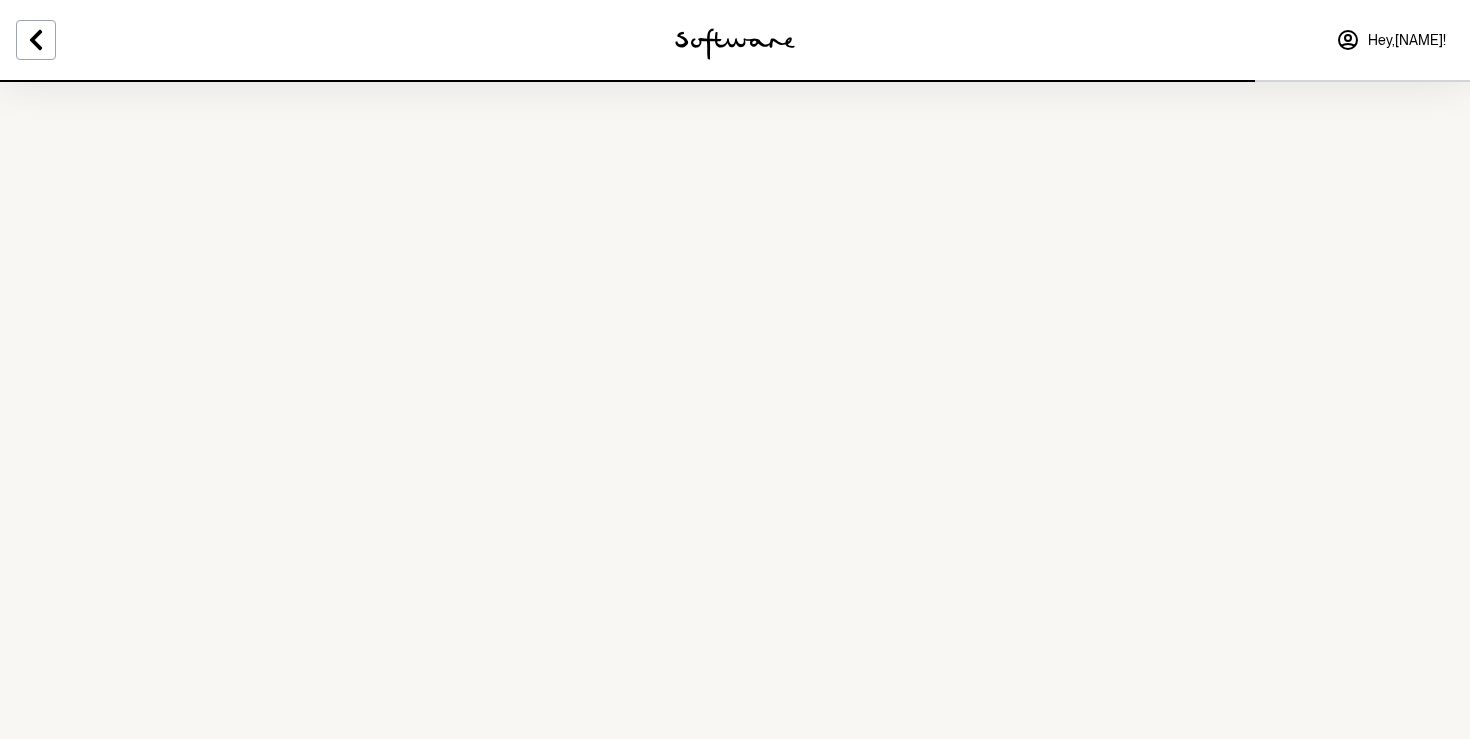 scroll, scrollTop: 0, scrollLeft: 0, axis: both 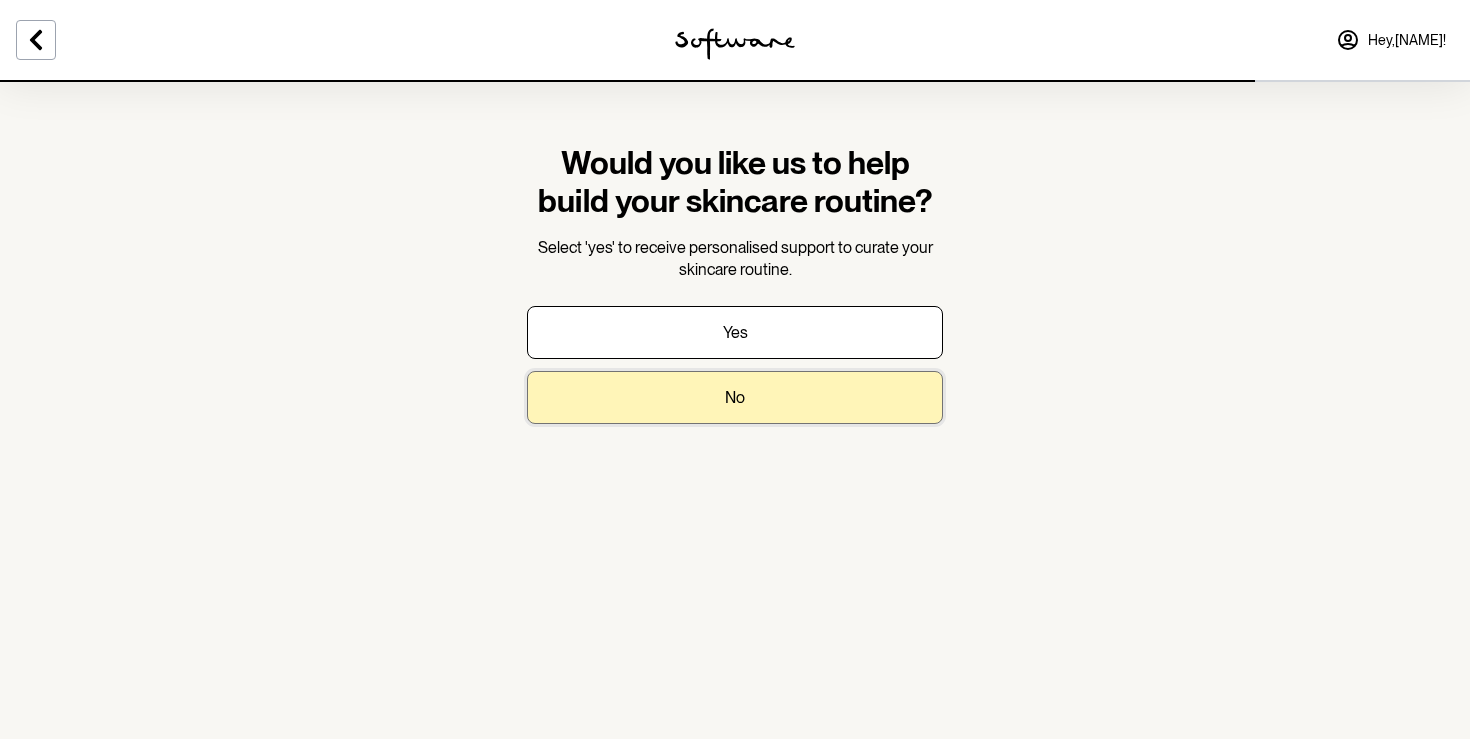 click on "No" at bounding box center [735, 397] 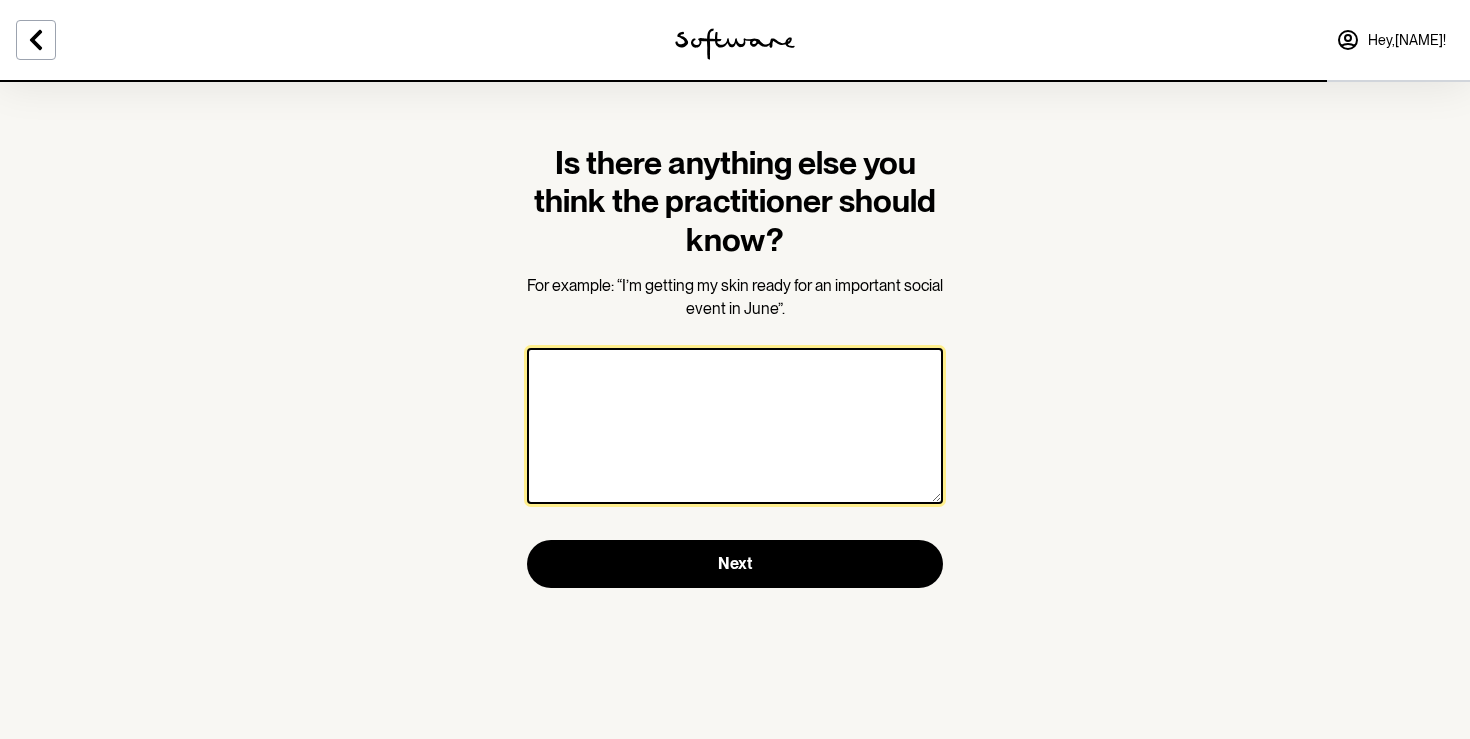 click at bounding box center (735, 426) 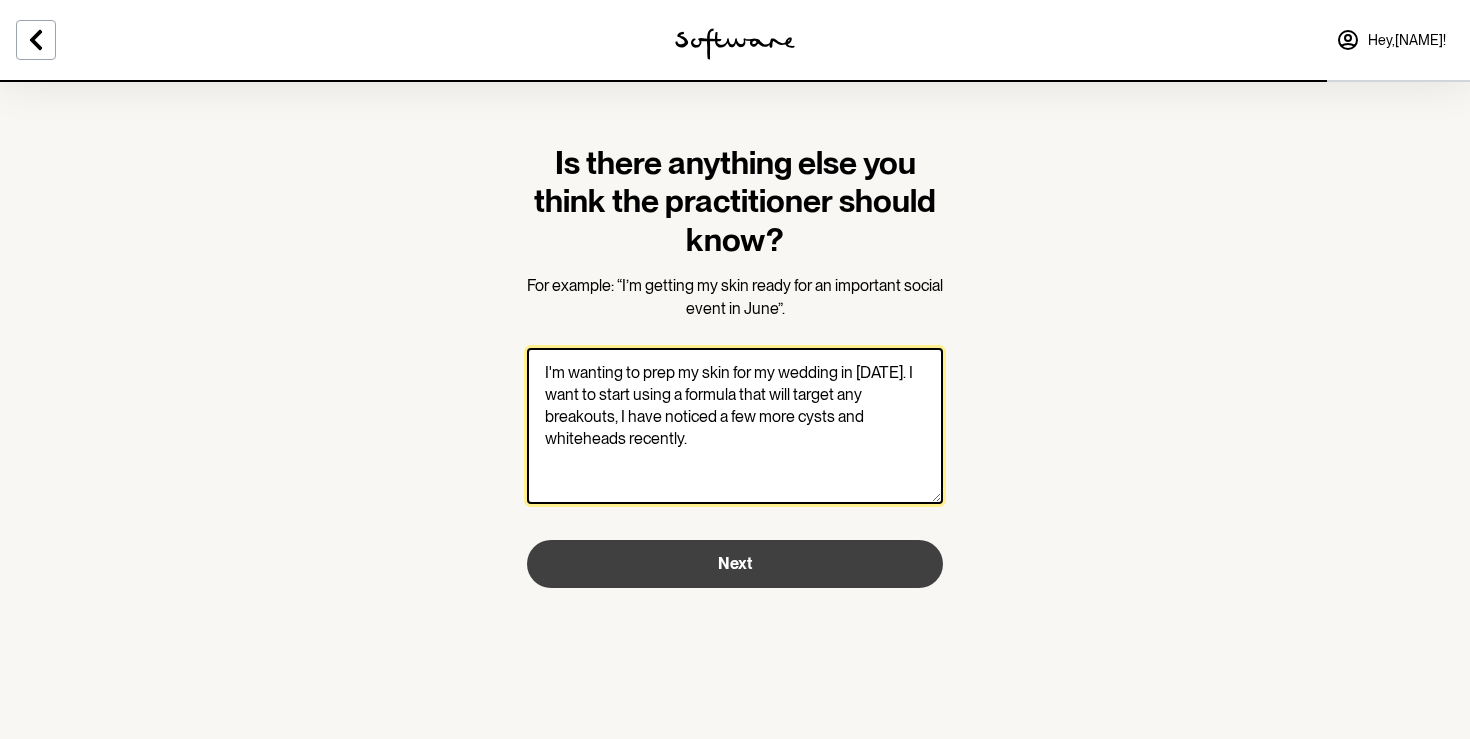 type on "I'm wanting to prep my skin for my wedding in [DATE]. I want to start using a formula that will target any breakouts, I have noticed a few more cysts and whiteheads recently." 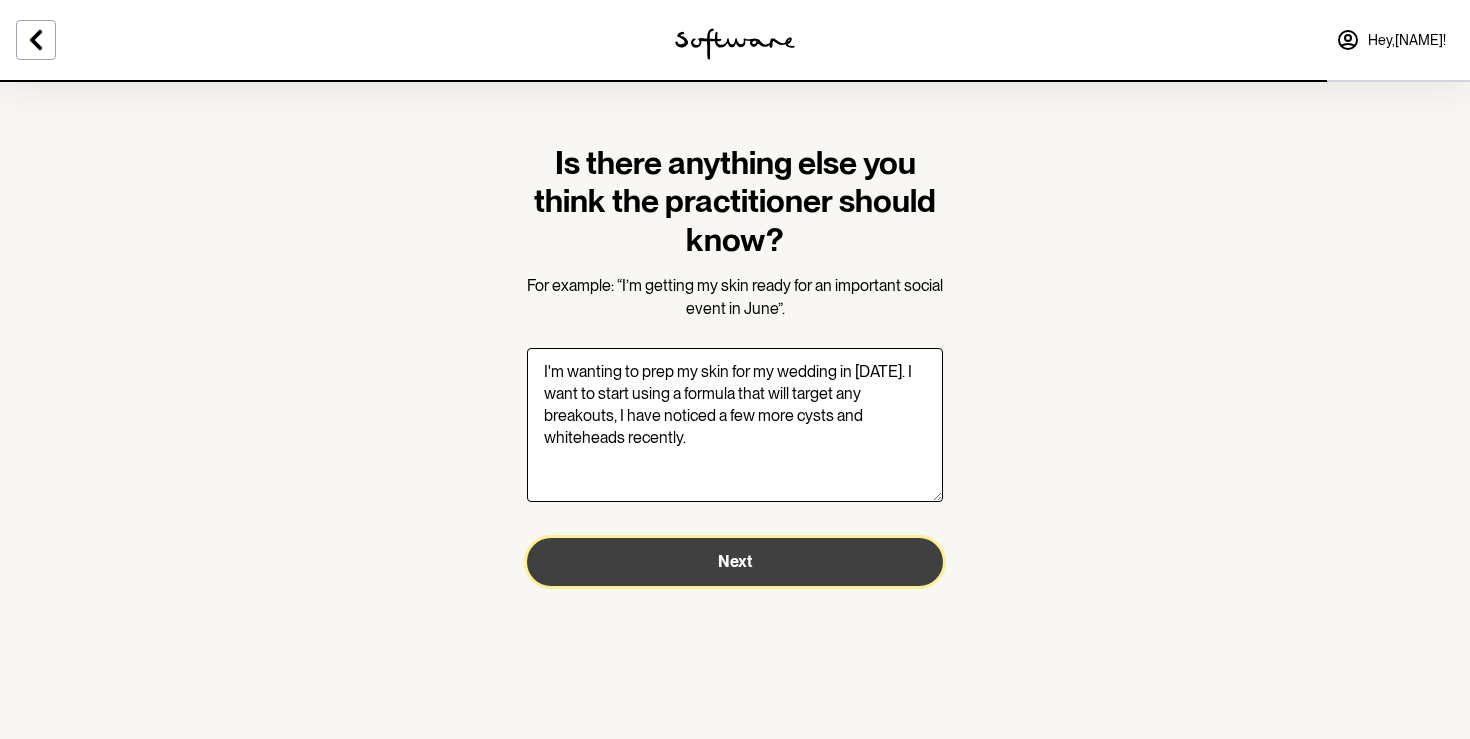 click on "Next" at bounding box center (735, 562) 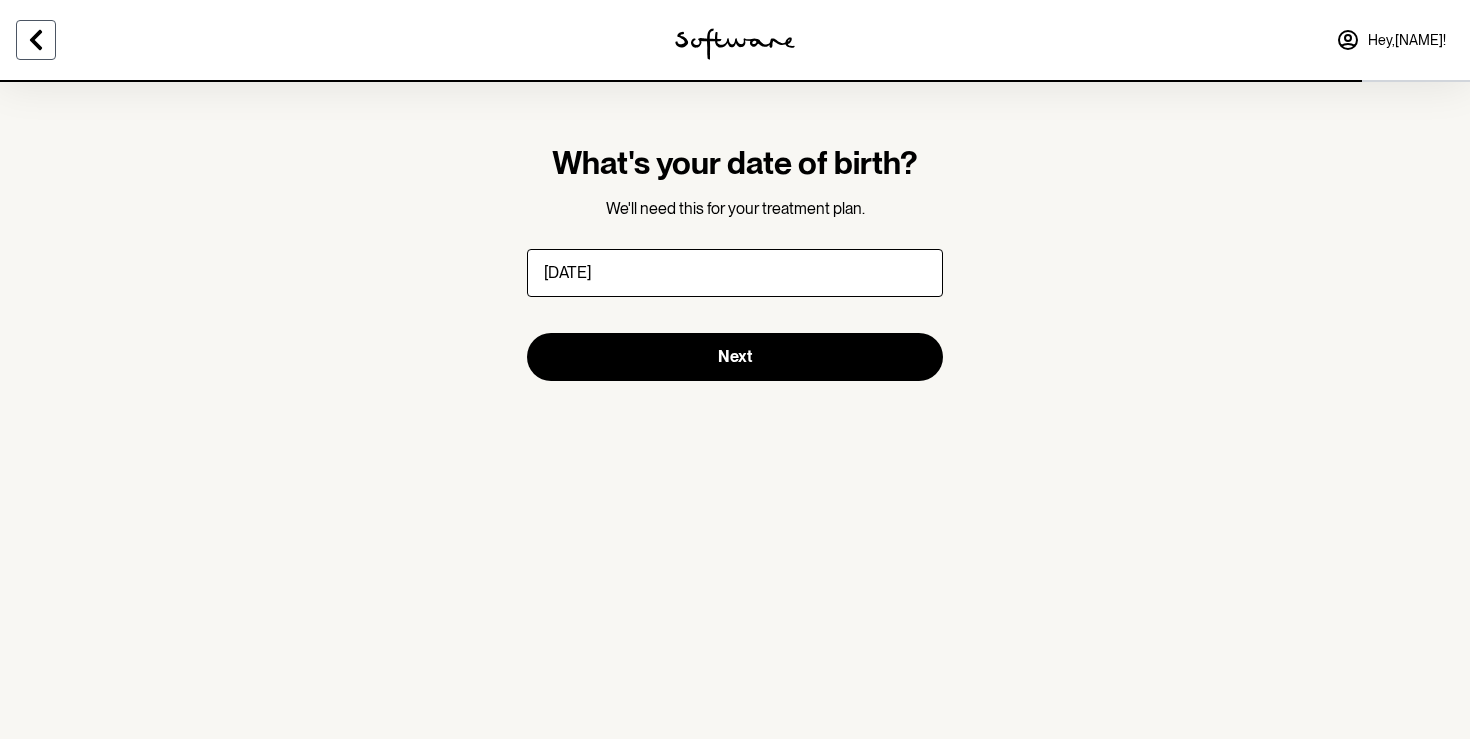 type on "[DATE]" 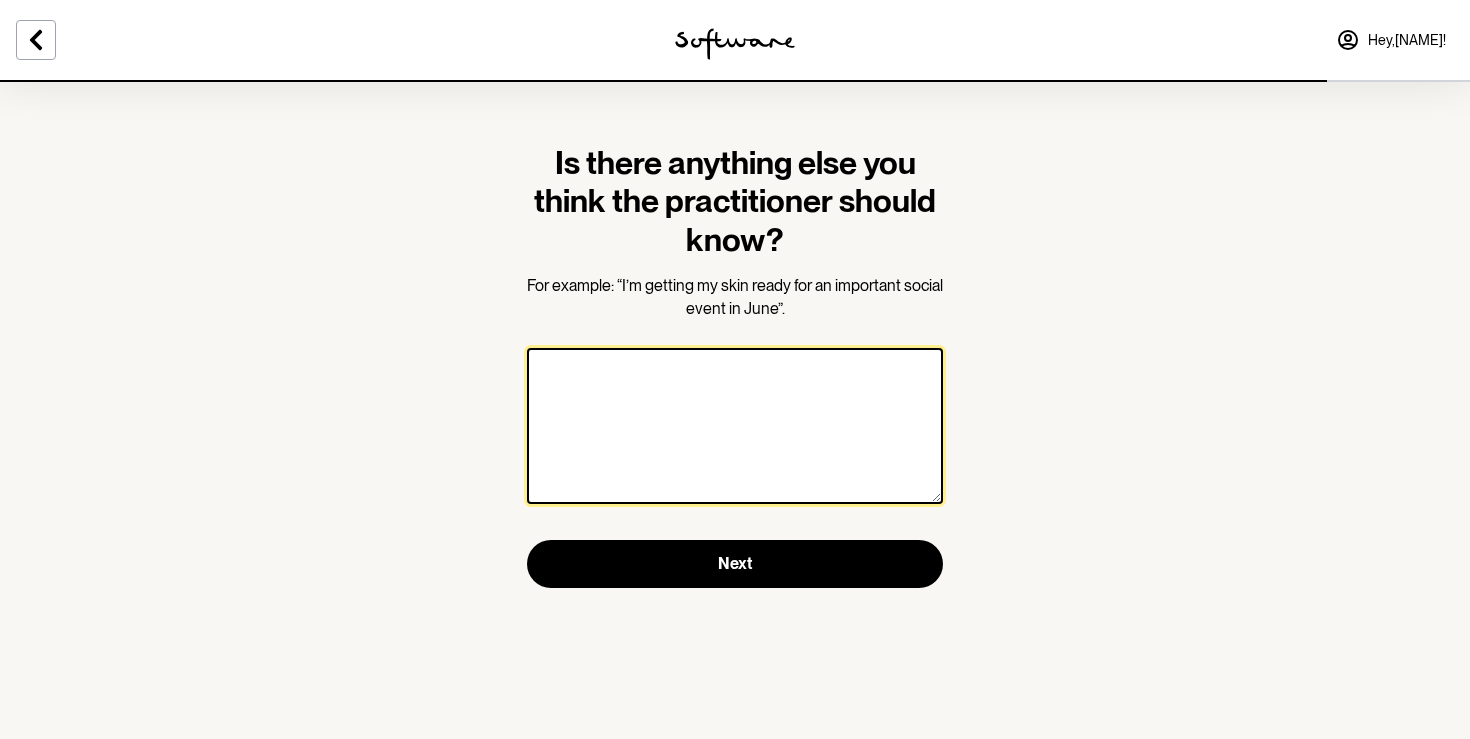 click at bounding box center (735, 426) 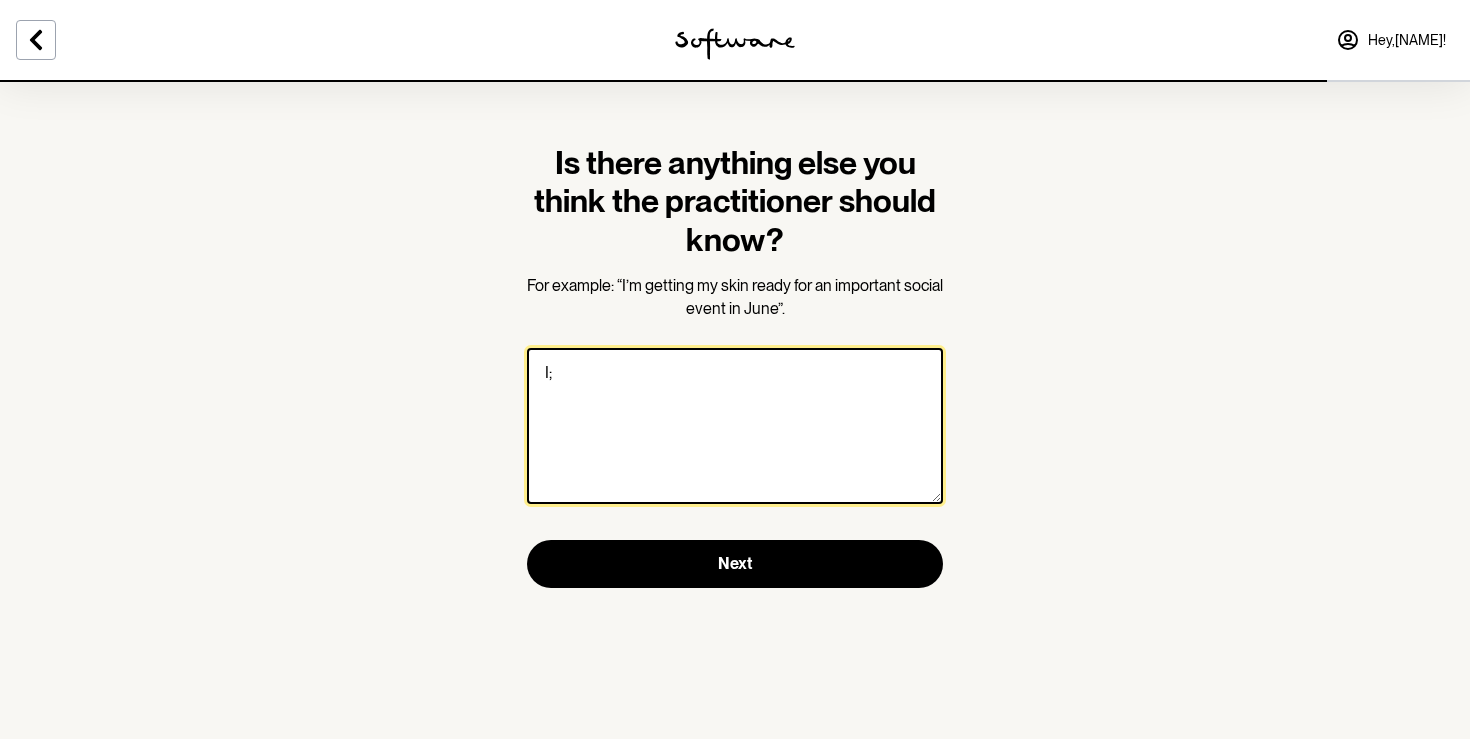 type on "I" 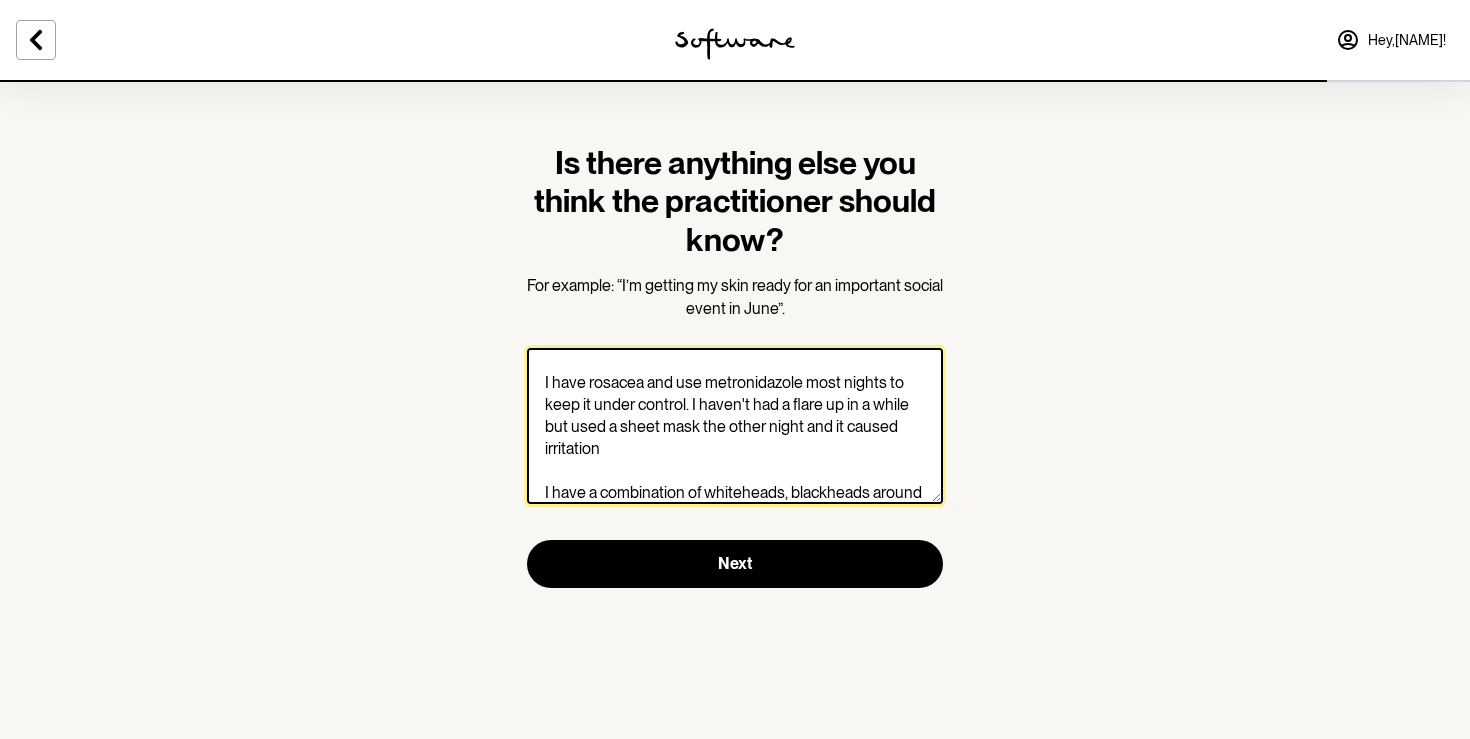 scroll, scrollTop: 78, scrollLeft: 0, axis: vertical 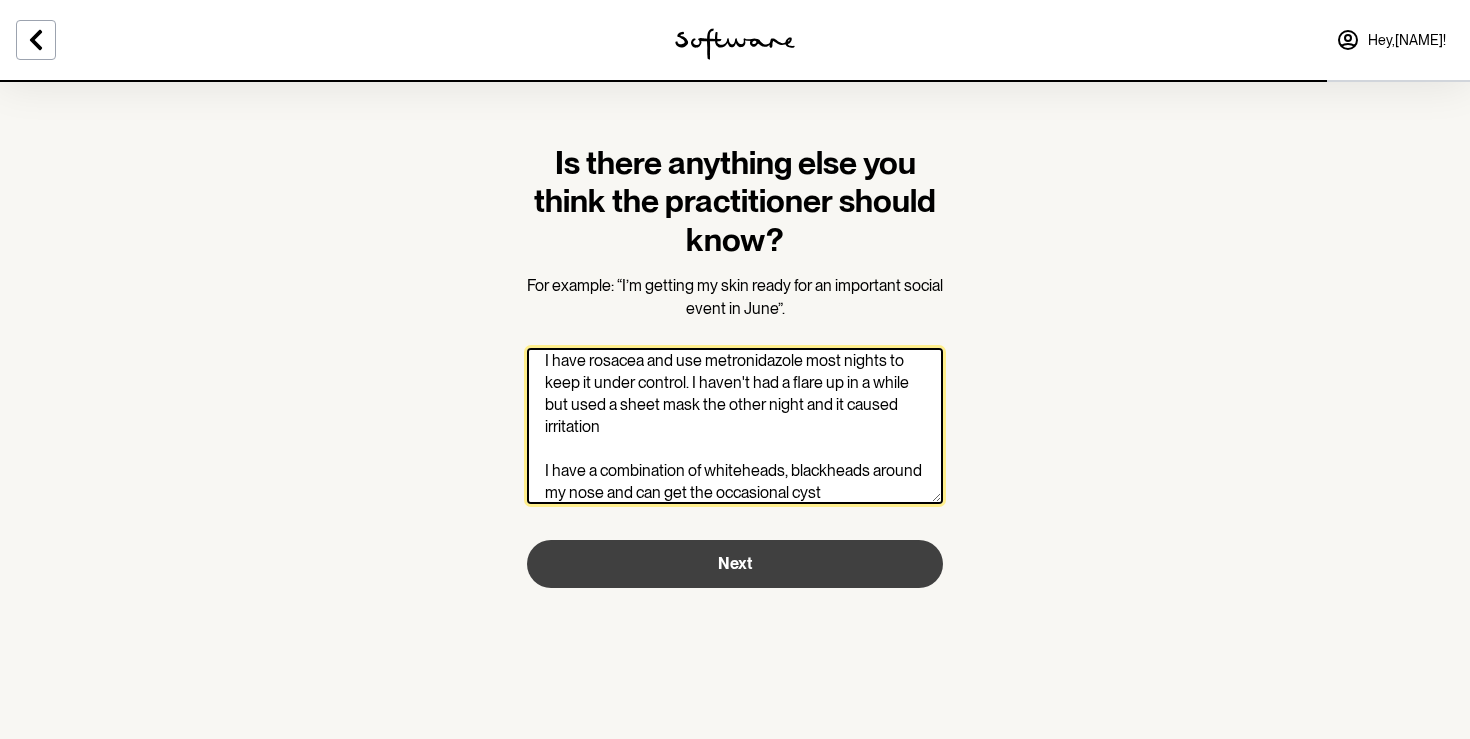 type on "I'm wanting to prepare my skin for my wedding in [DATE].
I have rosacea and use metronidazole most nights to keep it under control. I haven't had a flare up in a while but used a sheet mask the other night and it caused irritation
I have a combination of whiteheads, blackheads around my nose and can get the occasional cyst" 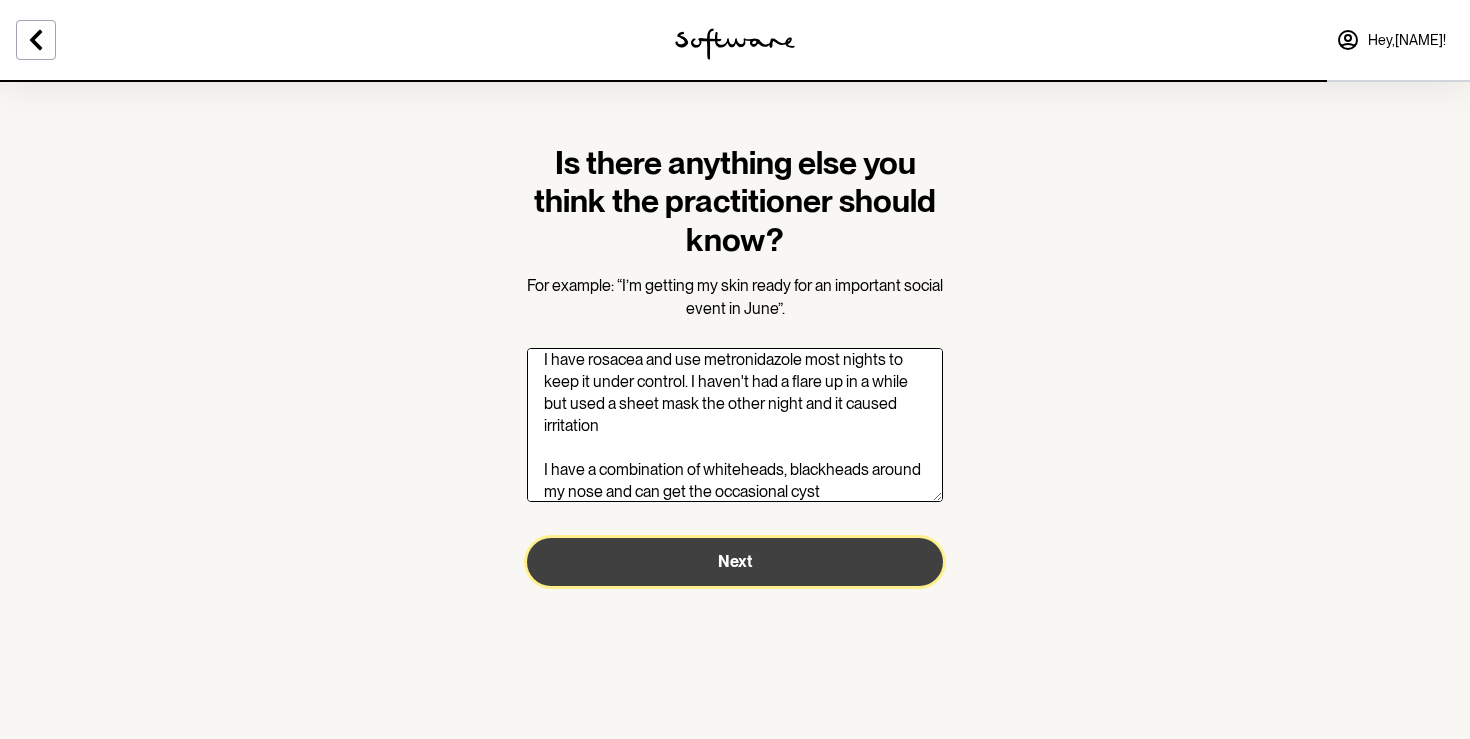 click on "Next" at bounding box center [735, 562] 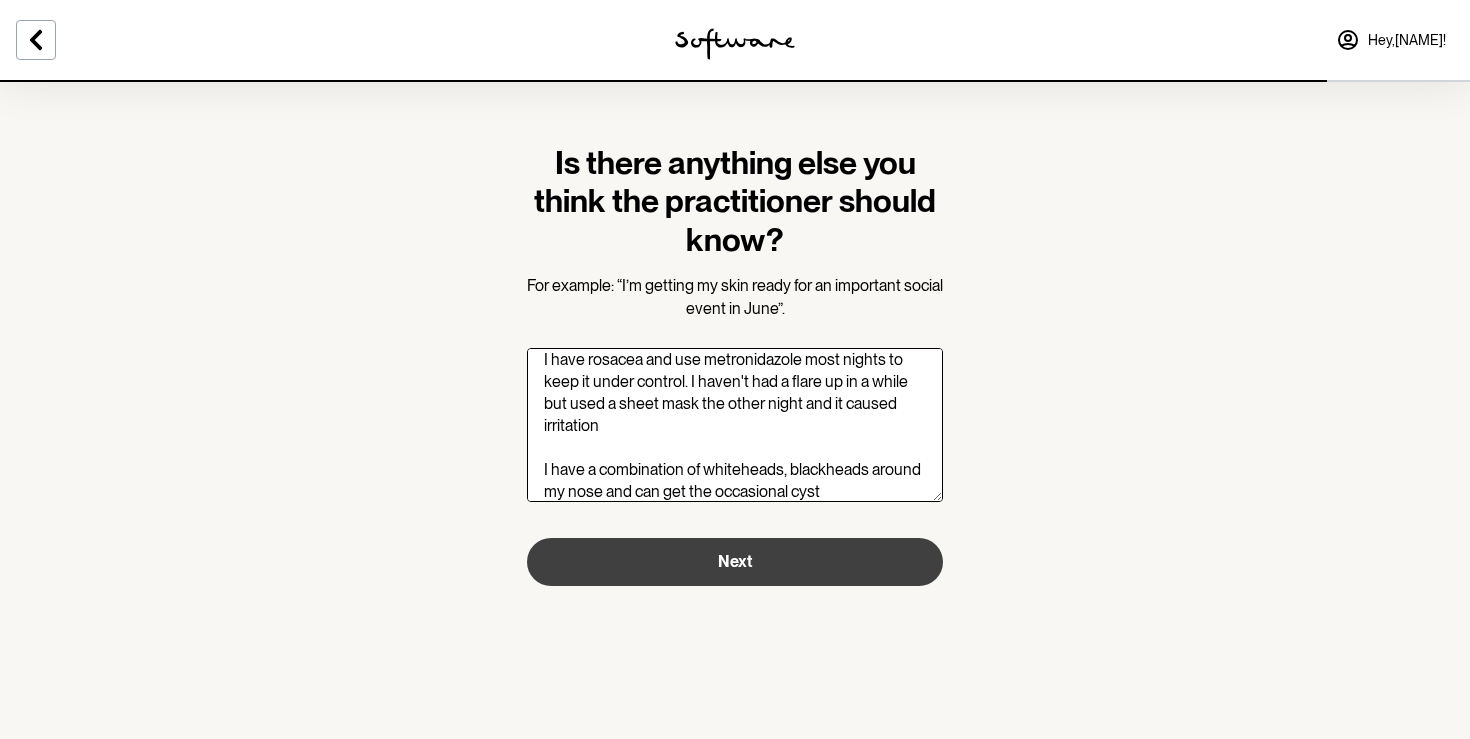 scroll, scrollTop: 77, scrollLeft: 0, axis: vertical 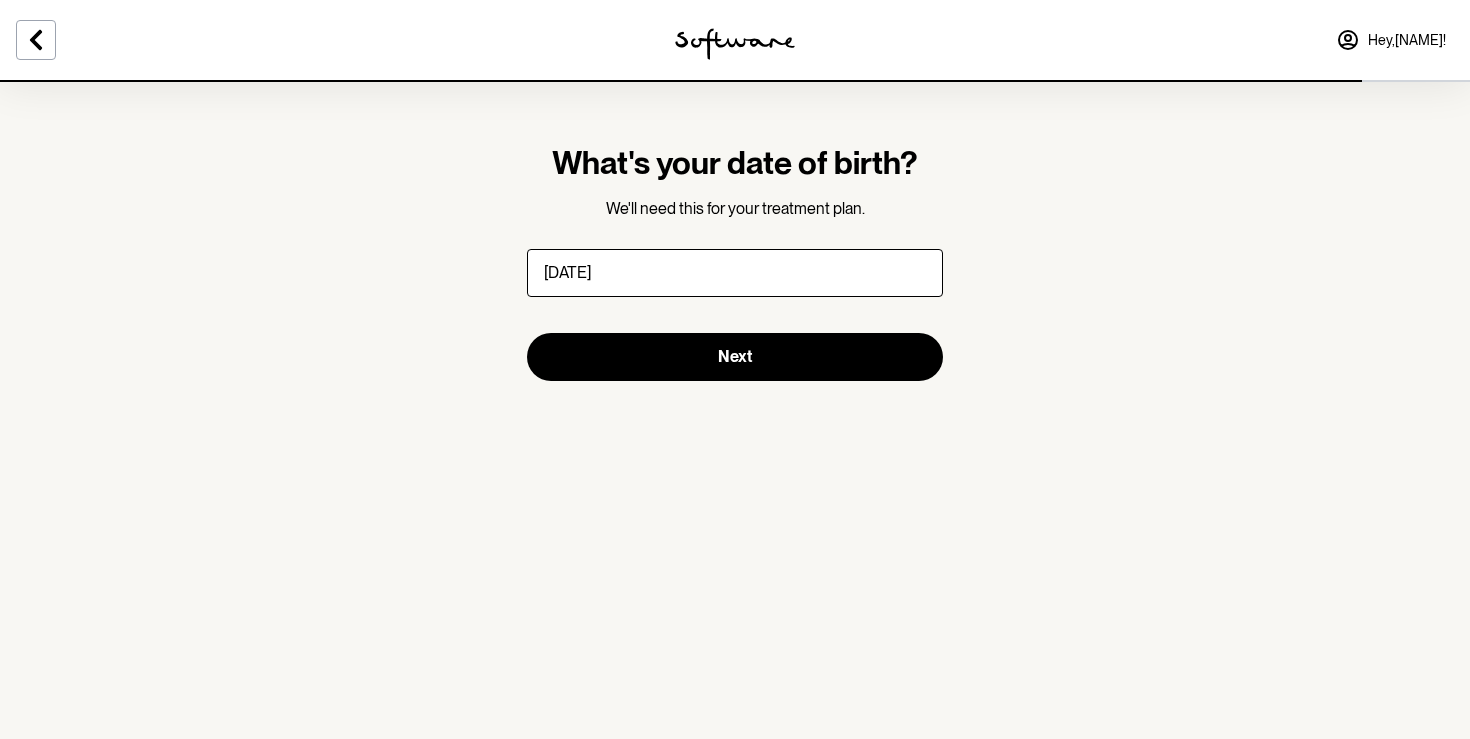 type on "[DATE]" 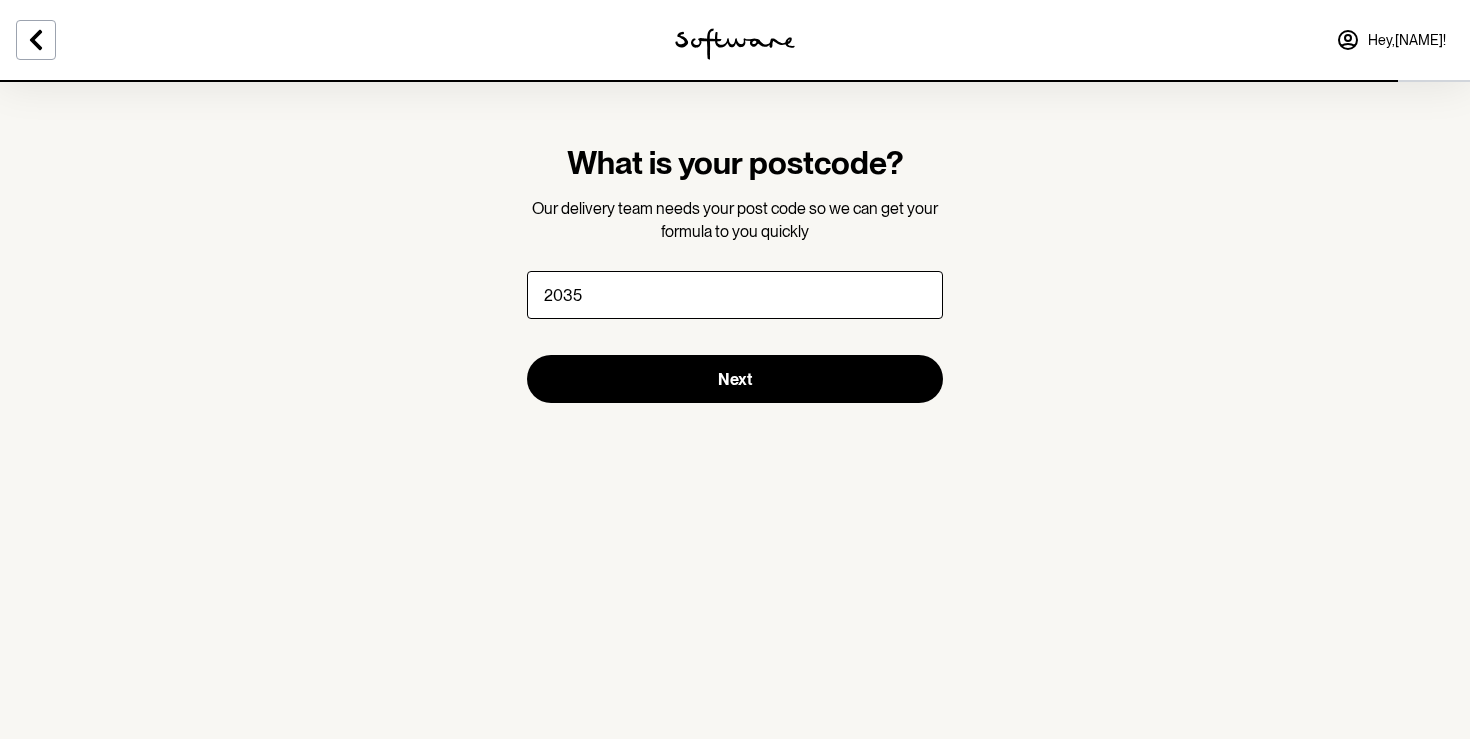 type on "2035" 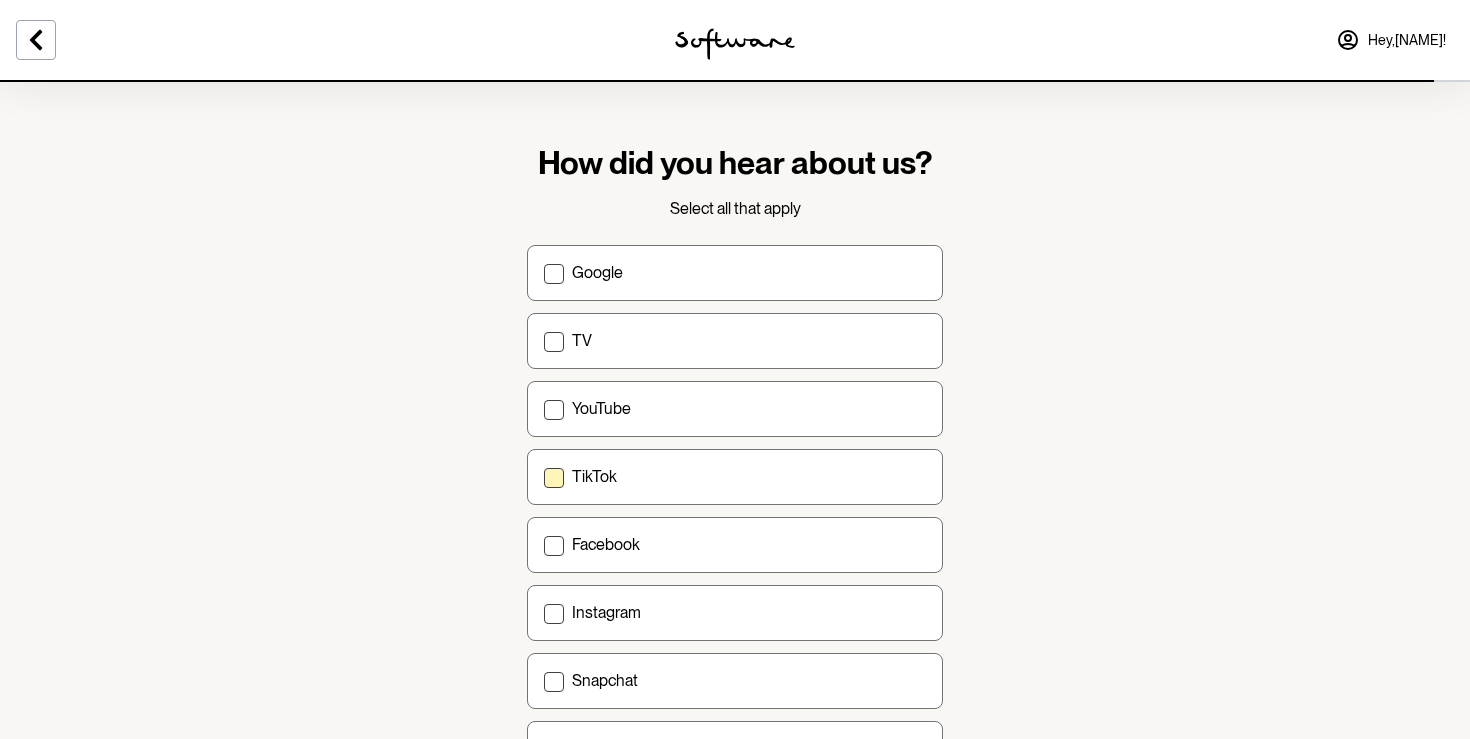 click on "TikTok" at bounding box center [749, 476] 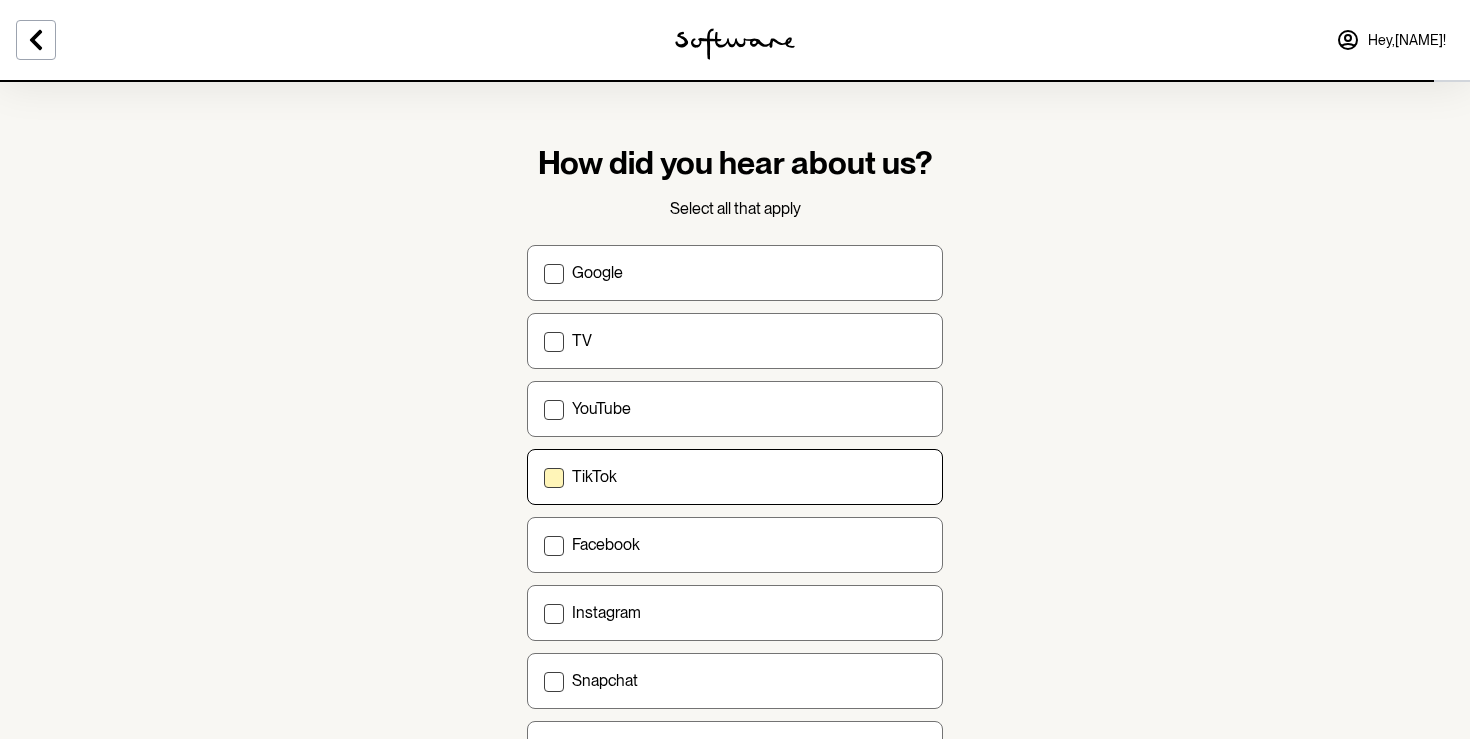click on "TikTok" at bounding box center [543, 476] 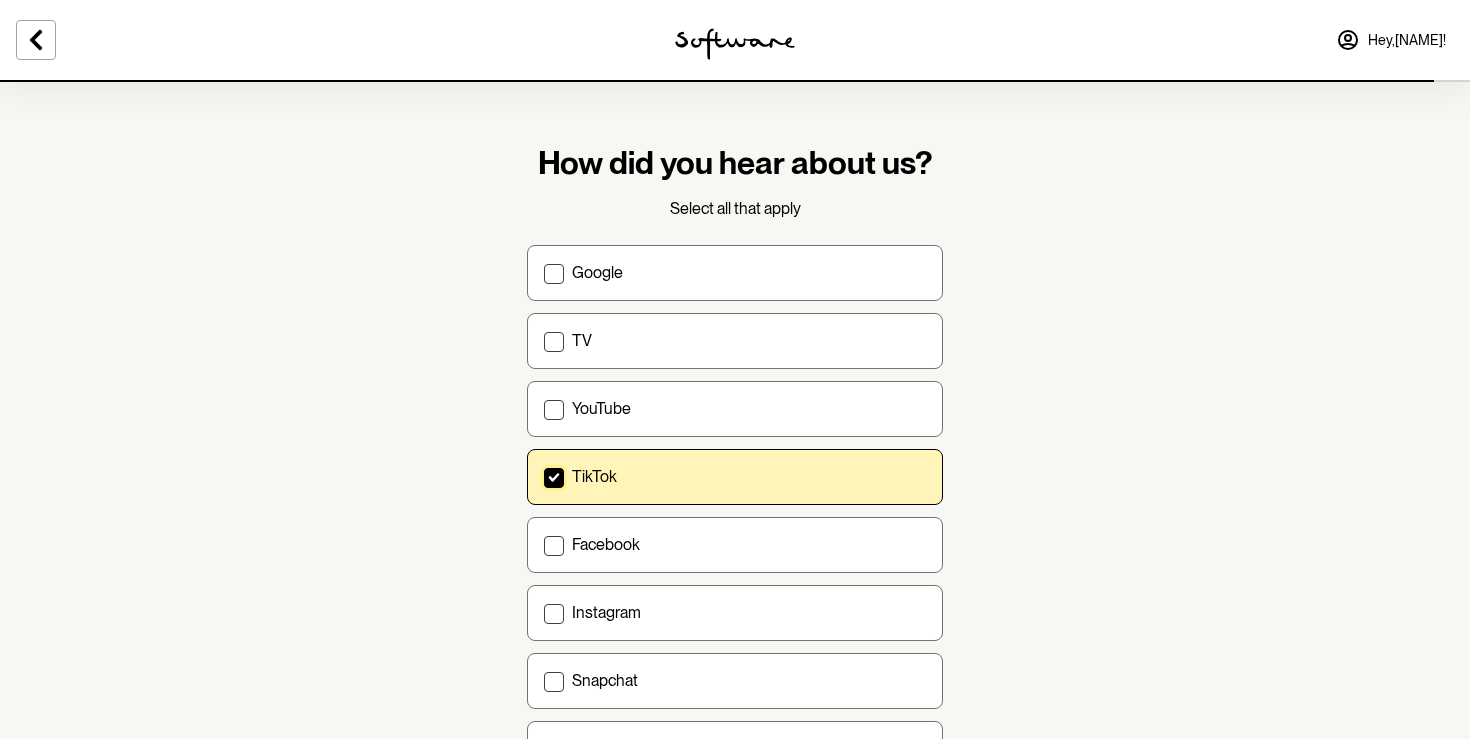 scroll, scrollTop: 658, scrollLeft: 0, axis: vertical 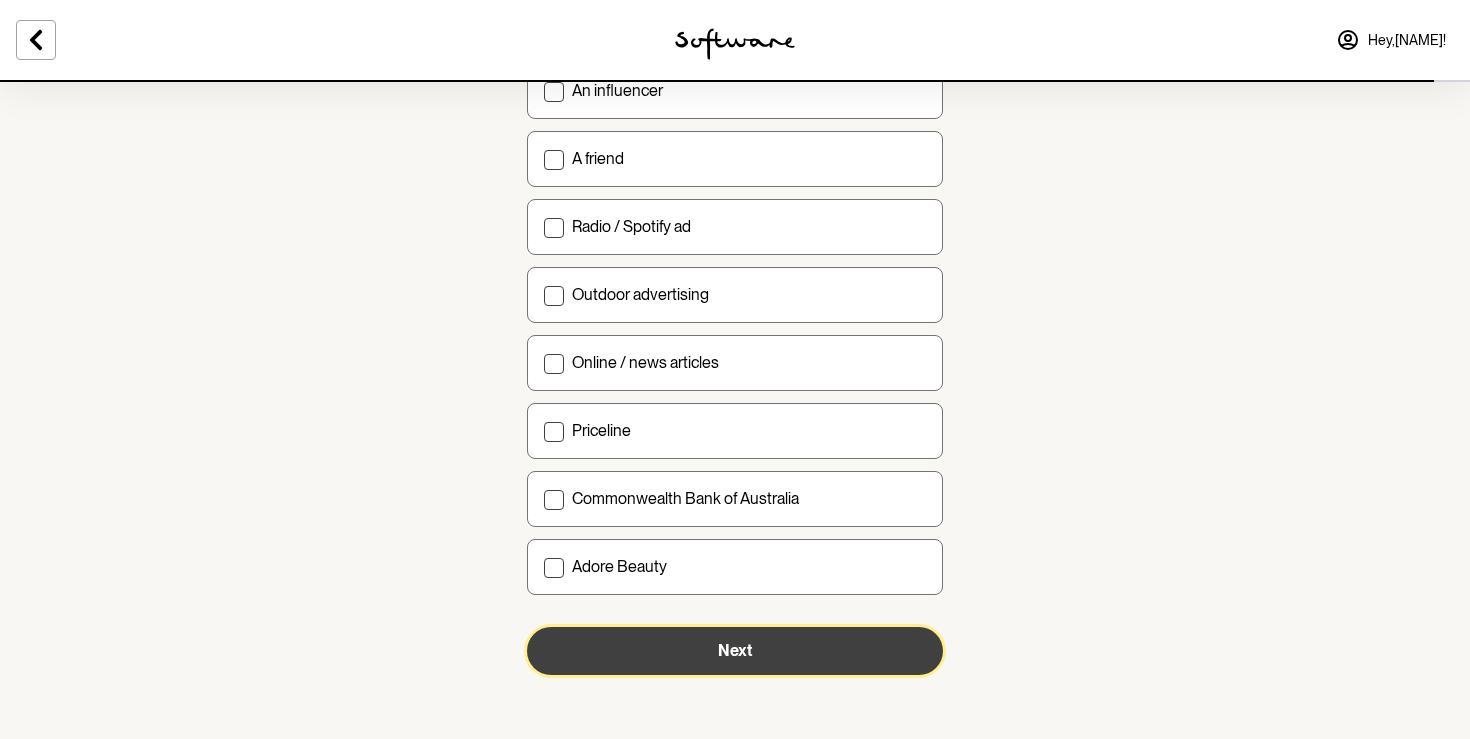 click on "Next" at bounding box center [735, 651] 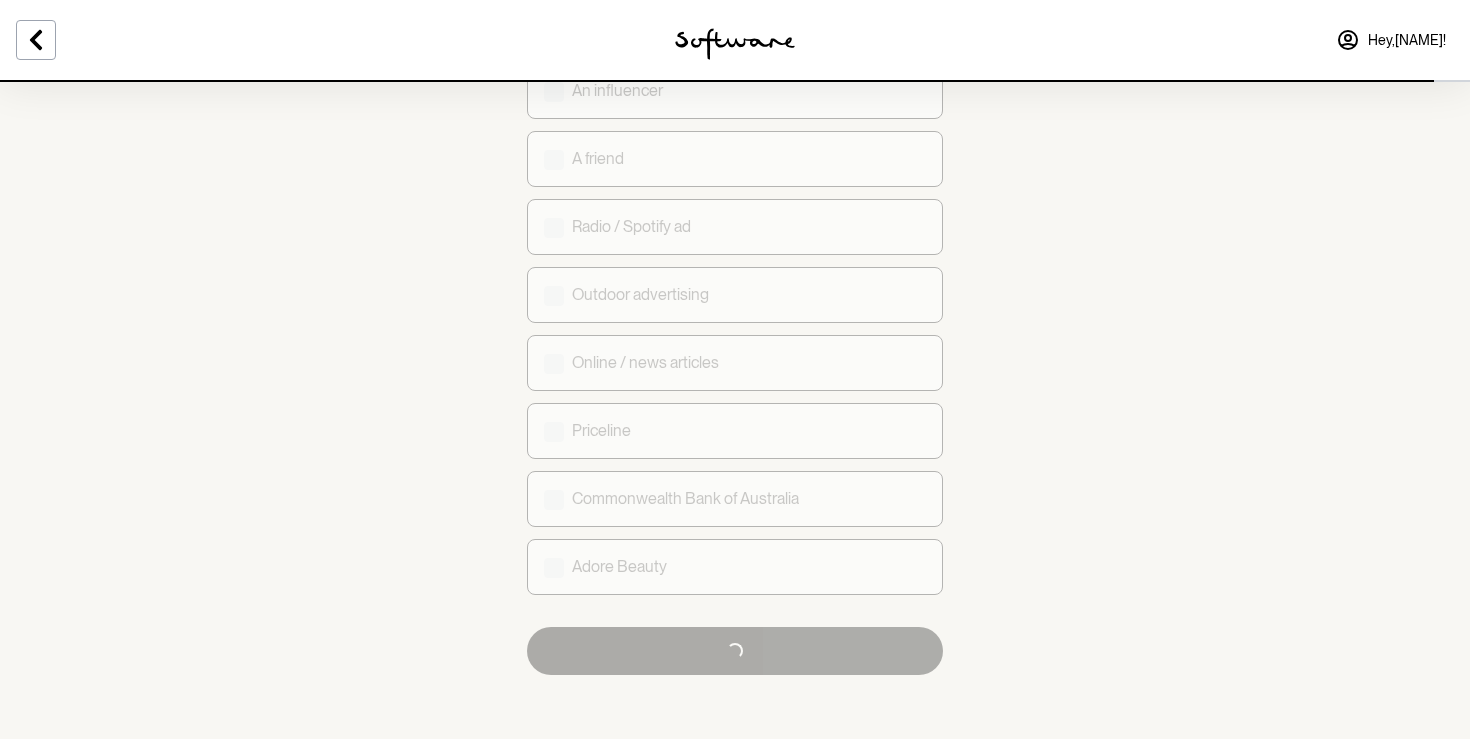 checkbox on "true" 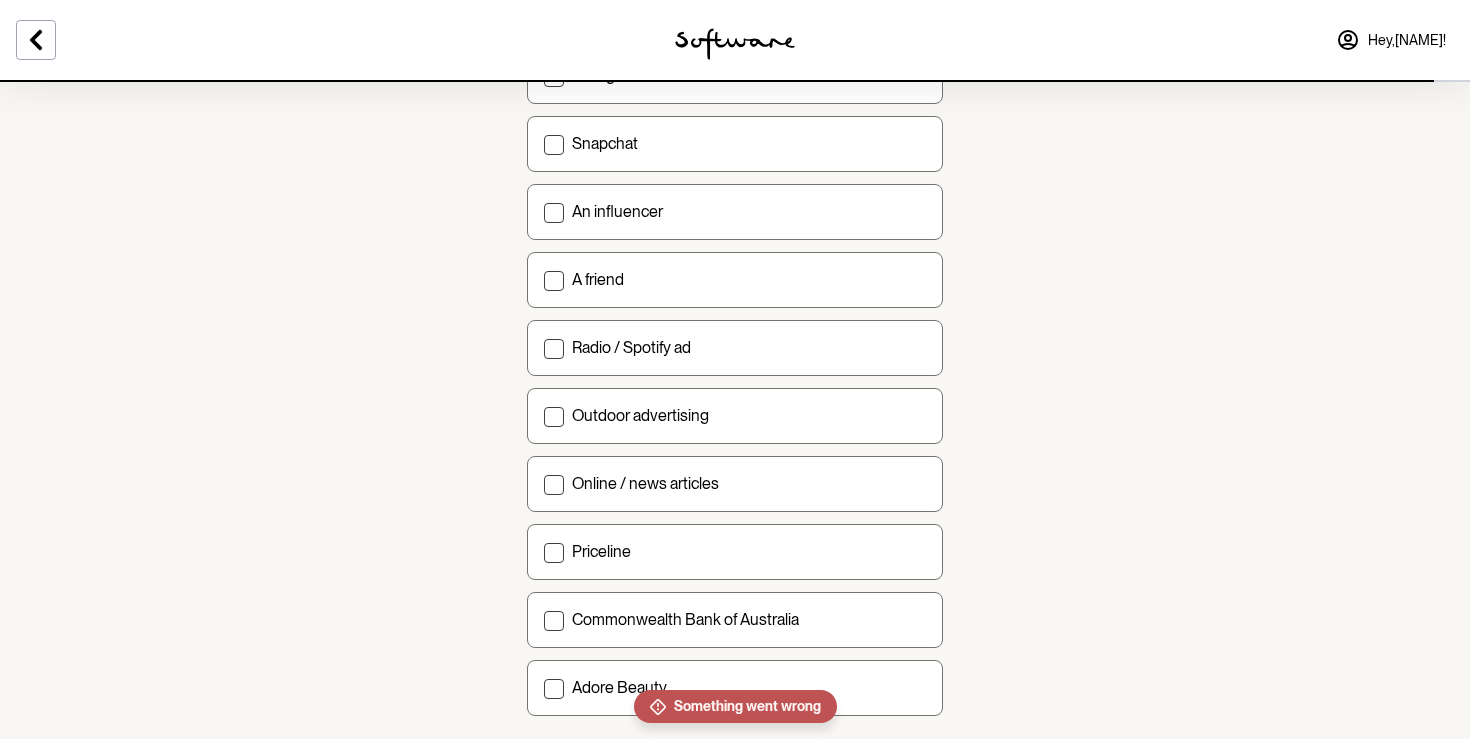 scroll, scrollTop: 658, scrollLeft: 0, axis: vertical 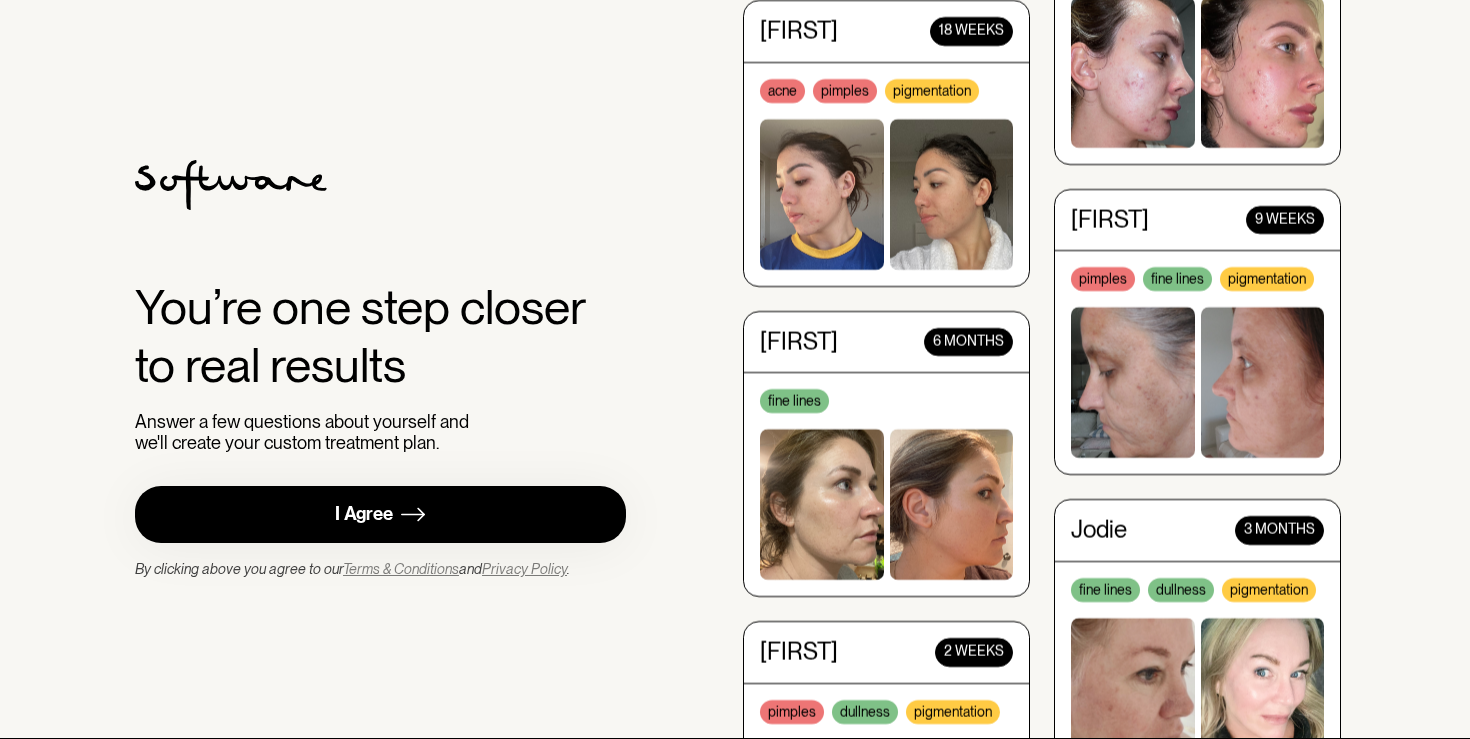 click on "I Agree" at bounding box center [380, 514] 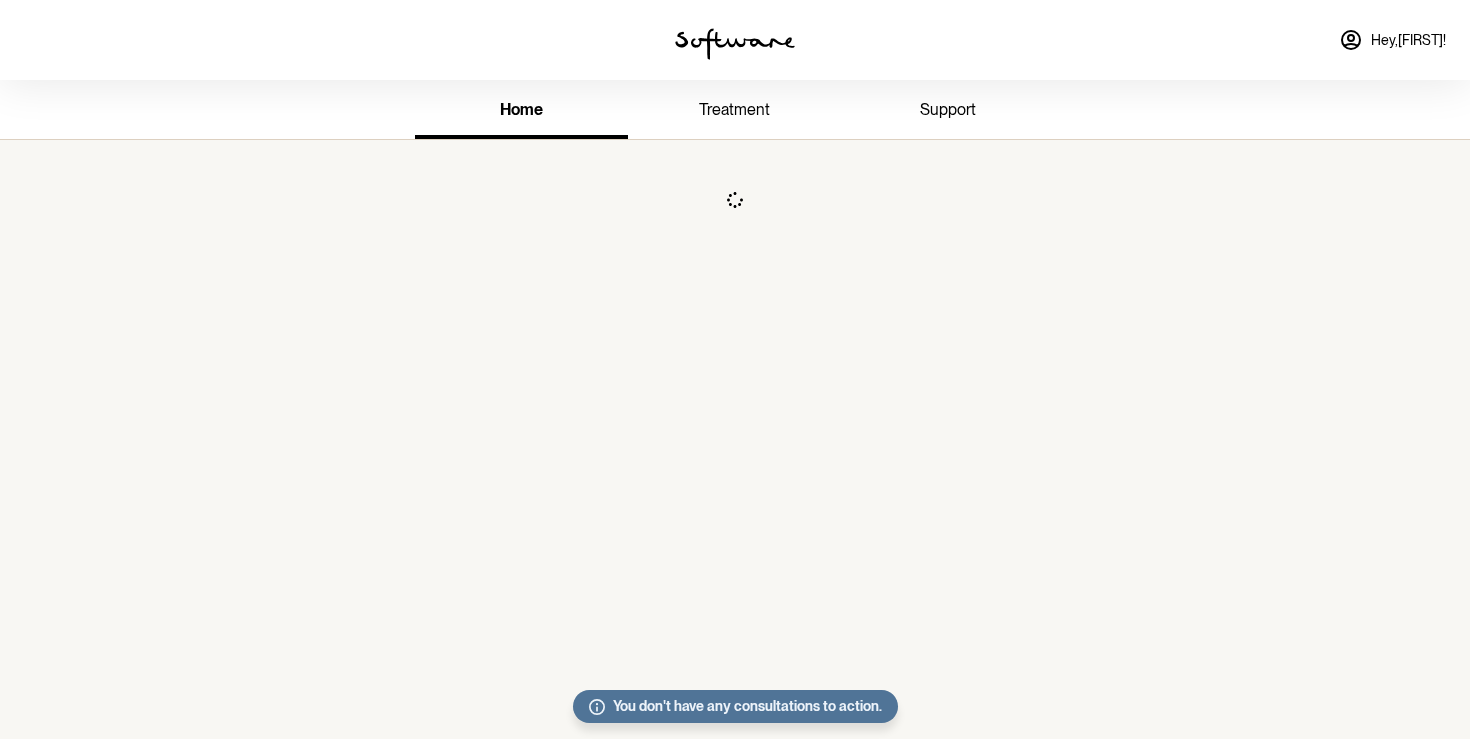scroll, scrollTop: 0, scrollLeft: 0, axis: both 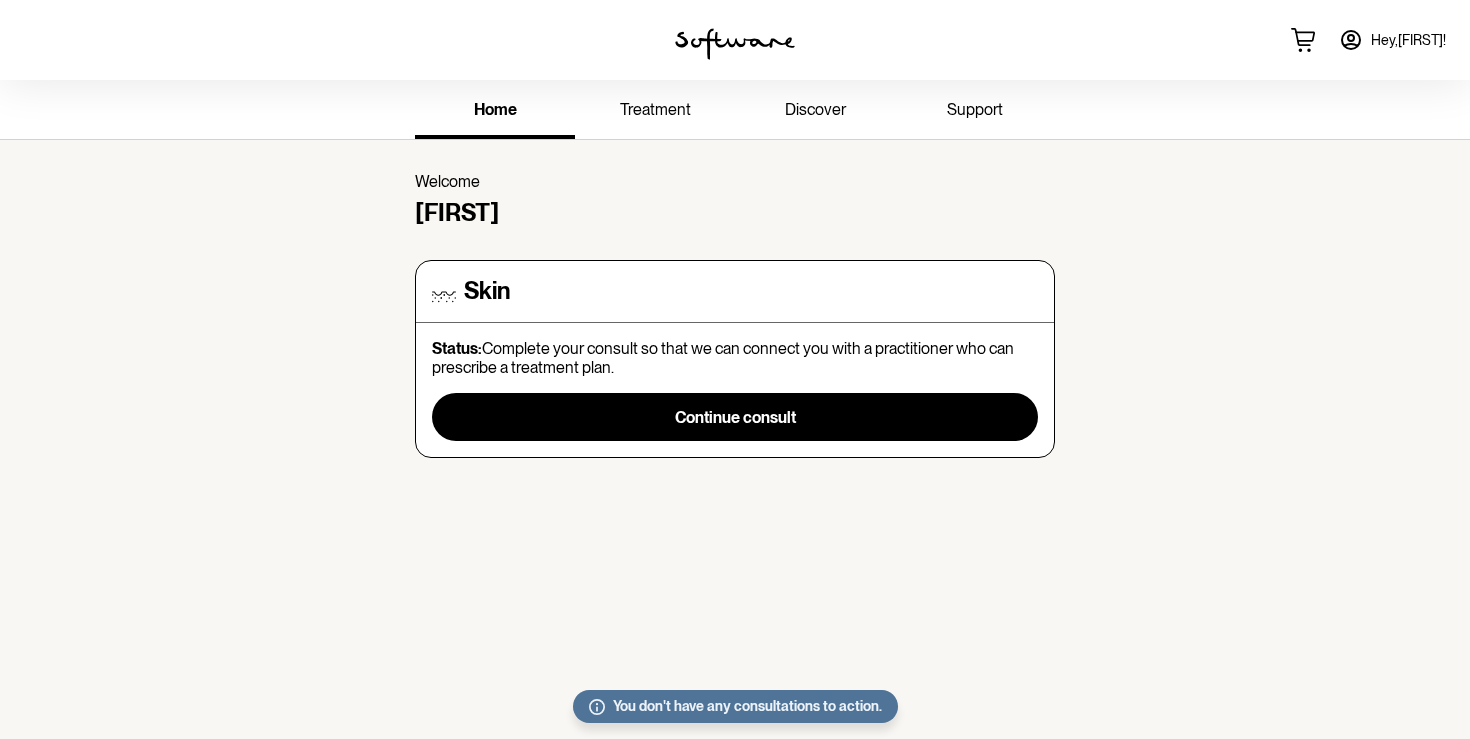 click on "treatment" at bounding box center (655, 109) 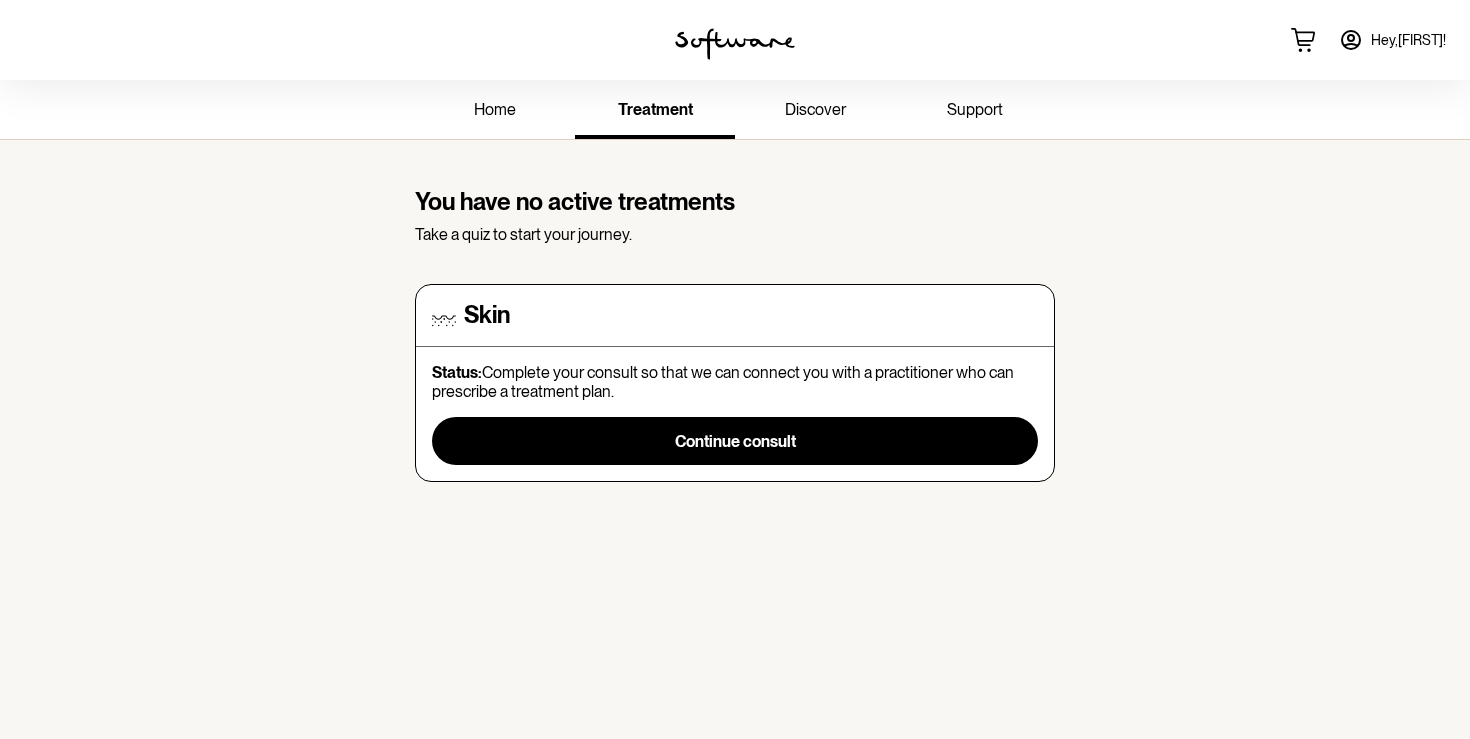 click on "discover" at bounding box center (815, 111) 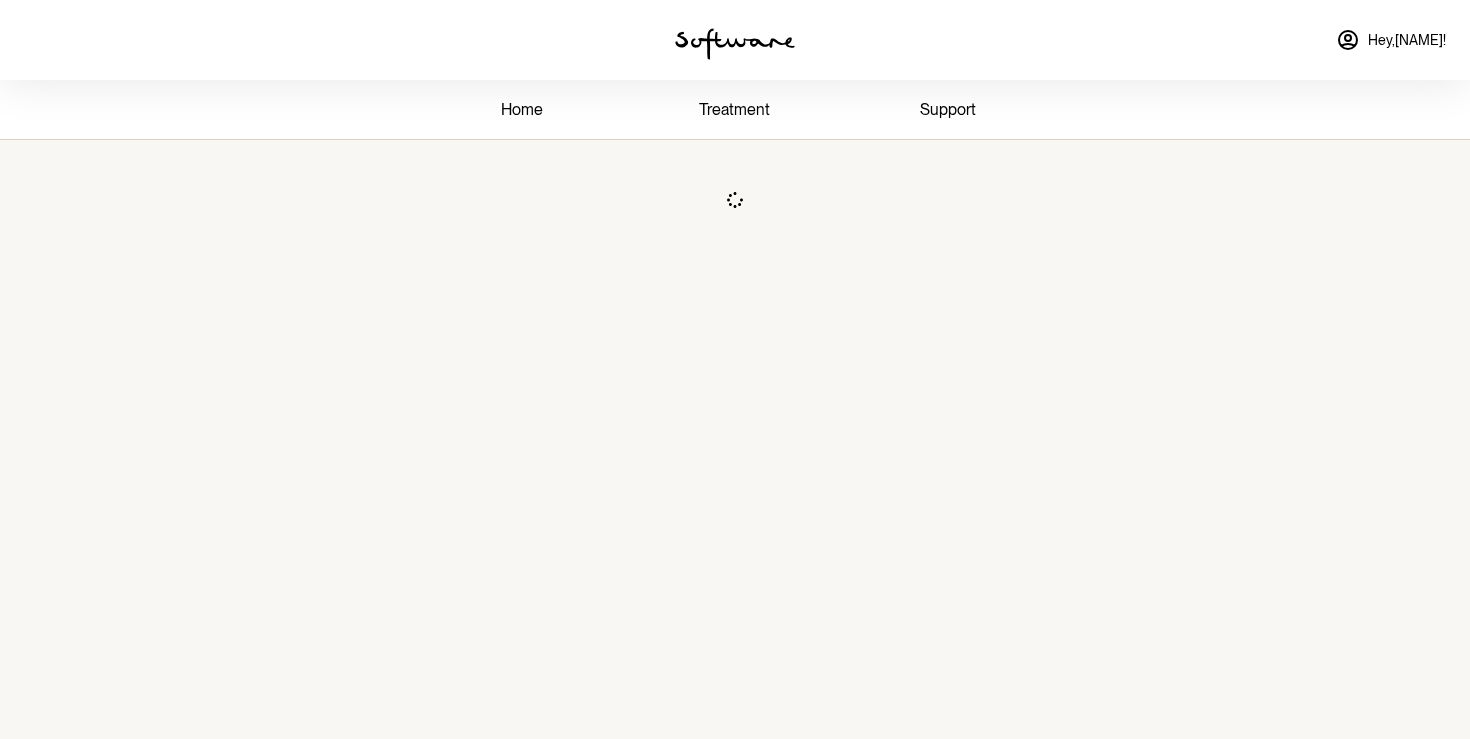 scroll, scrollTop: 0, scrollLeft: 0, axis: both 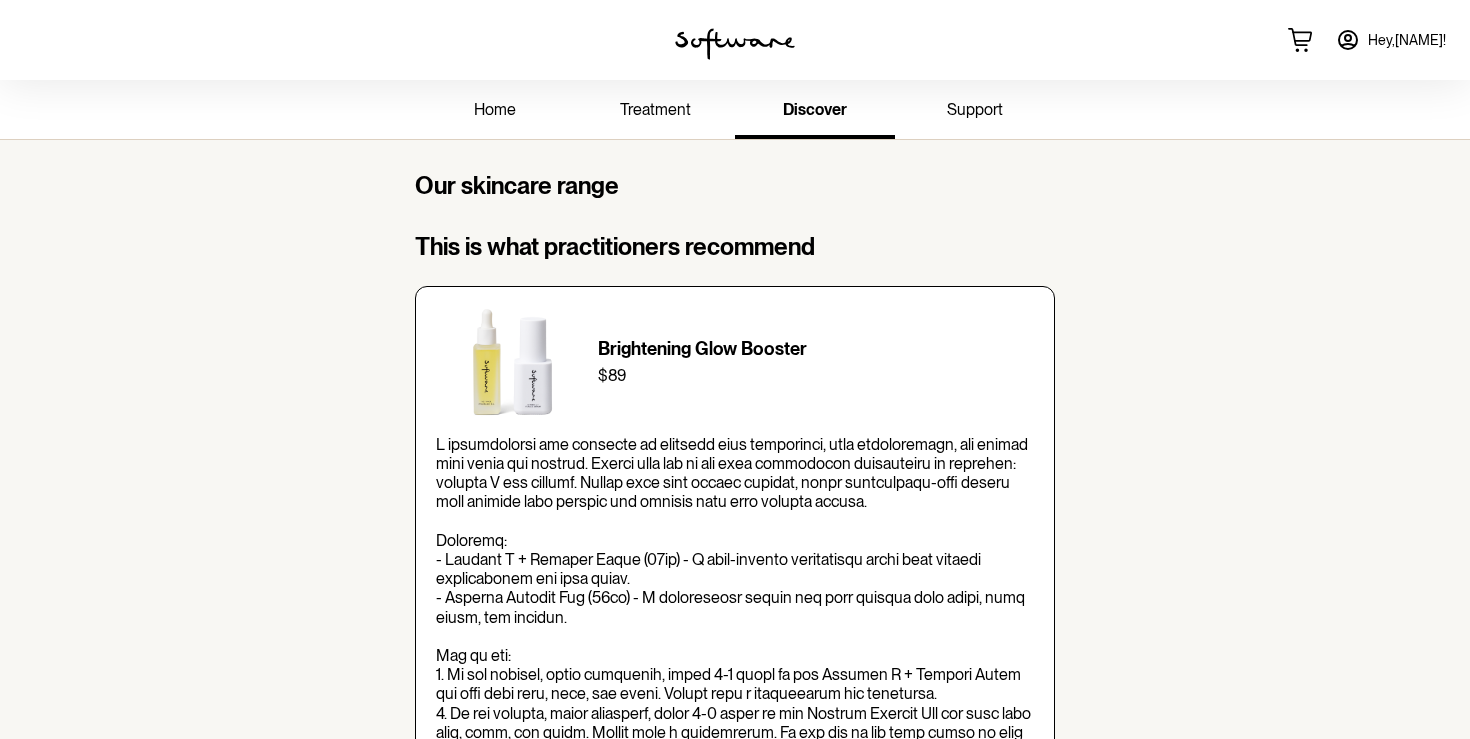 click on "home" at bounding box center (495, 109) 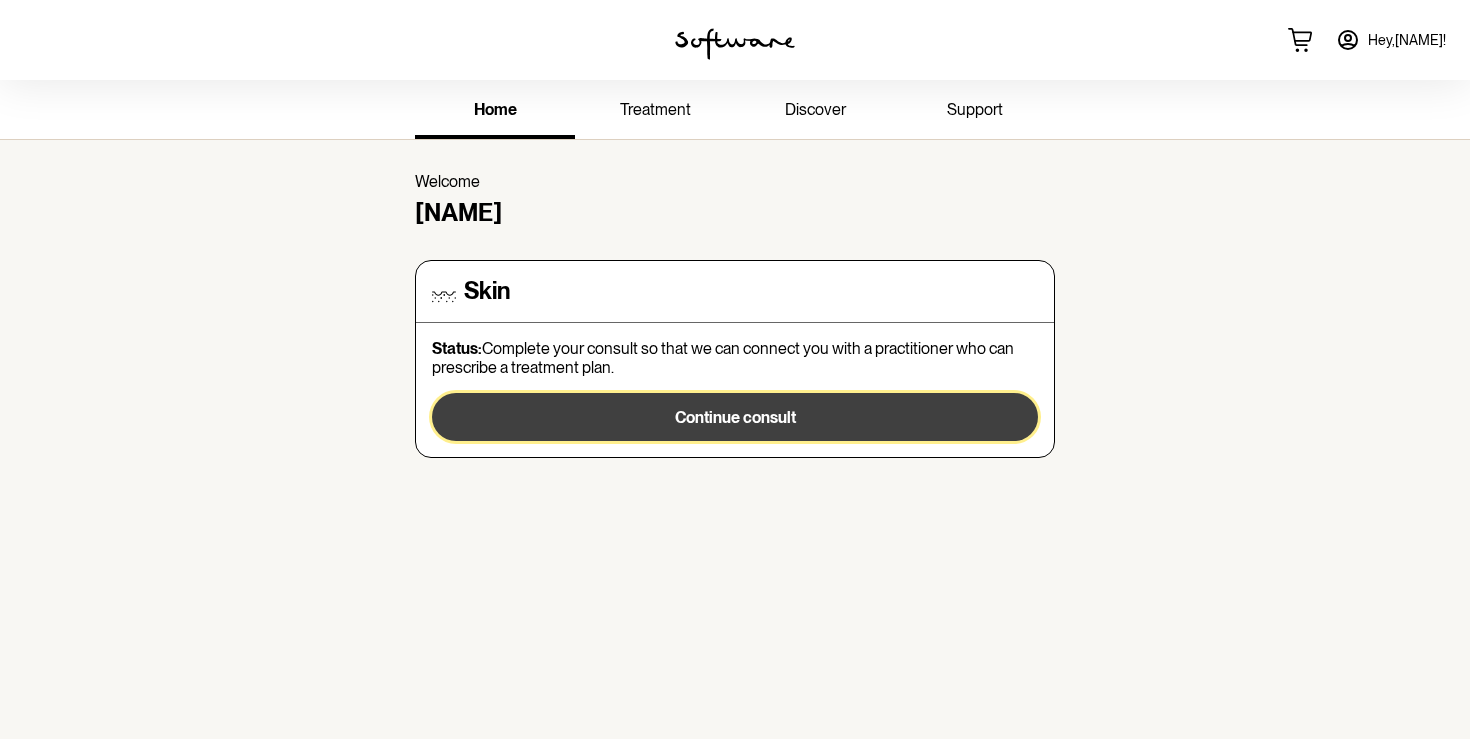 click on "Continue consult" at bounding box center (735, 417) 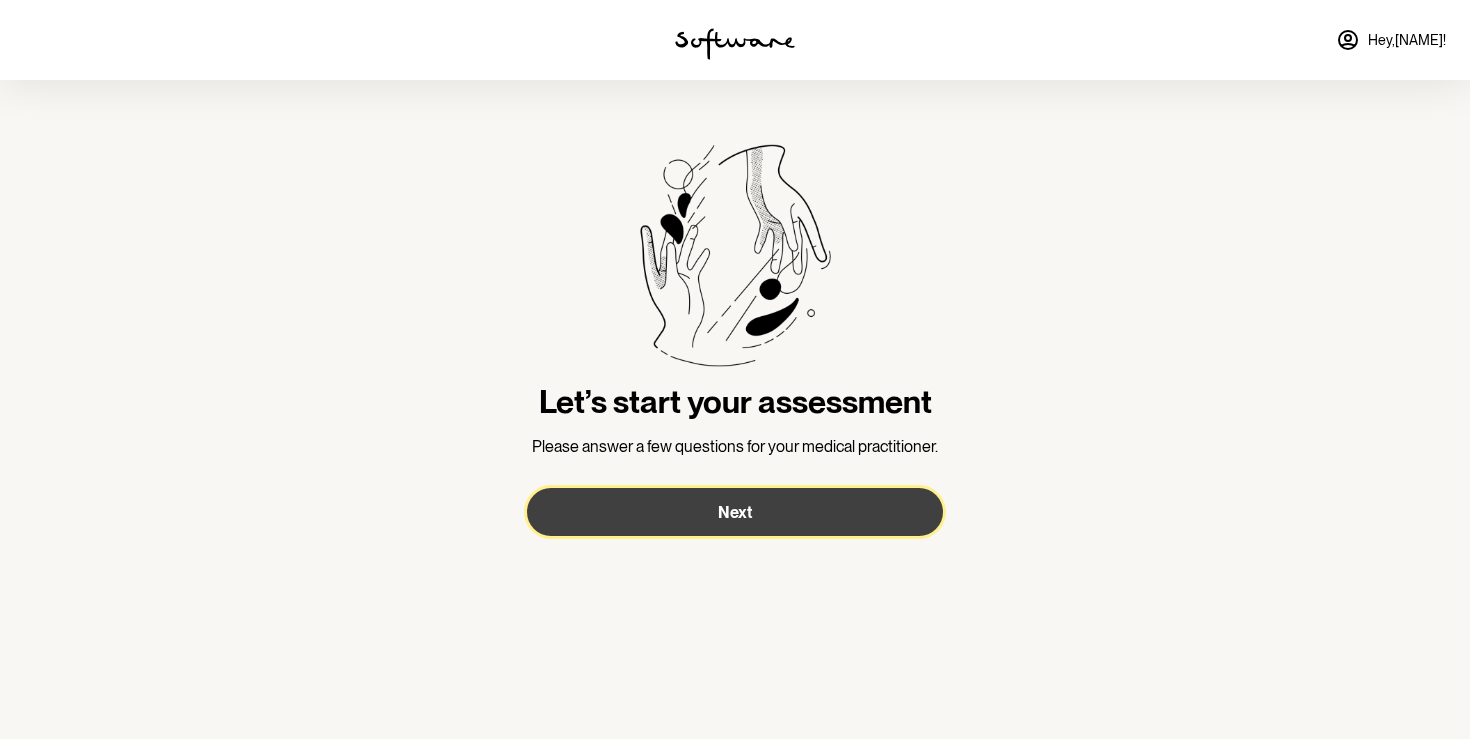 click on "Next" at bounding box center [735, 512] 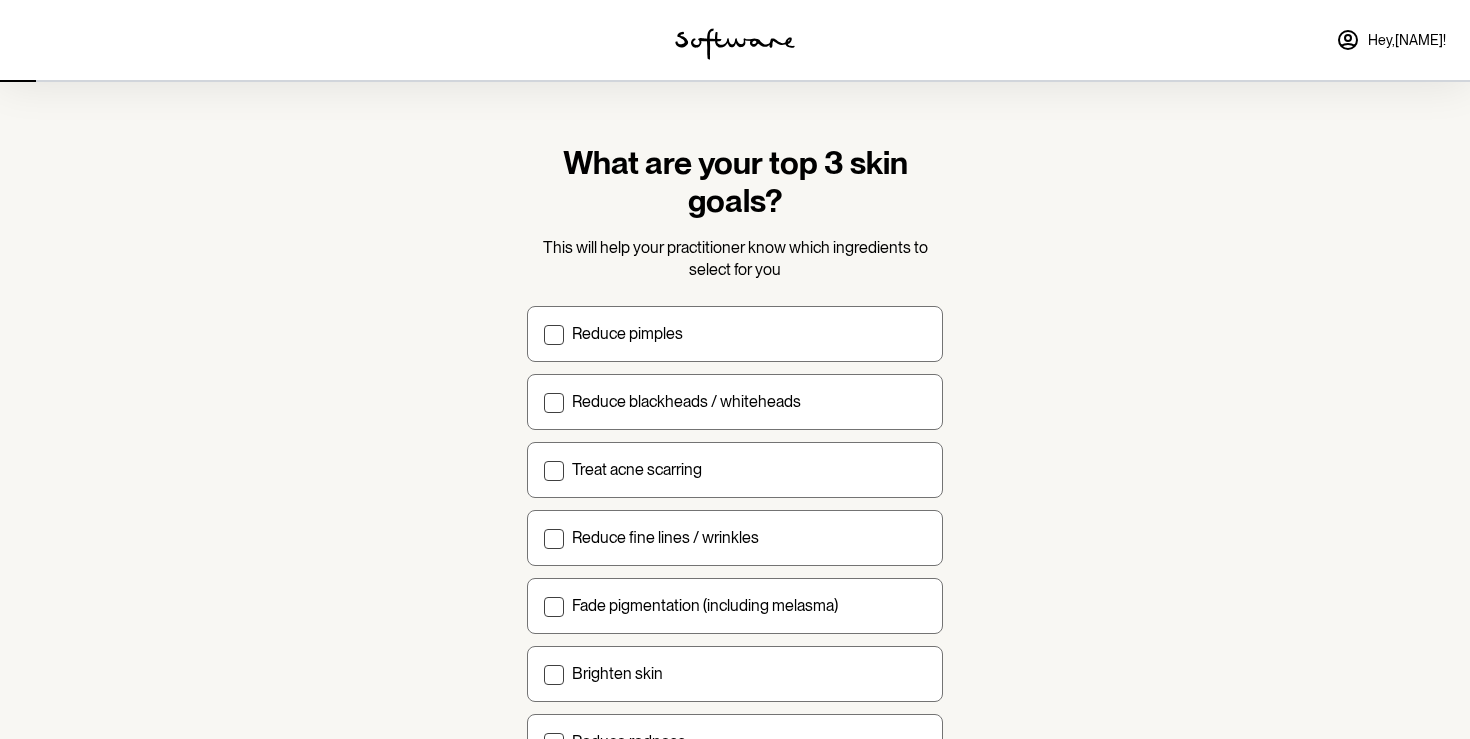 click at bounding box center [735, 44] 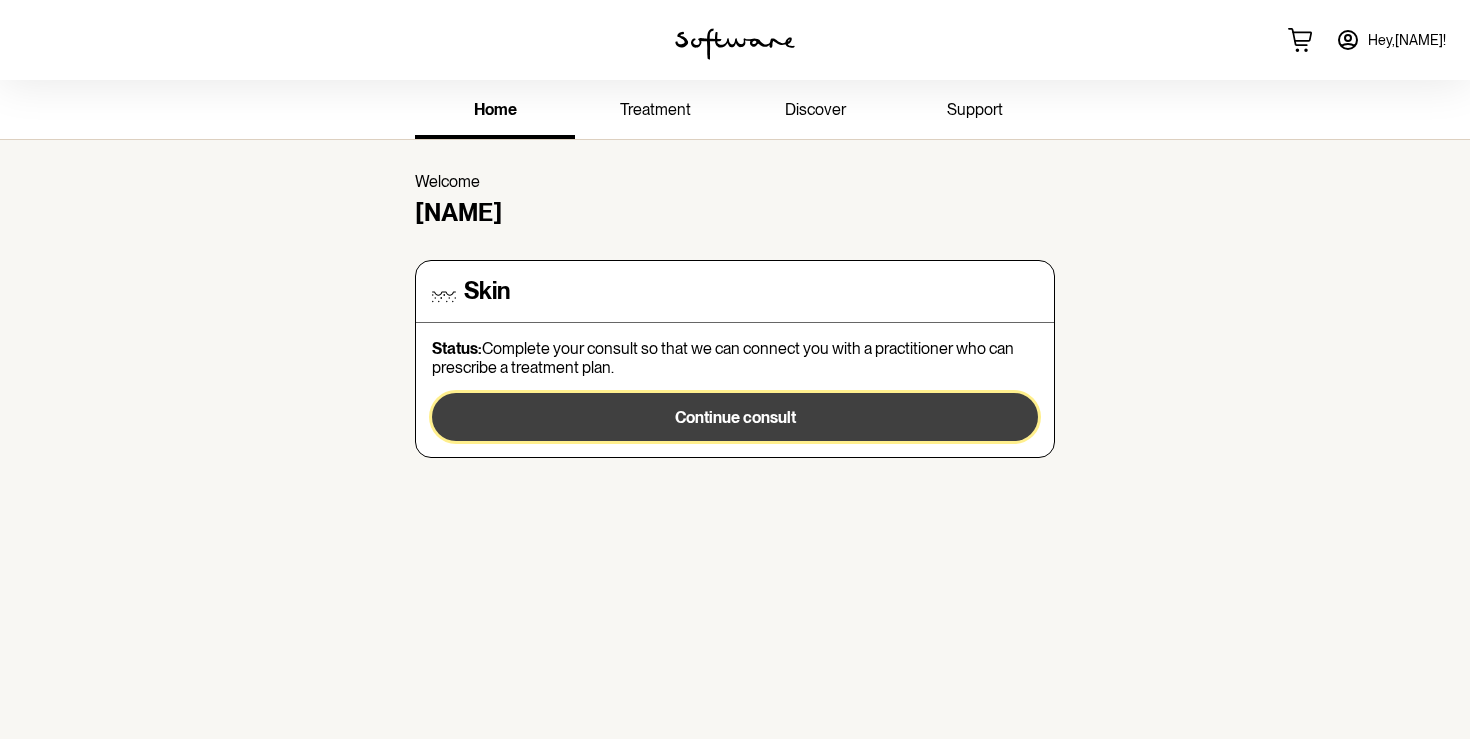 click on "Continue consult" at bounding box center (735, 417) 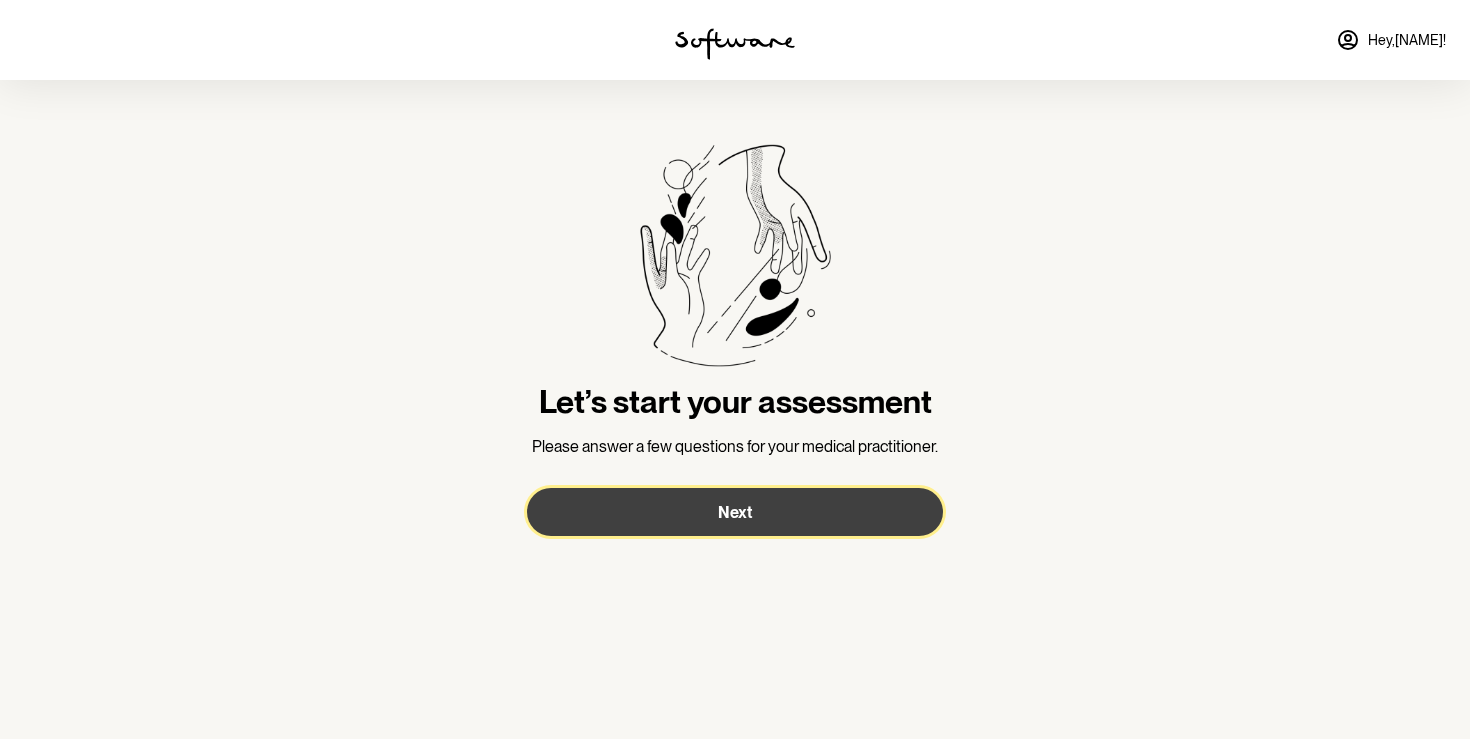 click on "Next" at bounding box center (735, 512) 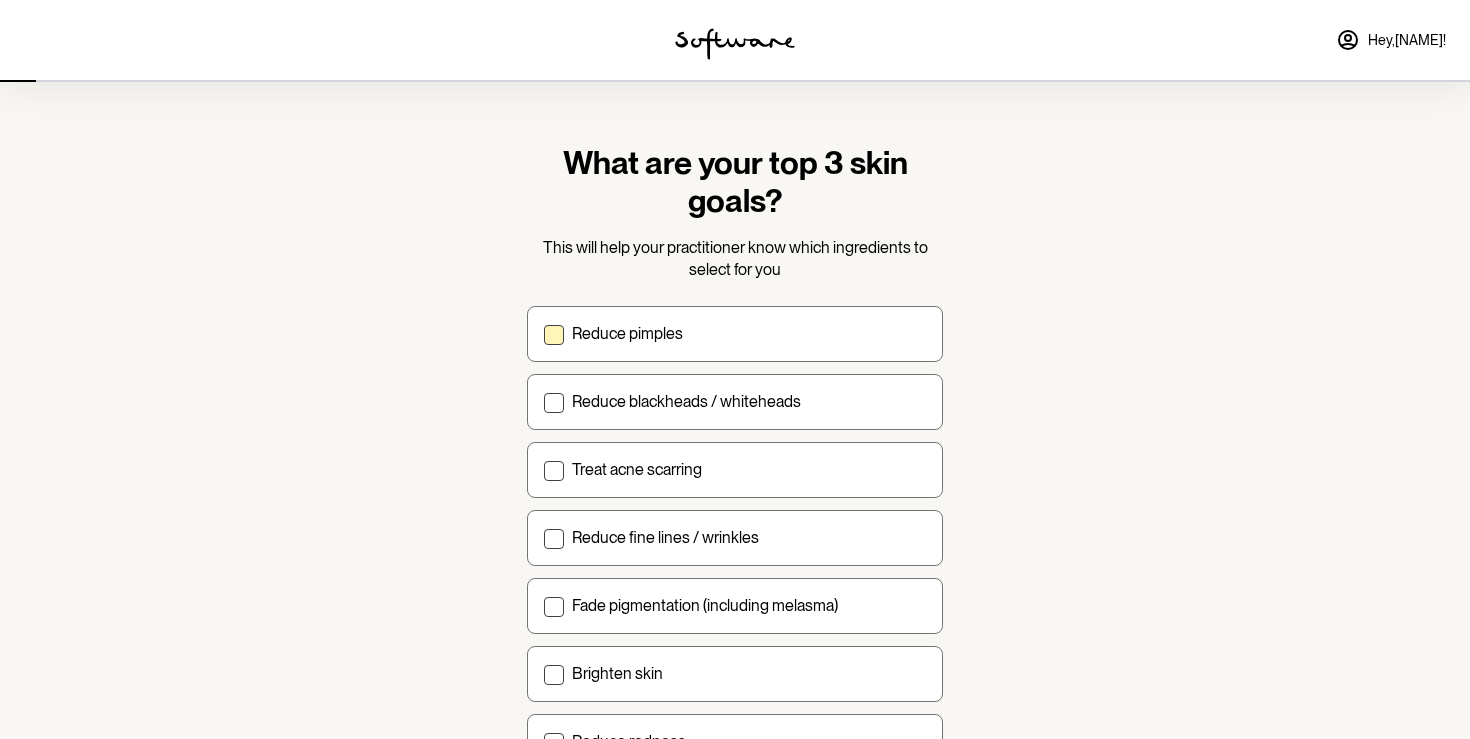 click on "Reduce pimples" at bounding box center [735, 334] 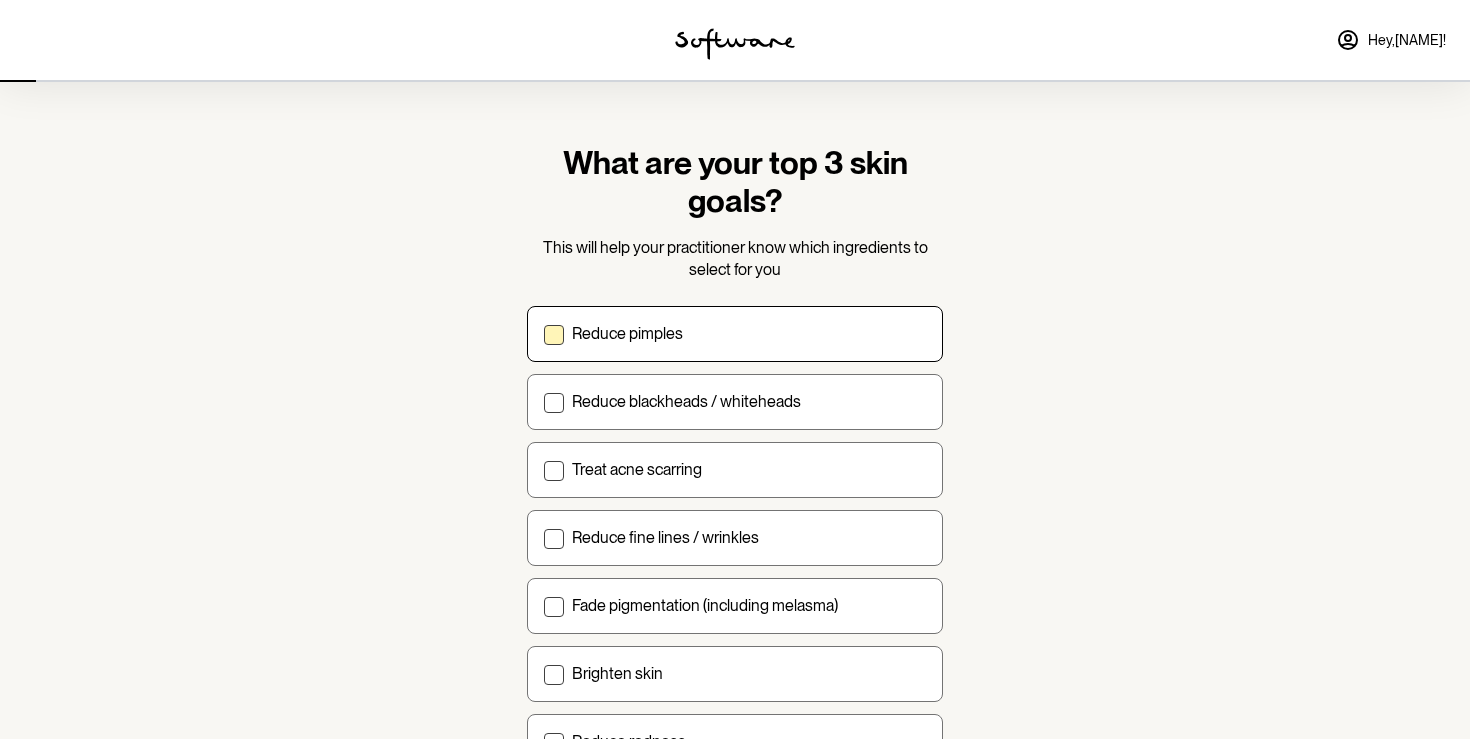 click on "Reduce pimples" at bounding box center [543, 333] 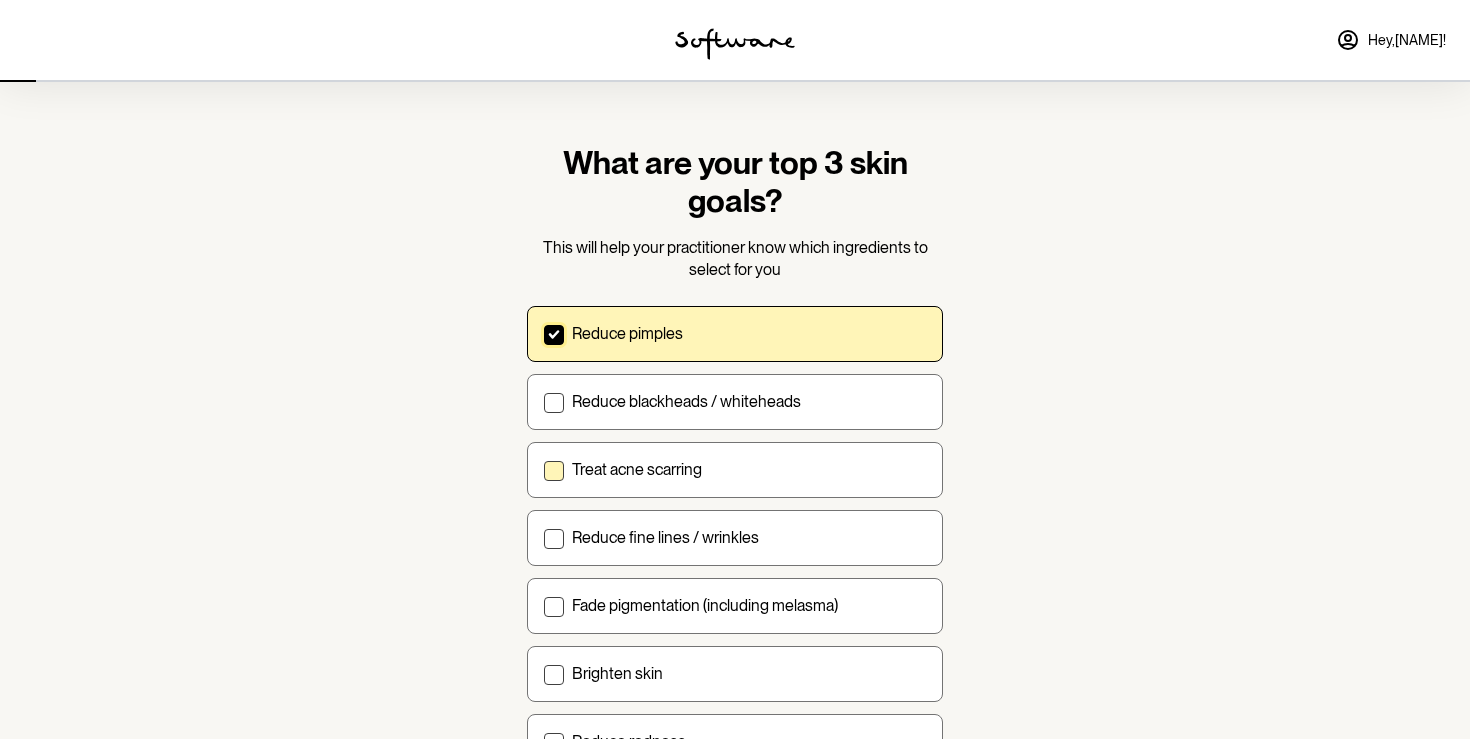 click on "Treat acne scarring" at bounding box center [637, 469] 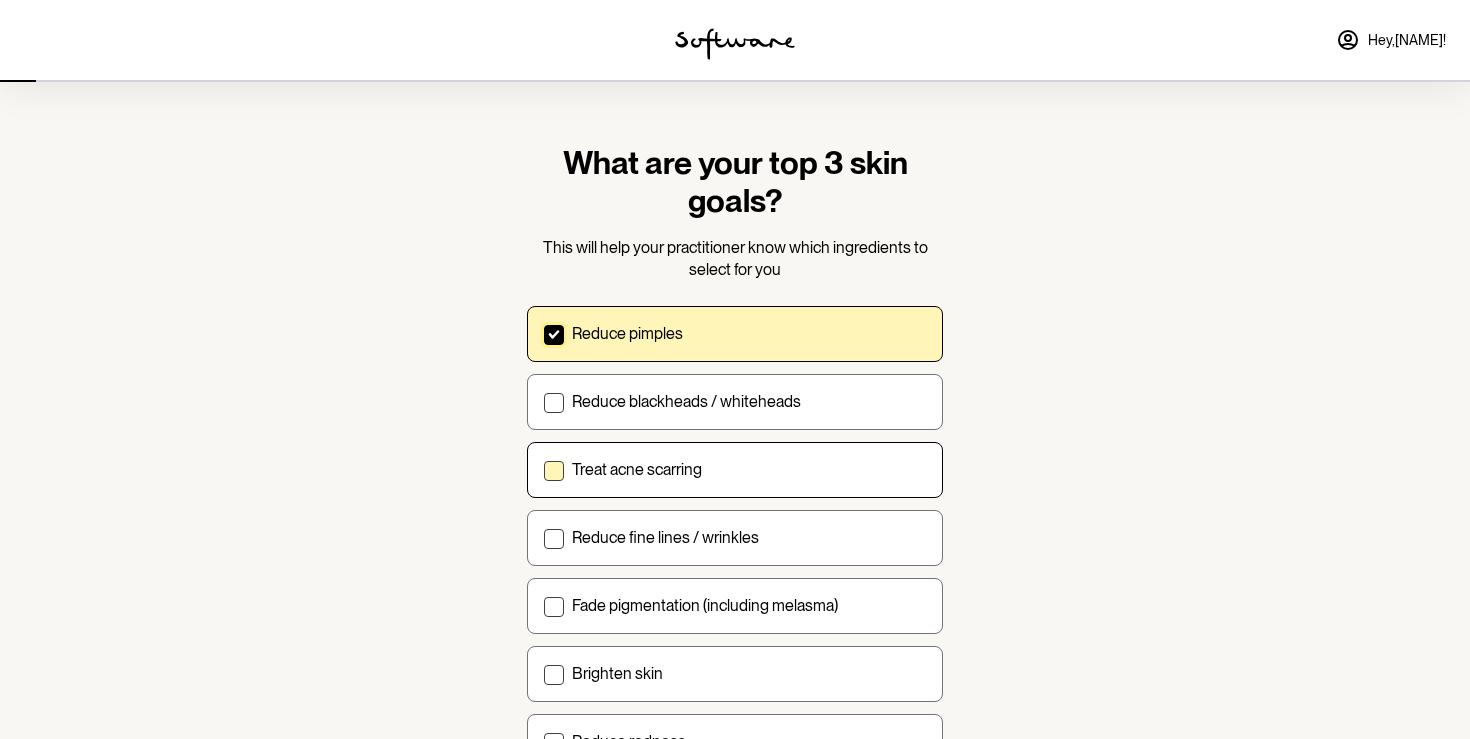 click on "Treat acne scarring" at bounding box center (543, 469) 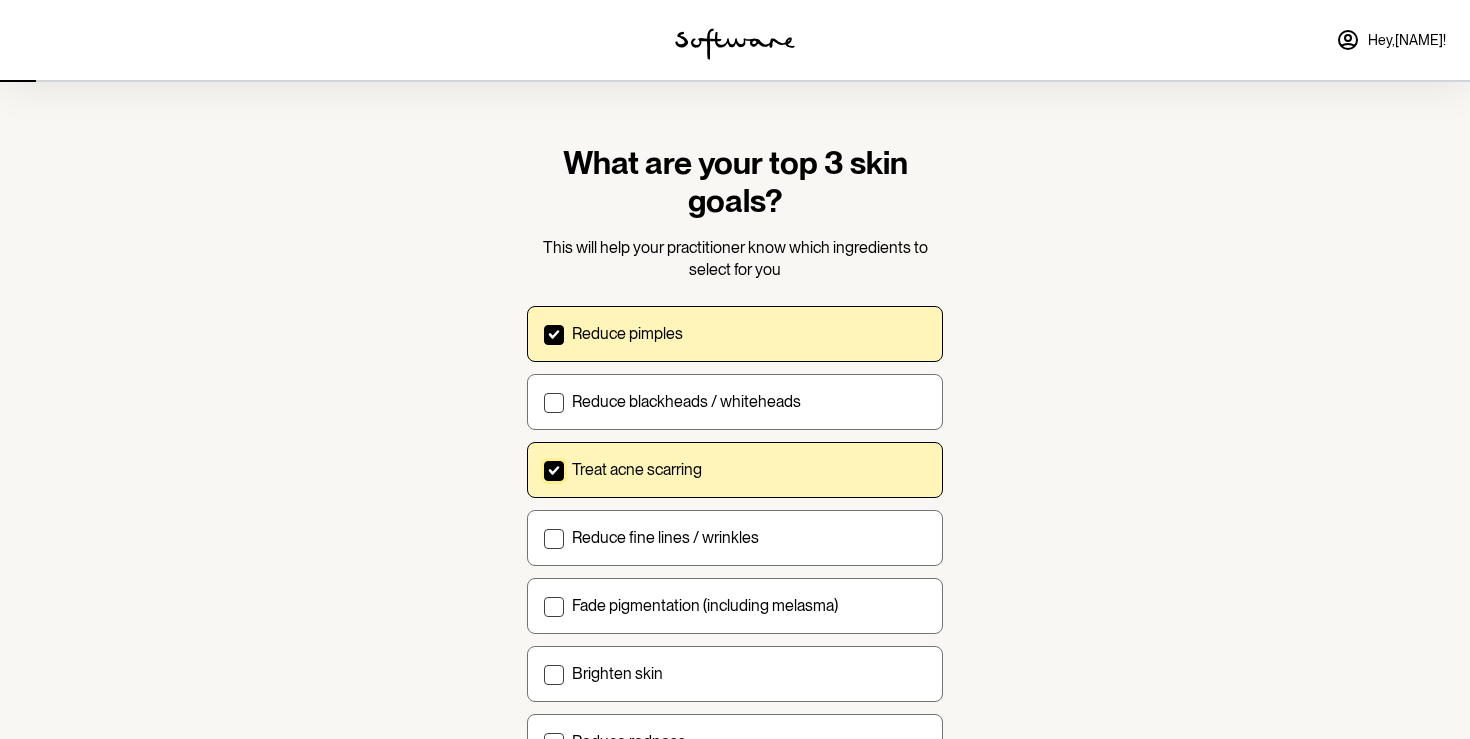 scroll, scrollTop: 143, scrollLeft: 0, axis: vertical 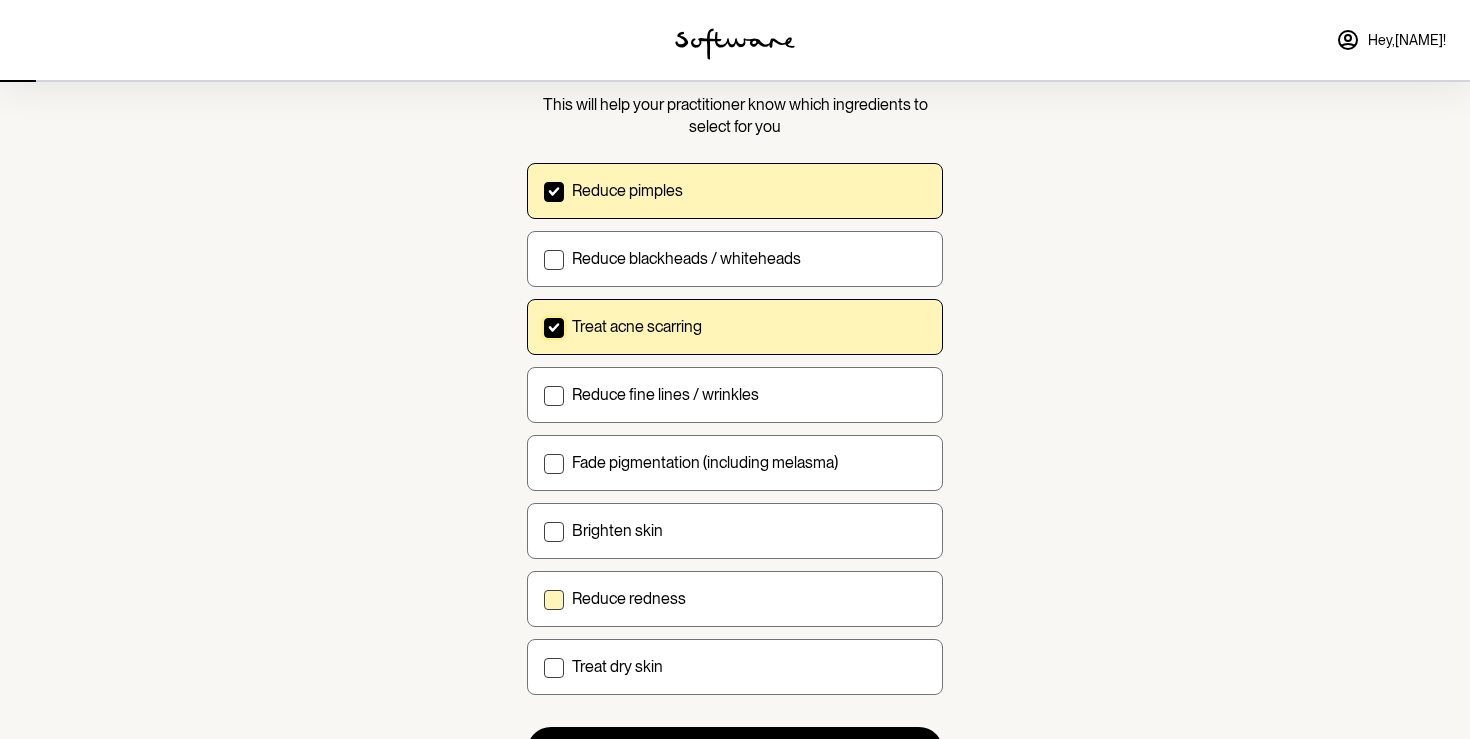 click on "Reduce redness" at bounding box center [629, 598] 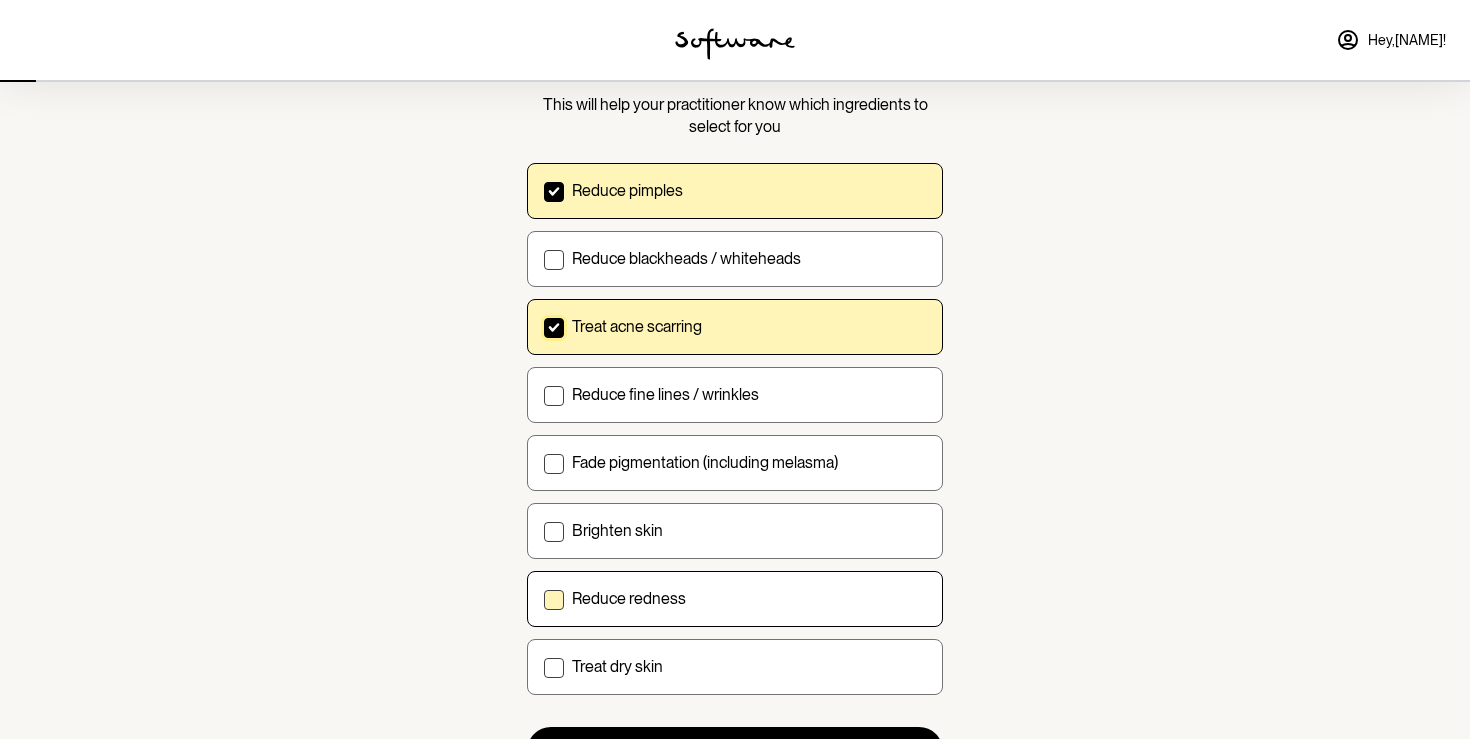 click on "Reduce redness" at bounding box center [543, 598] 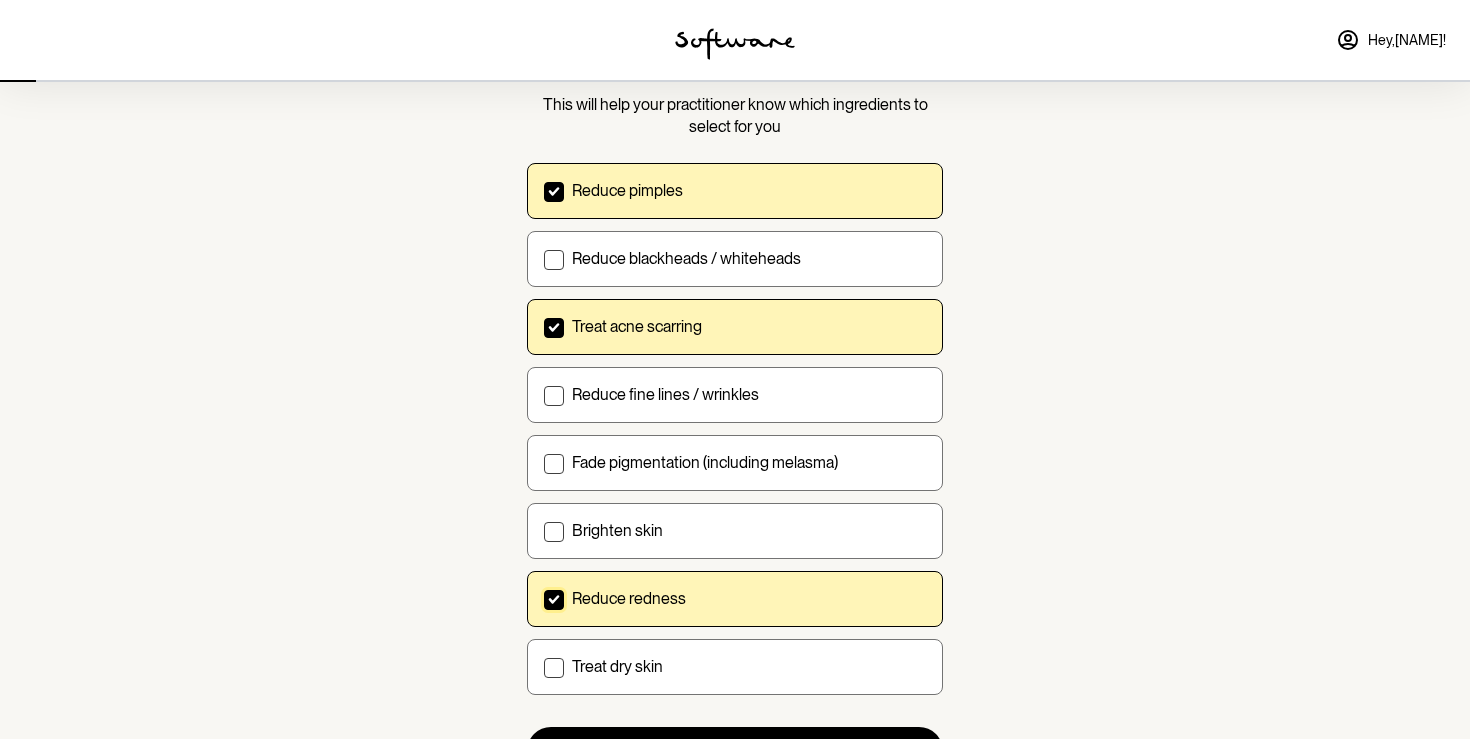 scroll, scrollTop: 242, scrollLeft: 0, axis: vertical 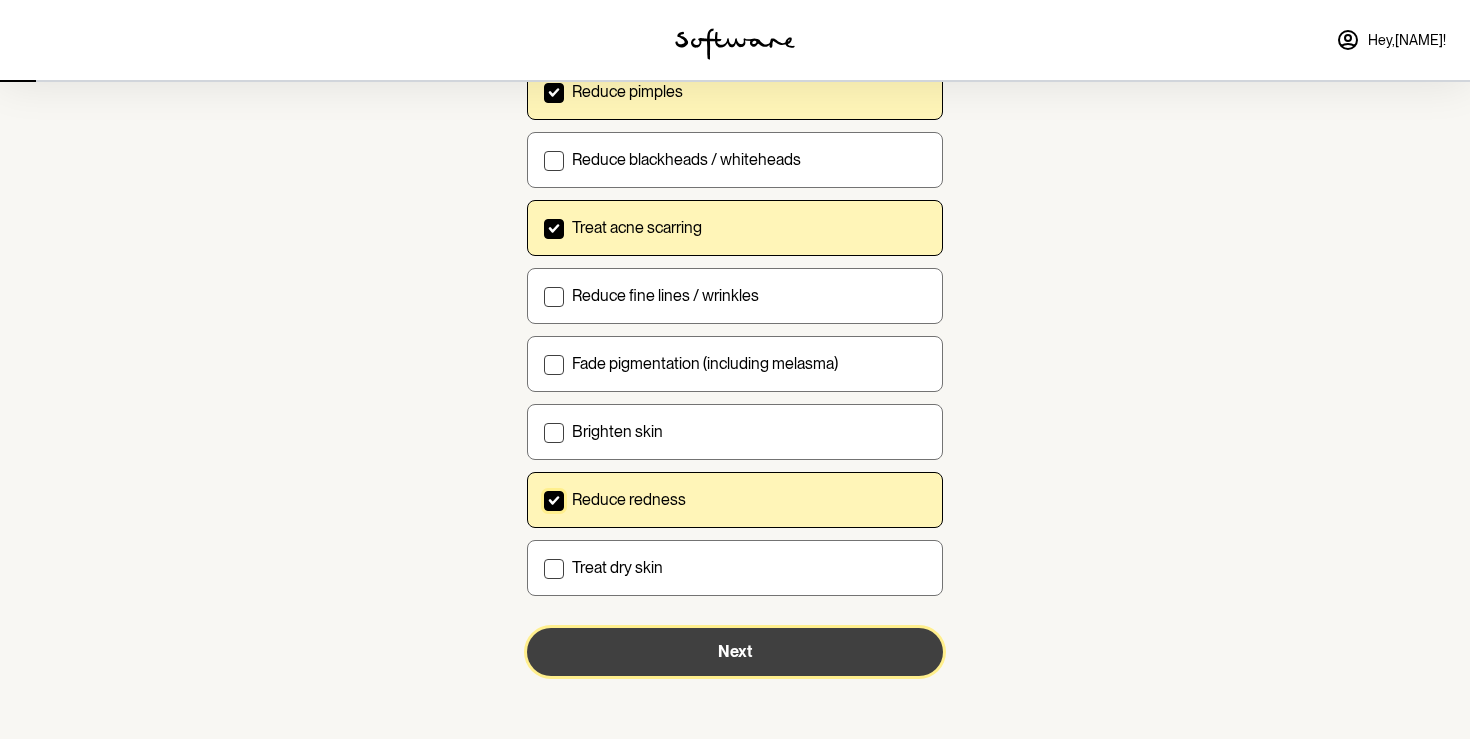 click on "Next" at bounding box center [735, 652] 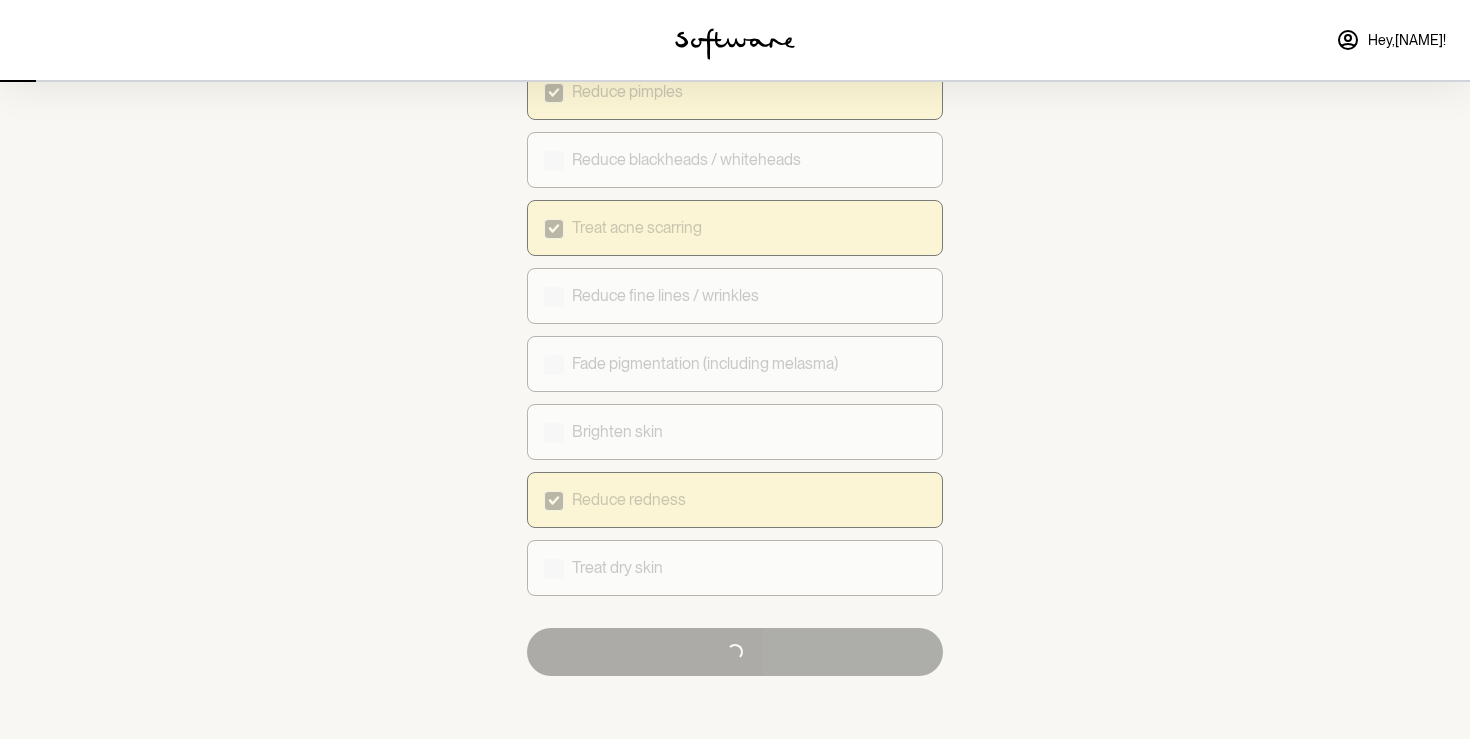 scroll, scrollTop: 0, scrollLeft: 0, axis: both 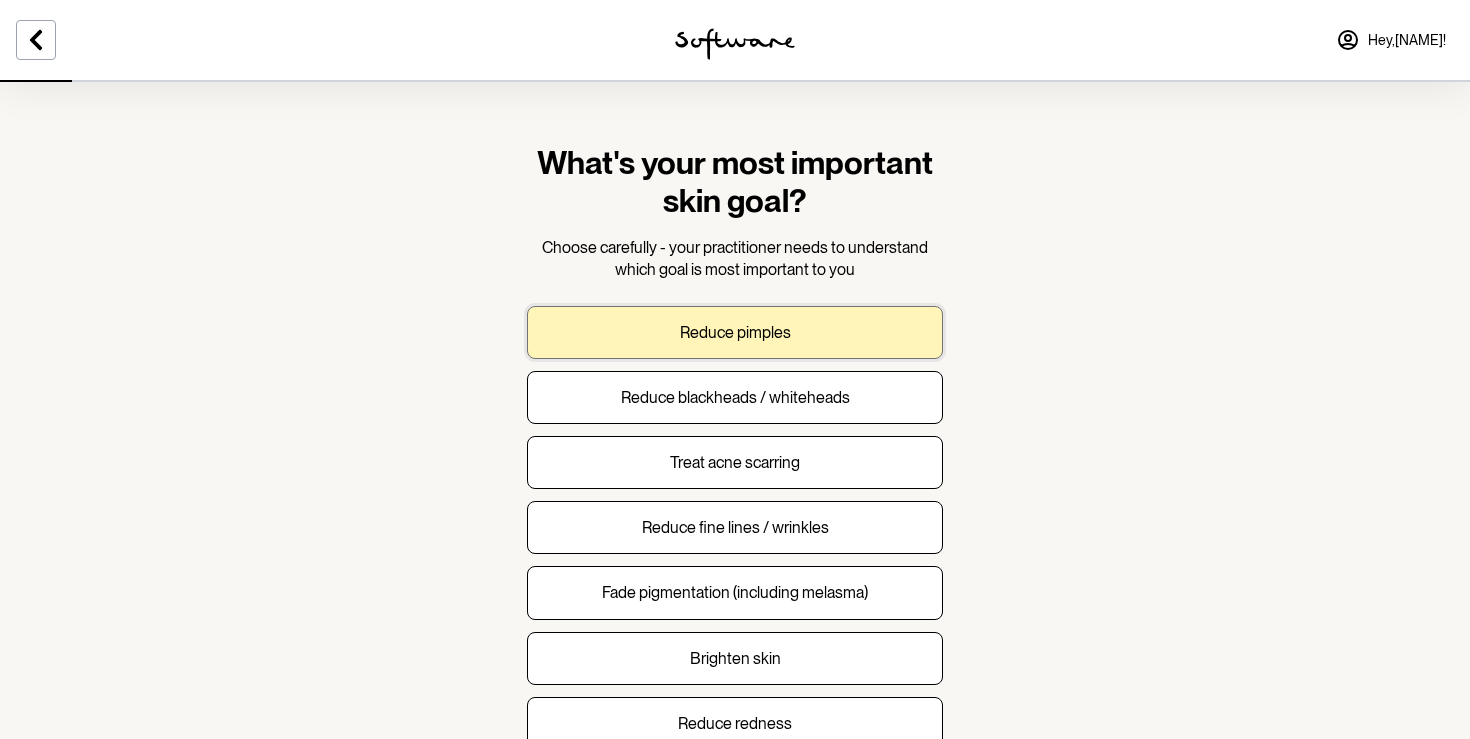 click on "Reduce pimples" at bounding box center [735, 332] 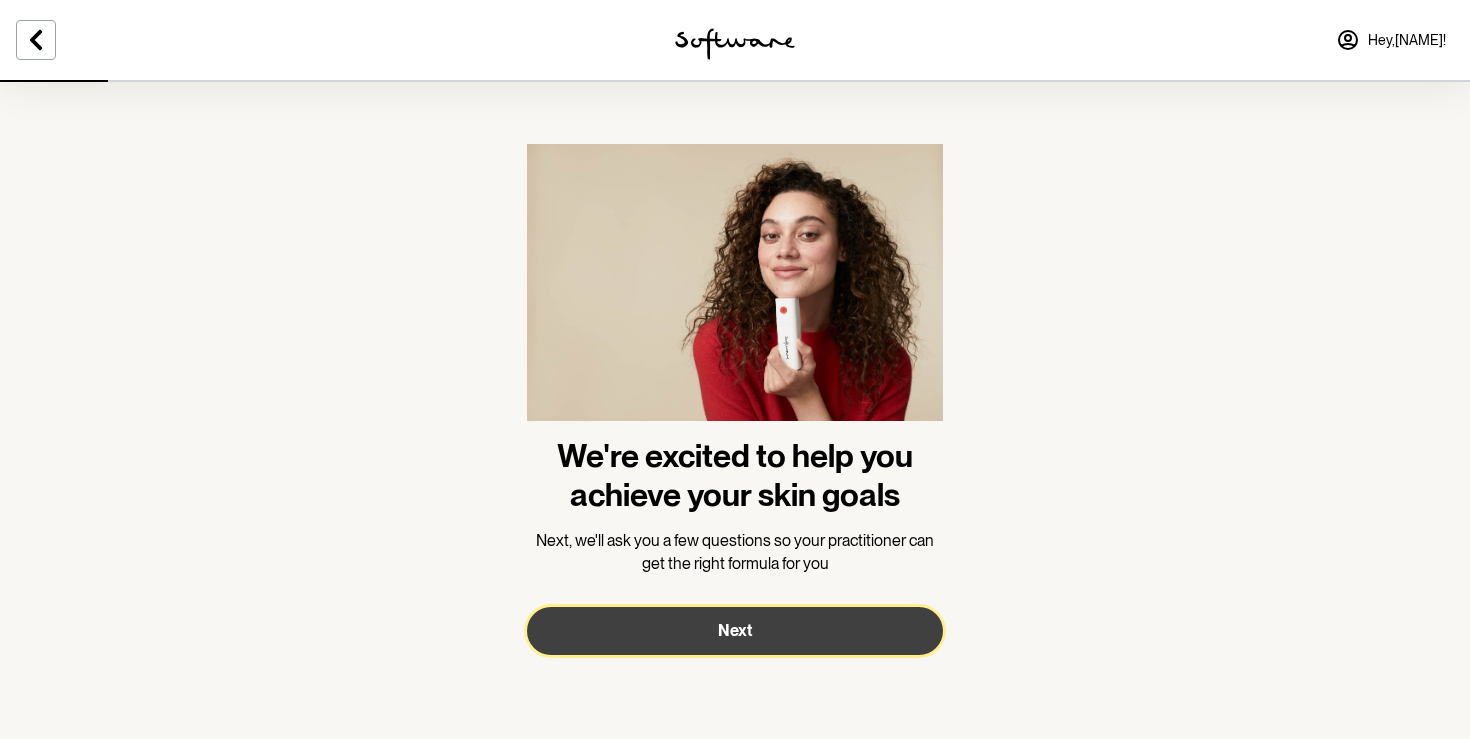 click on "Next" at bounding box center (735, 631) 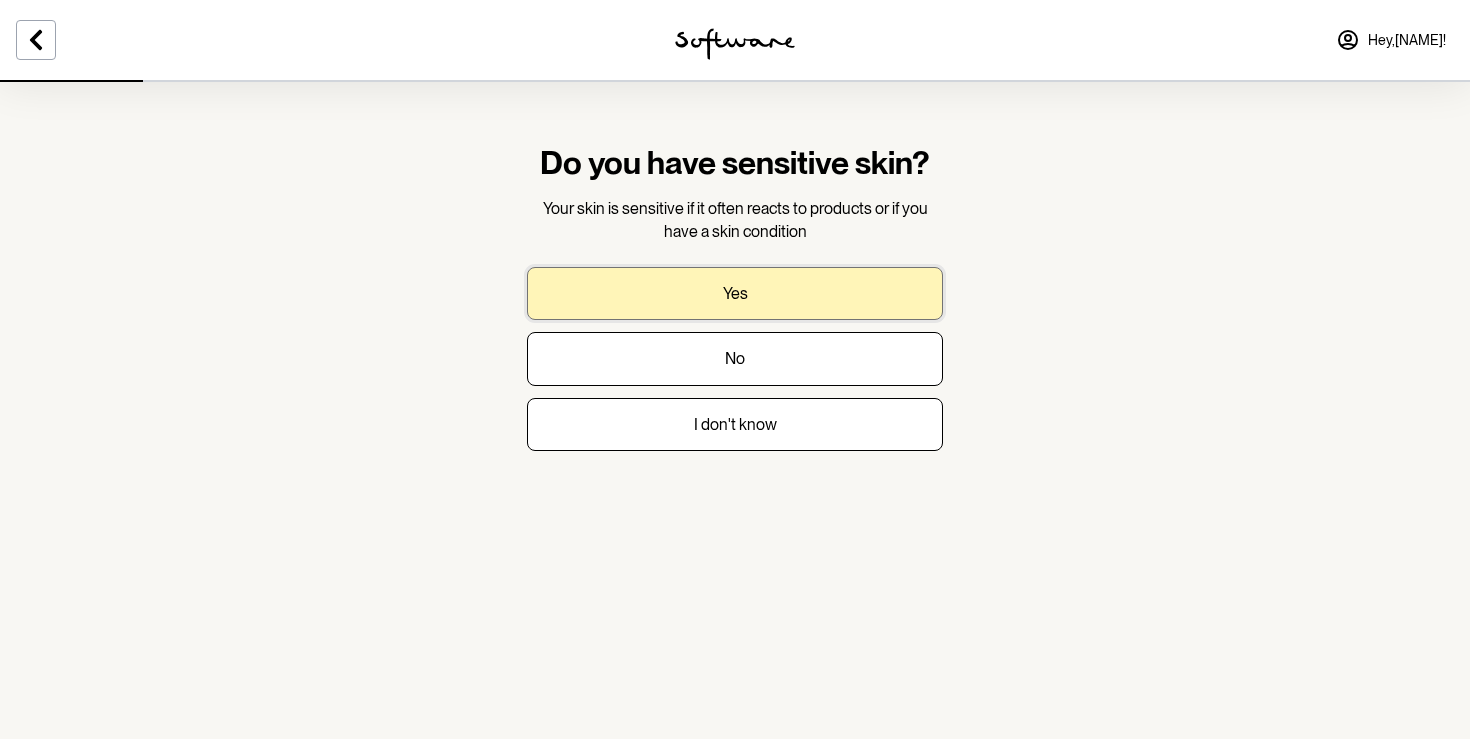 click on "Yes" at bounding box center [735, 293] 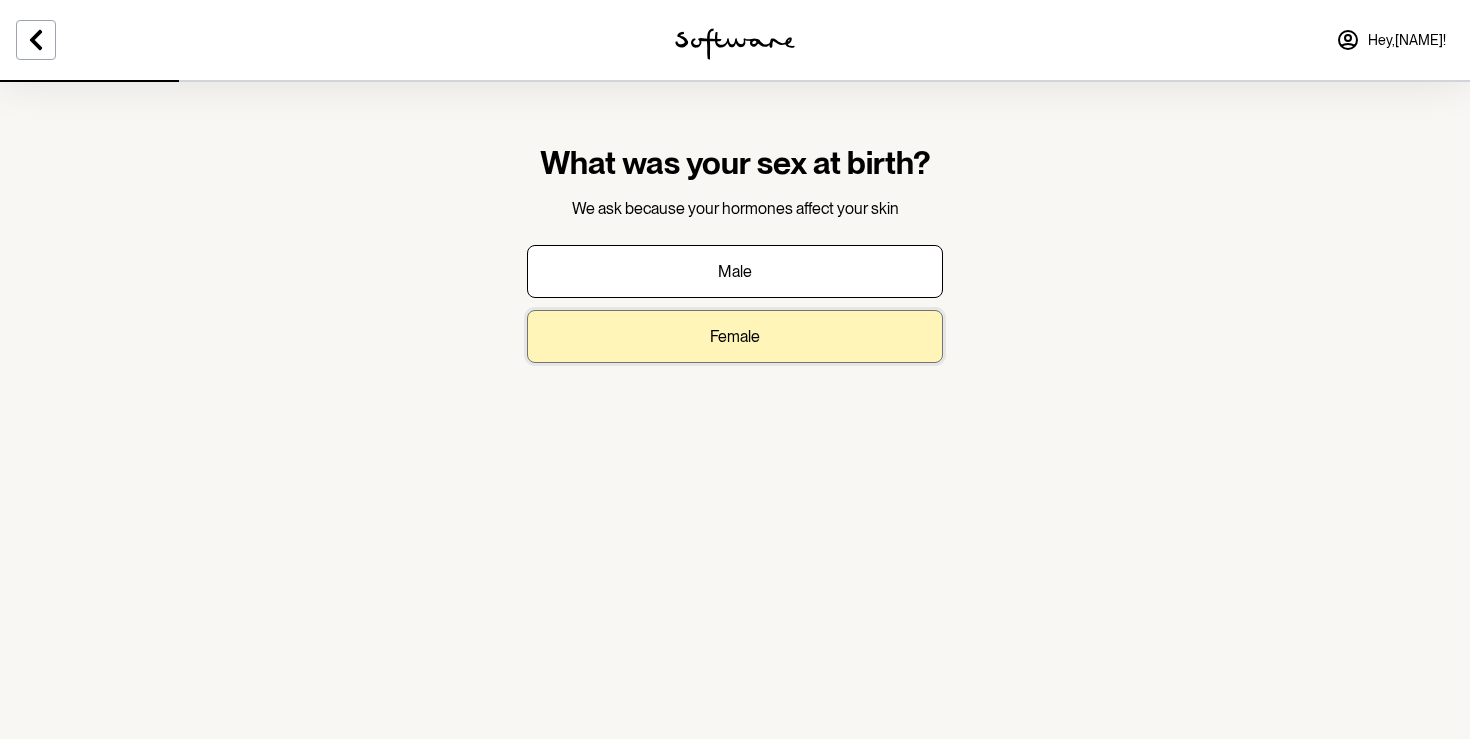 click on "Female" at bounding box center [735, 336] 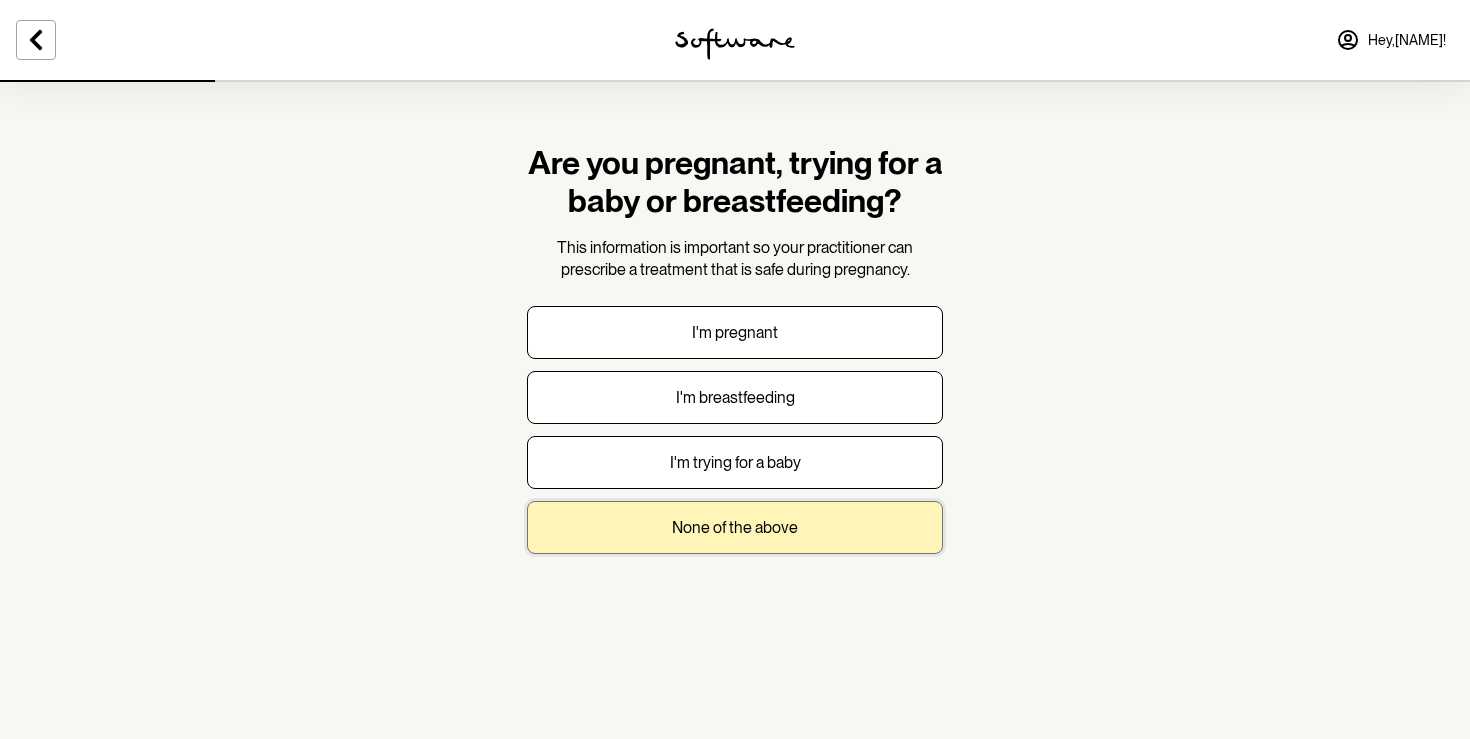 click on "None of the above" at bounding box center (735, 527) 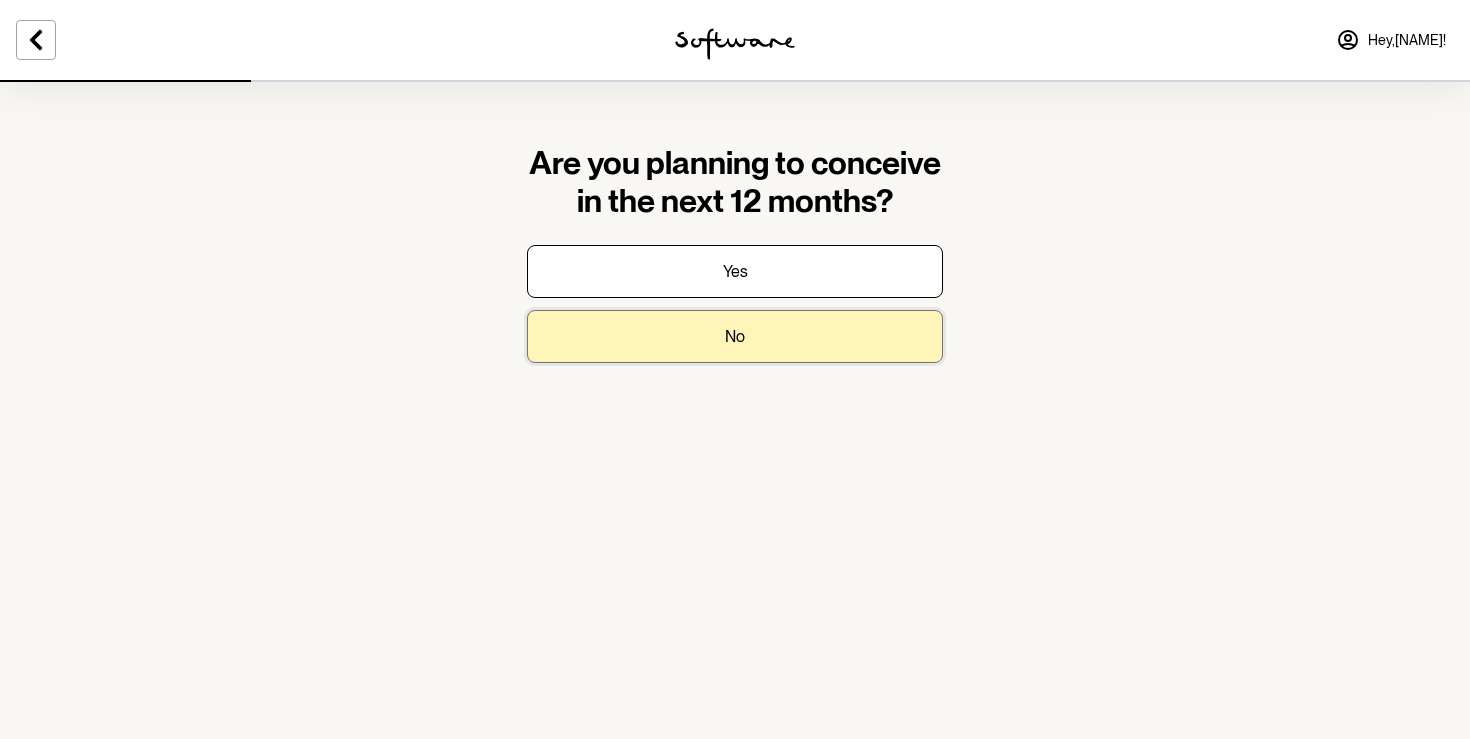 click on "No" at bounding box center (735, 336) 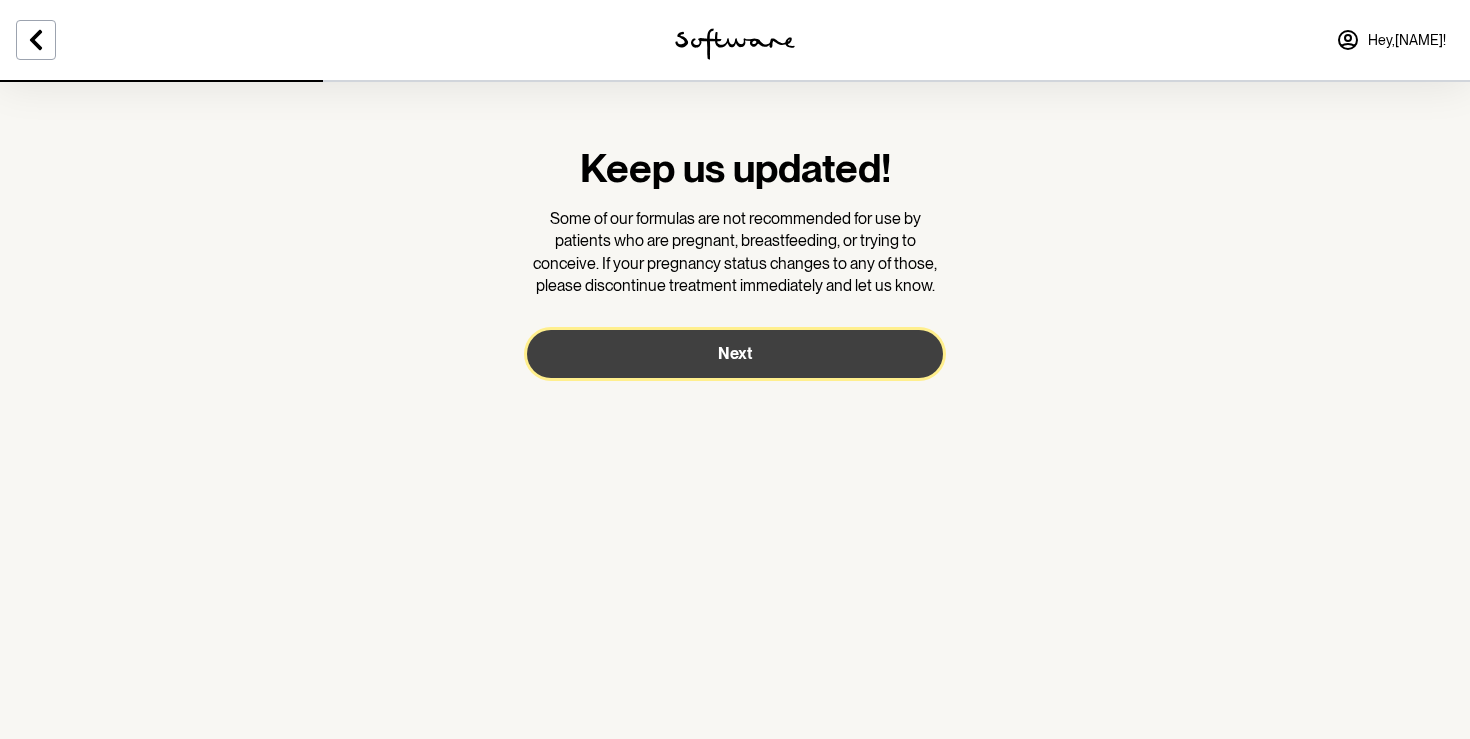 click on "Next" at bounding box center [735, 354] 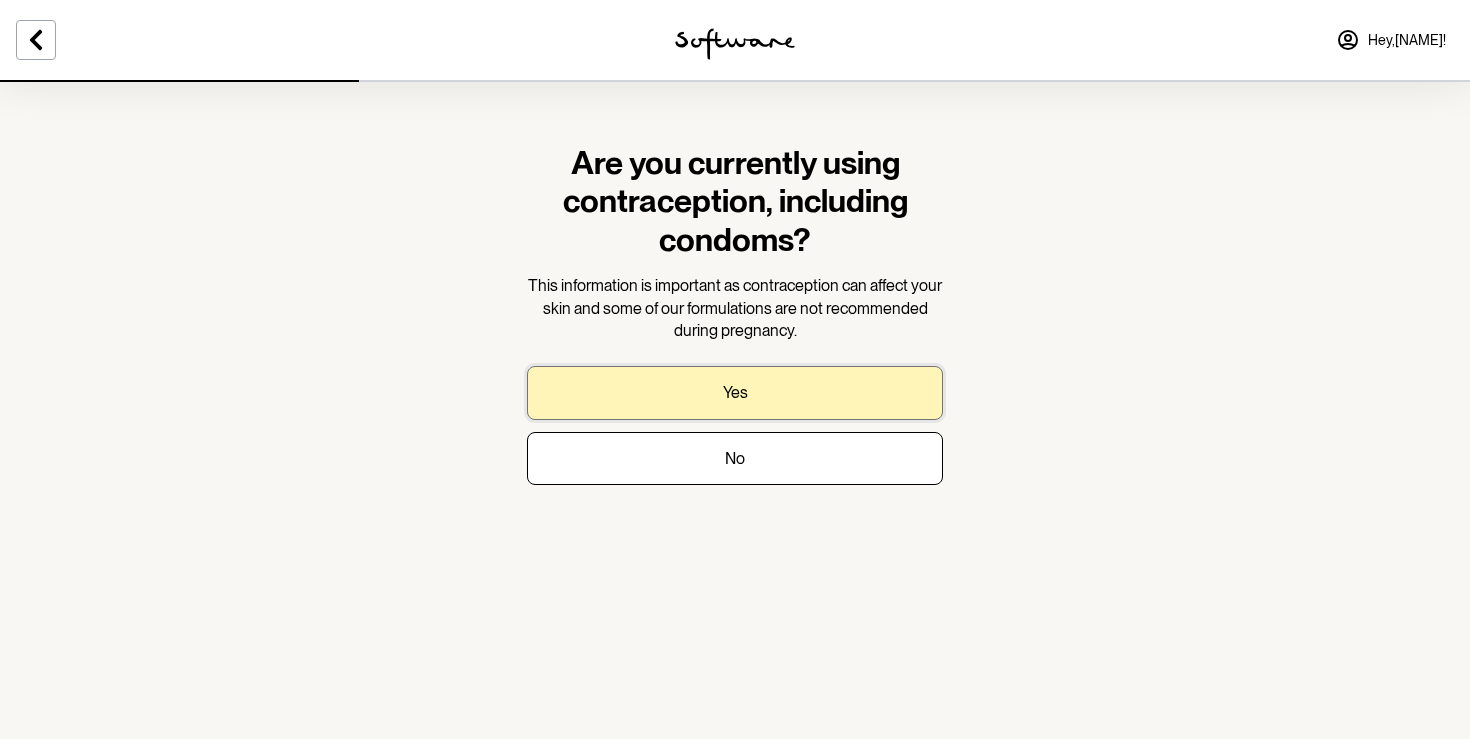 click on "Yes" at bounding box center (735, 392) 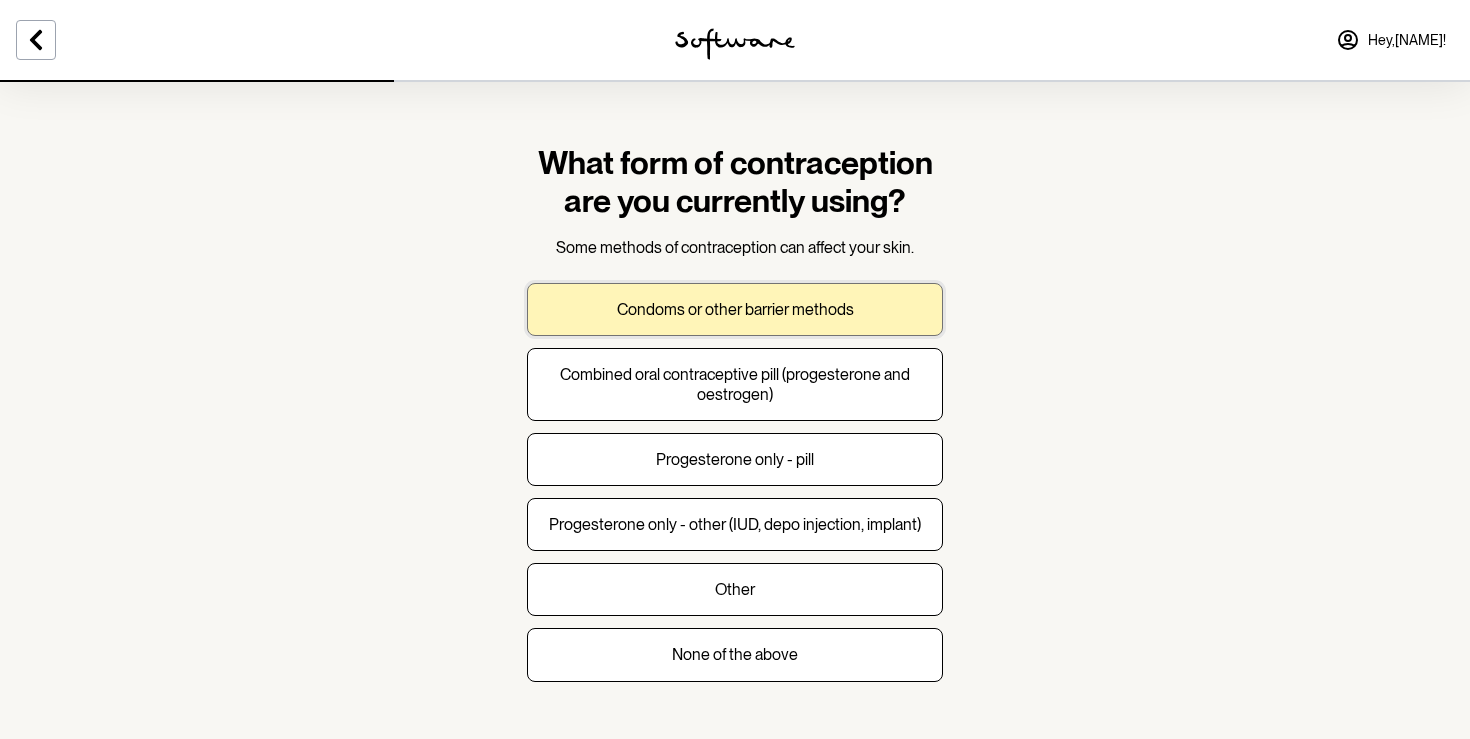 click on "Condoms or other barrier methods" at bounding box center (735, 309) 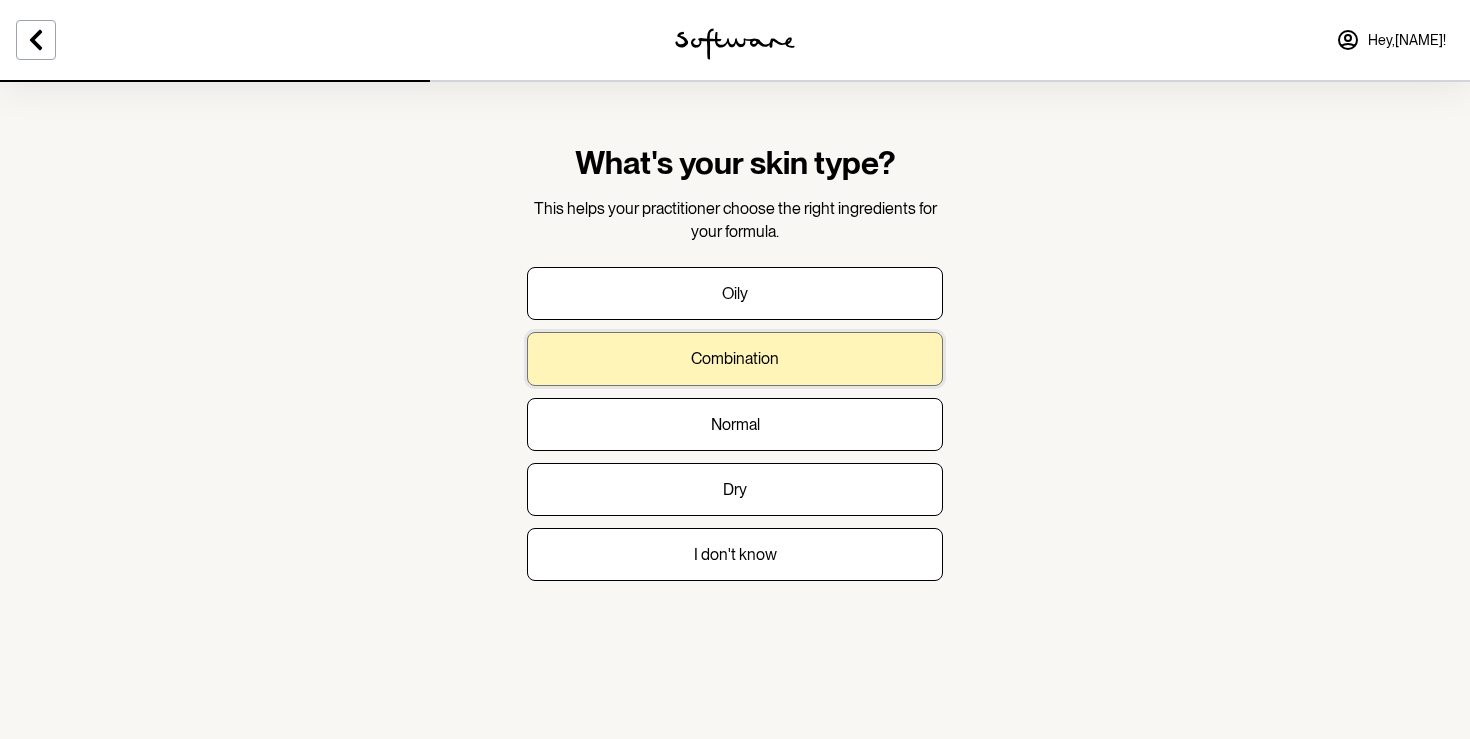 click on "Combination" at bounding box center (735, 358) 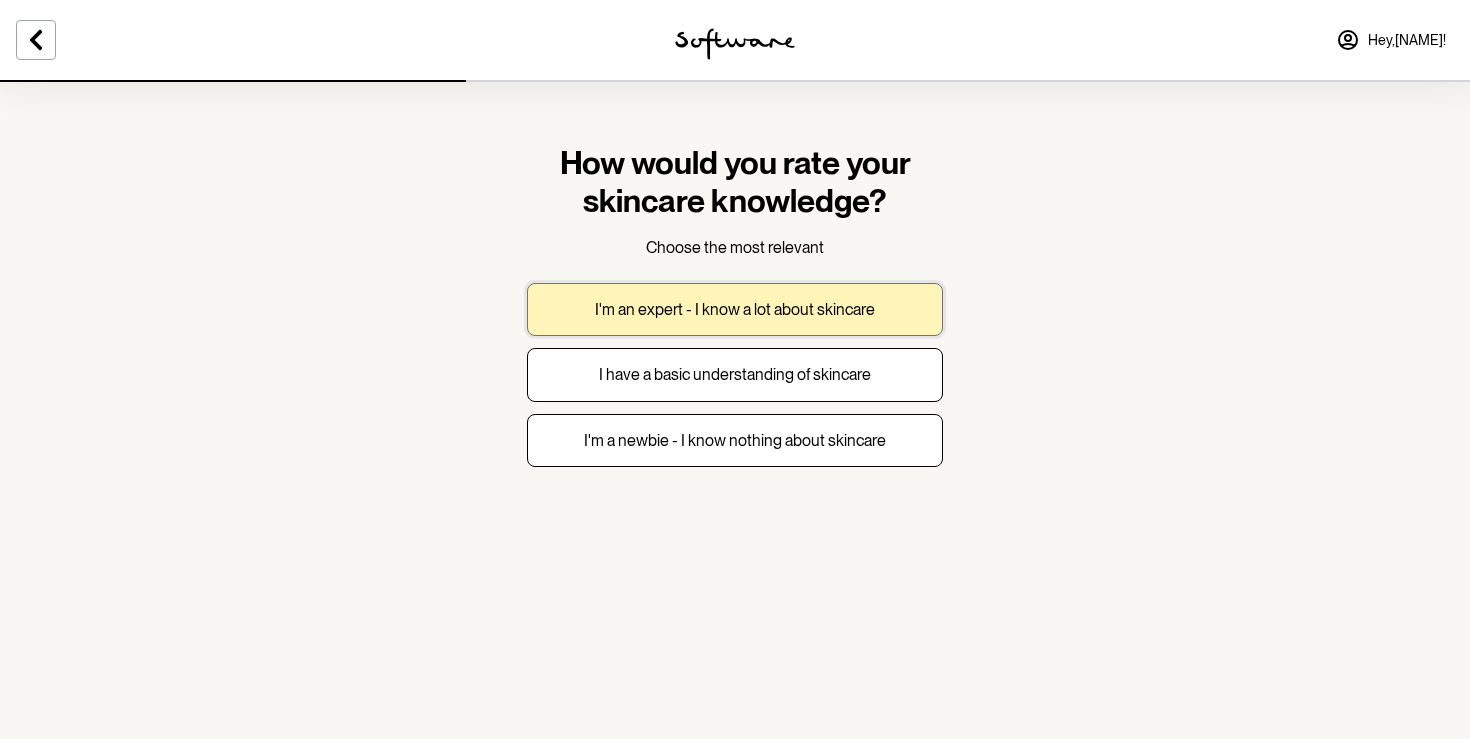 click on "I'm an expert - I know a lot about skincare" at bounding box center [735, 309] 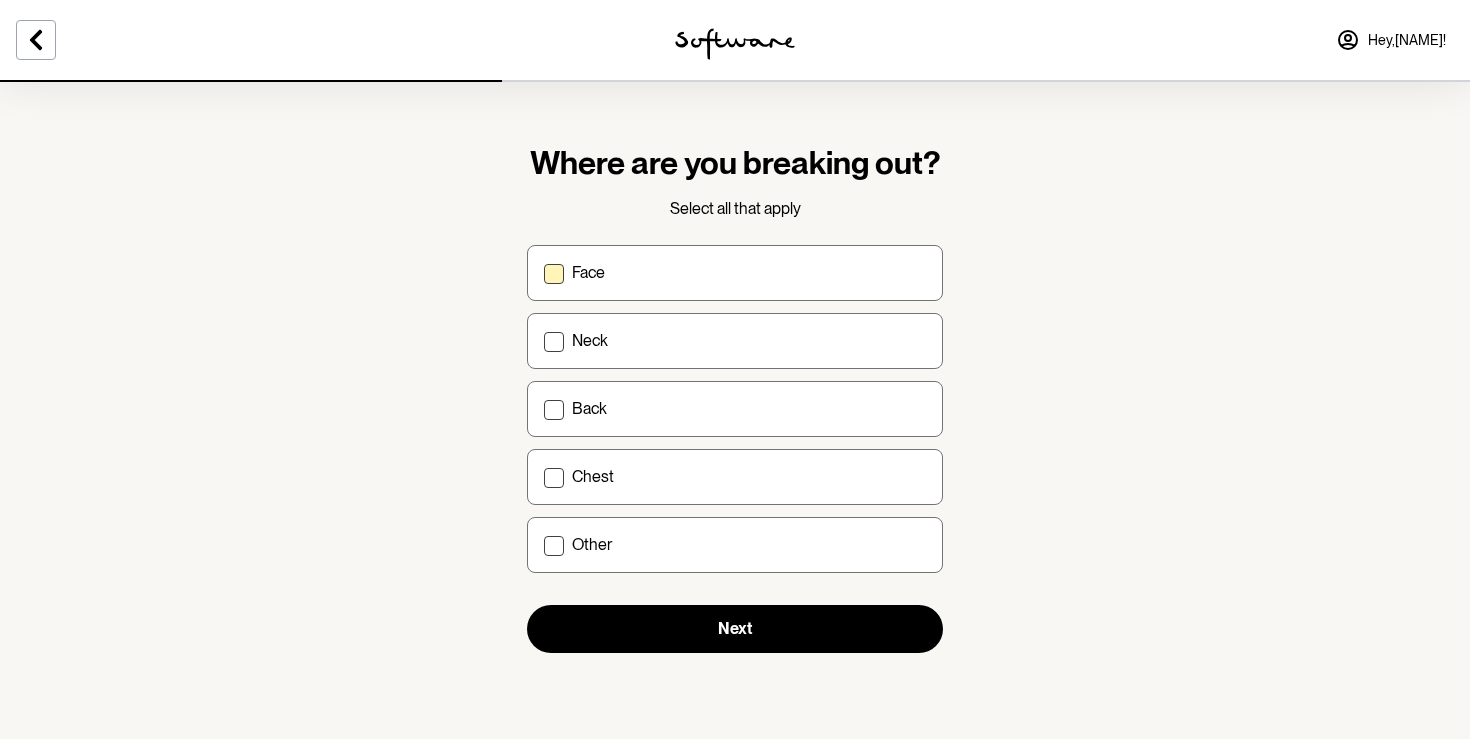 click on "Face" at bounding box center (735, 273) 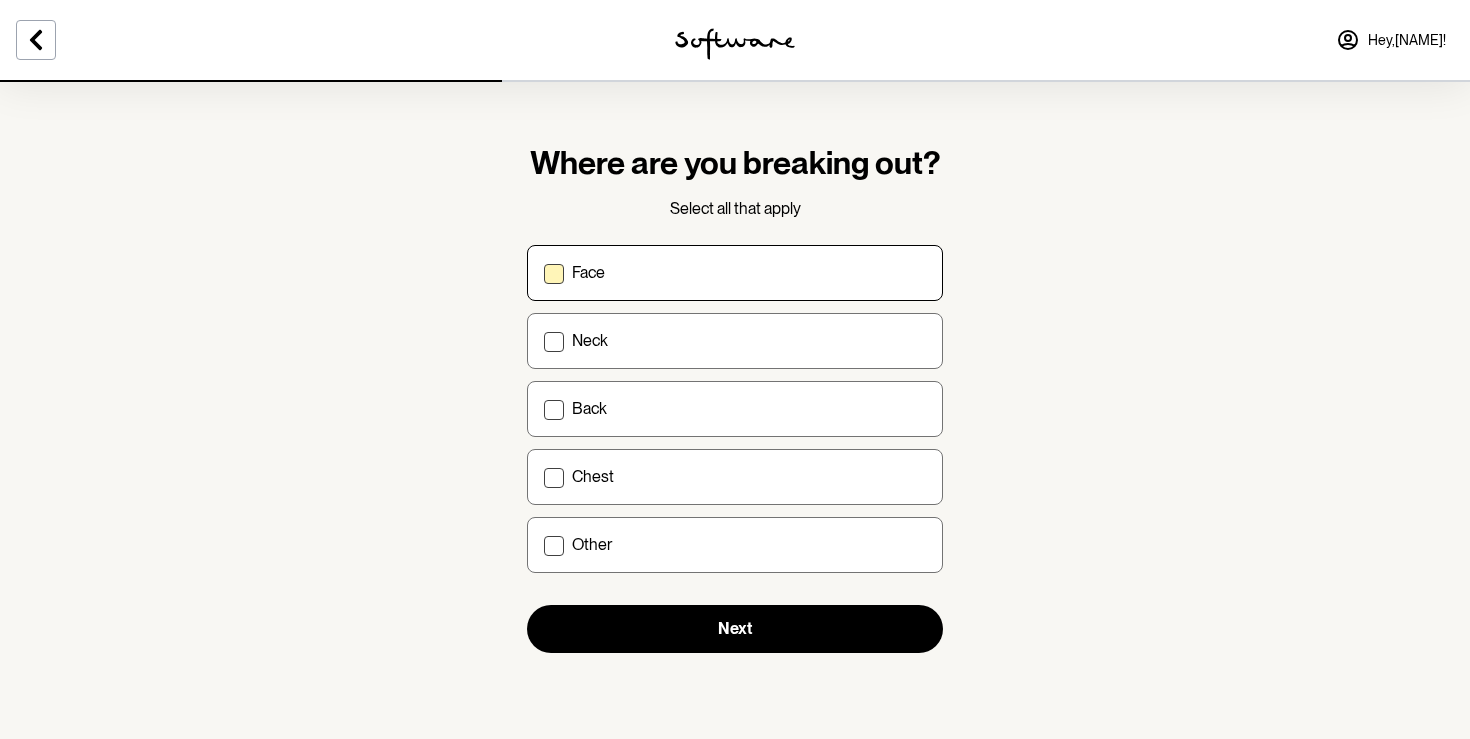 click on "Face" at bounding box center [543, 272] 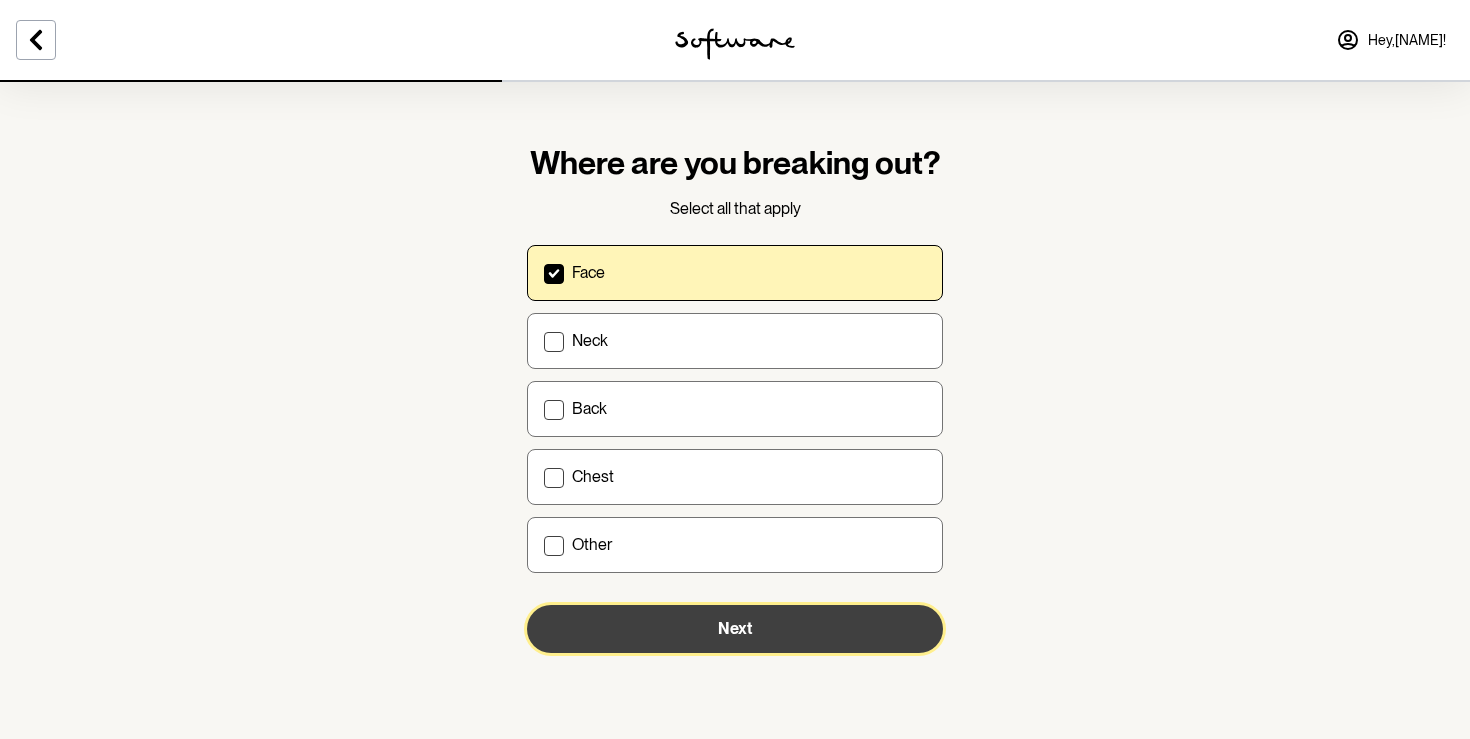 click on "Next" at bounding box center [735, 629] 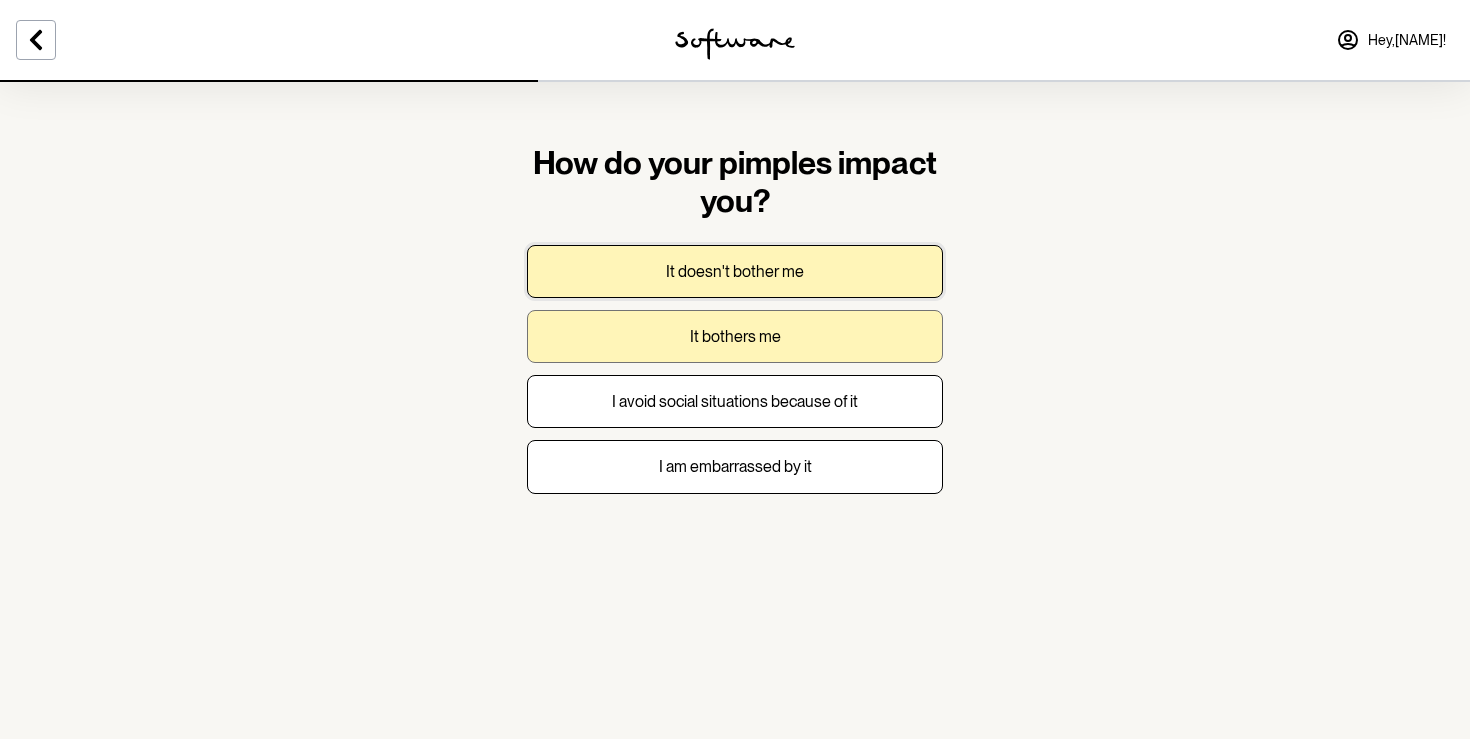 drag, startPoint x: 911, startPoint y: 266, endPoint x: 864, endPoint y: 361, distance: 105.99056 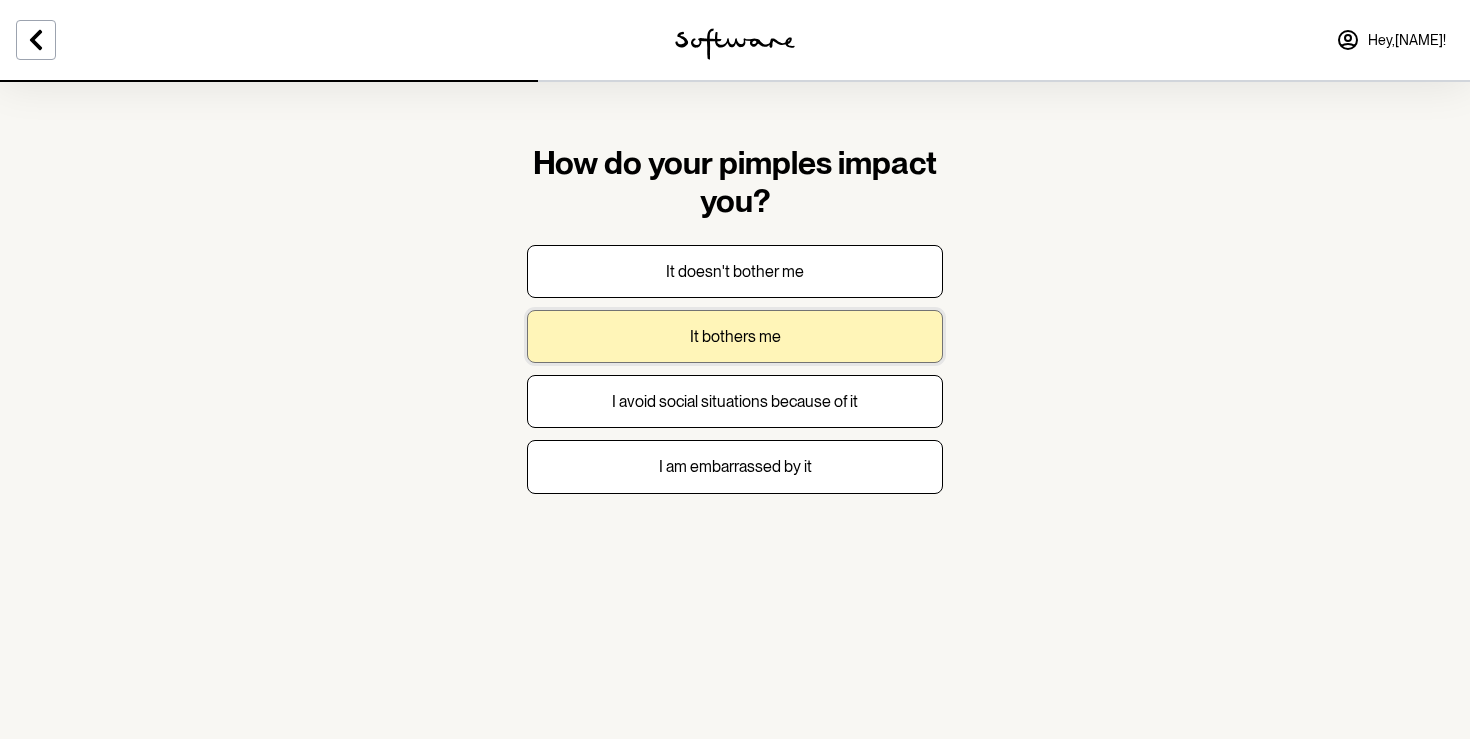 click on "It bothers me" at bounding box center [735, 336] 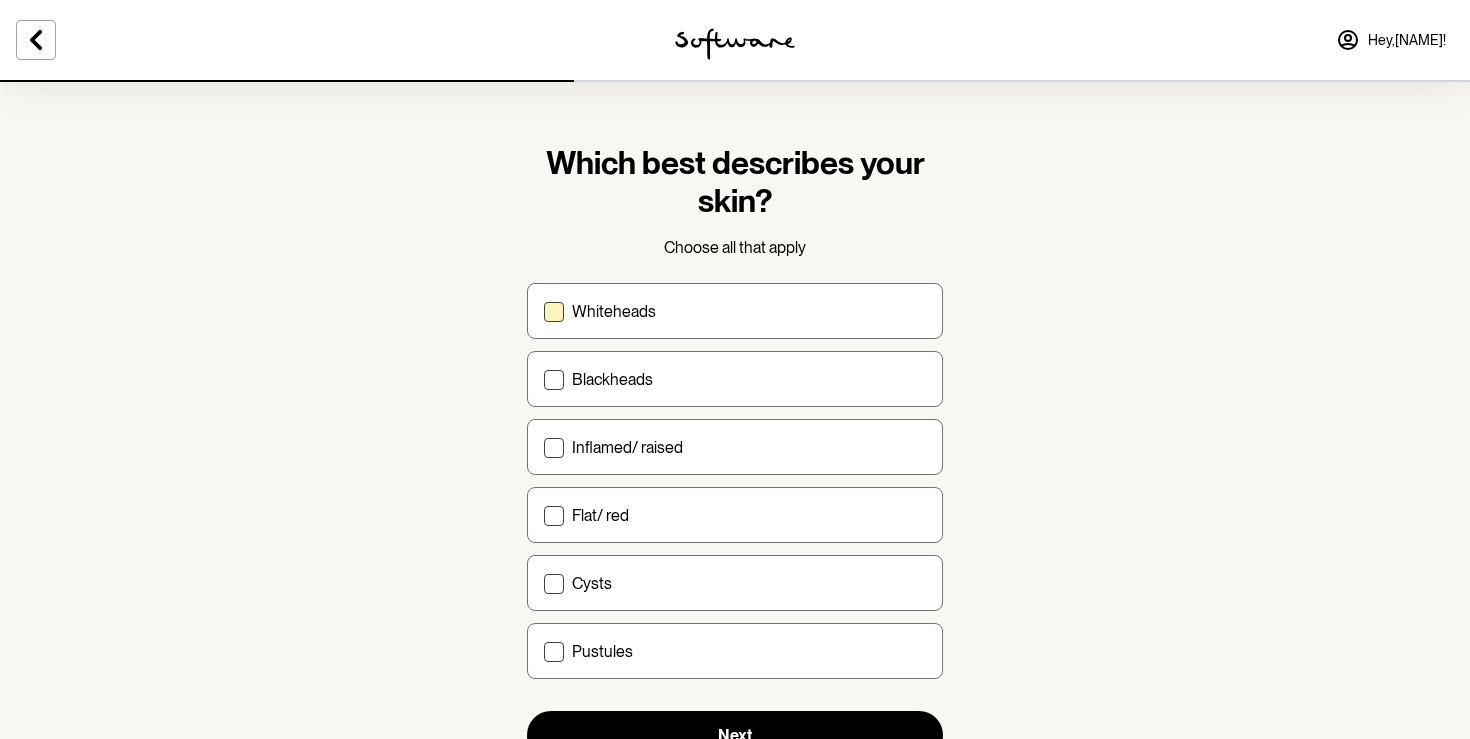 click on "Whiteheads" at bounding box center (735, 311) 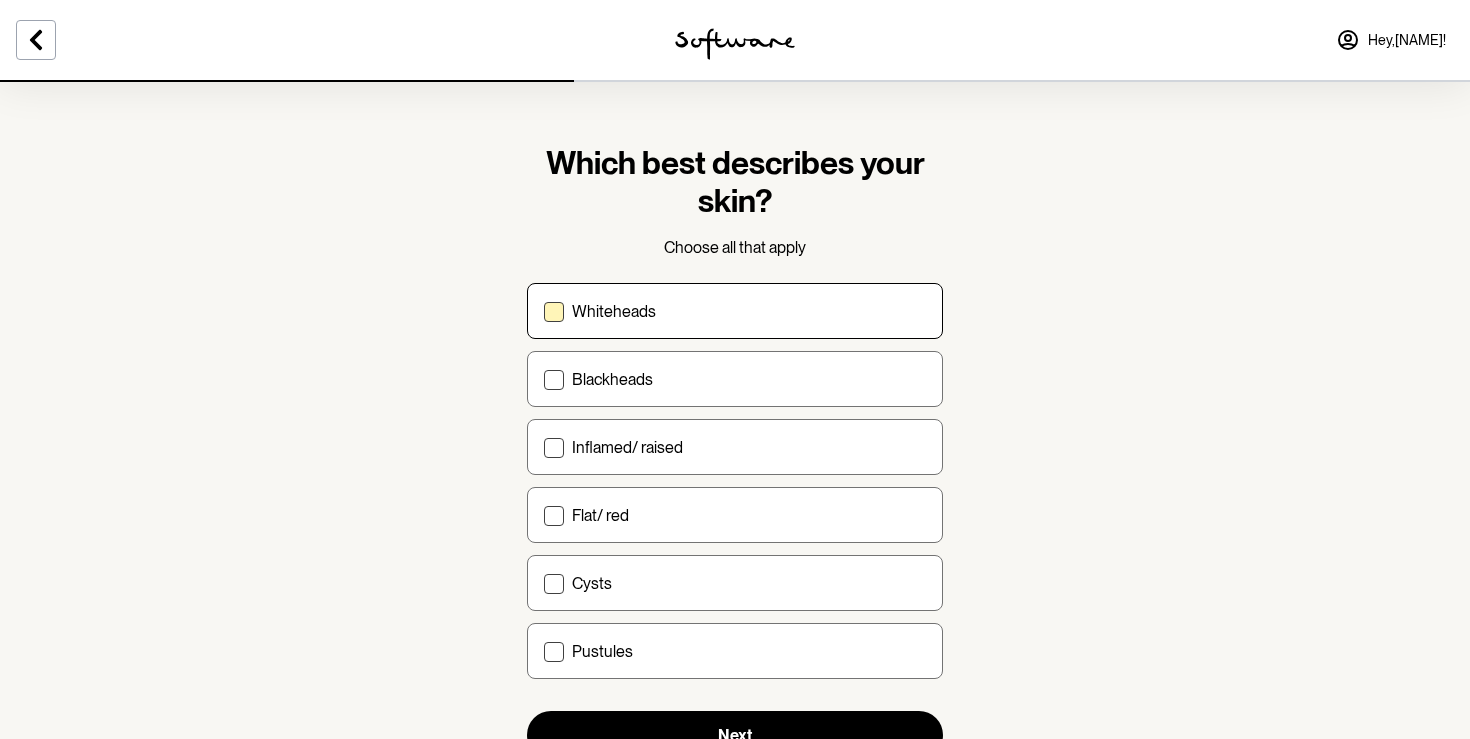 click on "Whiteheads" at bounding box center (543, 311) 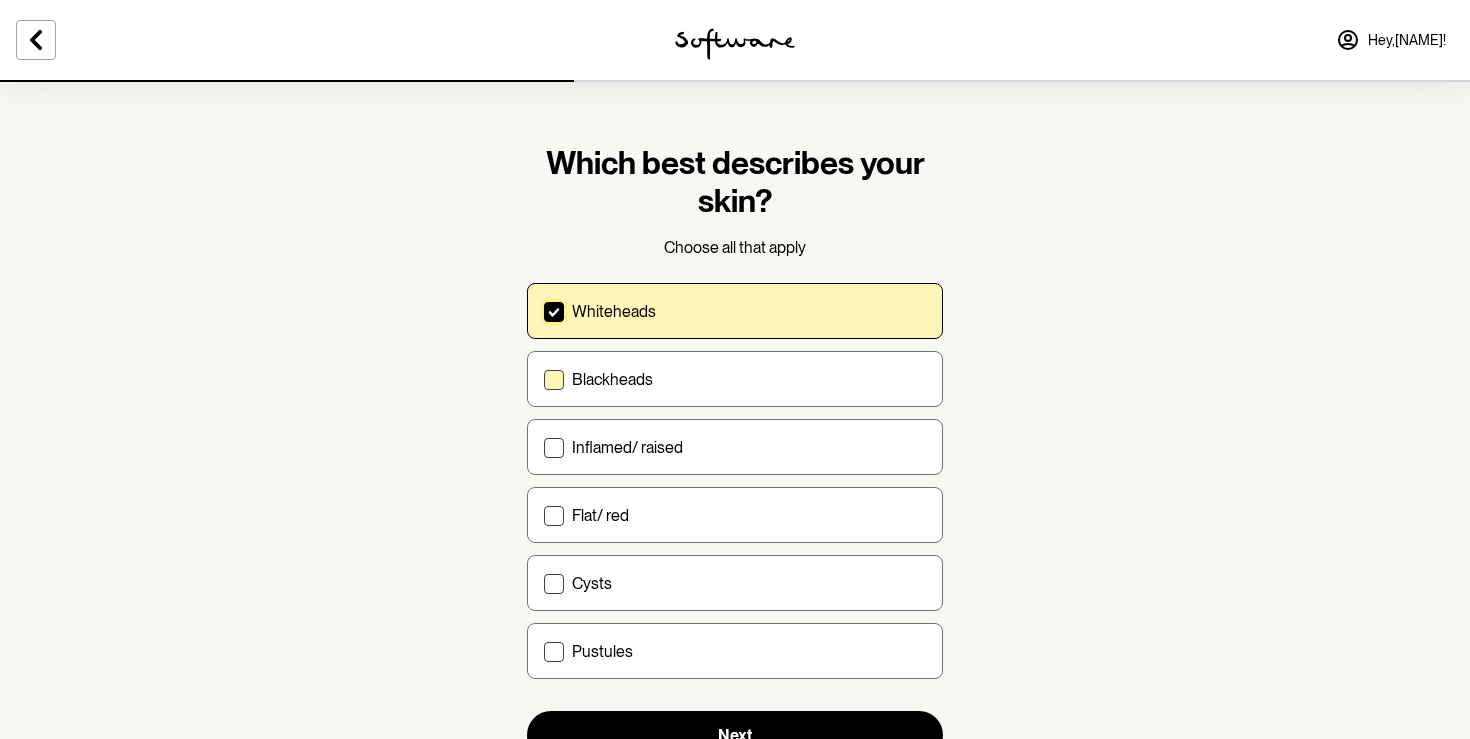 click on "Blackheads" at bounding box center [749, 379] 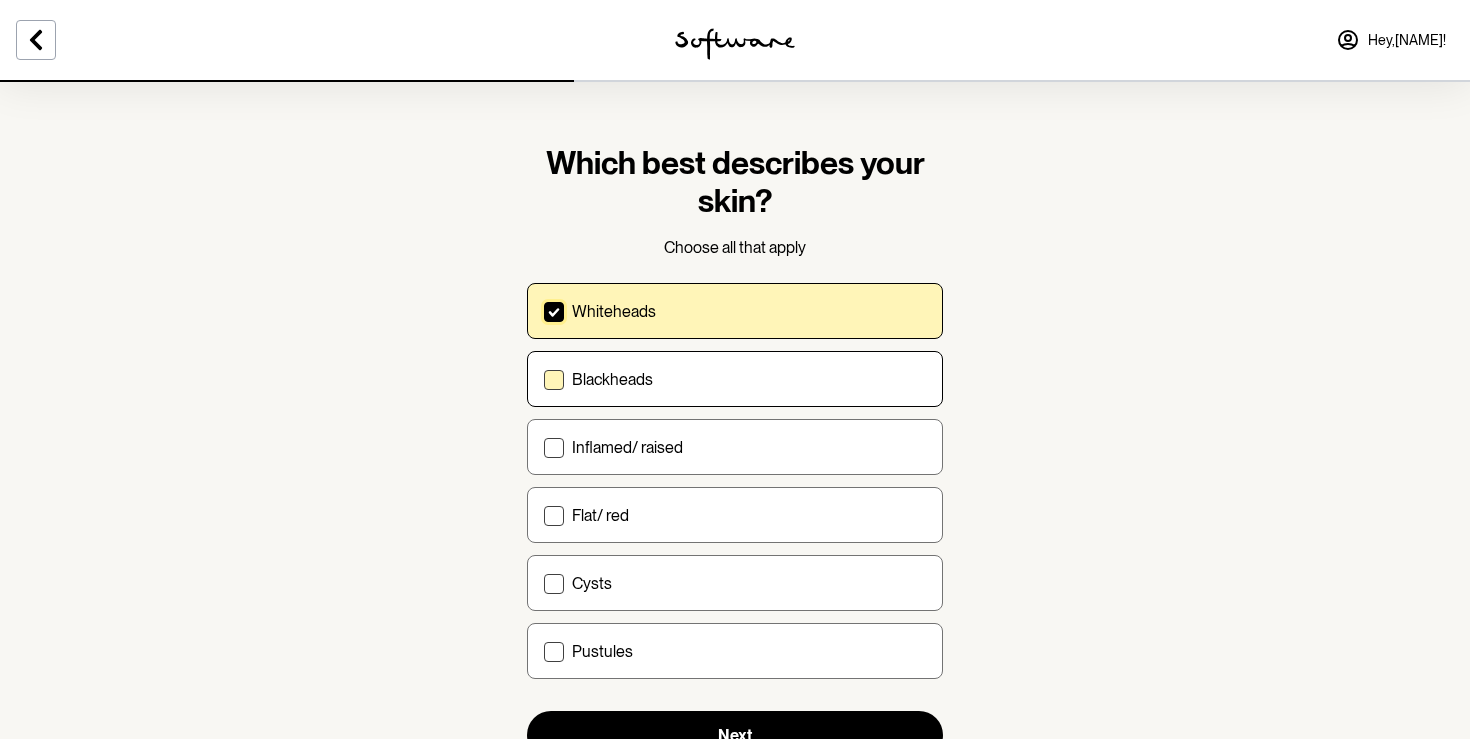 click on "Blackheads" at bounding box center (543, 379) 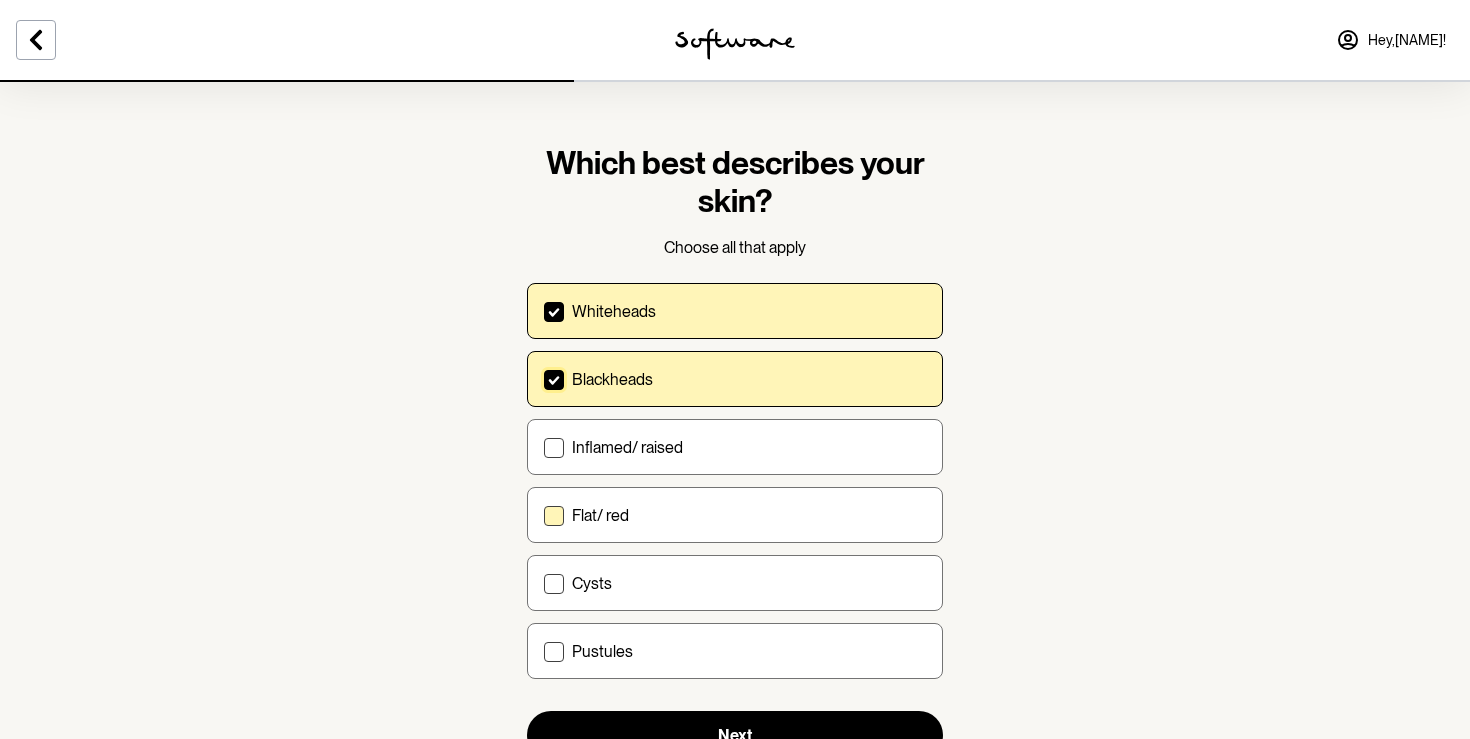 click on "Flat/ red" at bounding box center (749, 515) 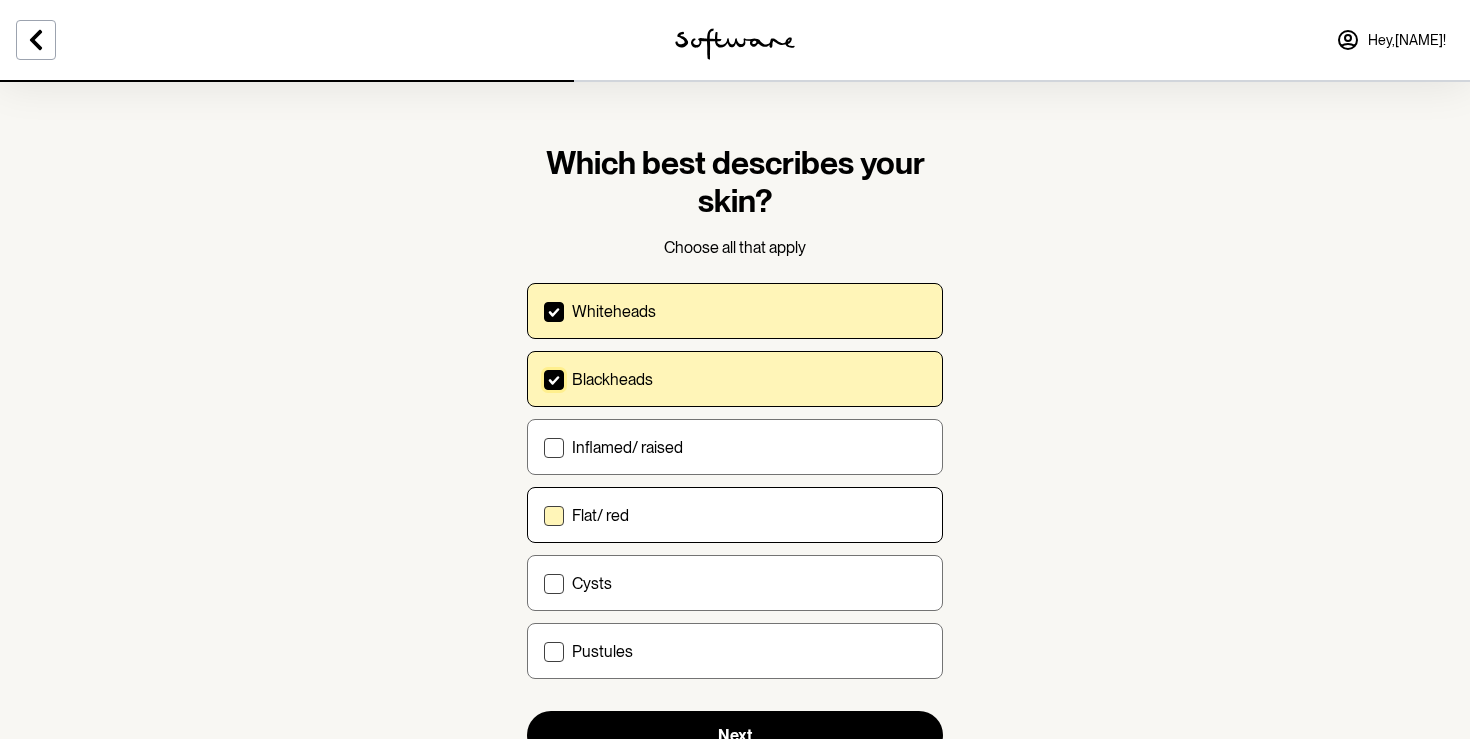 click on "Flat/ red" at bounding box center (543, 515) 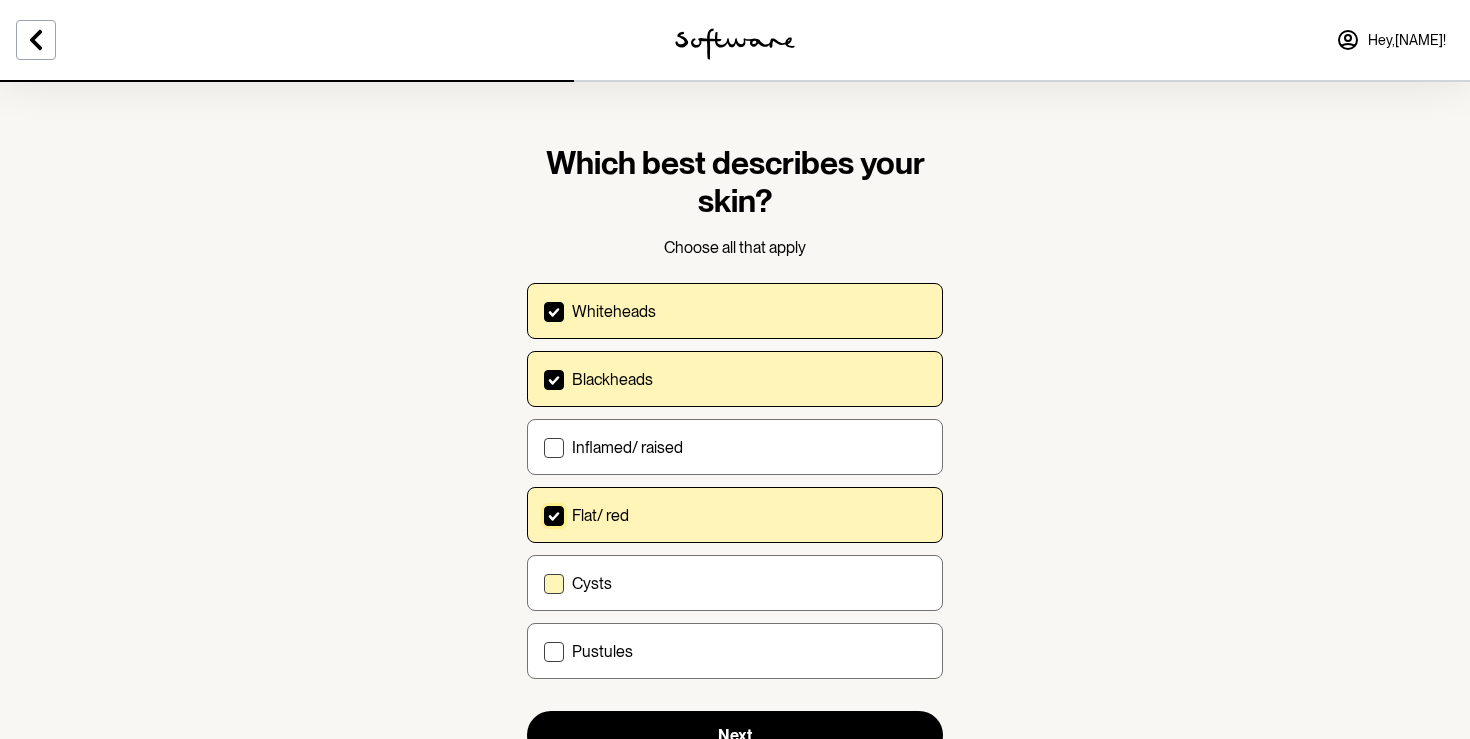 click on "Cysts" at bounding box center (749, 583) 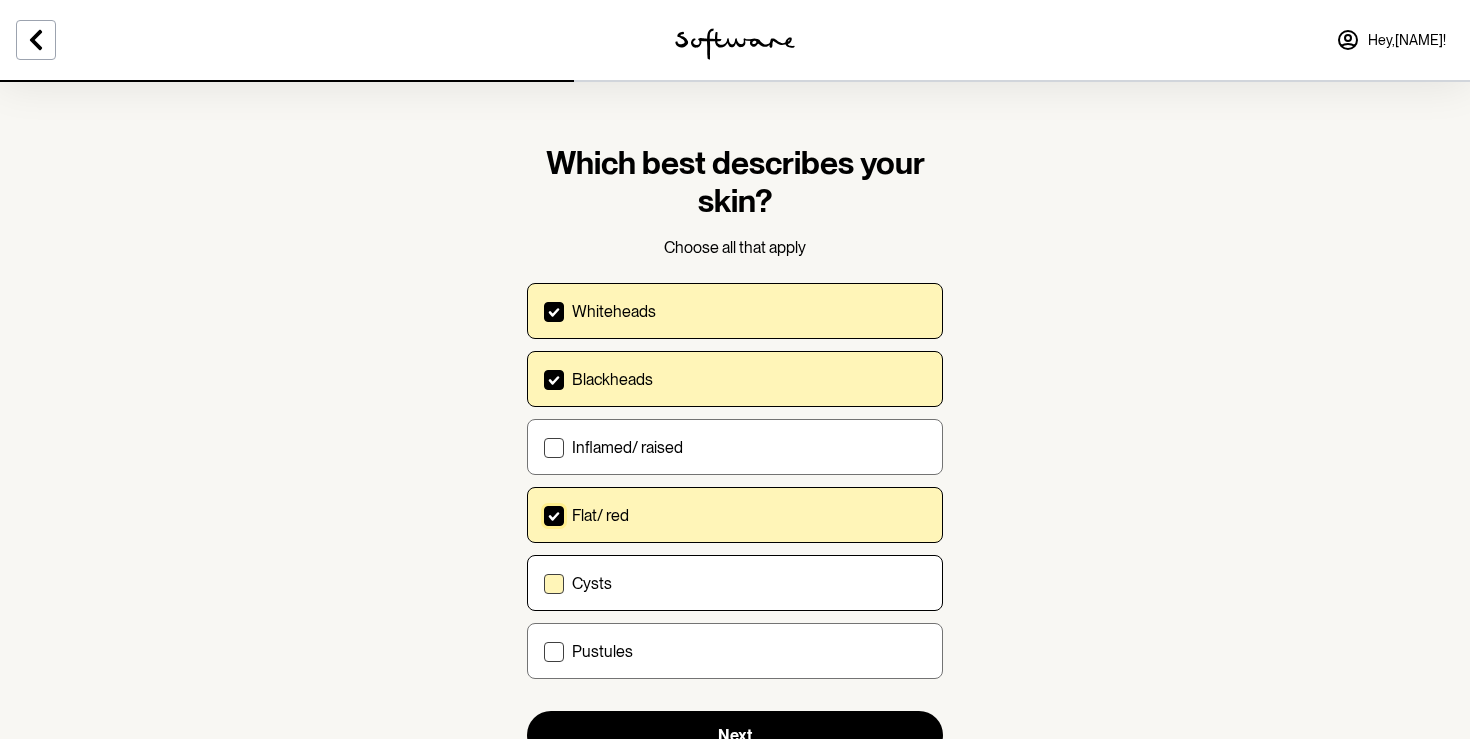click on "Cysts" at bounding box center (543, 583) 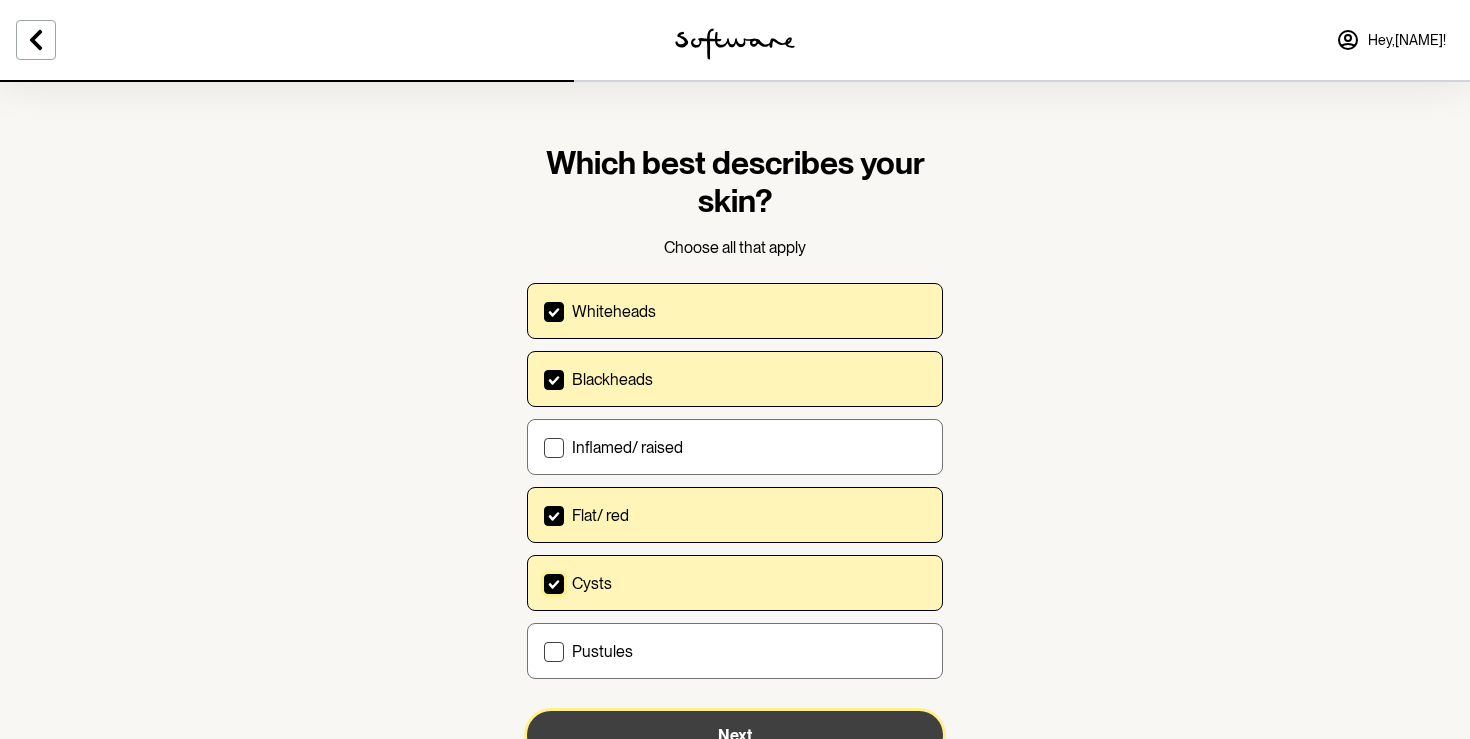 click on "Next" at bounding box center [735, 735] 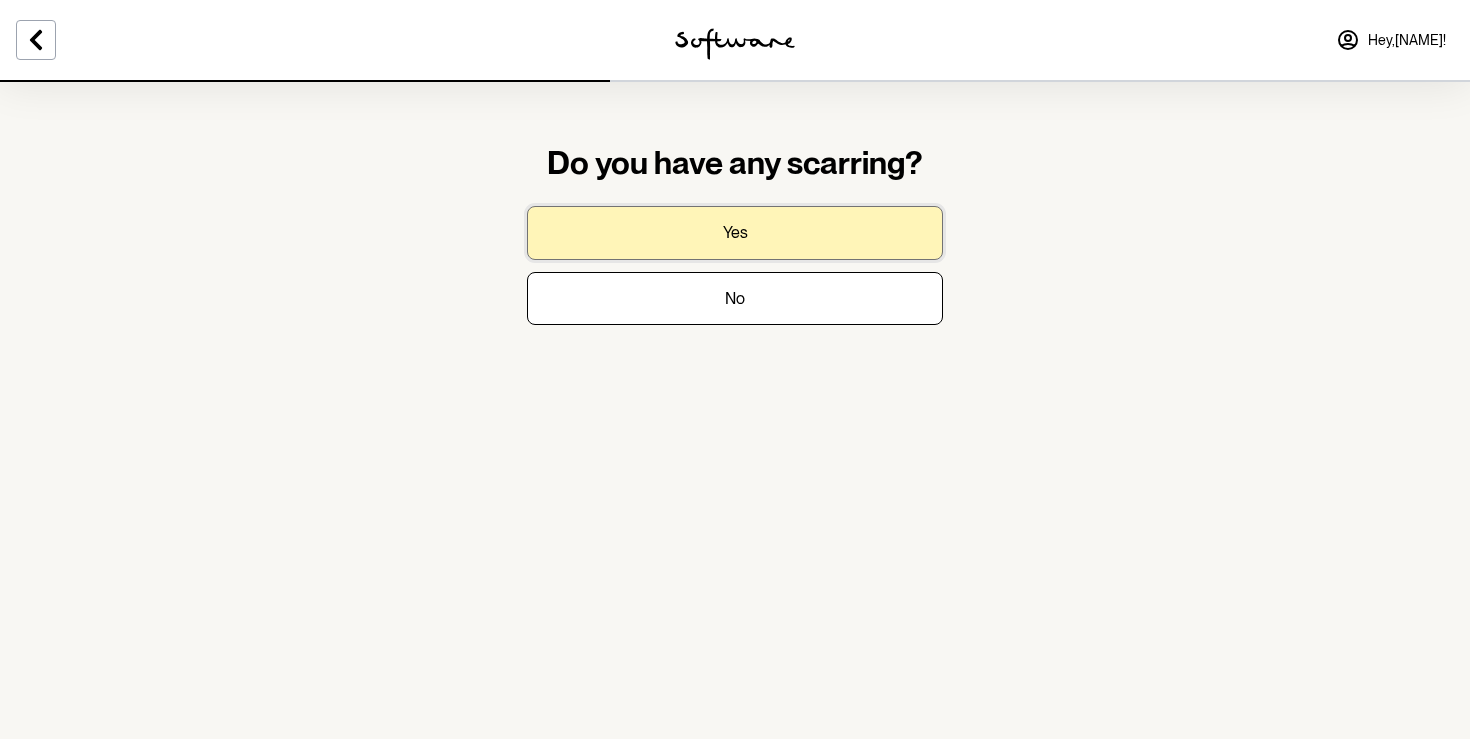 click on "Yes" at bounding box center [735, 232] 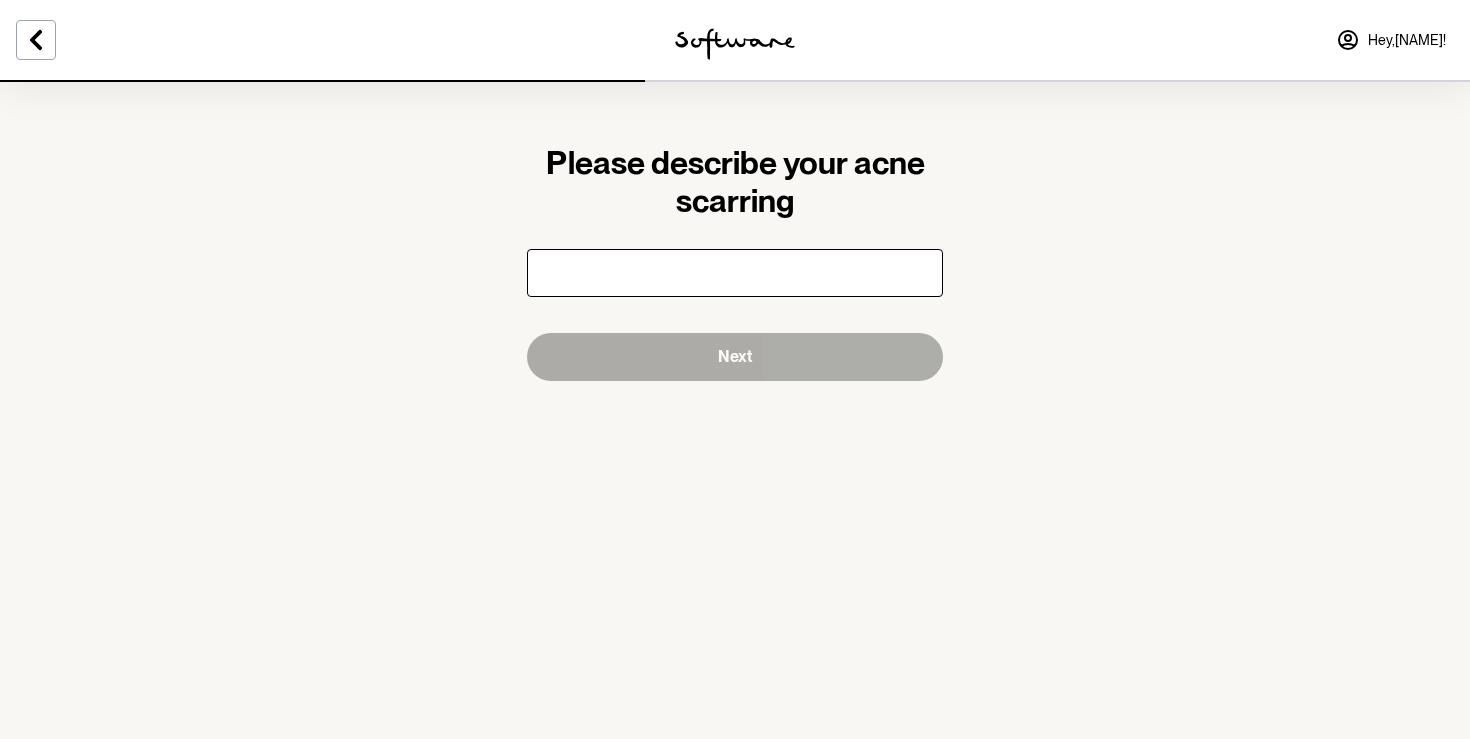 click at bounding box center (735, 273) 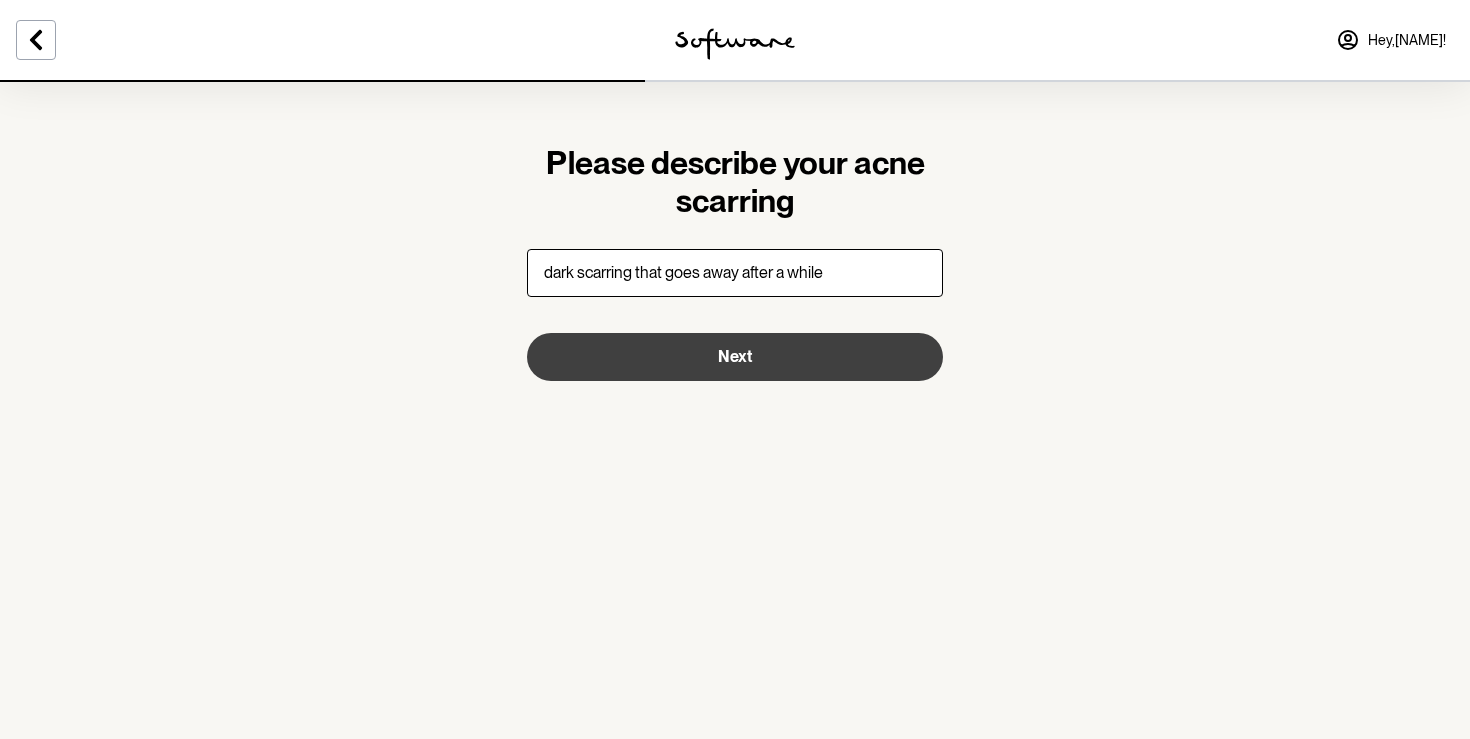 type on "dark scarring that goes away after a while" 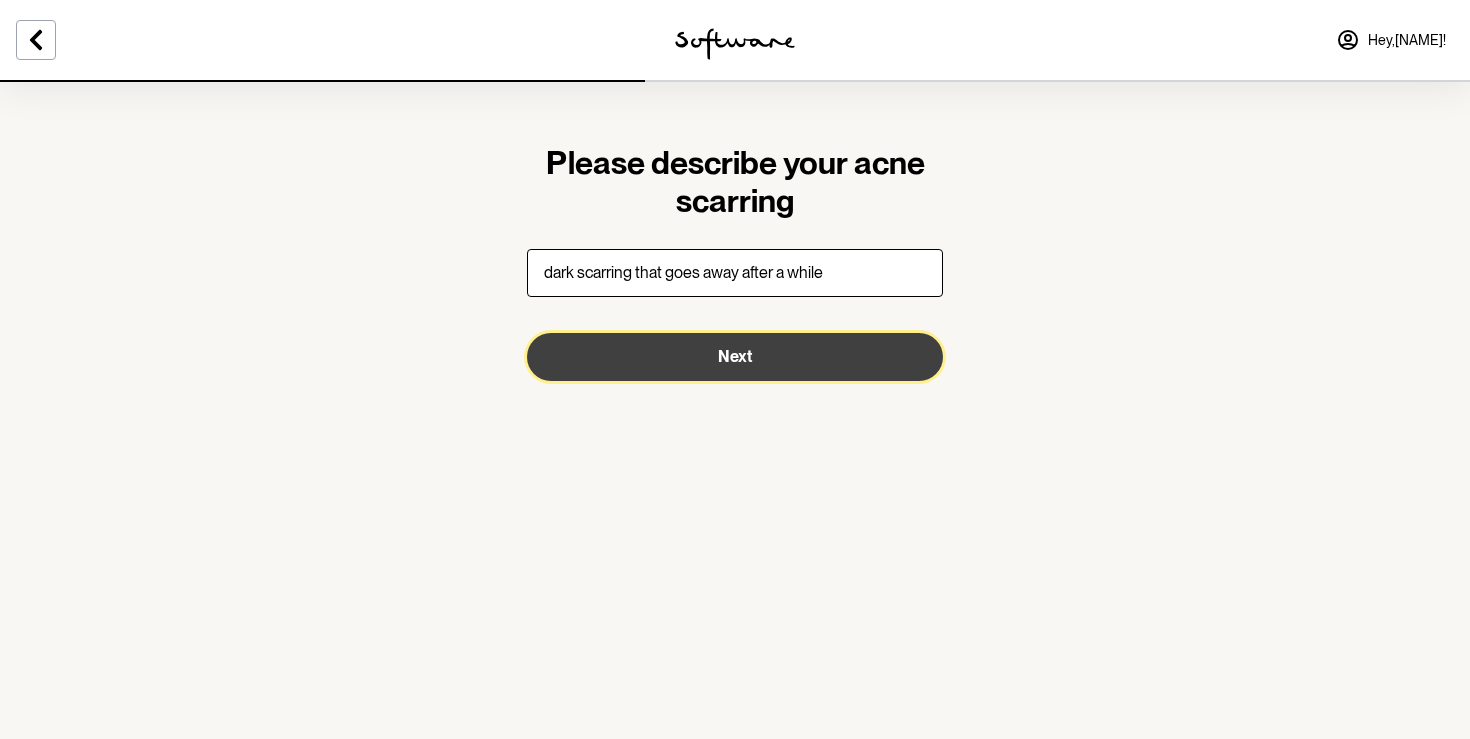 click on "Next" at bounding box center (735, 357) 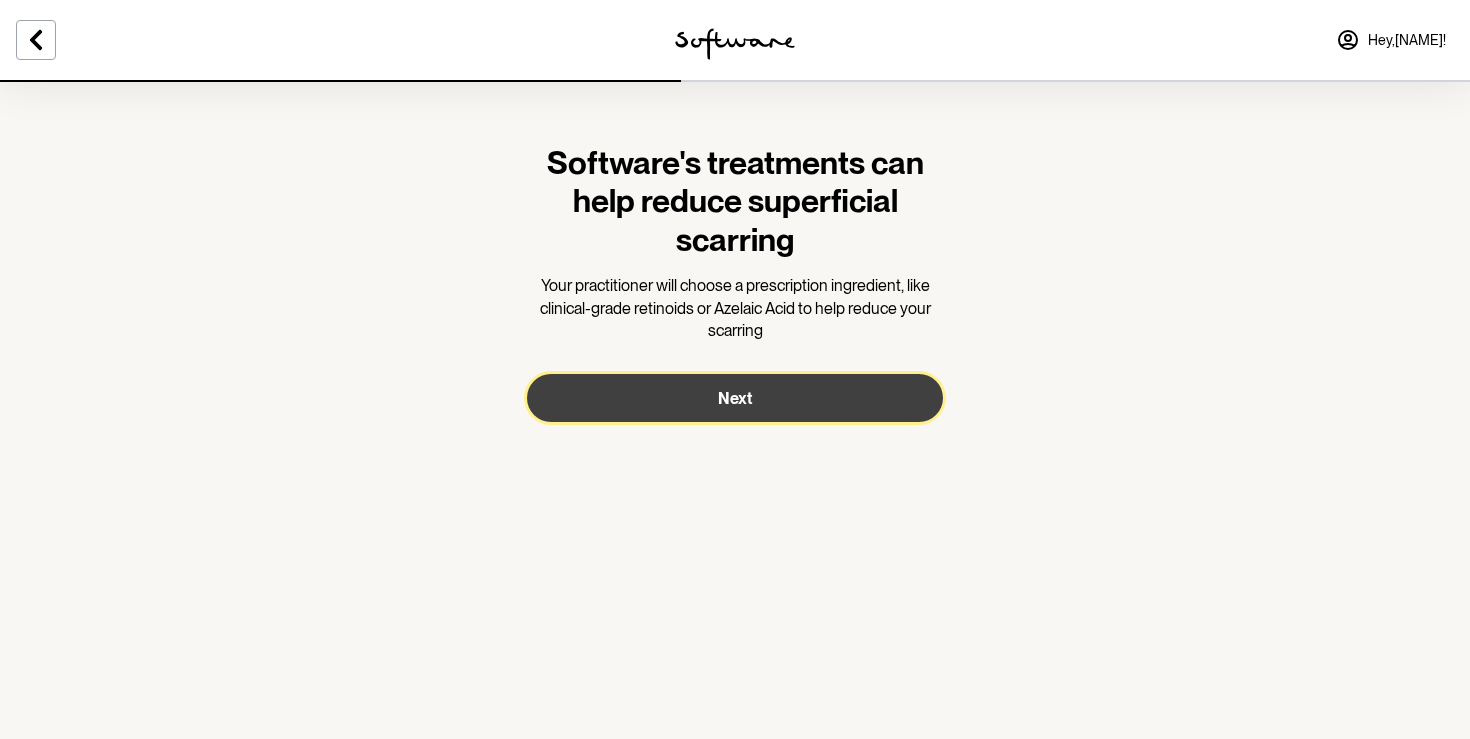 click on "Next" at bounding box center [735, 398] 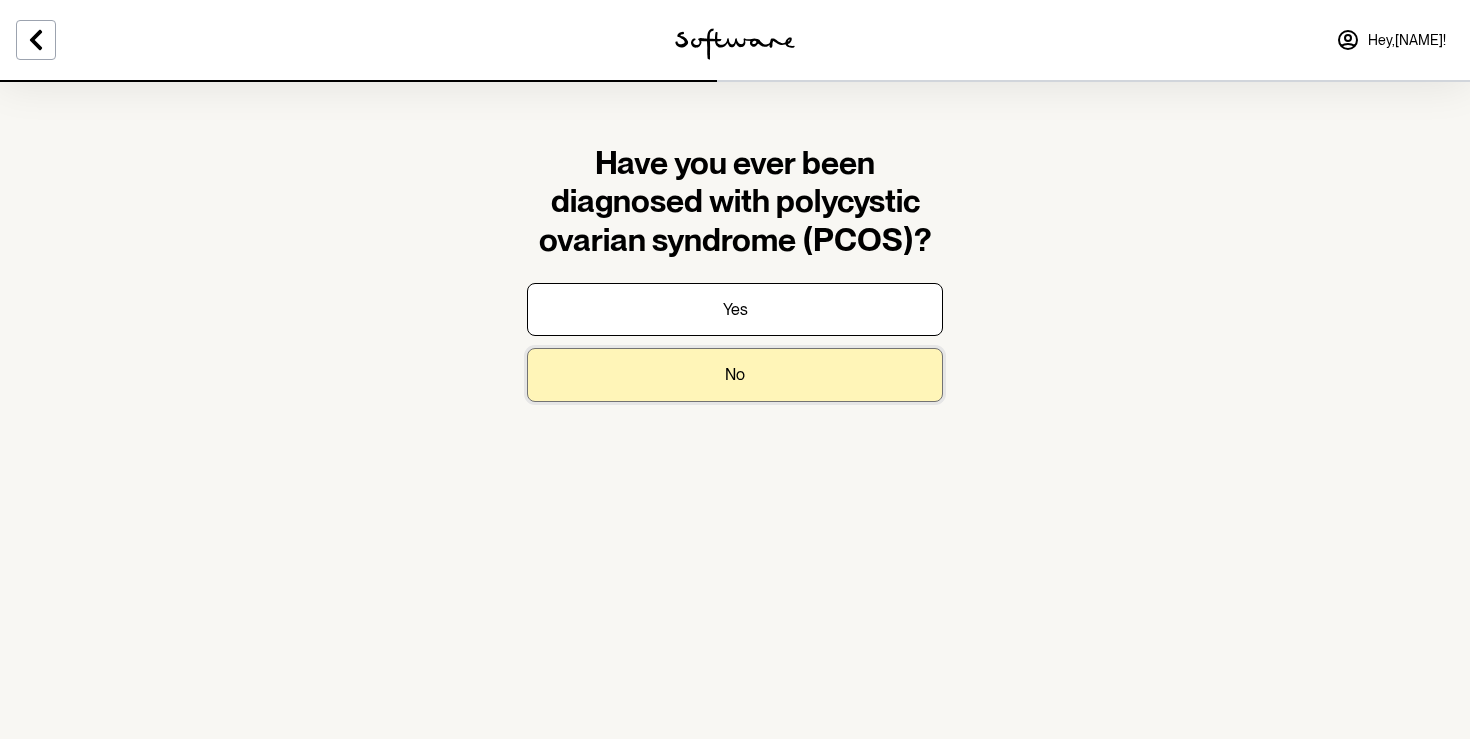 click on "No" at bounding box center [735, 374] 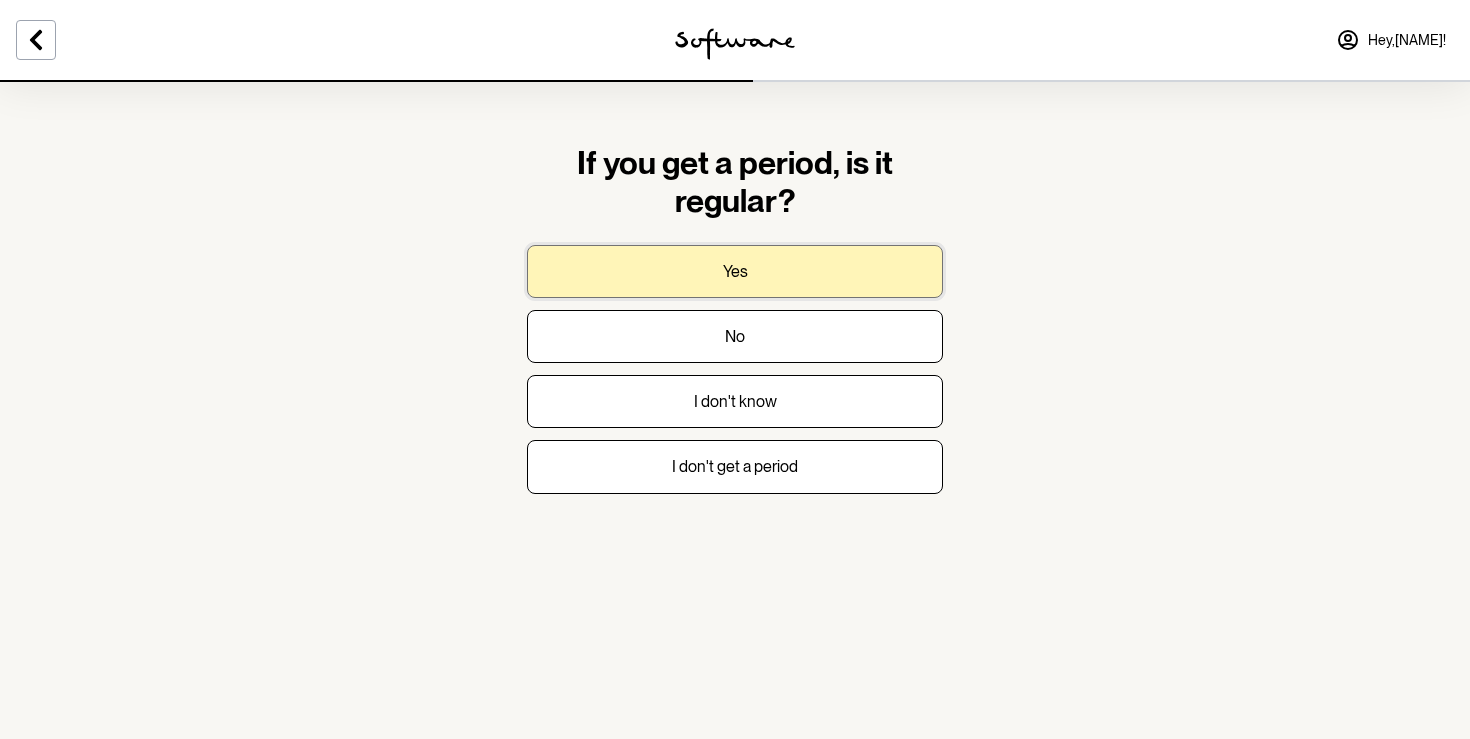 click on "Yes" at bounding box center [735, 271] 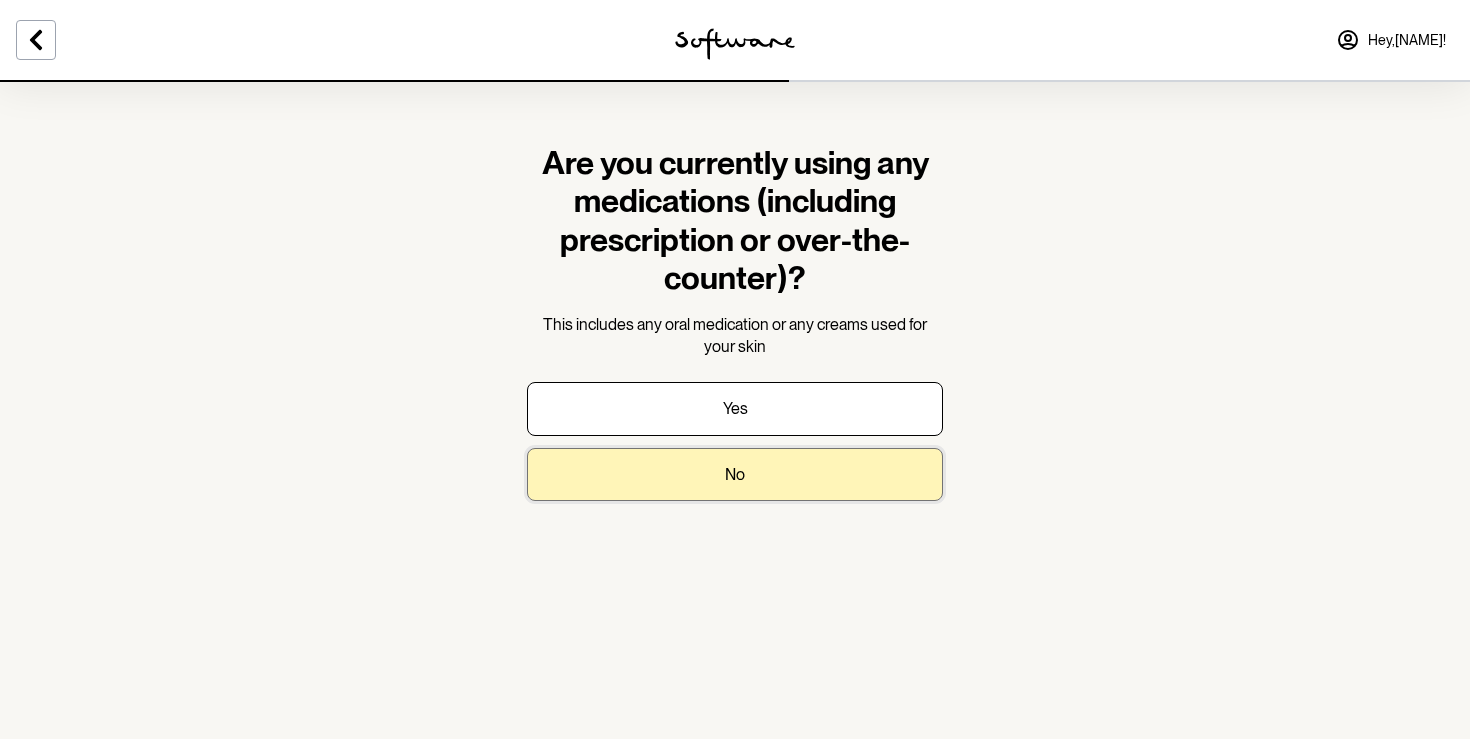 click on "No" at bounding box center (735, 474) 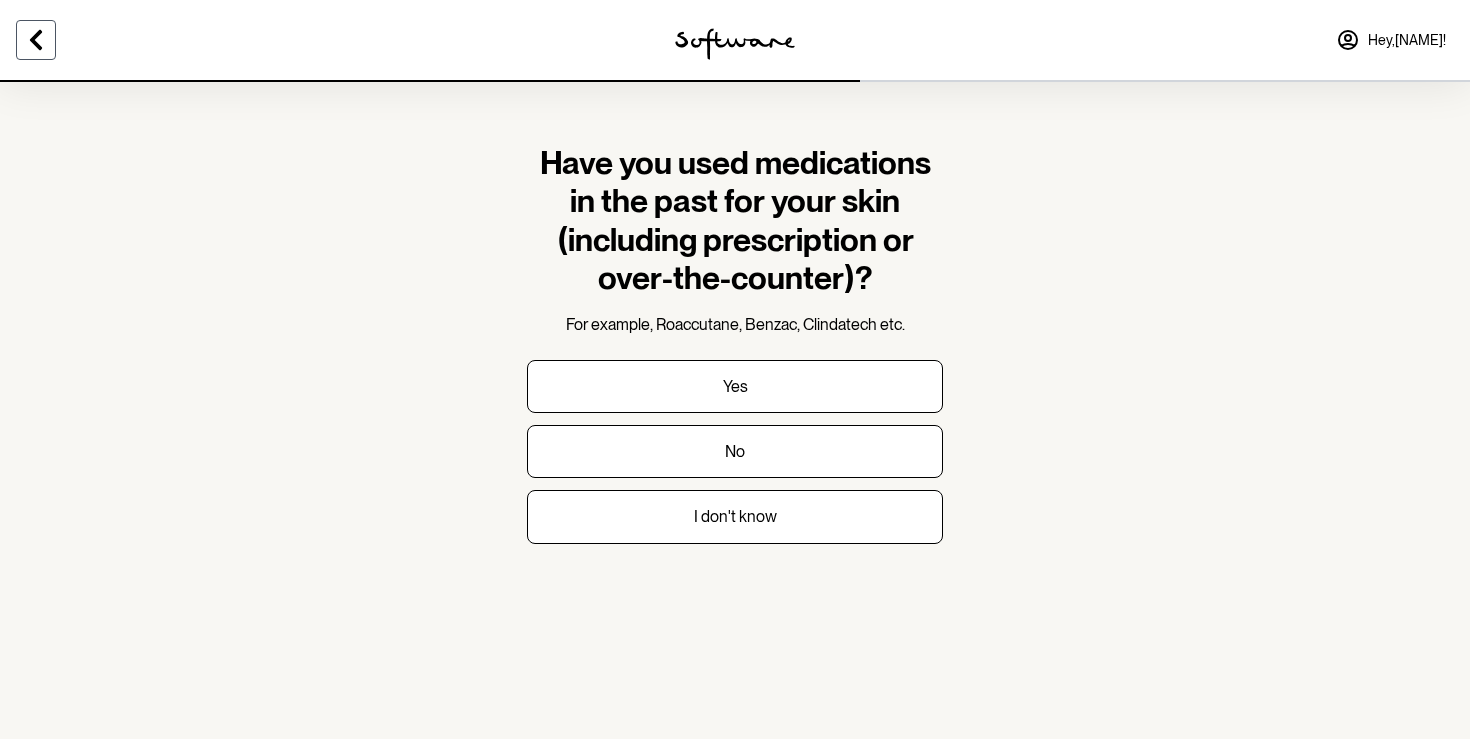 click 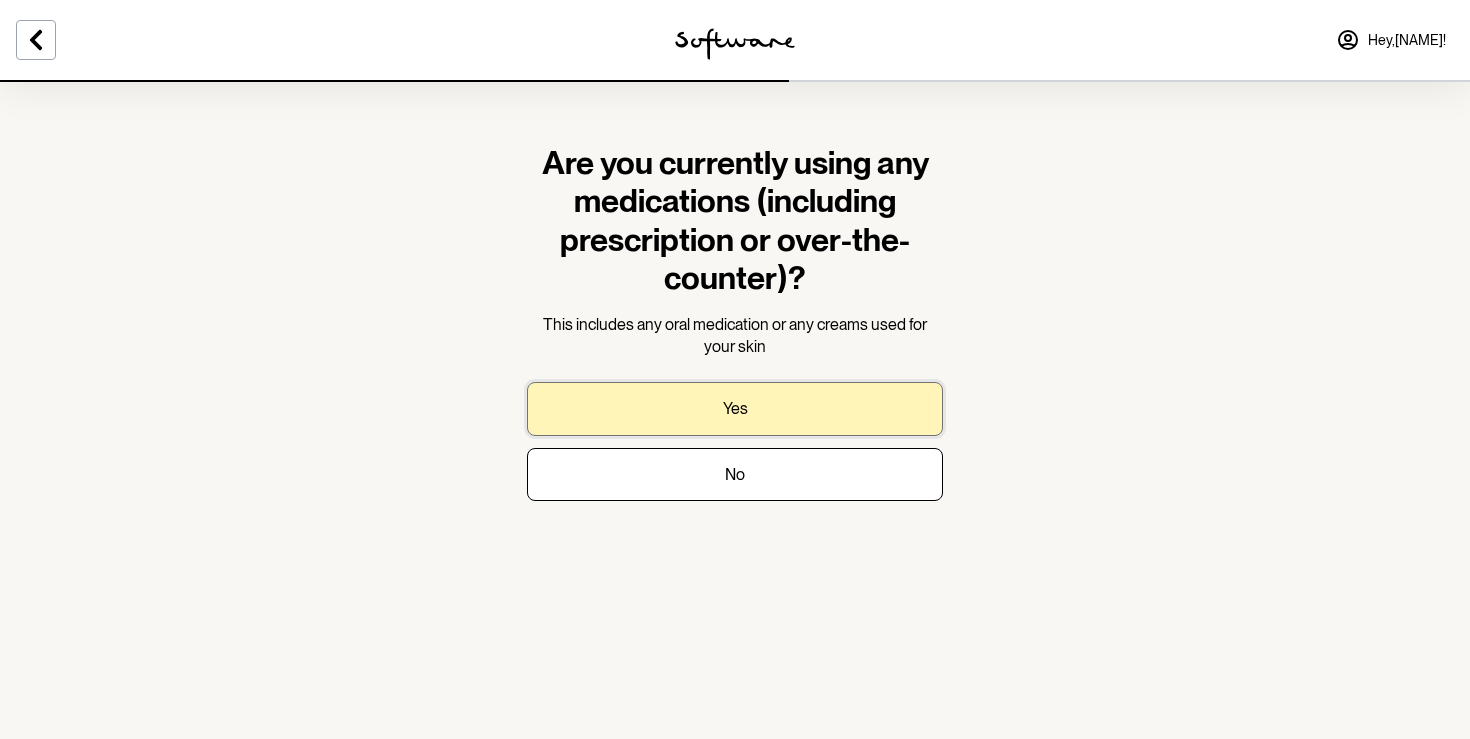 click on "Yes" at bounding box center [735, 408] 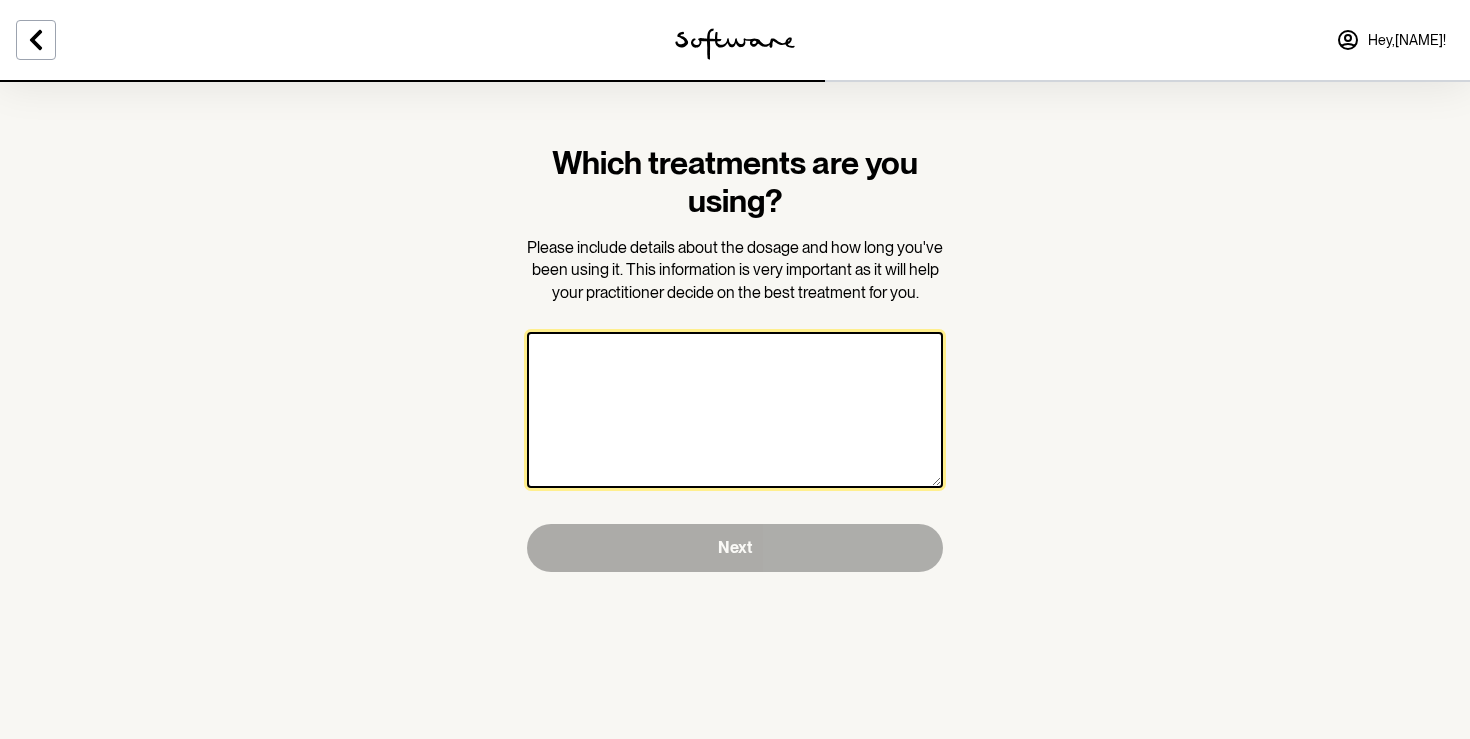 click at bounding box center [735, 410] 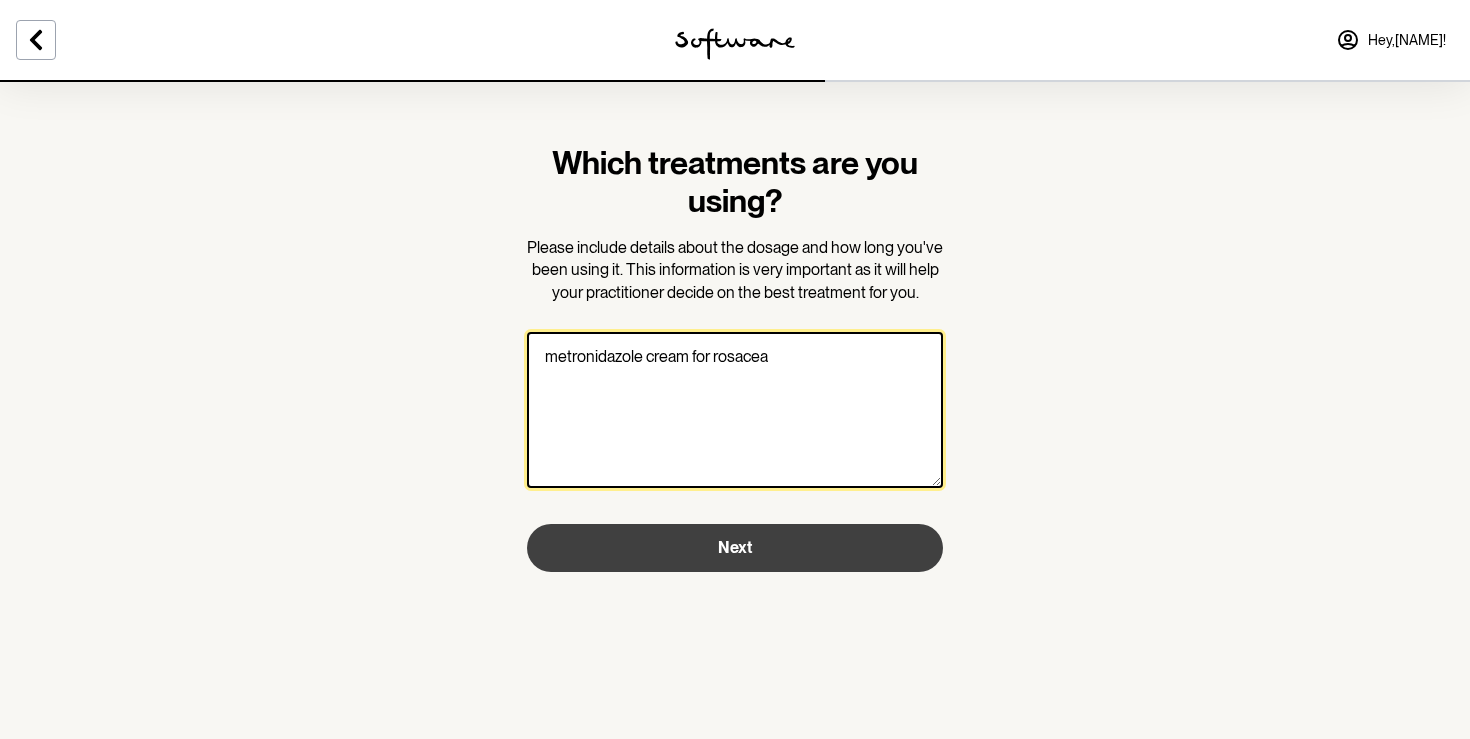 type on "metronidazole cream for rosacea" 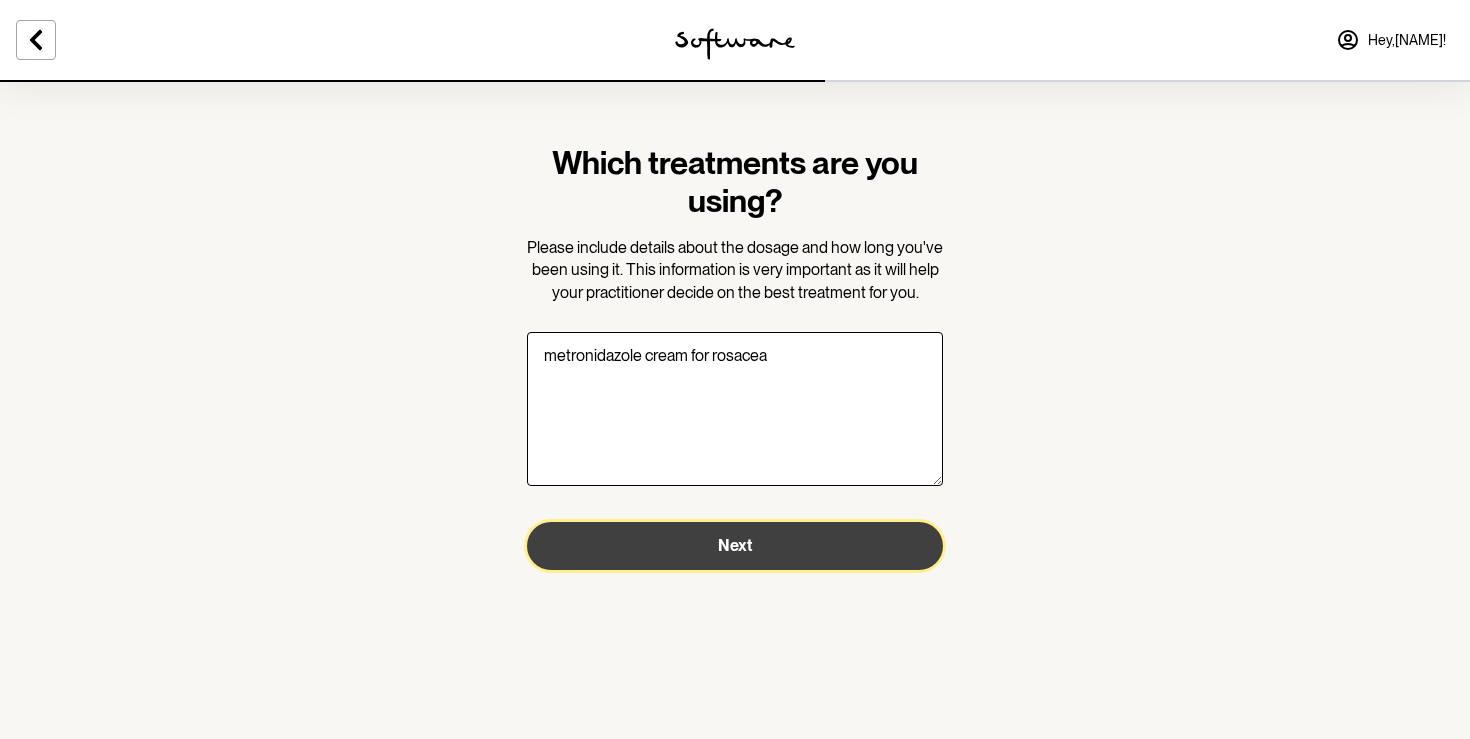 click on "Next" at bounding box center [735, 545] 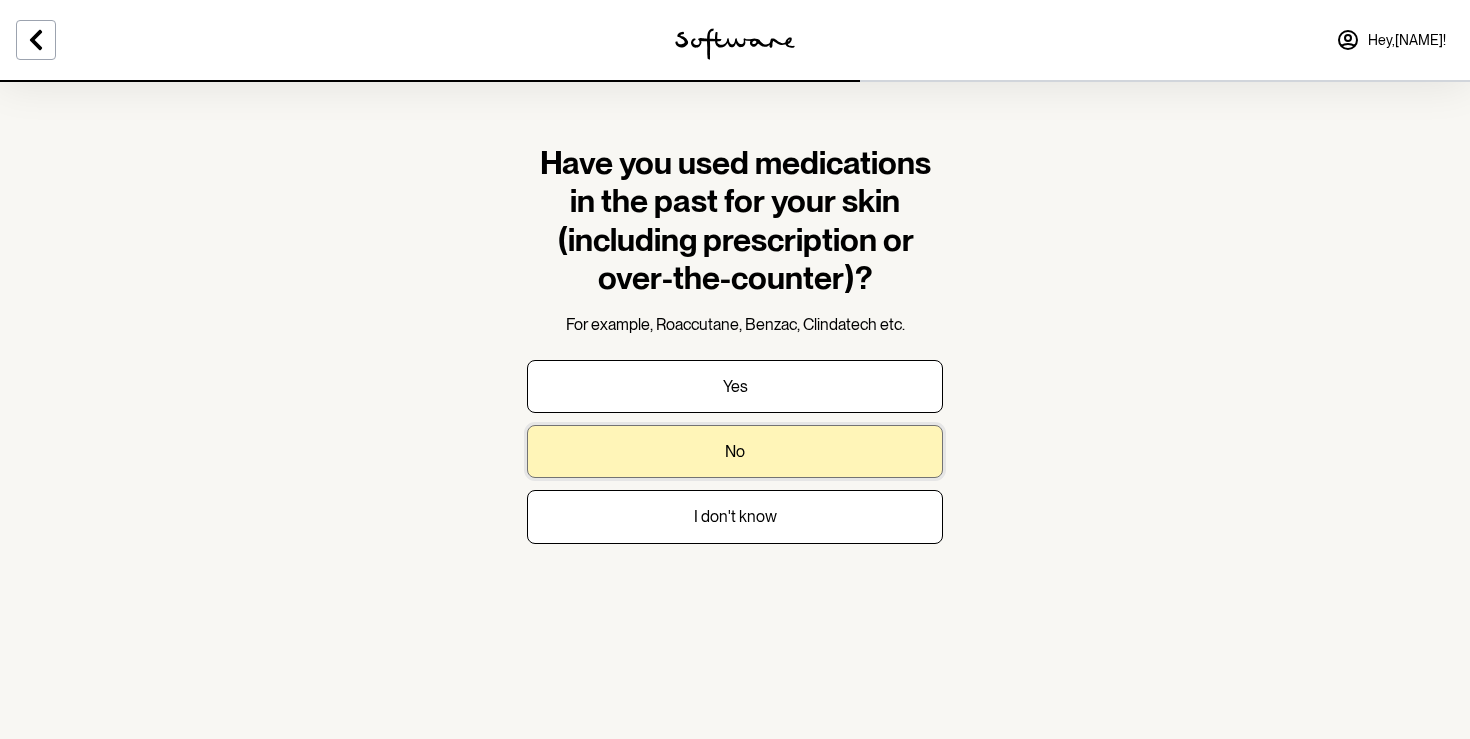click on "No" at bounding box center (735, 451) 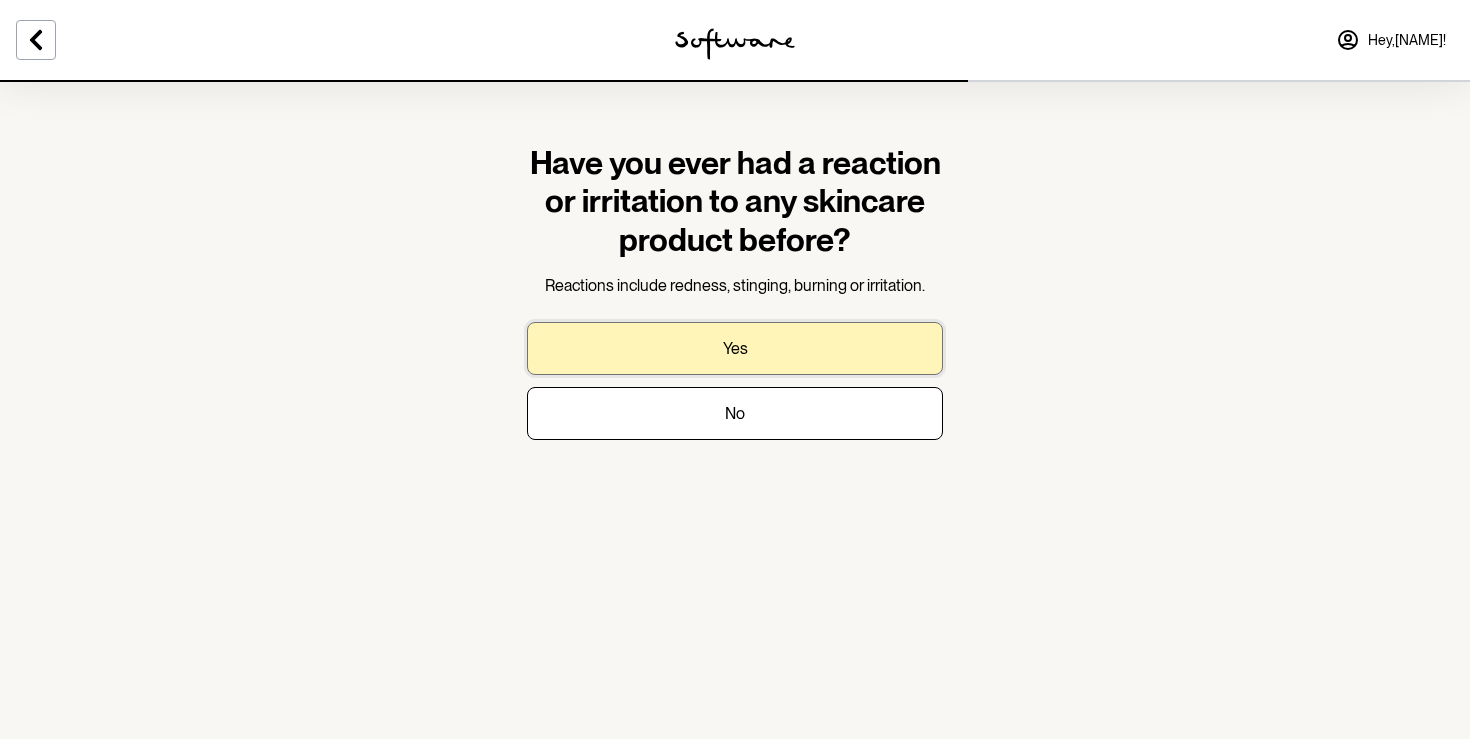 click on "Yes" at bounding box center [735, 348] 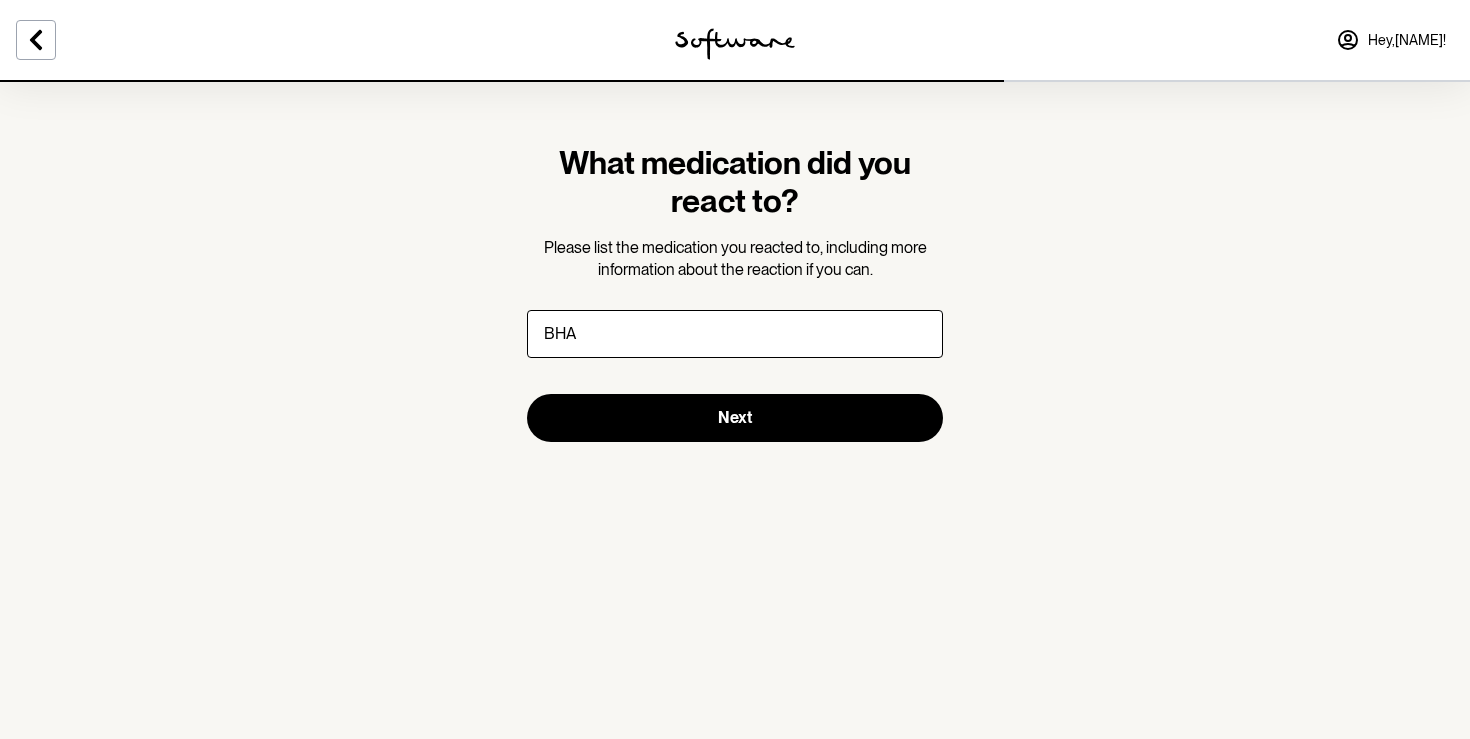 type on "BHA" 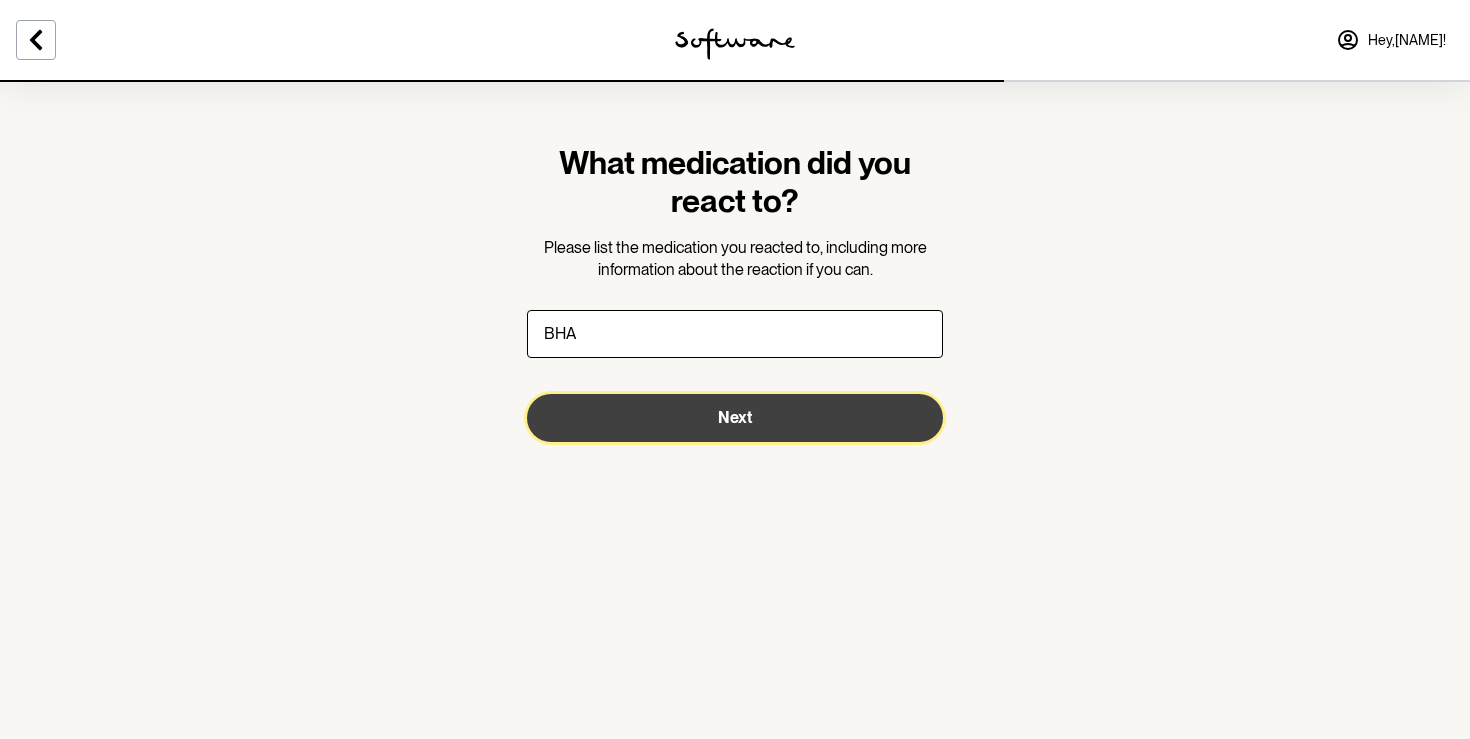 click on "Next" at bounding box center [735, 418] 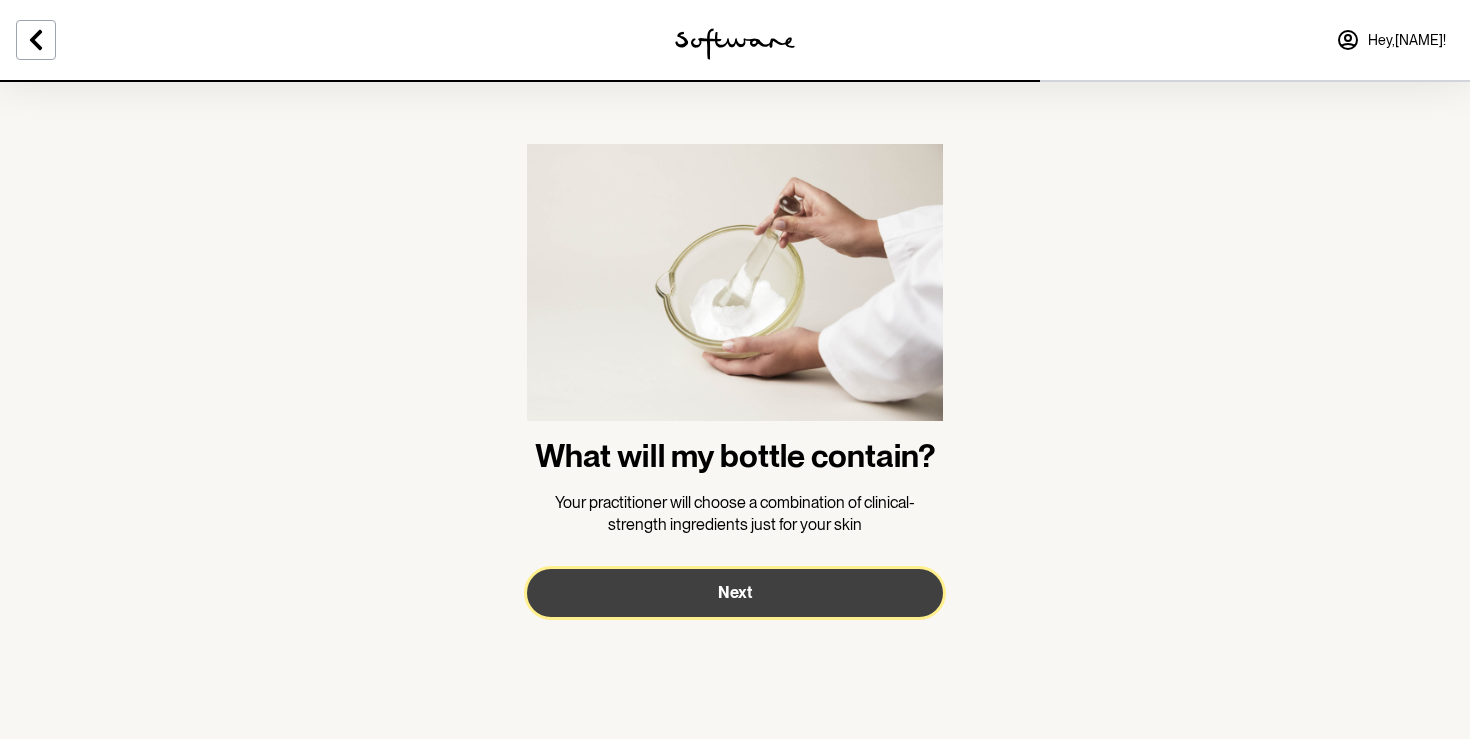 click on "Next" at bounding box center [735, 593] 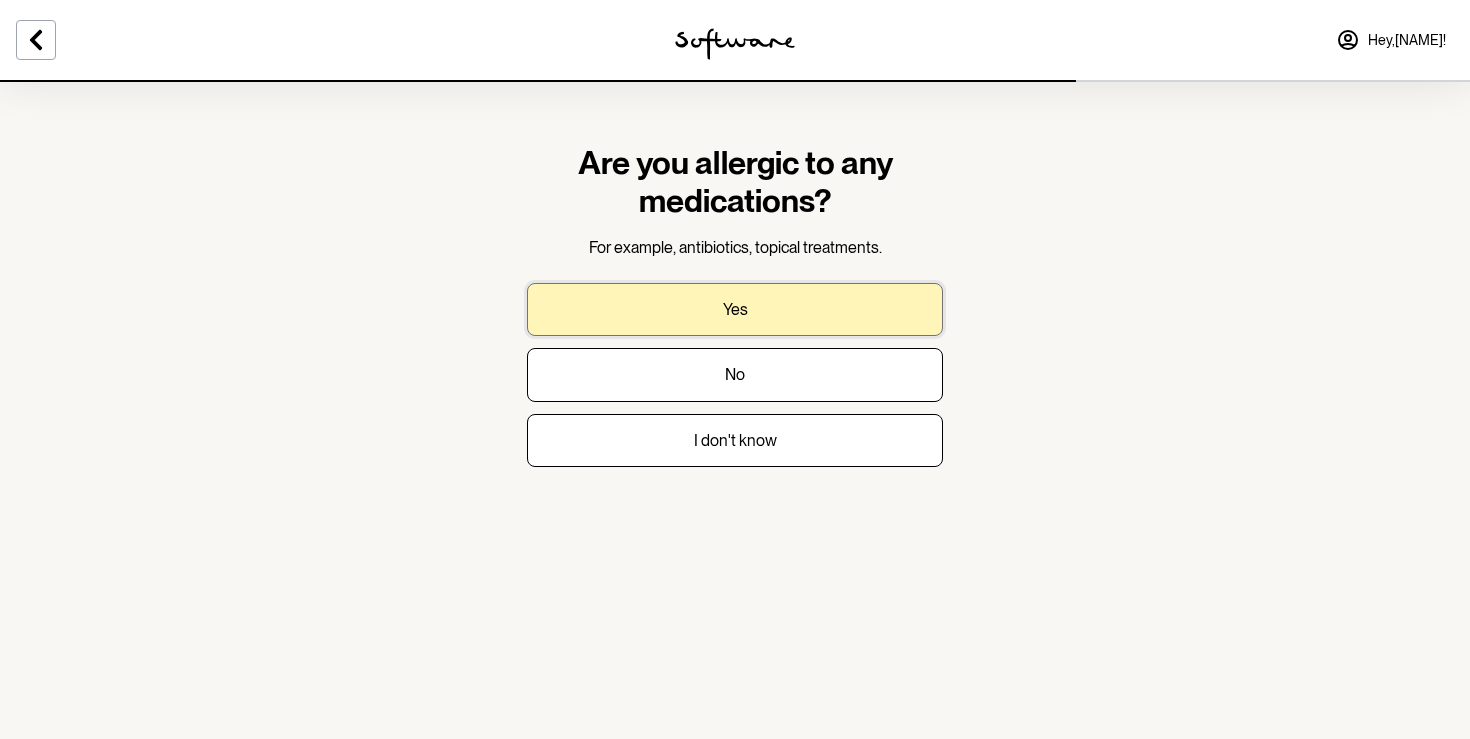 click on "Yes" at bounding box center (735, 309) 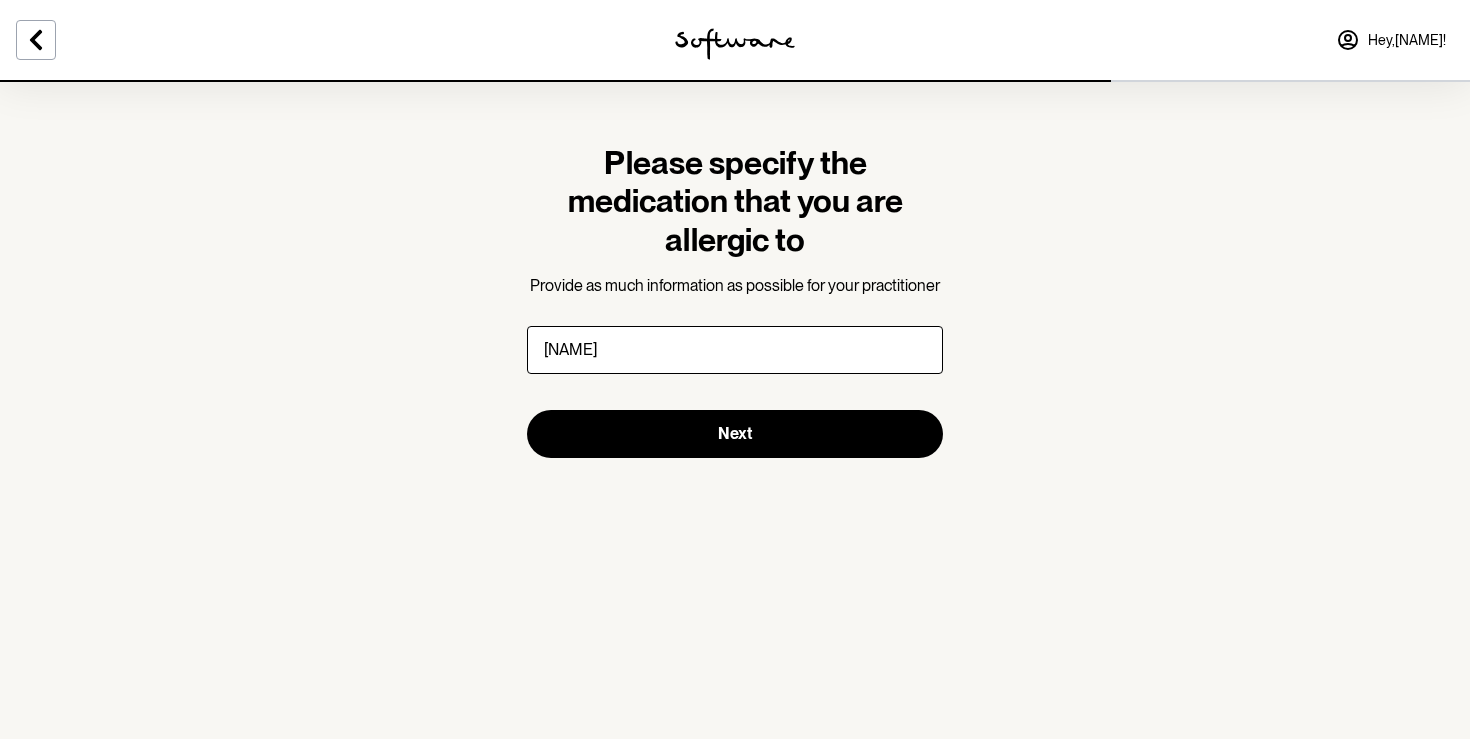 type on "[MEDICATION]" 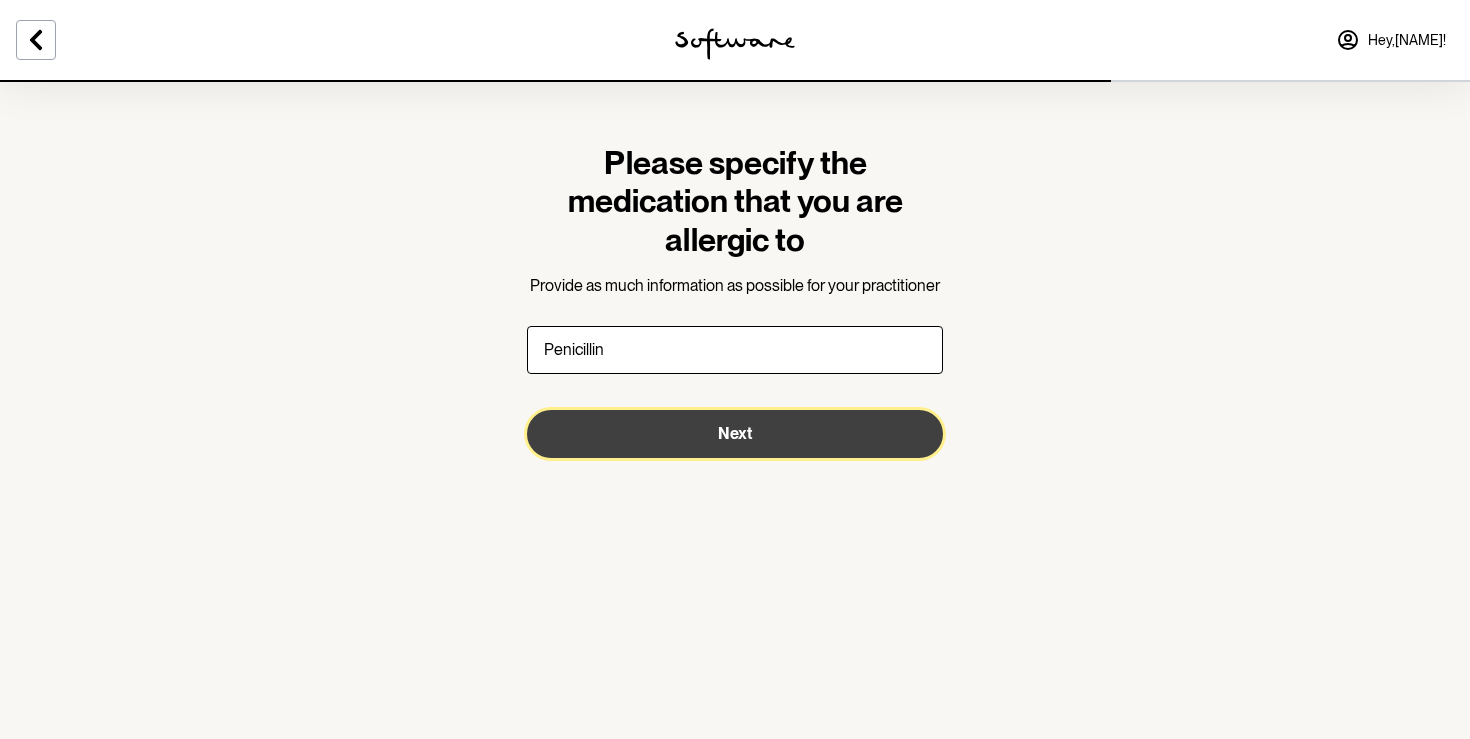 click on "Next" at bounding box center (735, 434) 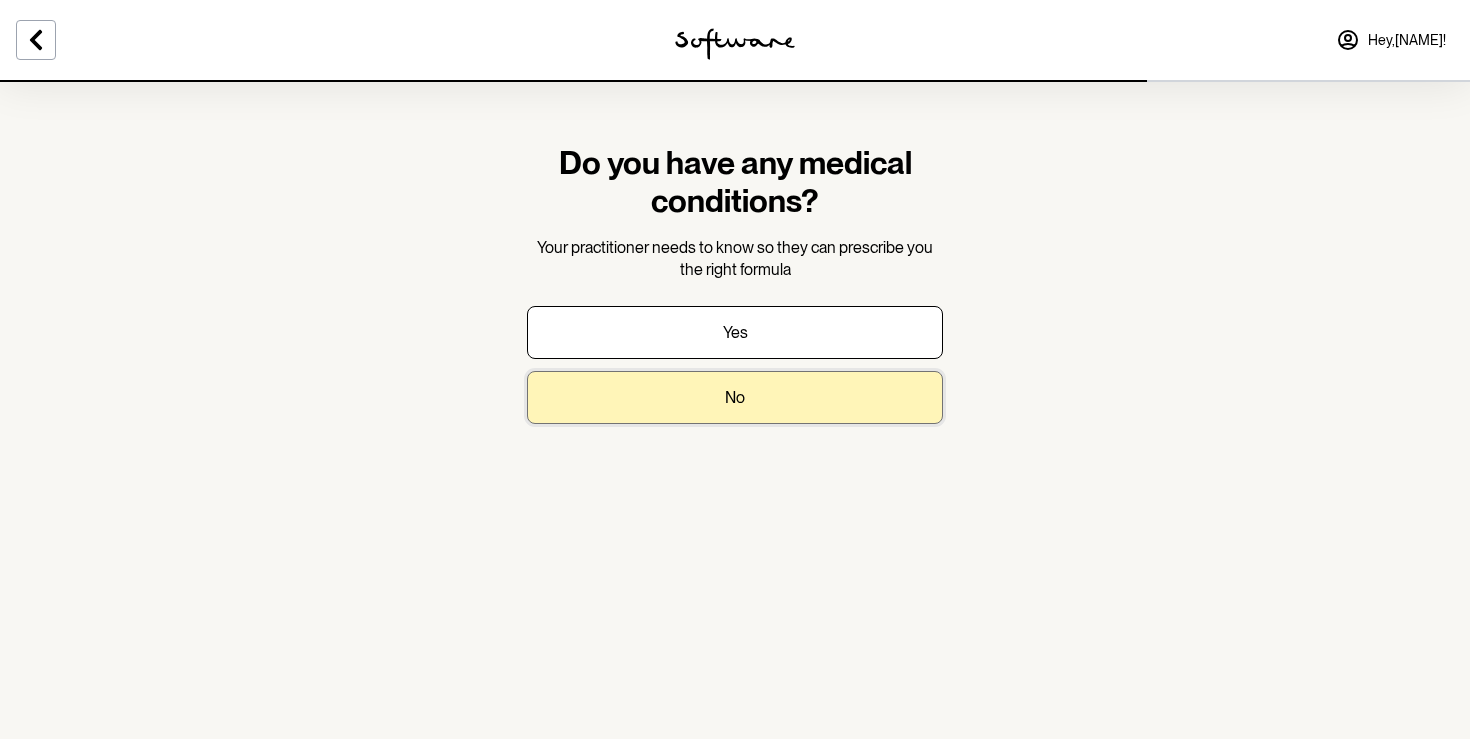 click on "No" at bounding box center [735, 397] 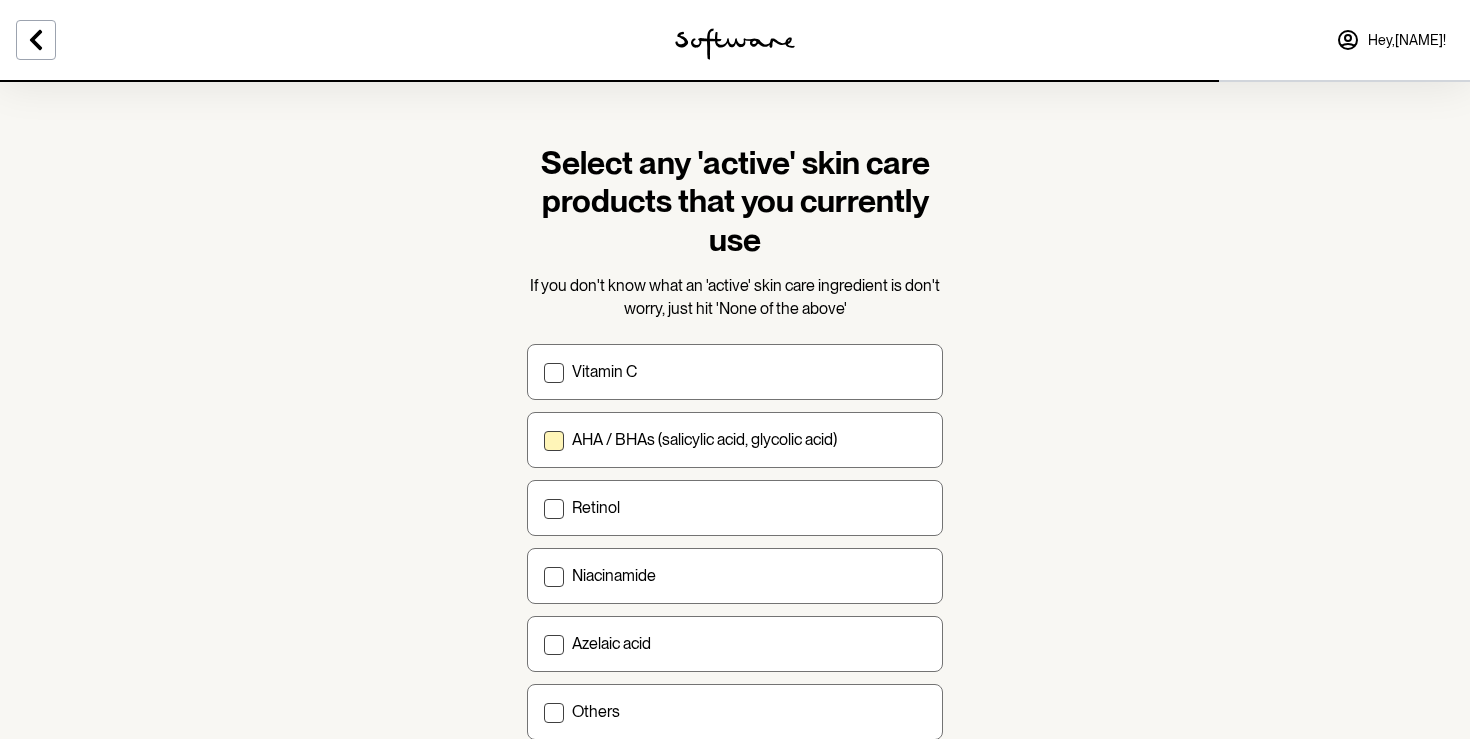 click on "AHA / BHAs (salicylic acid, glycolic acid)" at bounding box center [704, 439] 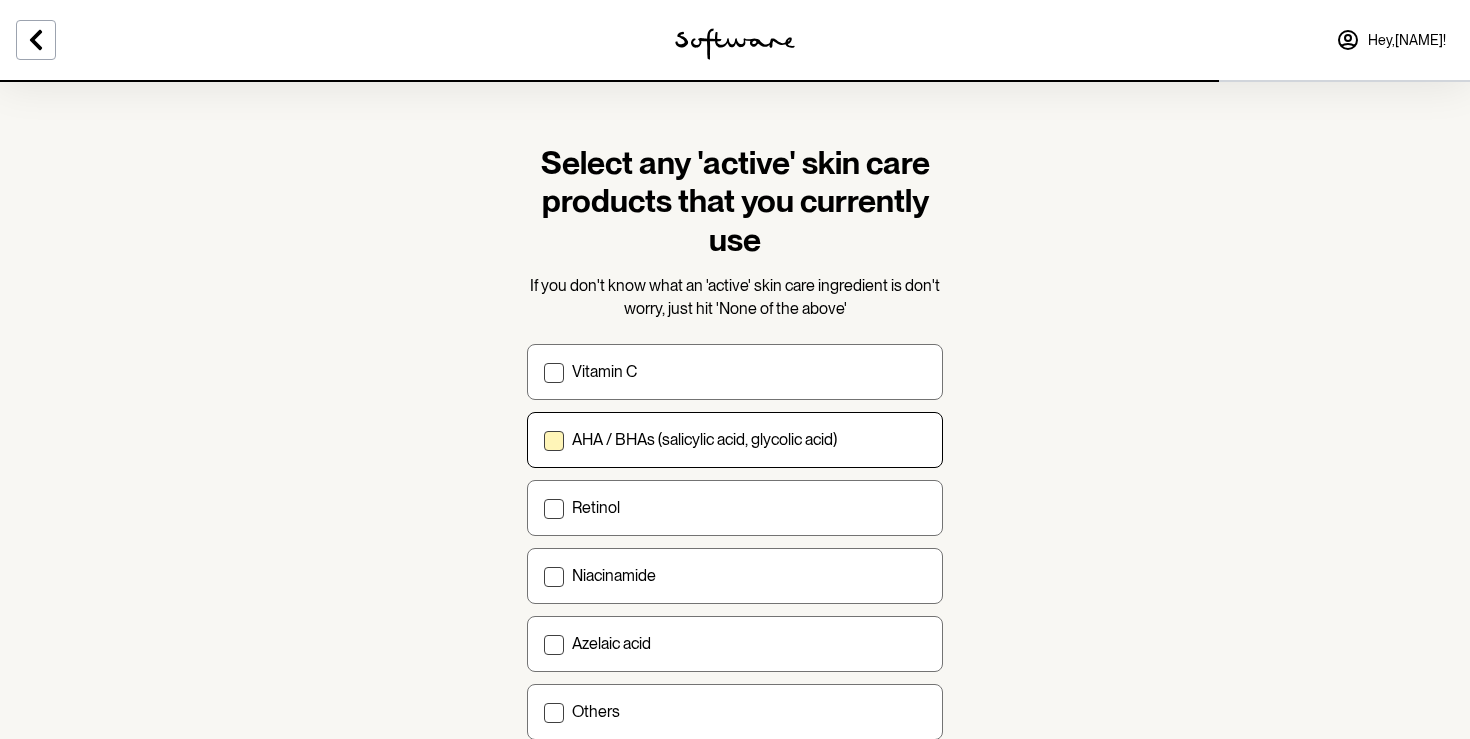 click on "AHA / BHAs (salicylic acid, glycolic acid)" at bounding box center (543, 440) 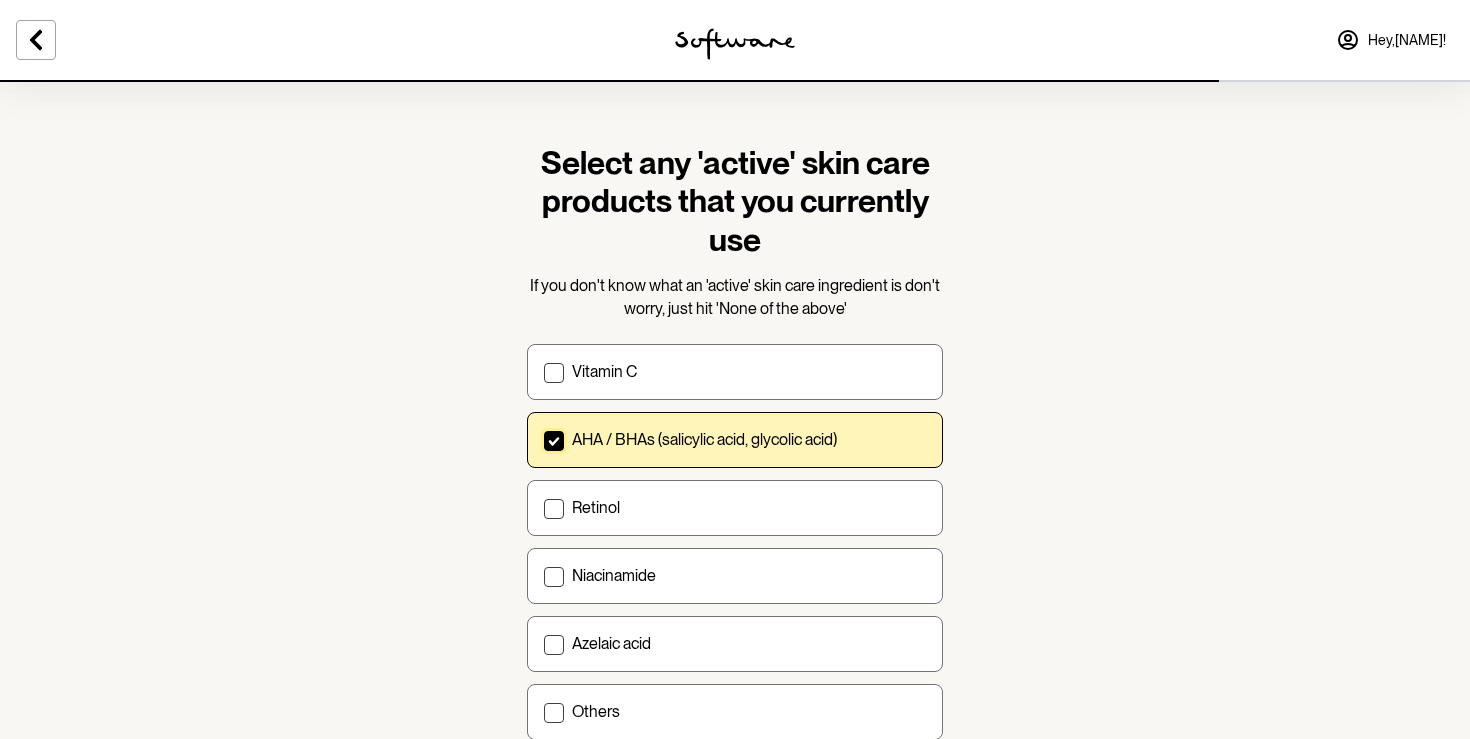 click on "AHA / BHAs (salicylic acid, glycolic acid)" at bounding box center [735, 440] 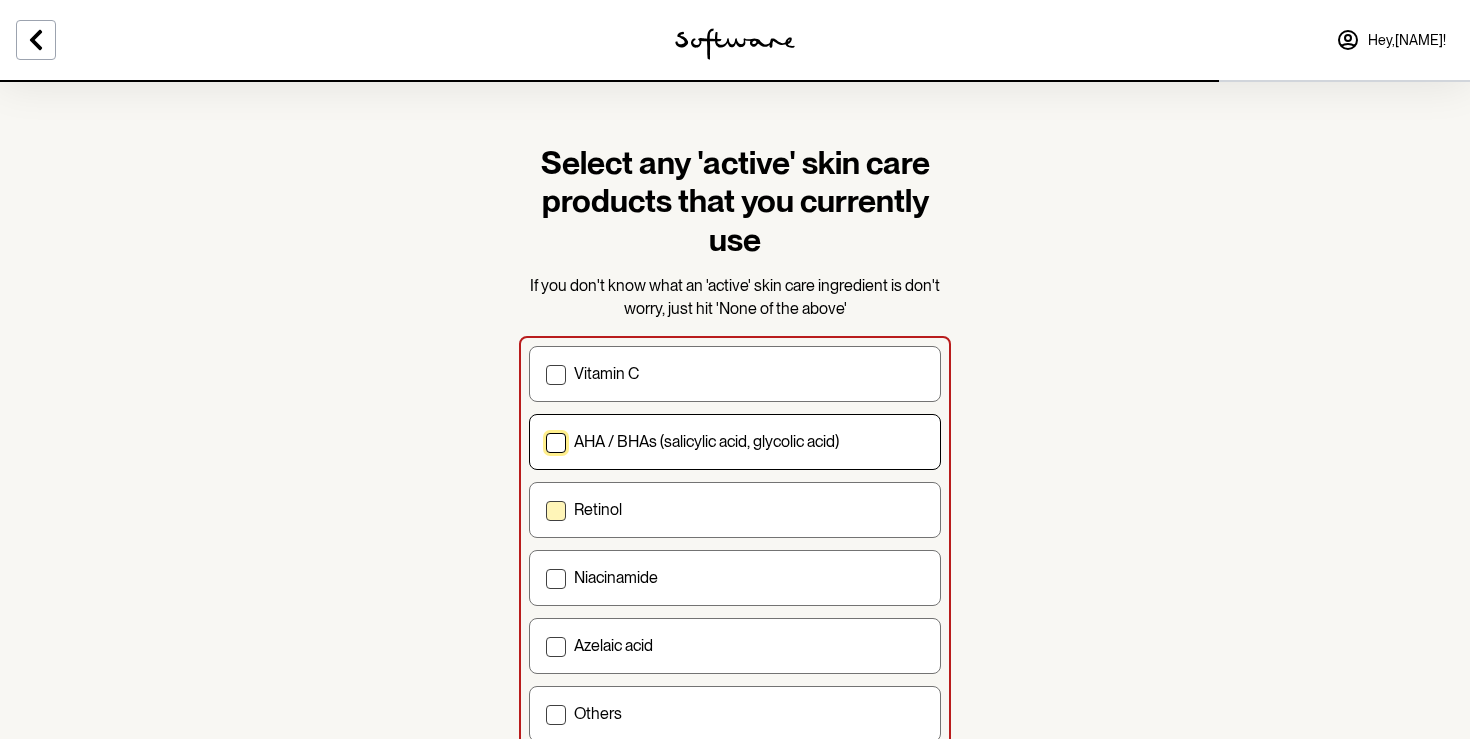 click on "Retinol" at bounding box center [749, 509] 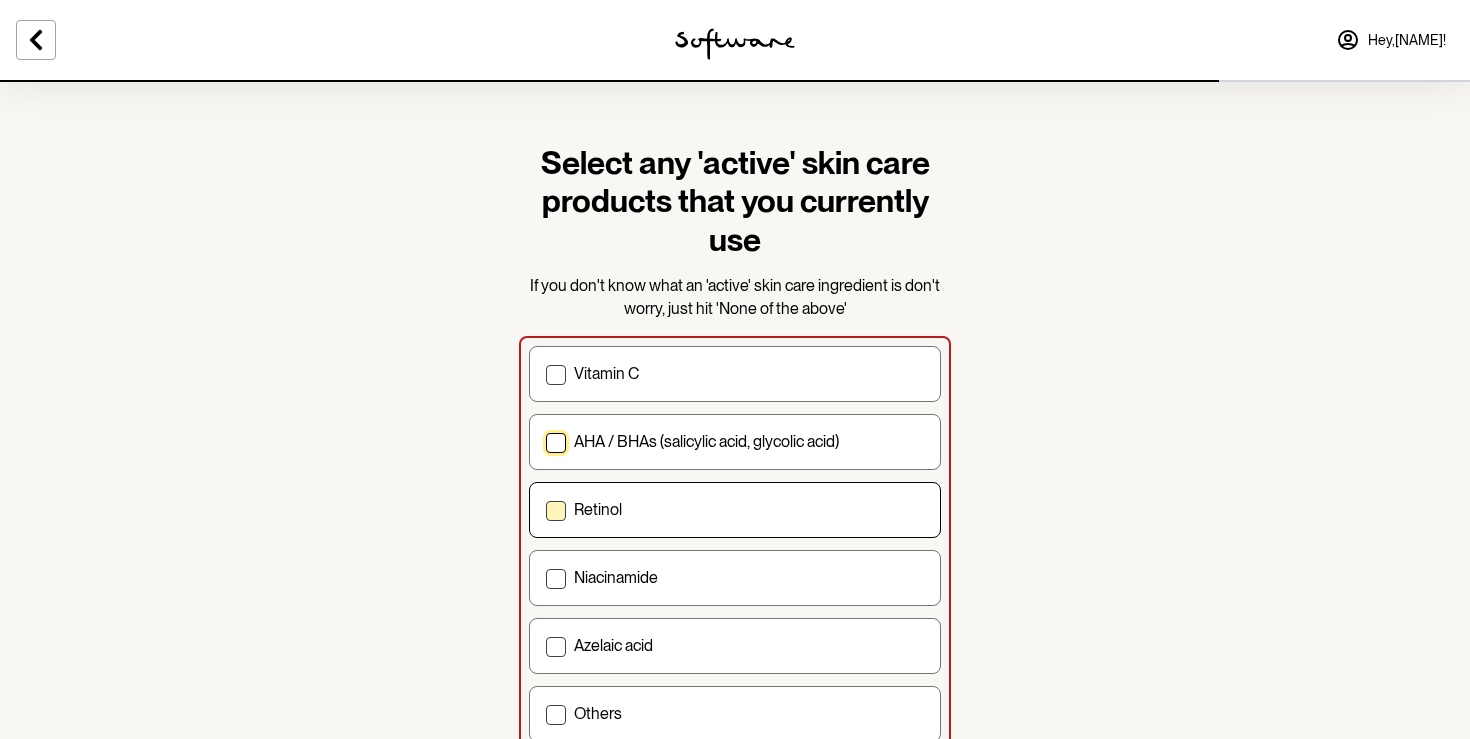 click on "Retinol" at bounding box center (545, 510) 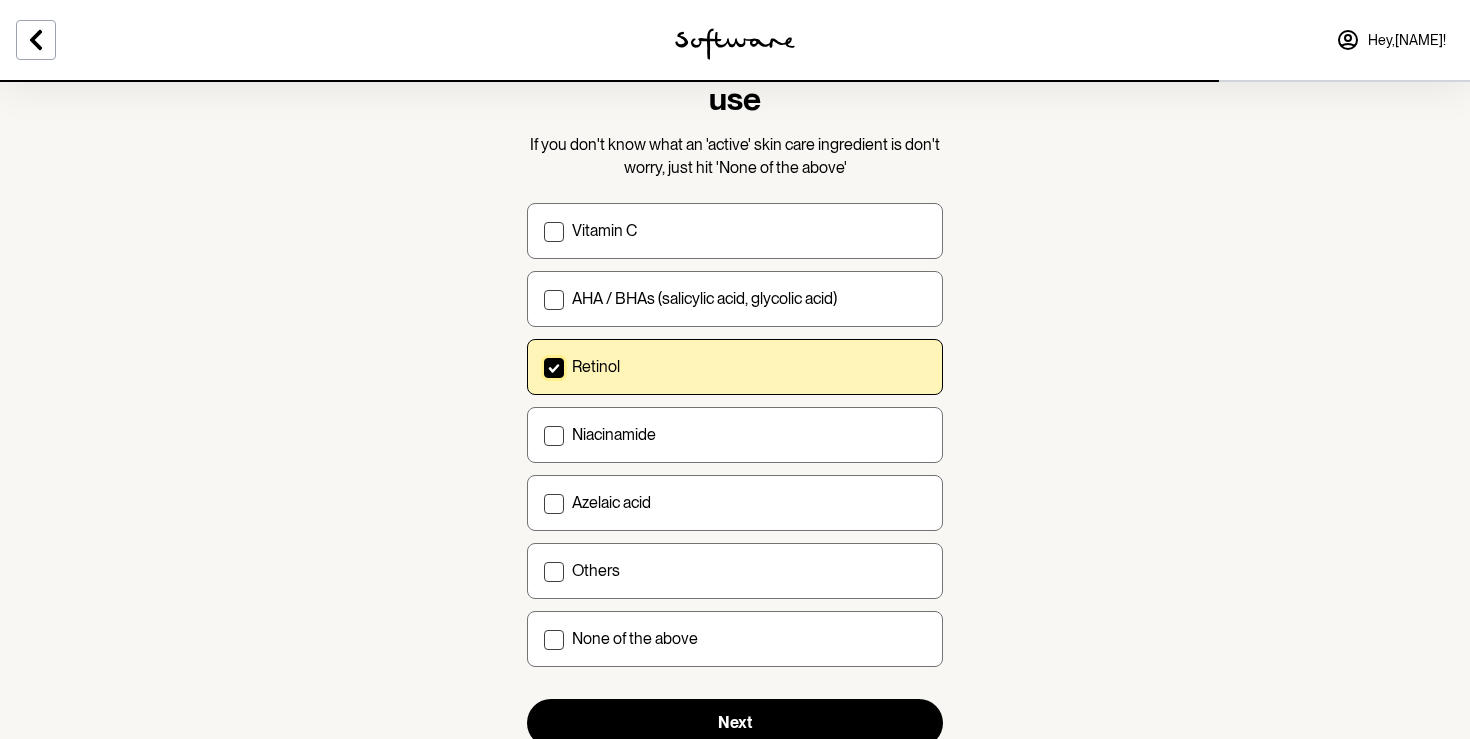 scroll, scrollTop: 213, scrollLeft: 0, axis: vertical 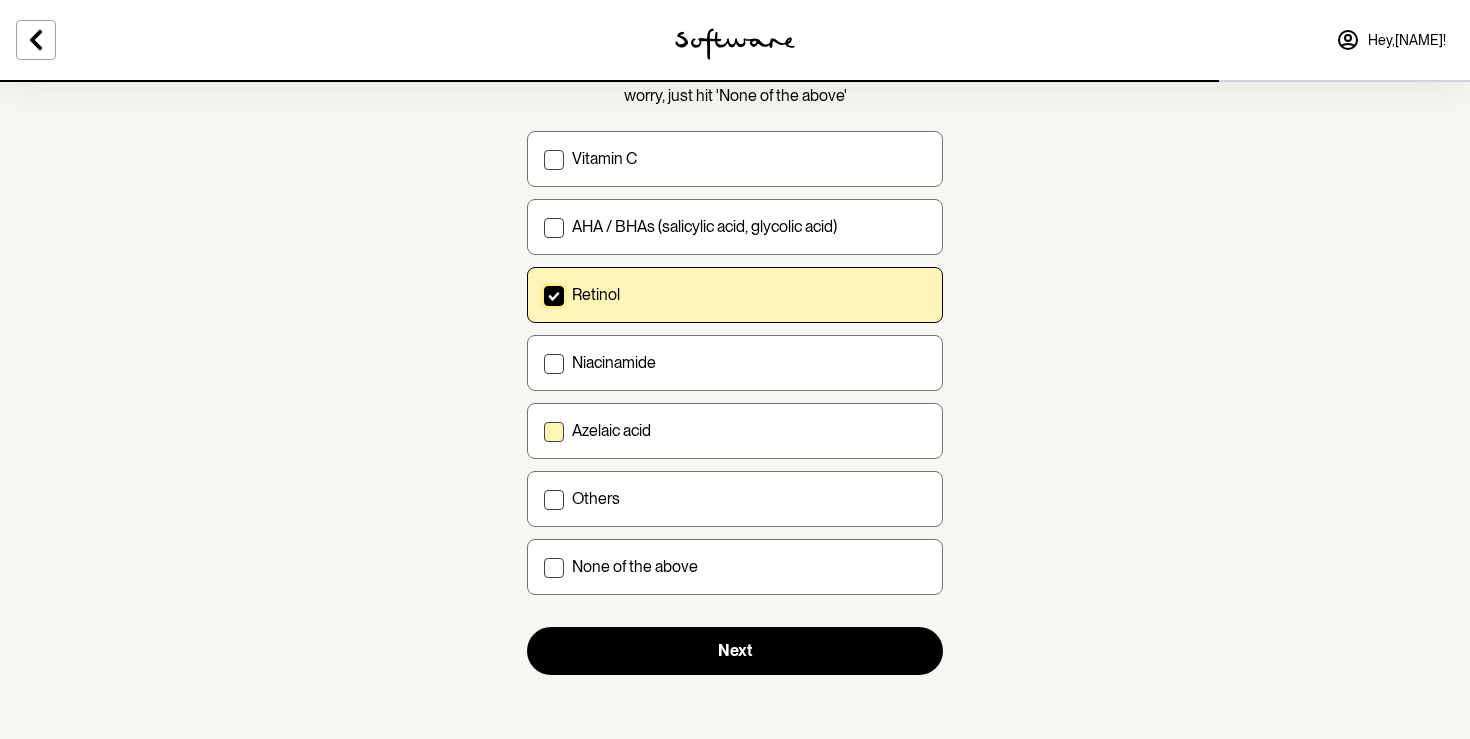 click on "Azelaic acid" at bounding box center [749, 430] 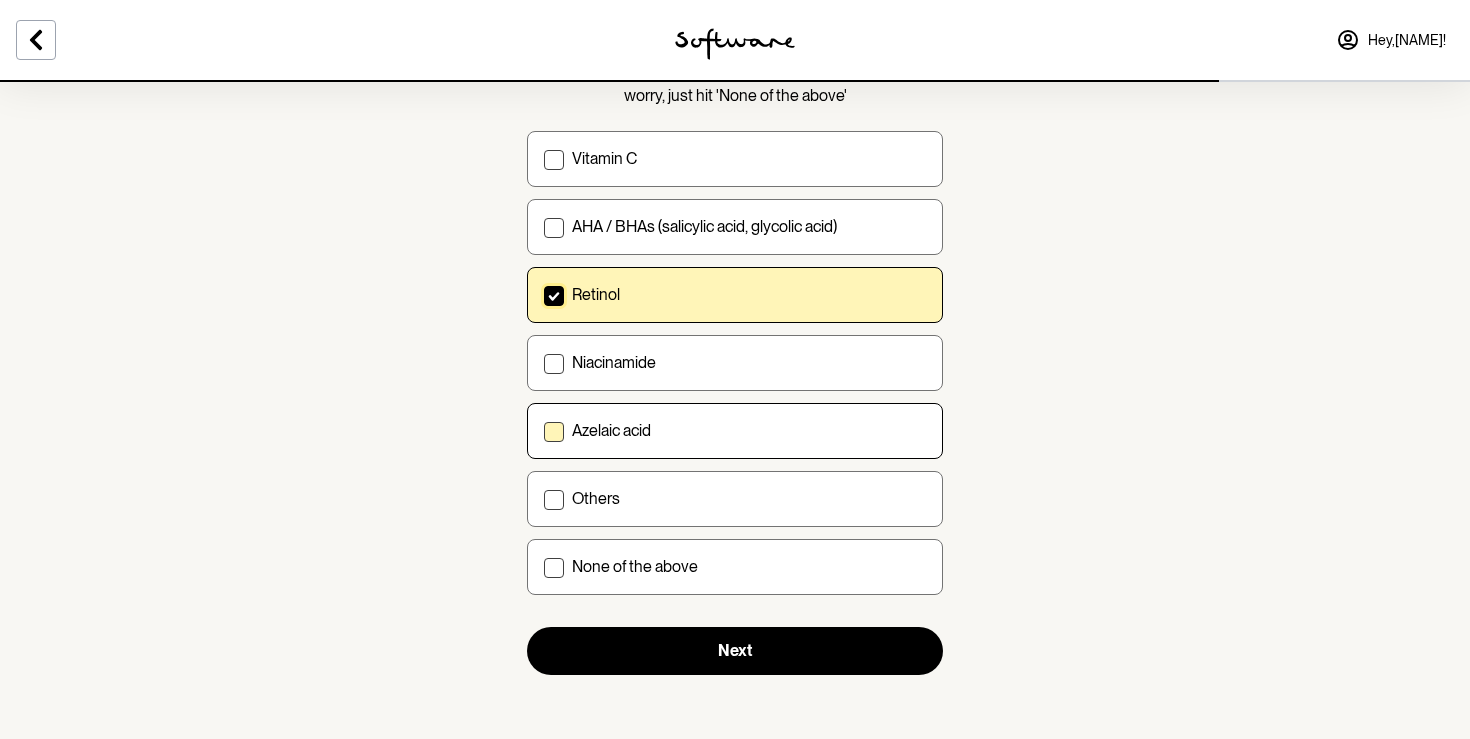 click on "Azelaic acid" at bounding box center [543, 431] 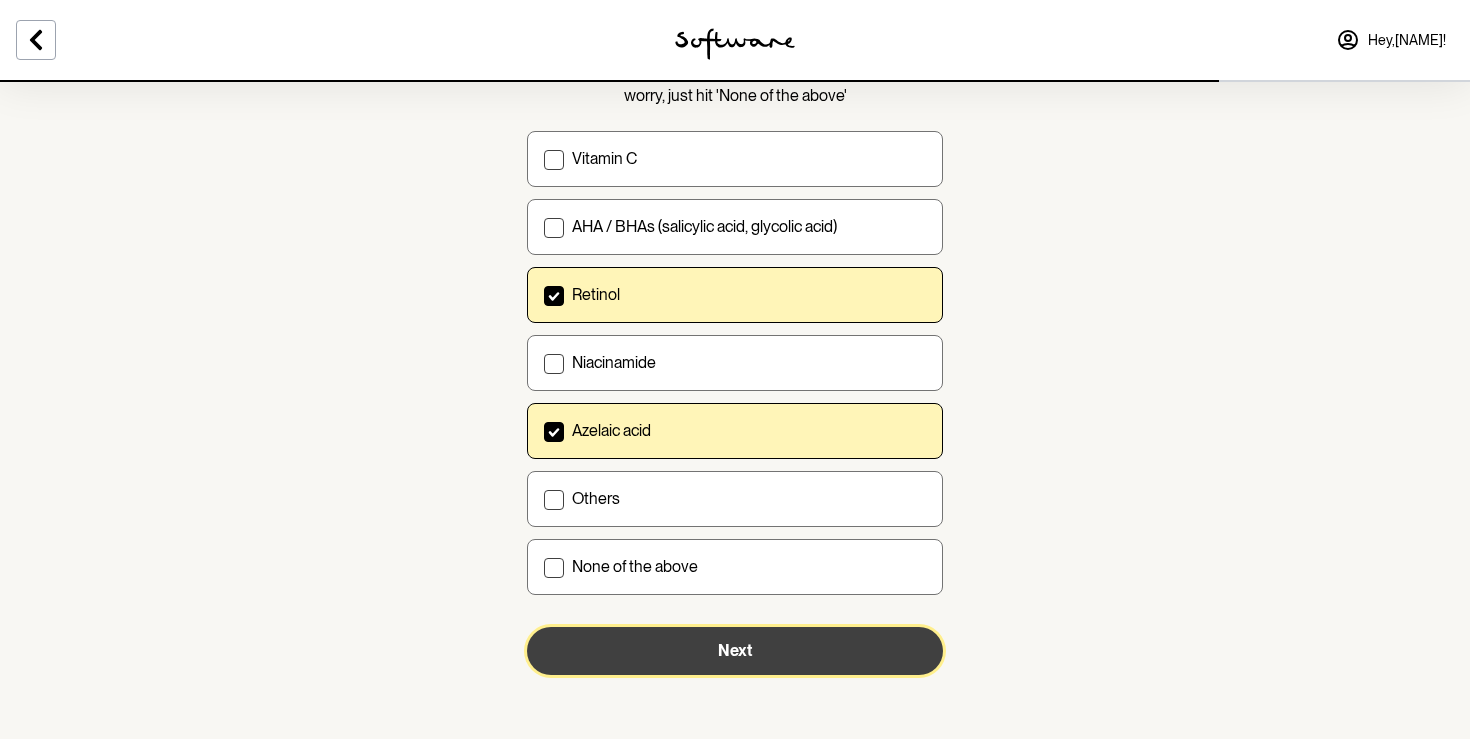 click on "Next" at bounding box center [735, 651] 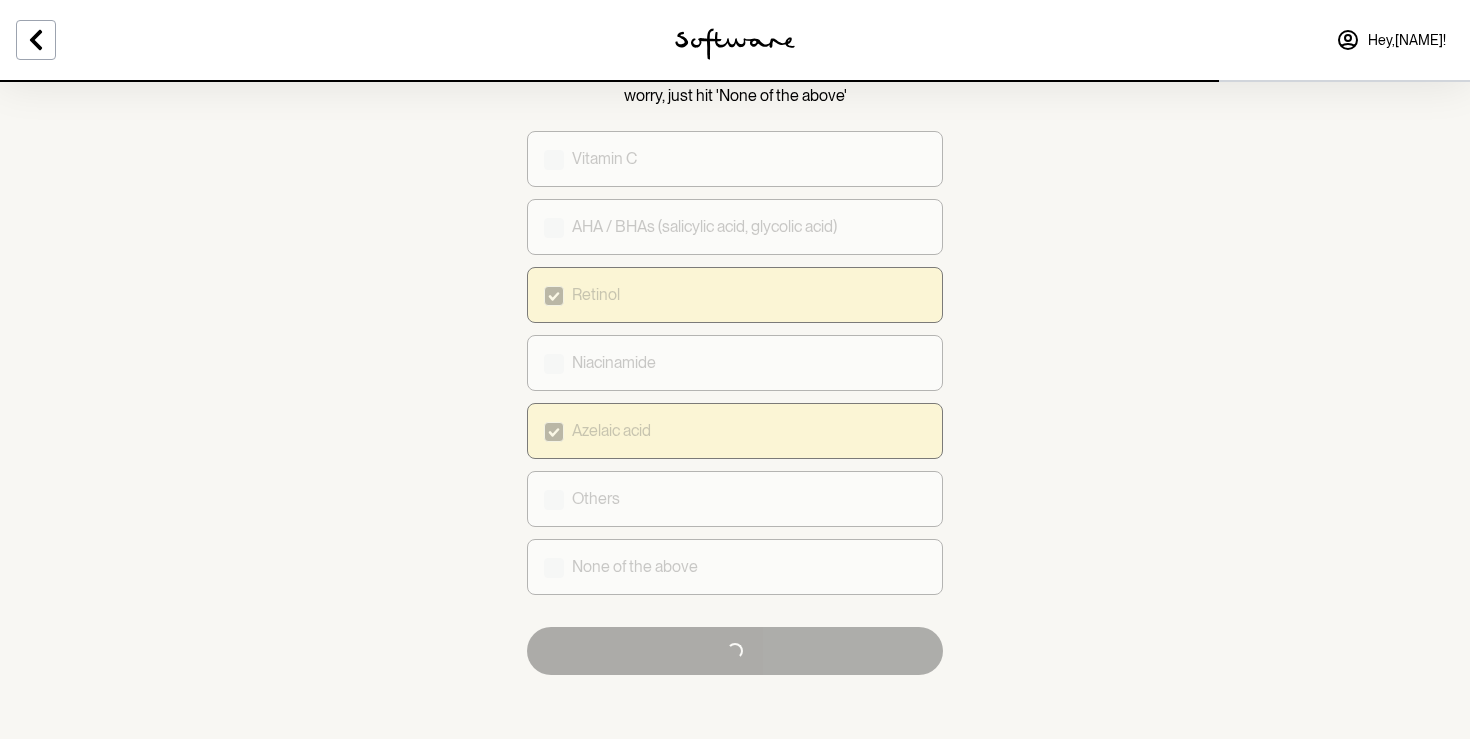 scroll, scrollTop: 0, scrollLeft: 0, axis: both 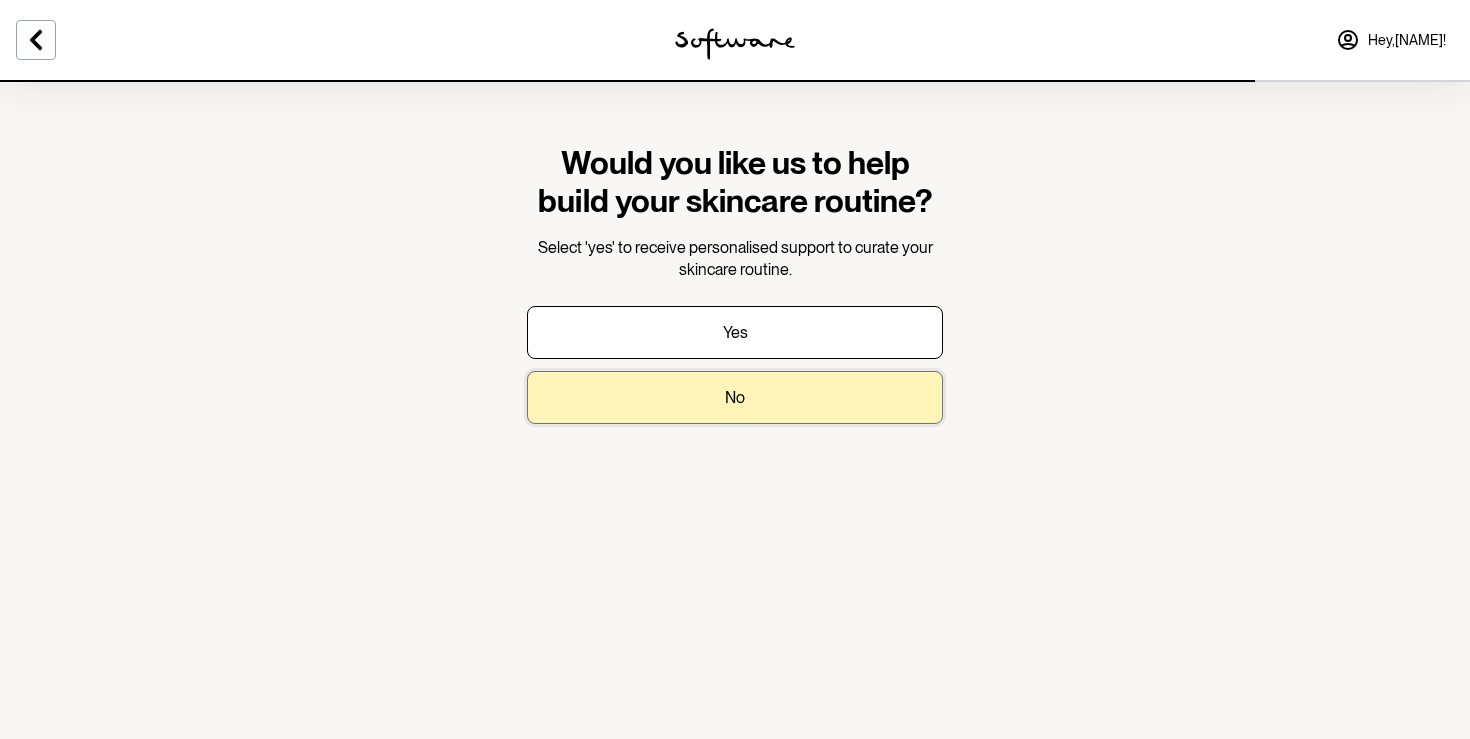 click on "No" at bounding box center [735, 397] 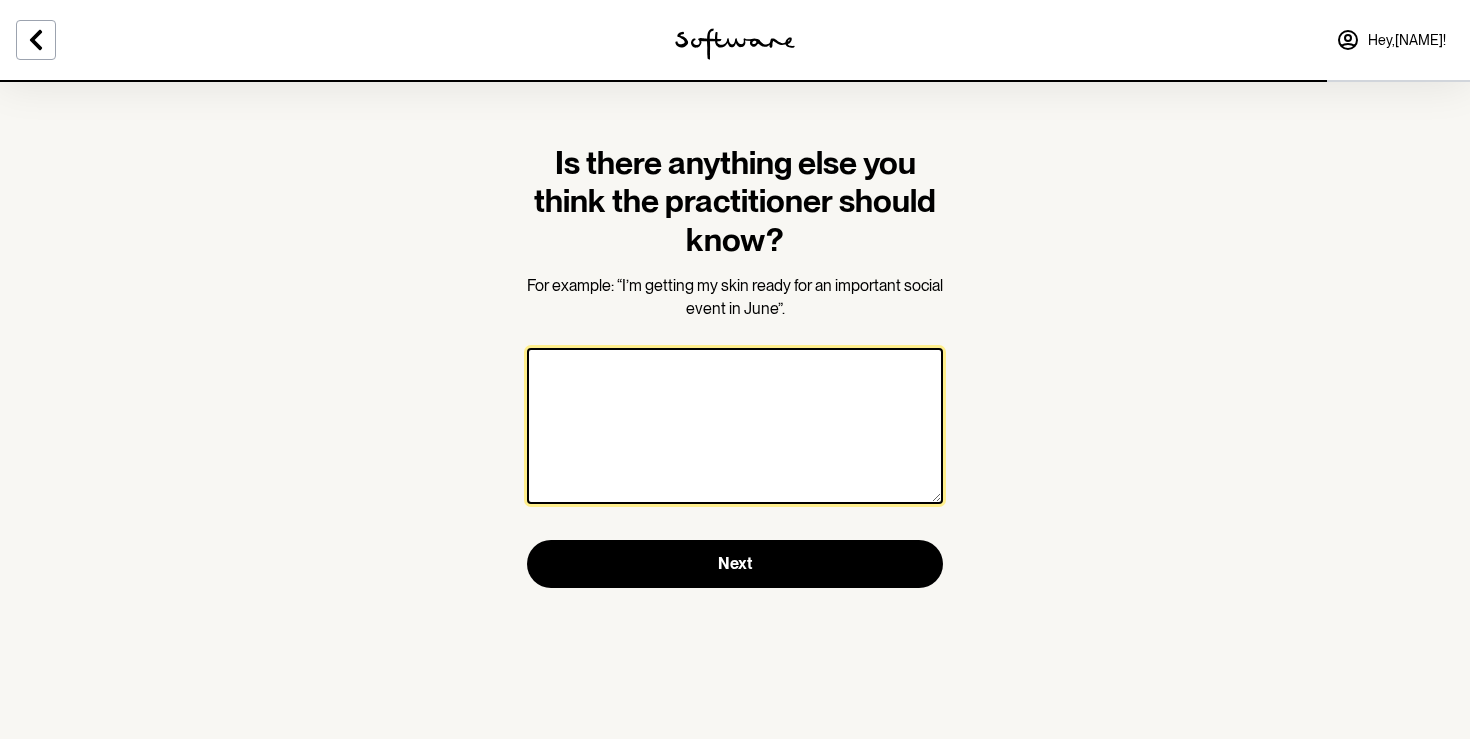 click at bounding box center (735, 426) 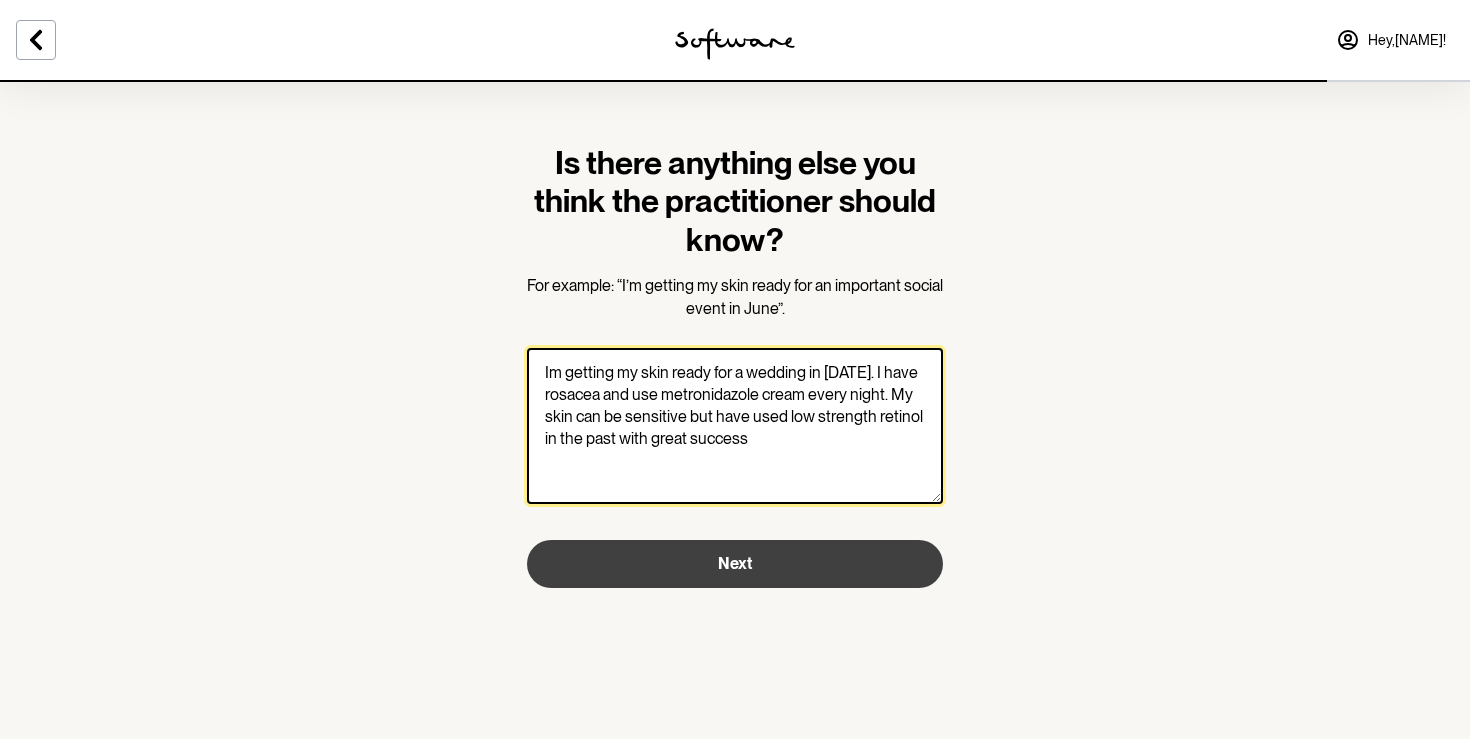 type on "Im getting my skin ready for a wedding in Feb 2026. I have rosacea and use metronidazole cream every night. My skin can be sensitive but have used low strength retinol in the past with great success" 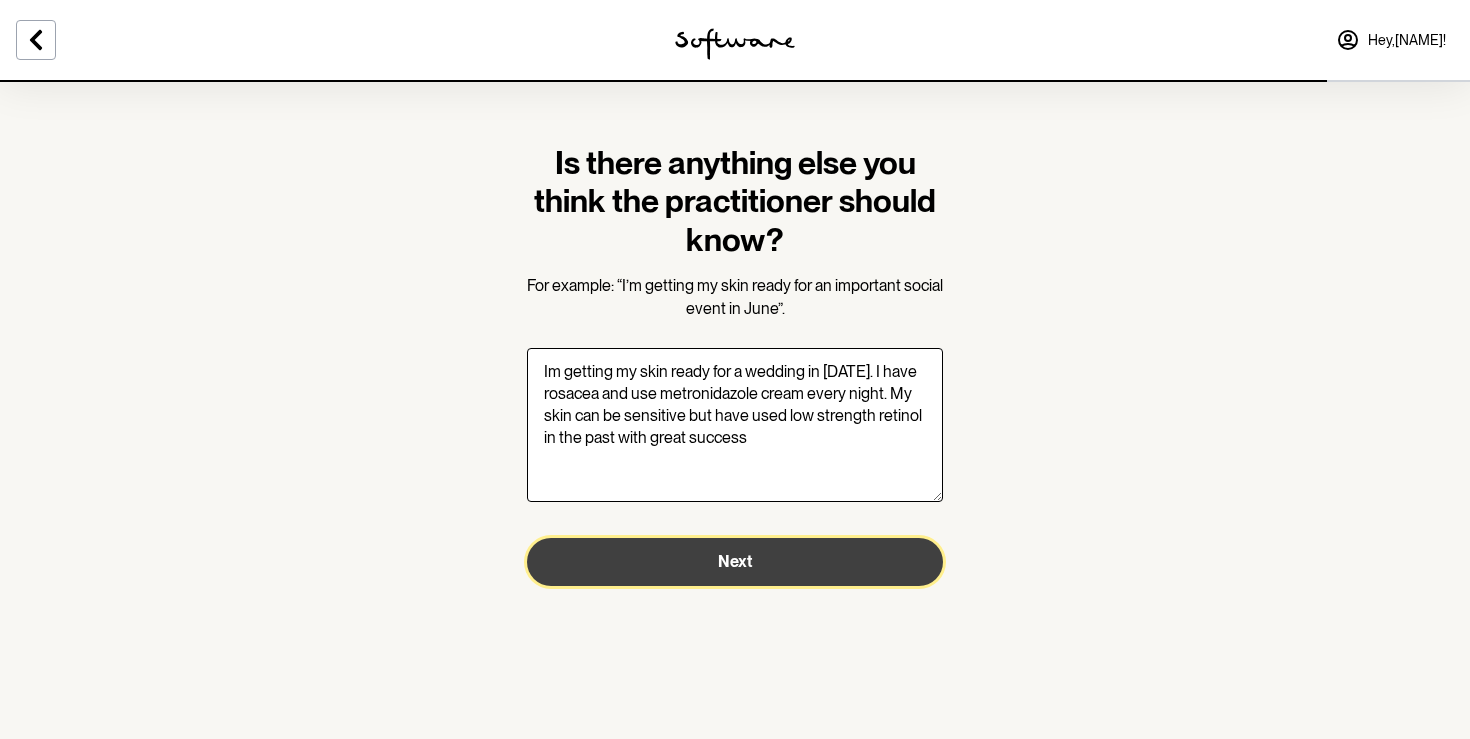 click on "Next" at bounding box center [735, 562] 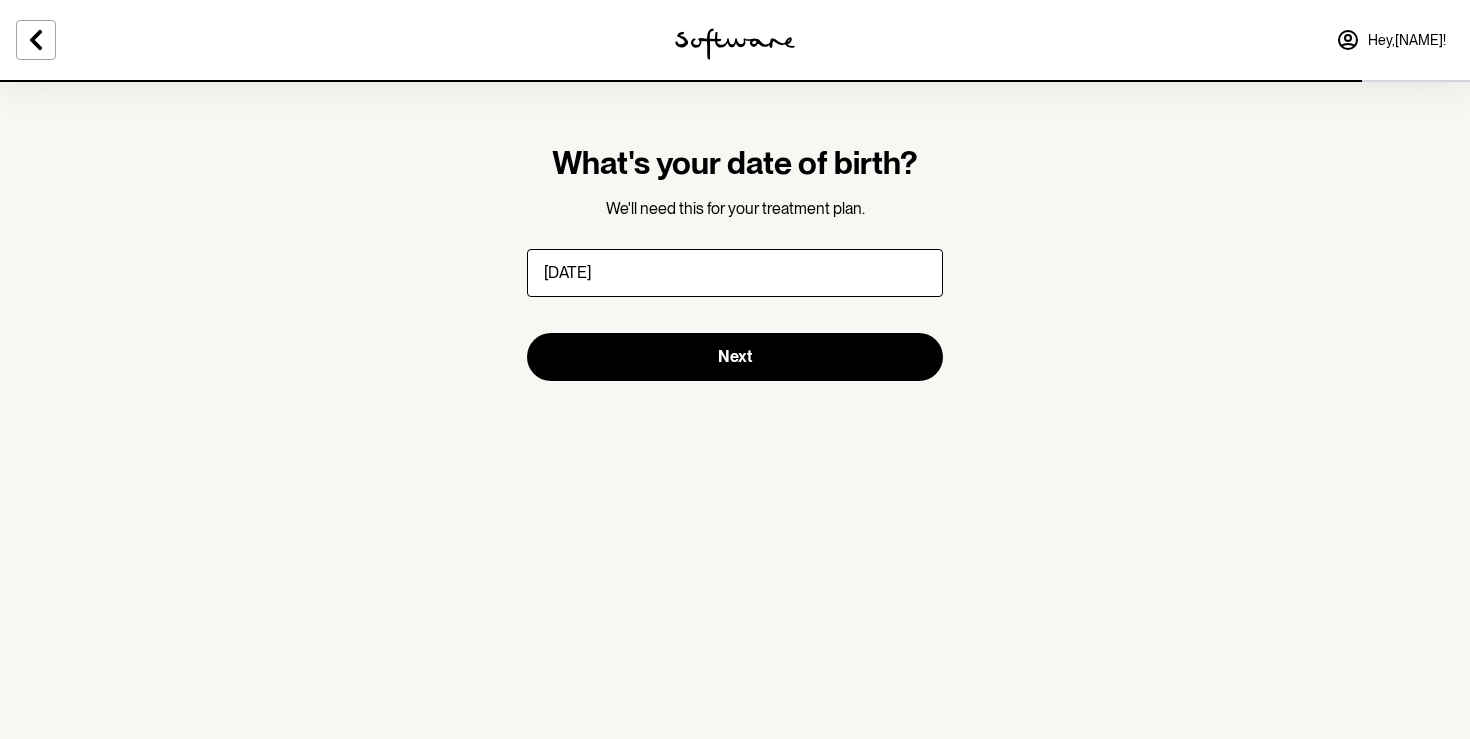 type on "[DATE]" 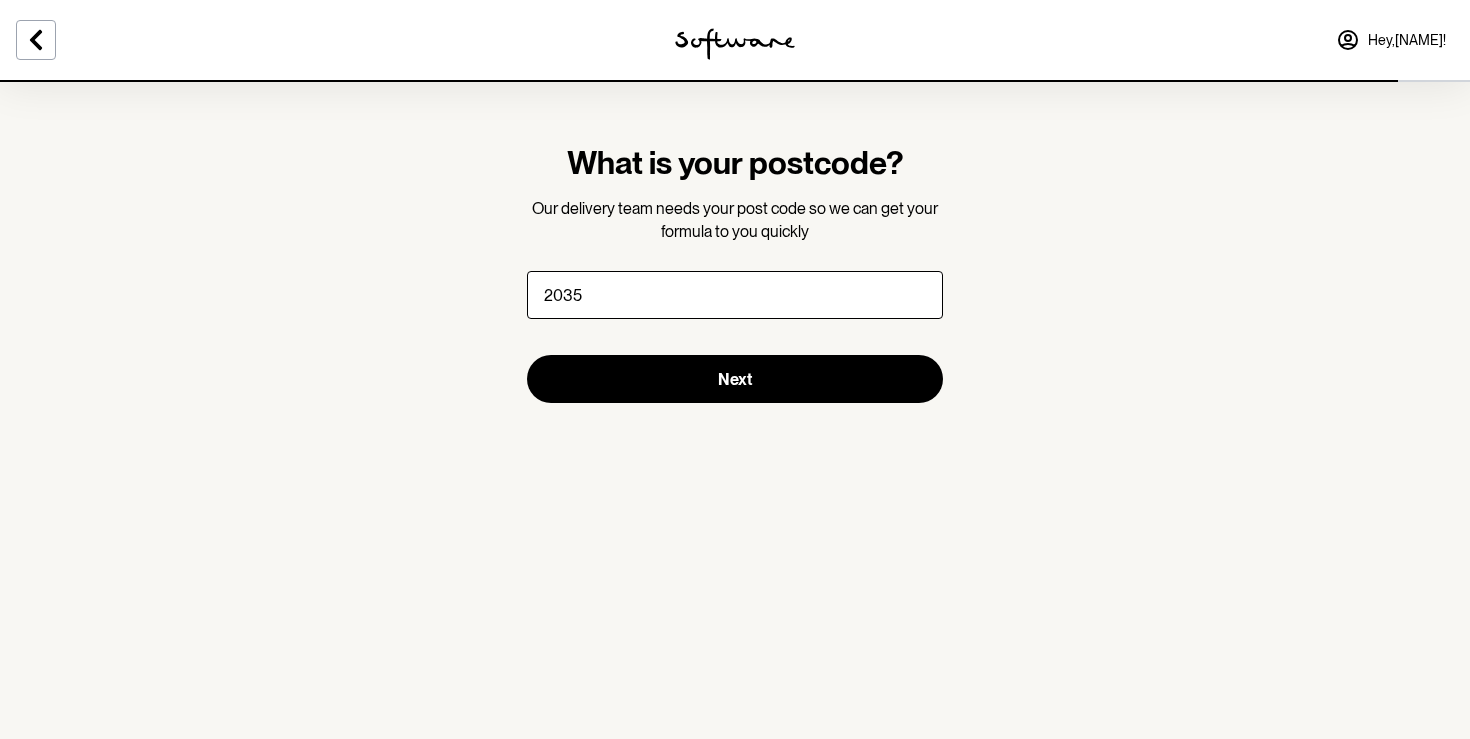 type on "2035" 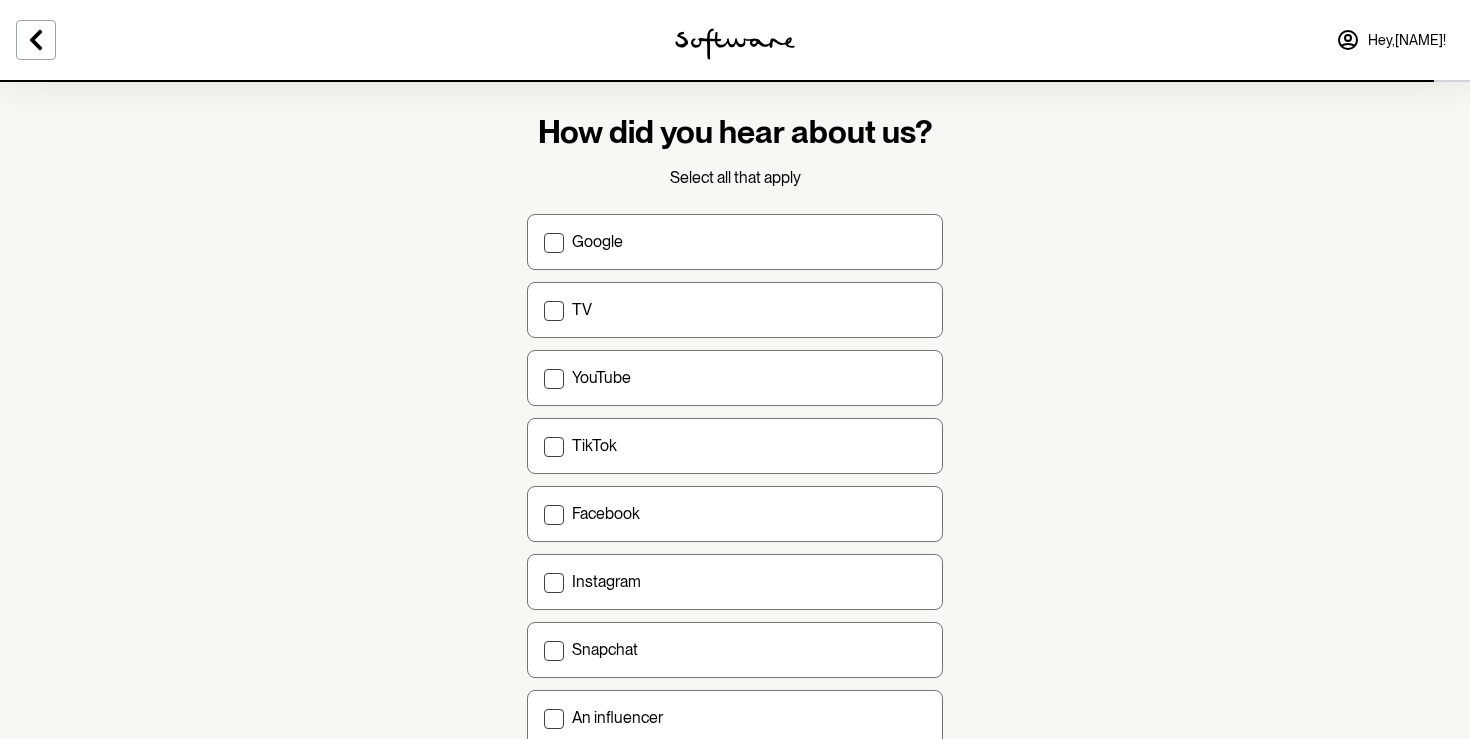 scroll, scrollTop: 0, scrollLeft: 0, axis: both 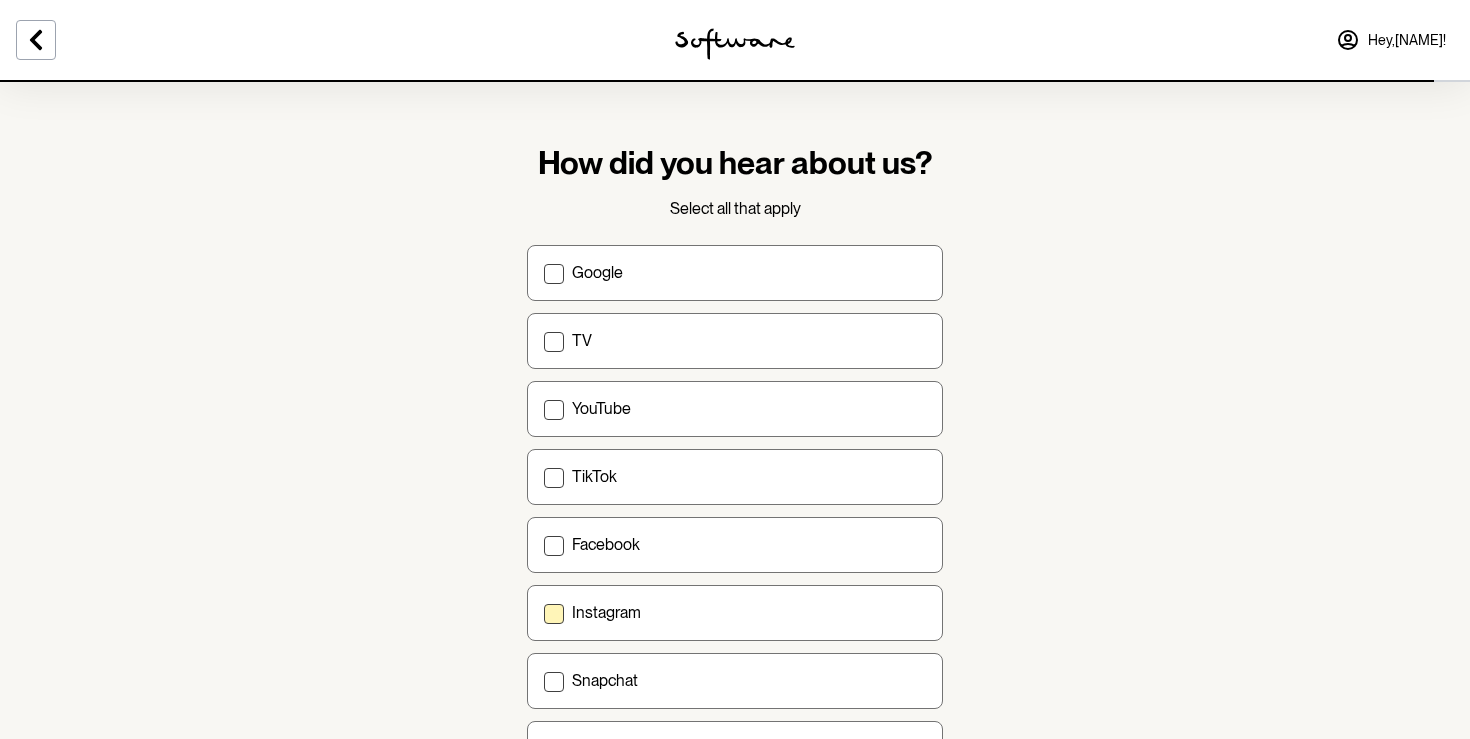 click on "Instagram" at bounding box center (749, 612) 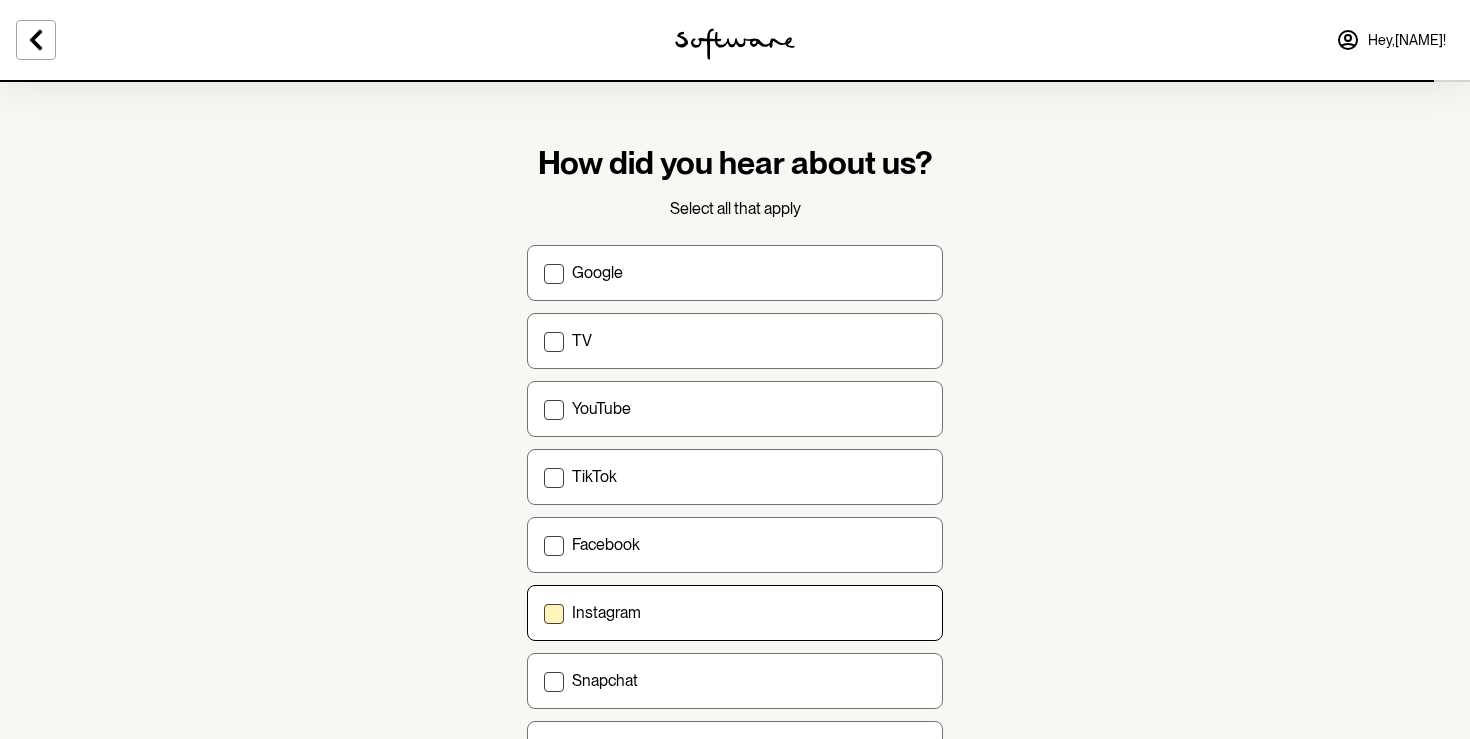 click on "Instagram" at bounding box center [543, 612] 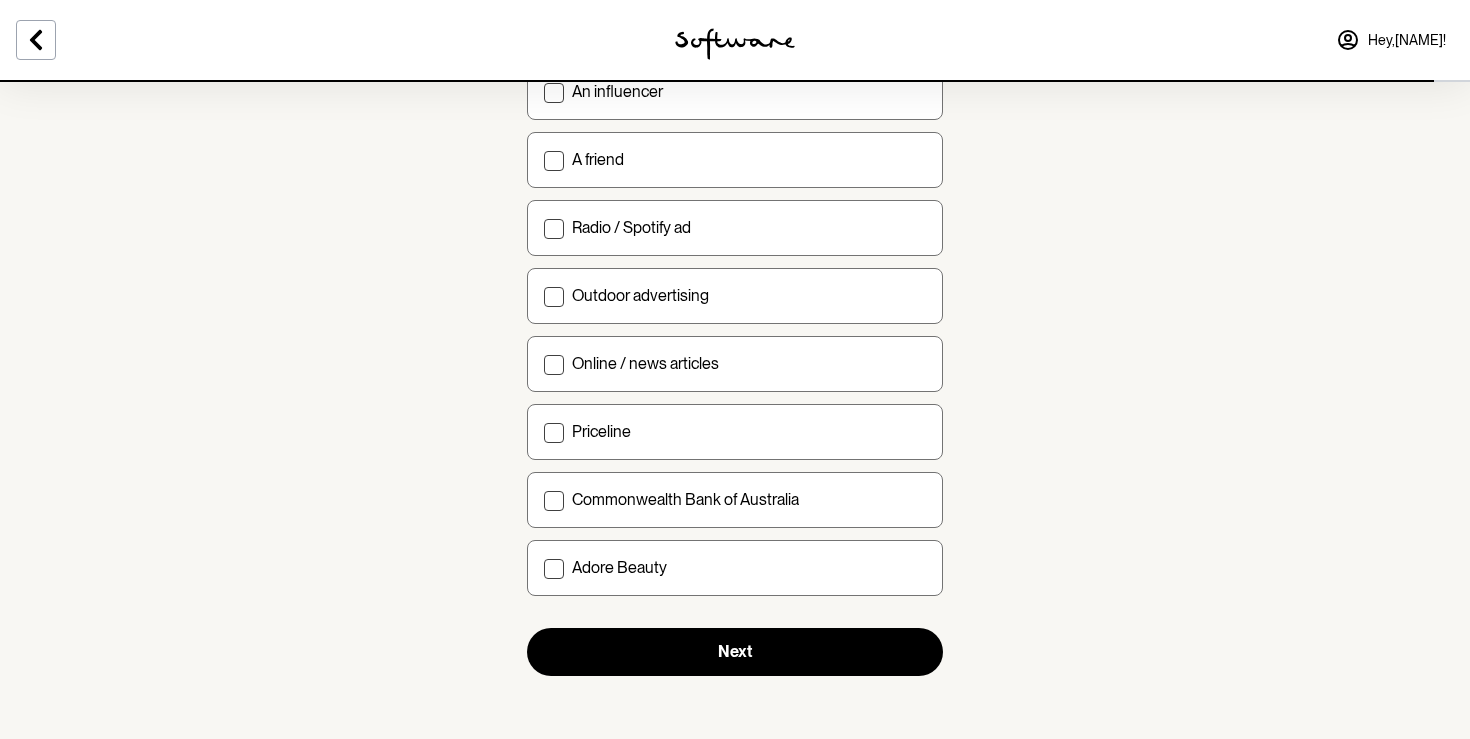 scroll, scrollTop: 658, scrollLeft: 0, axis: vertical 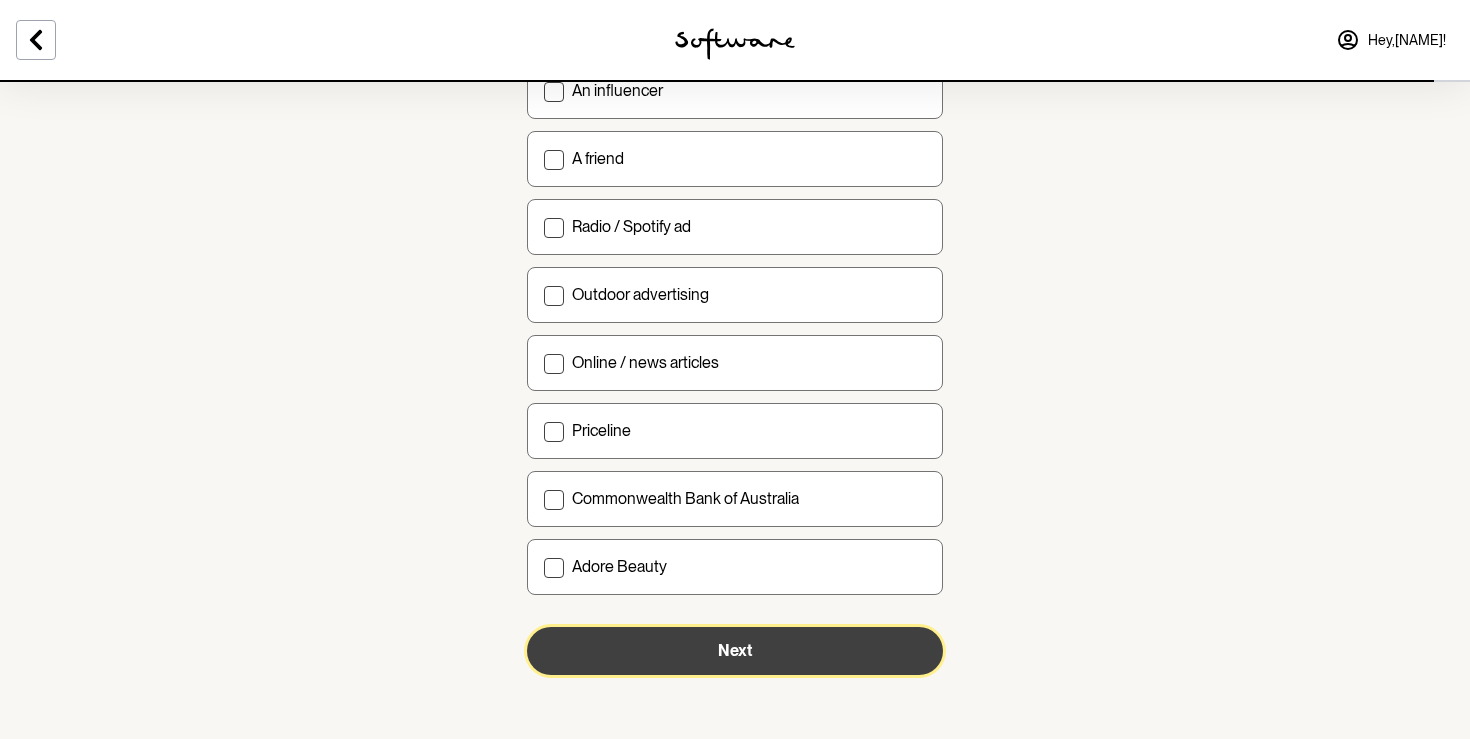 click on "Next" at bounding box center [735, 651] 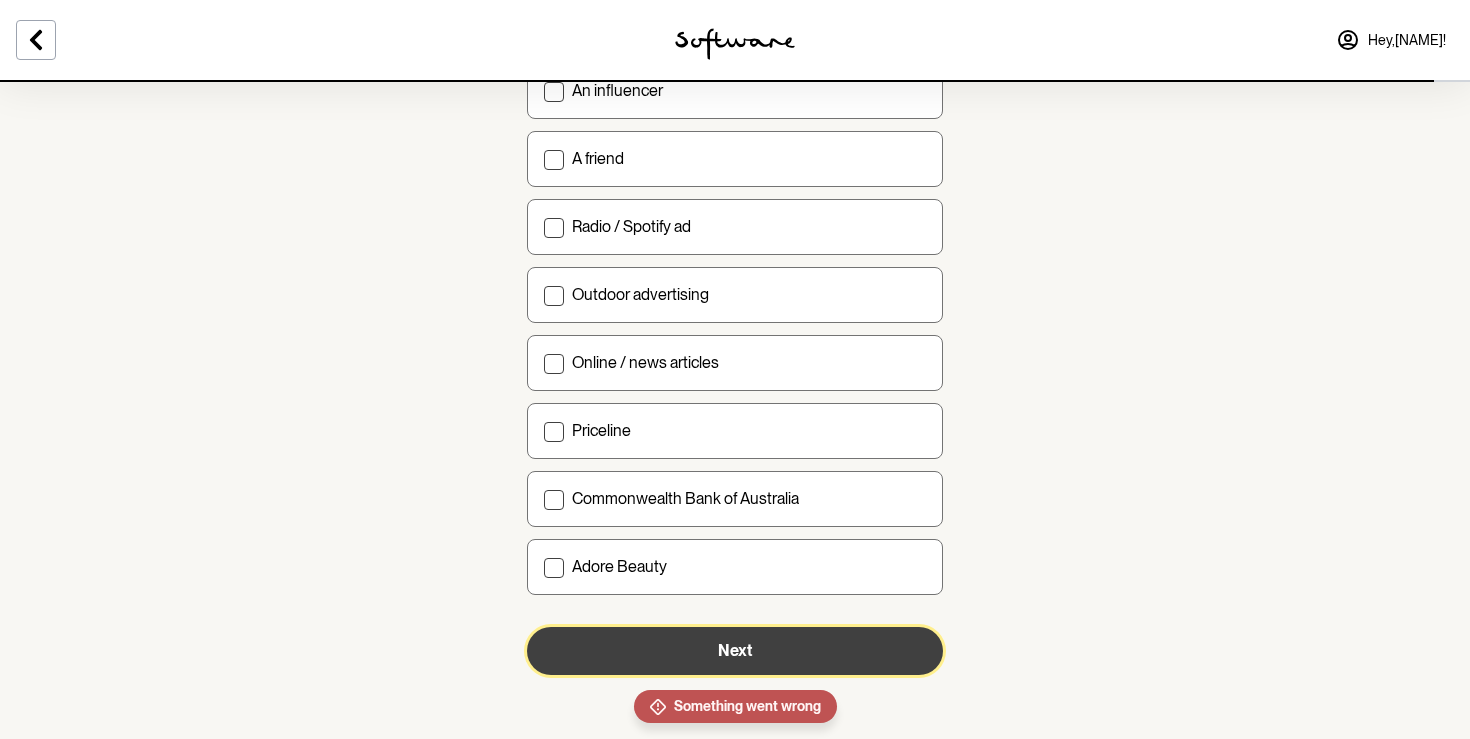 click on "Next" at bounding box center [735, 651] 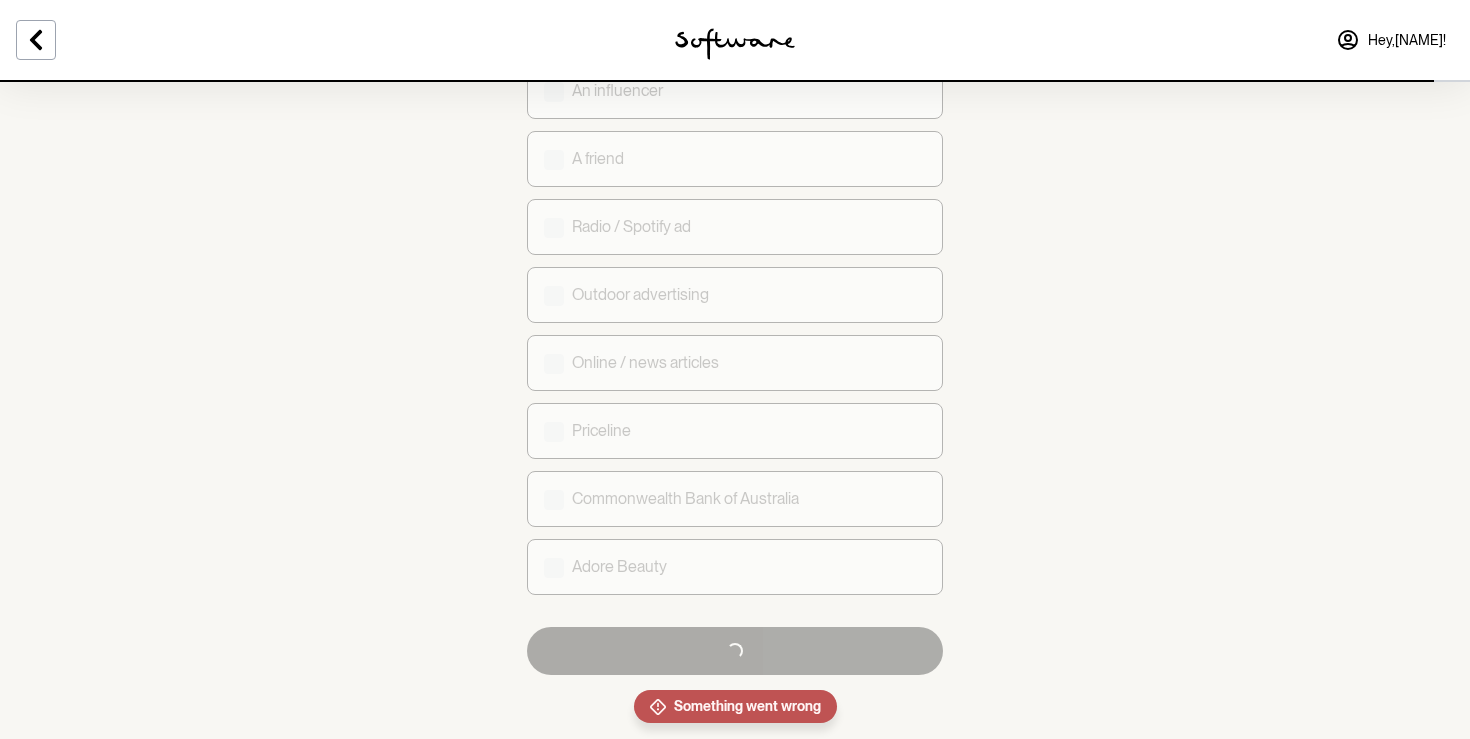 checkbox on "true" 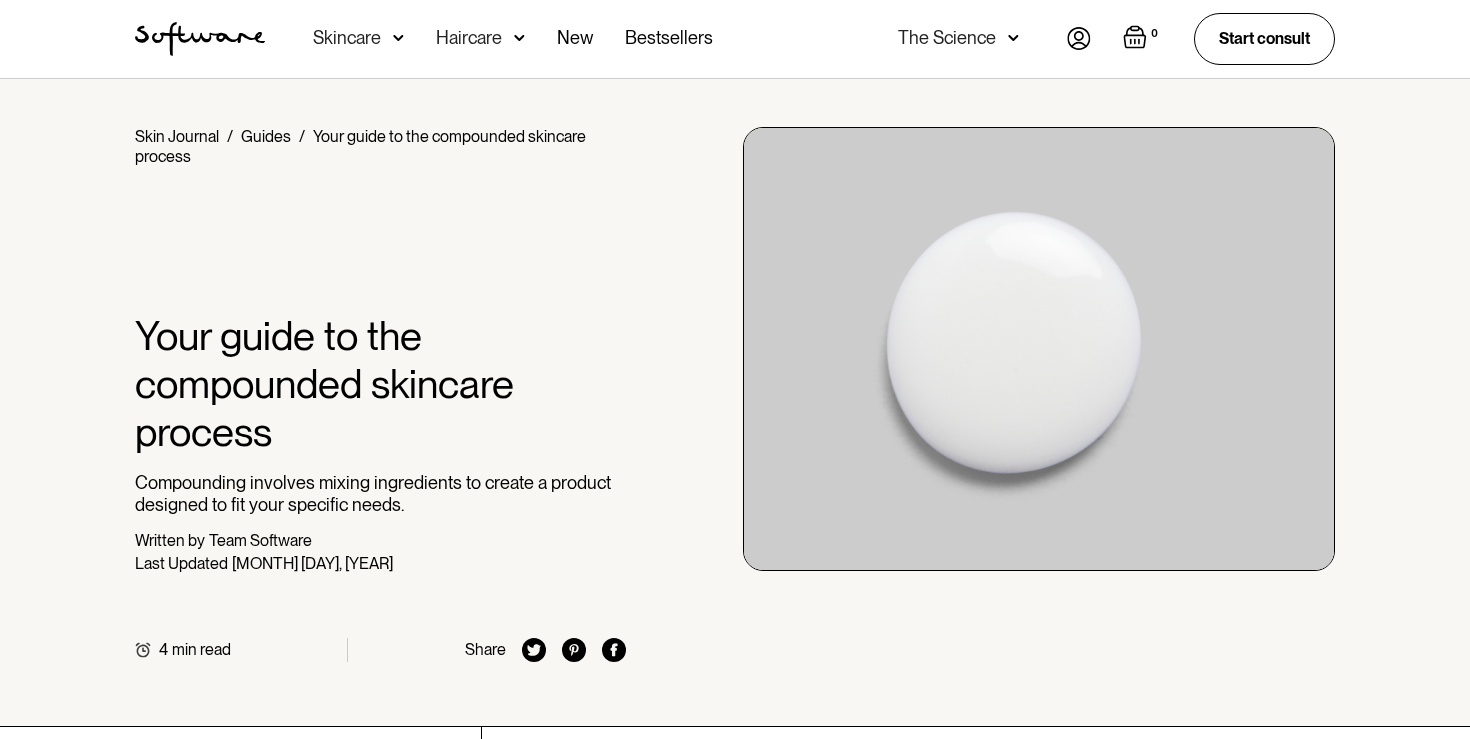 scroll, scrollTop: 0, scrollLeft: 0, axis: both 